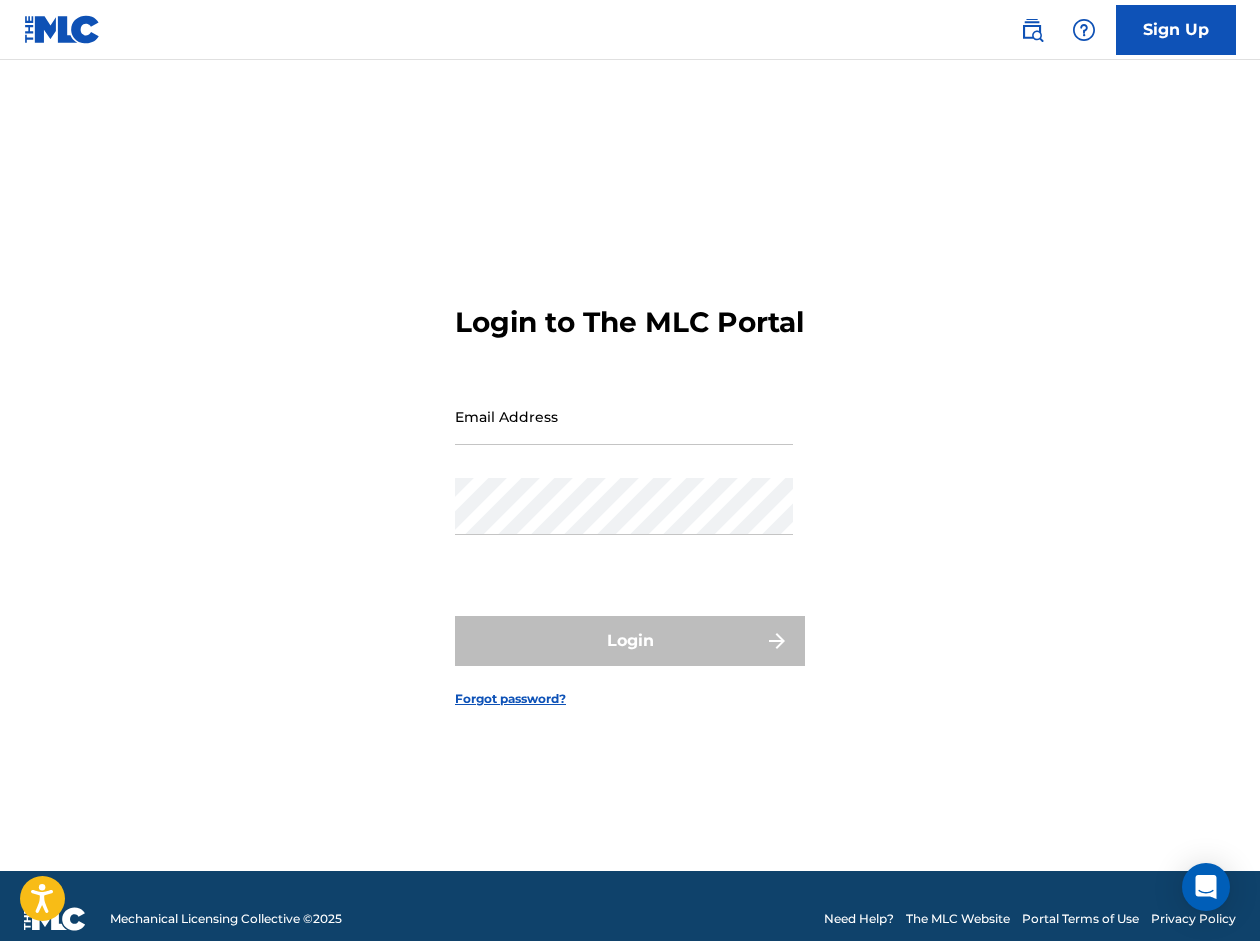 scroll, scrollTop: 0, scrollLeft: 0, axis: both 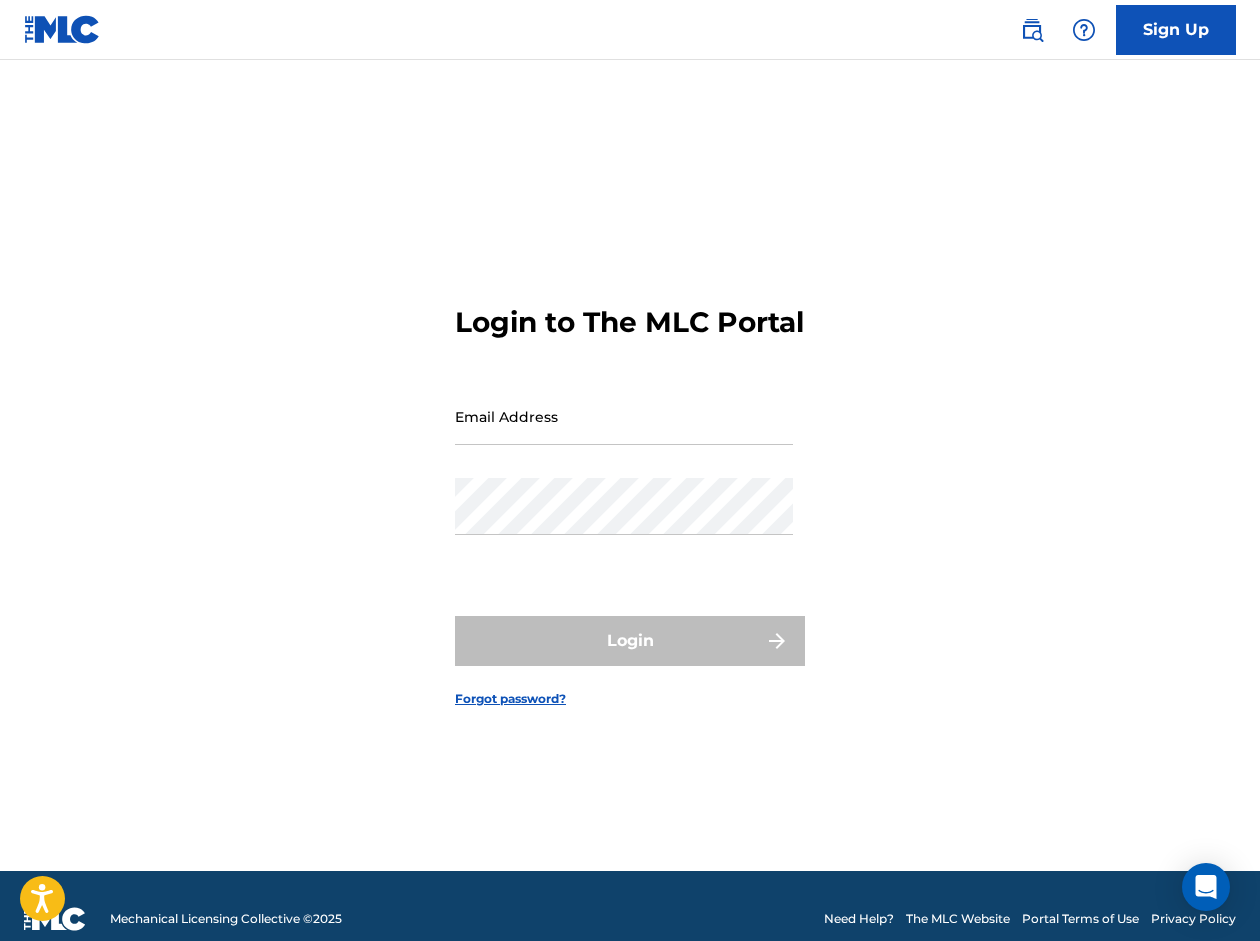 click on "Email Address" at bounding box center [624, 416] 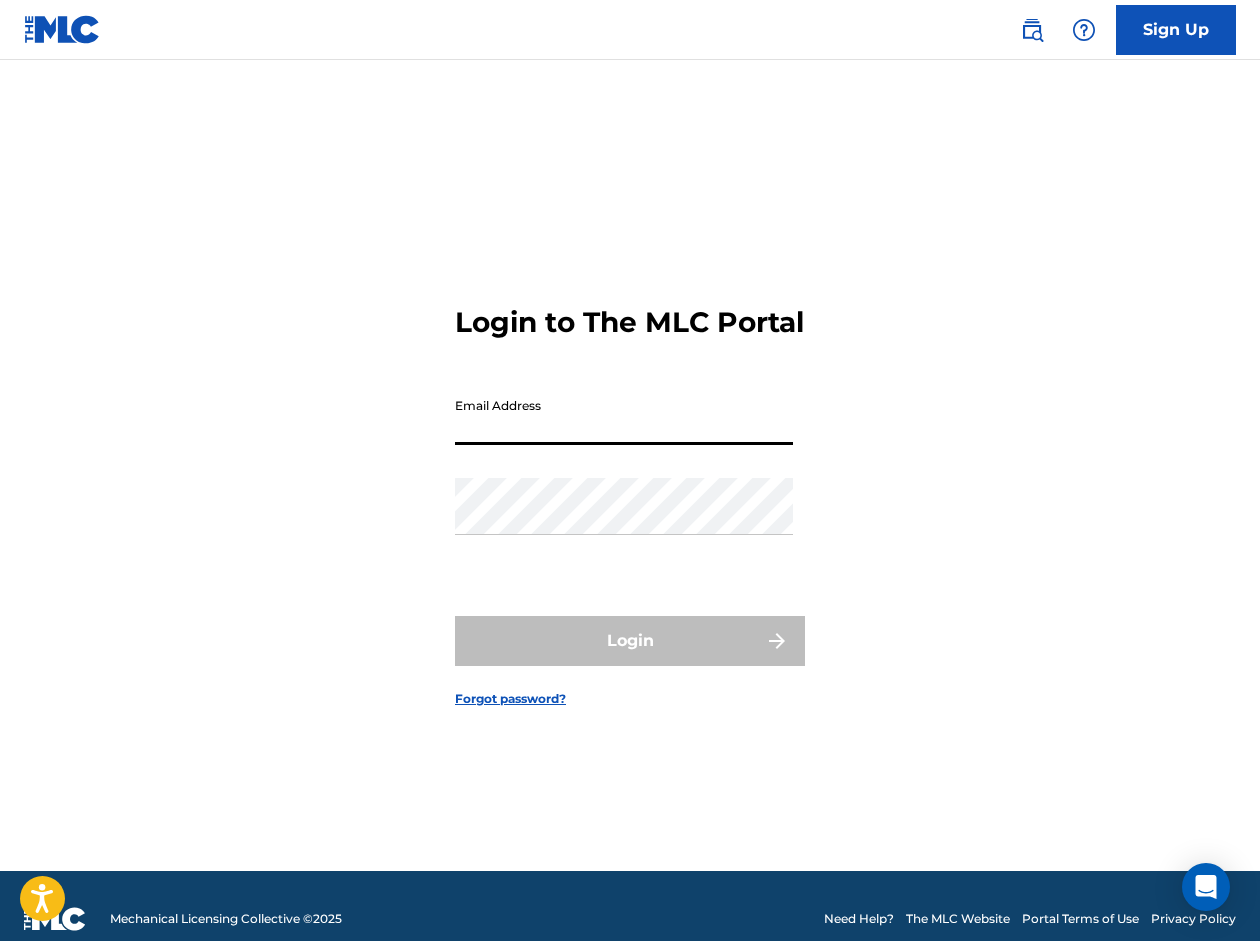 type on "[EMAIL_ADDRESS][DOMAIN_NAME]" 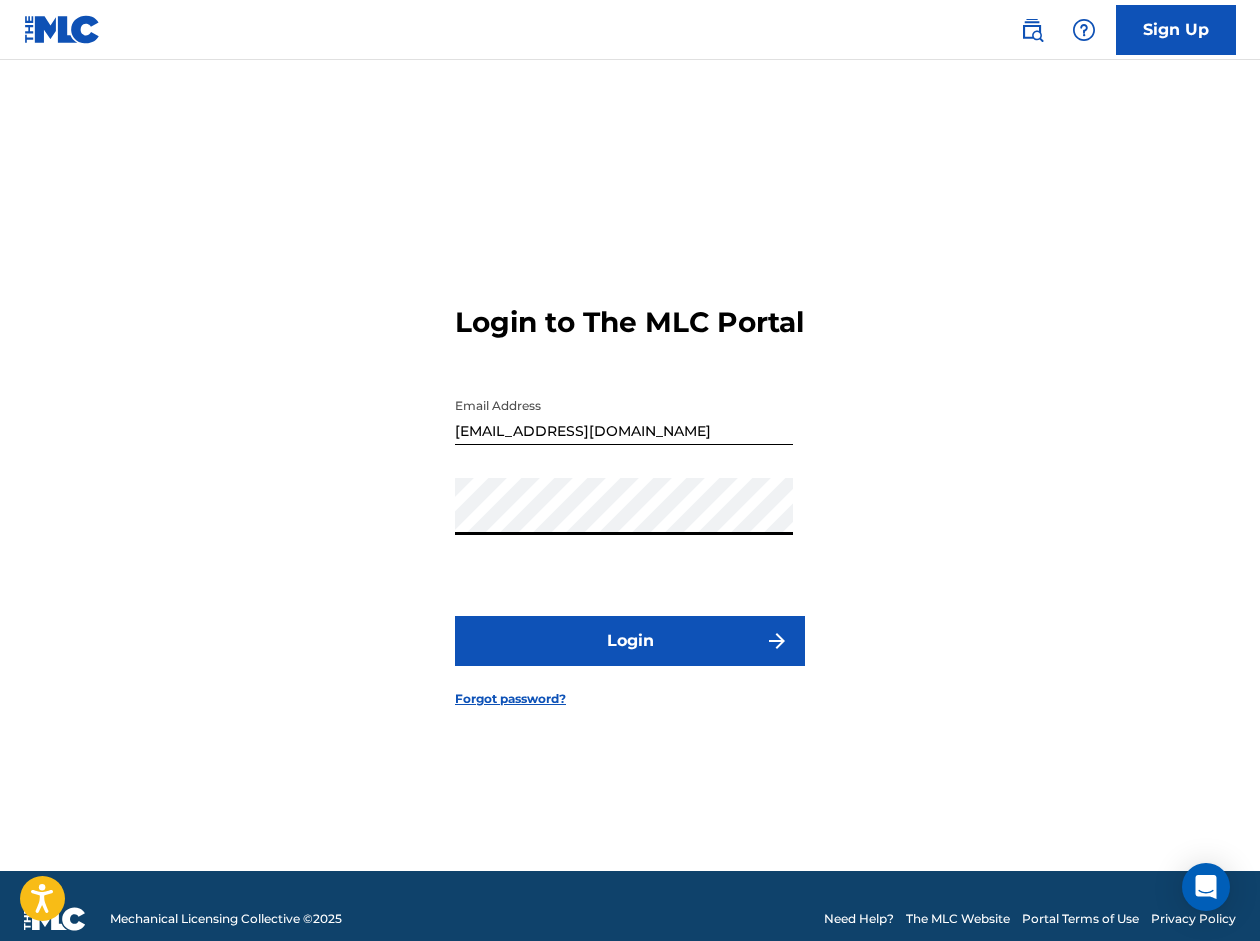 click on "Login" at bounding box center [630, 641] 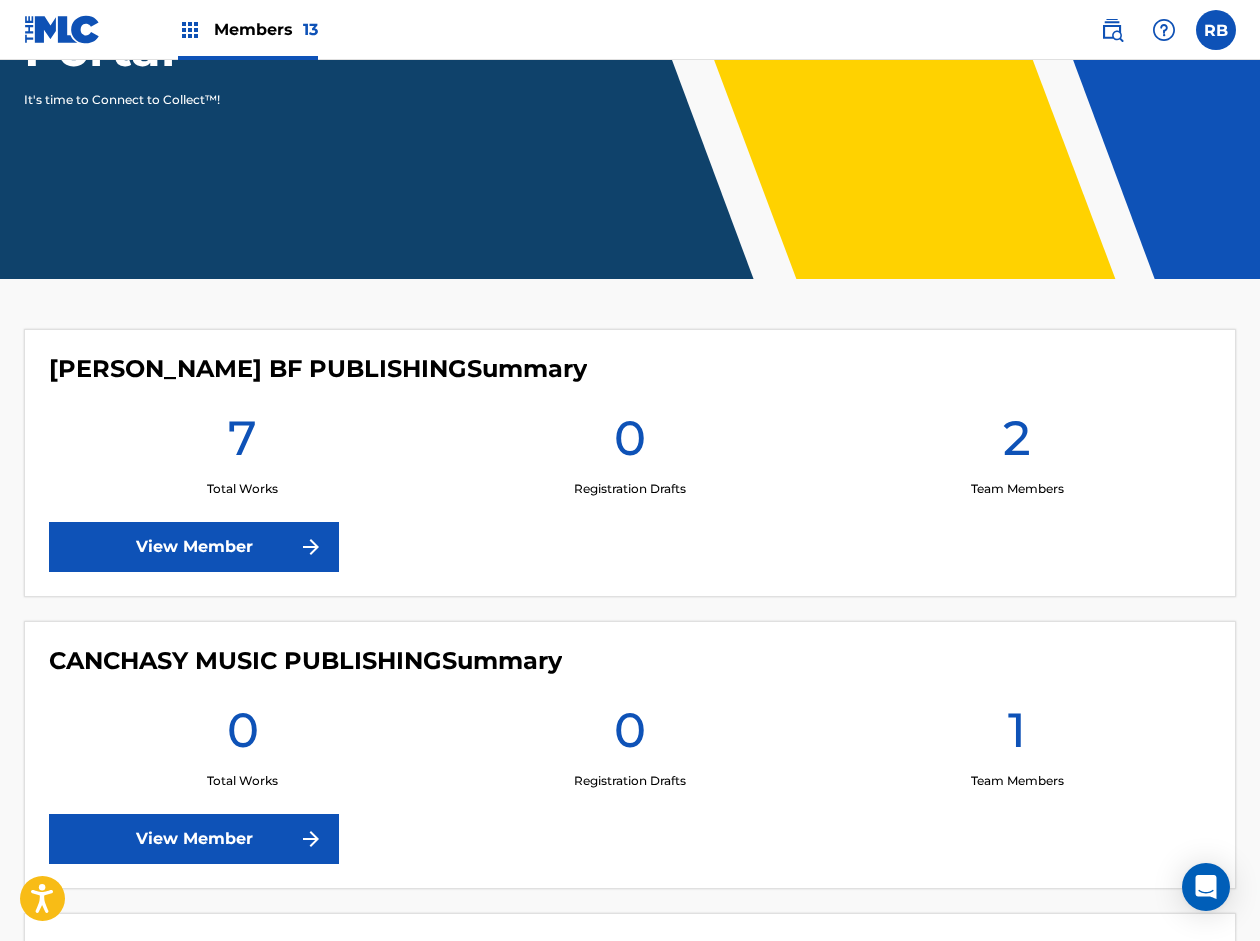scroll, scrollTop: 0, scrollLeft: 0, axis: both 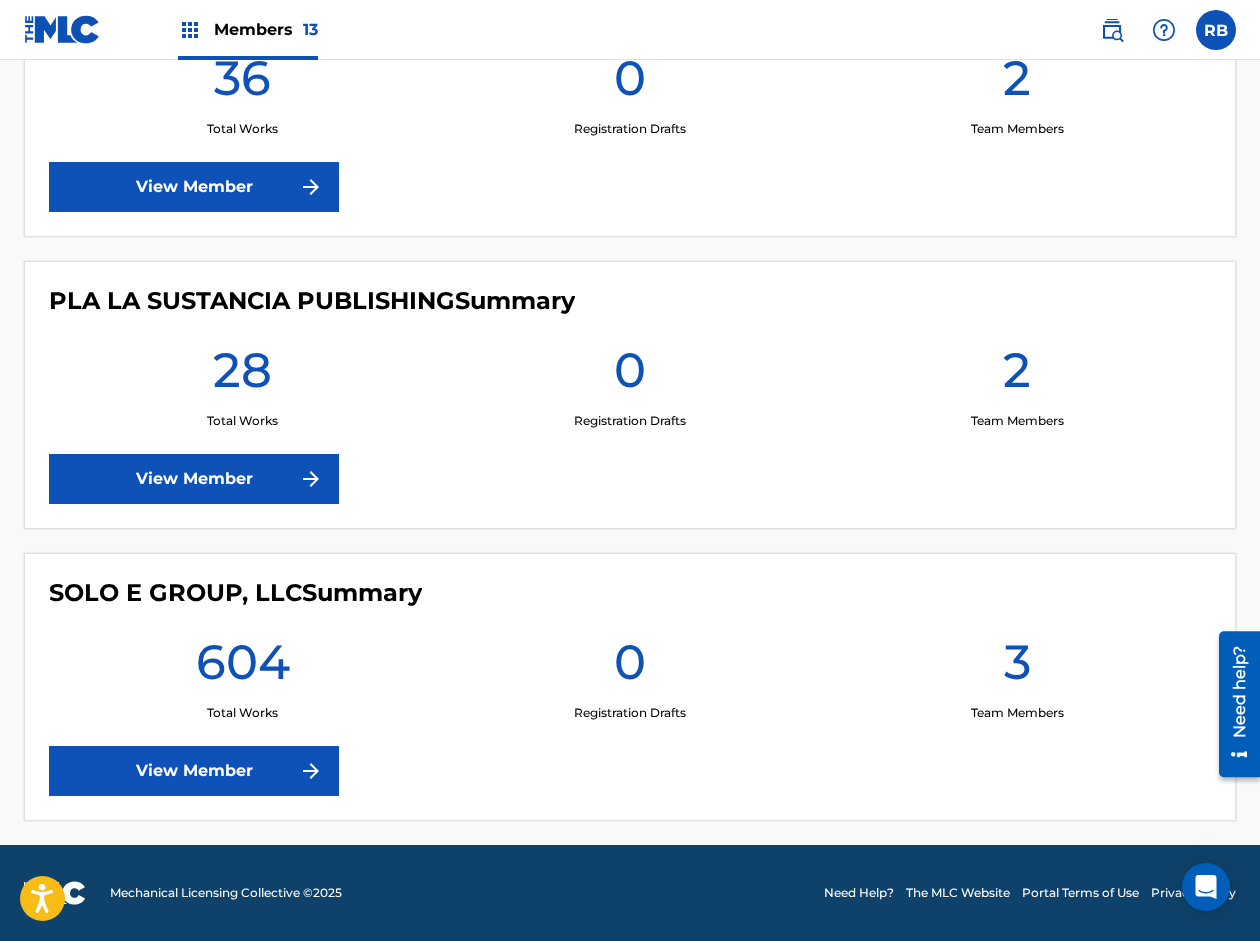 click on "View Member" at bounding box center (194, 771) 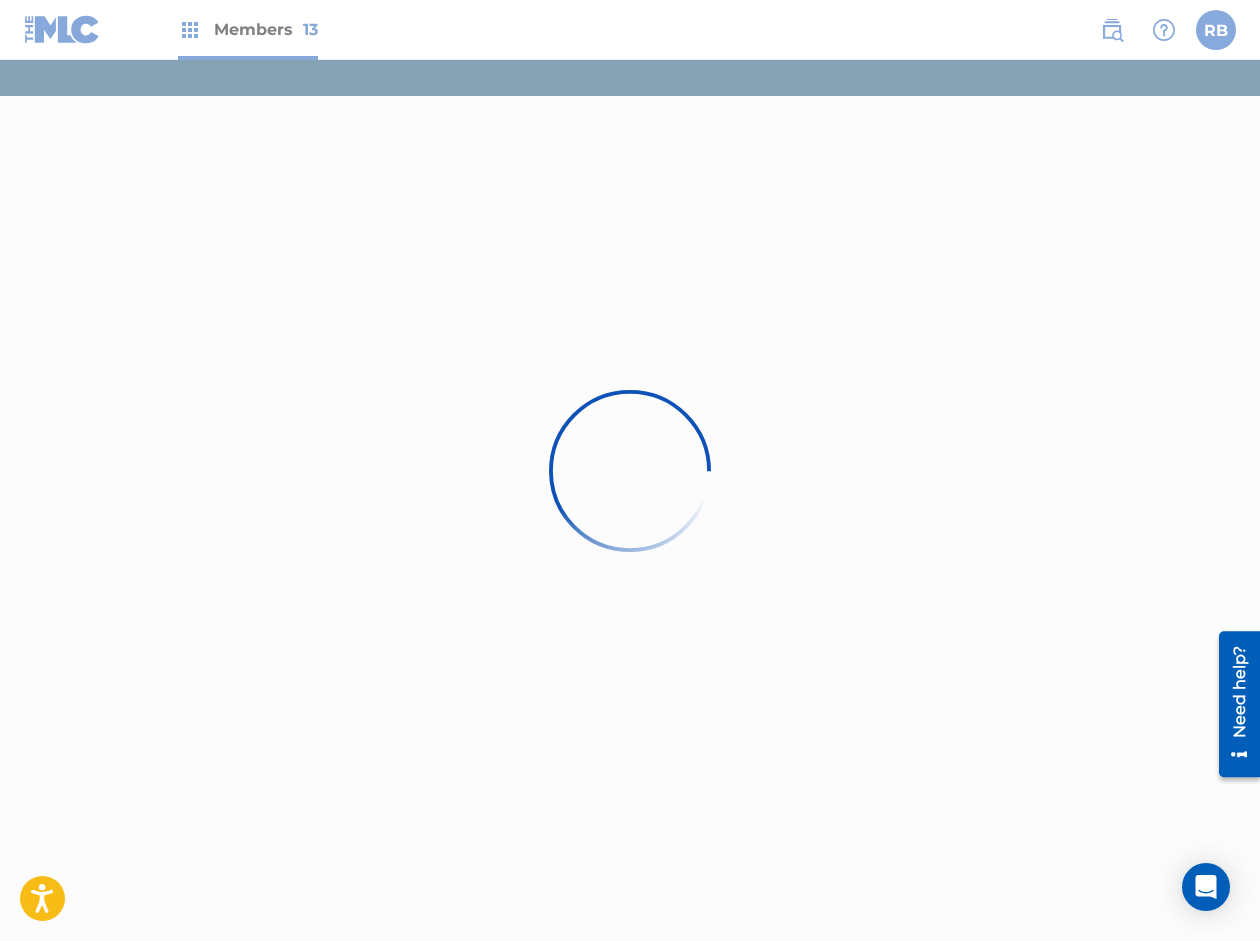 scroll, scrollTop: 0, scrollLeft: 0, axis: both 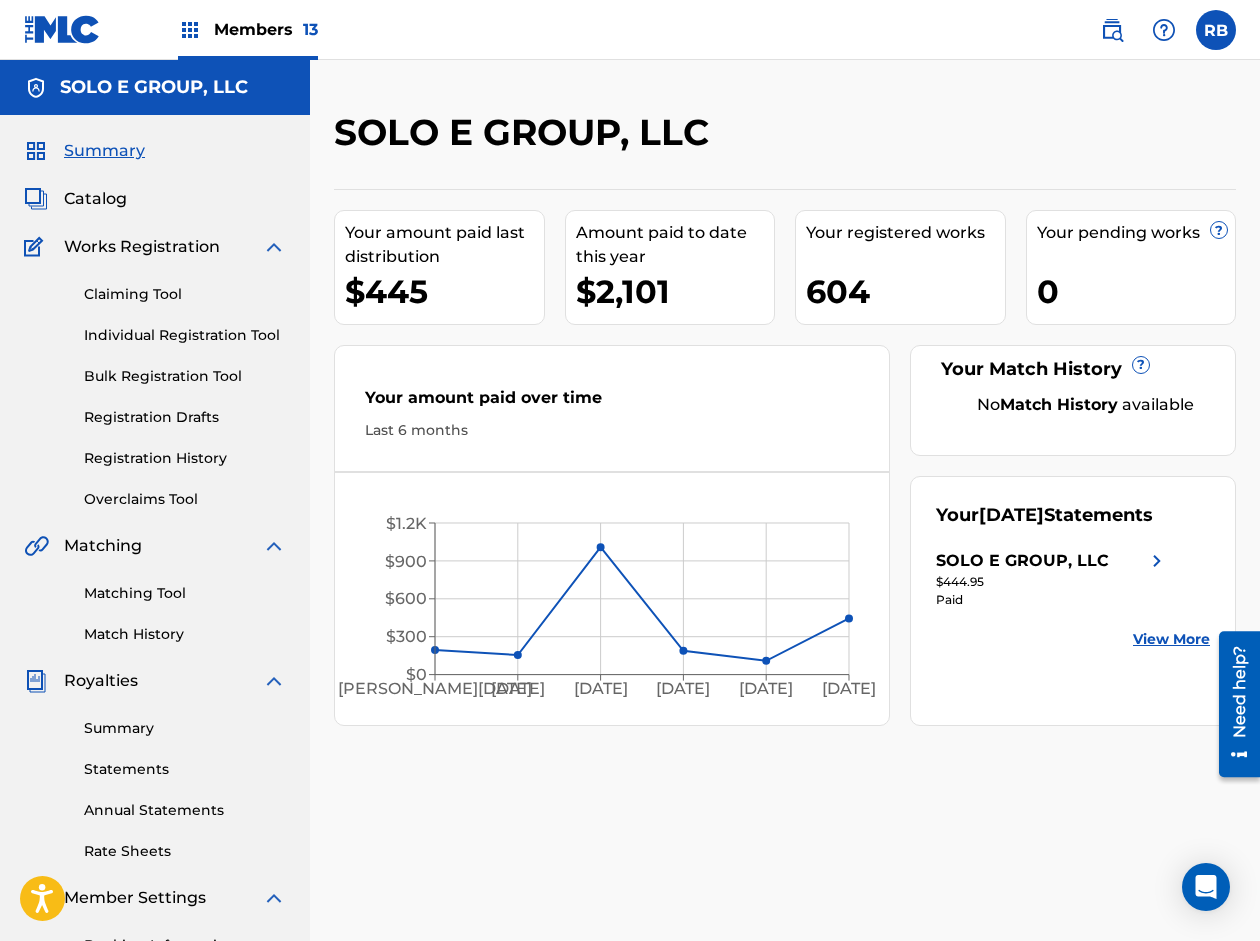 click on "Summary" at bounding box center (185, 728) 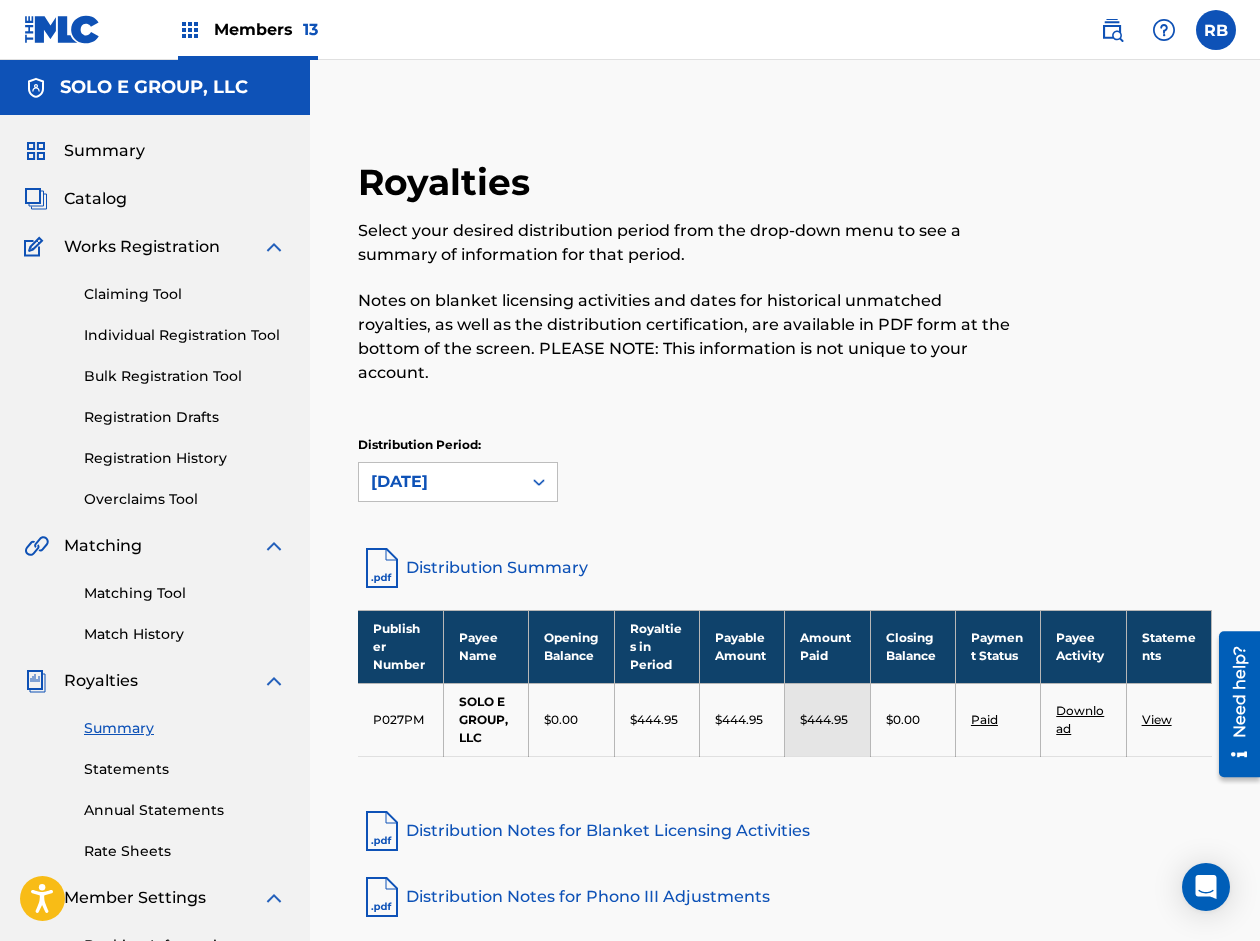 click on "Catalog" at bounding box center [95, 199] 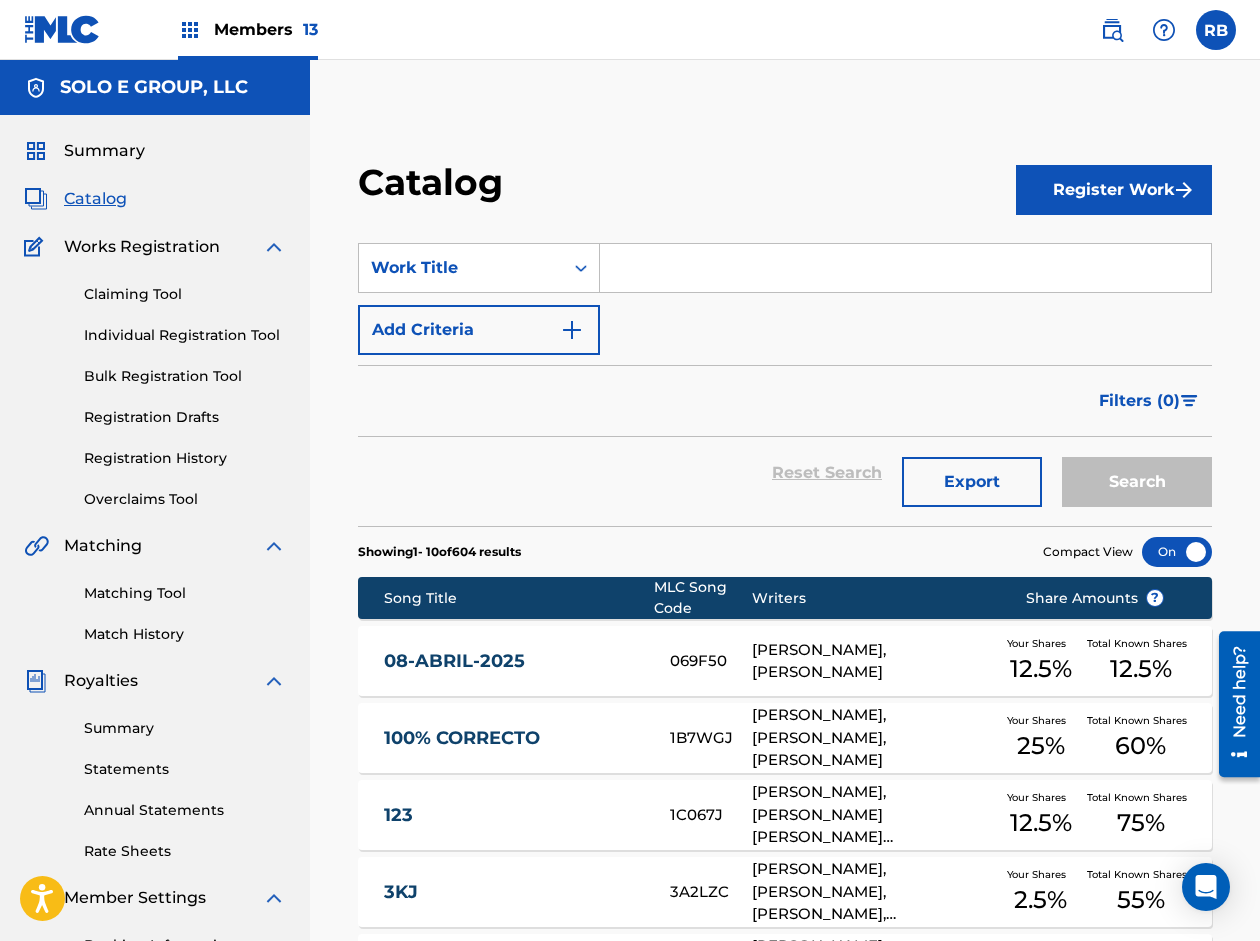 click at bounding box center (905, 268) 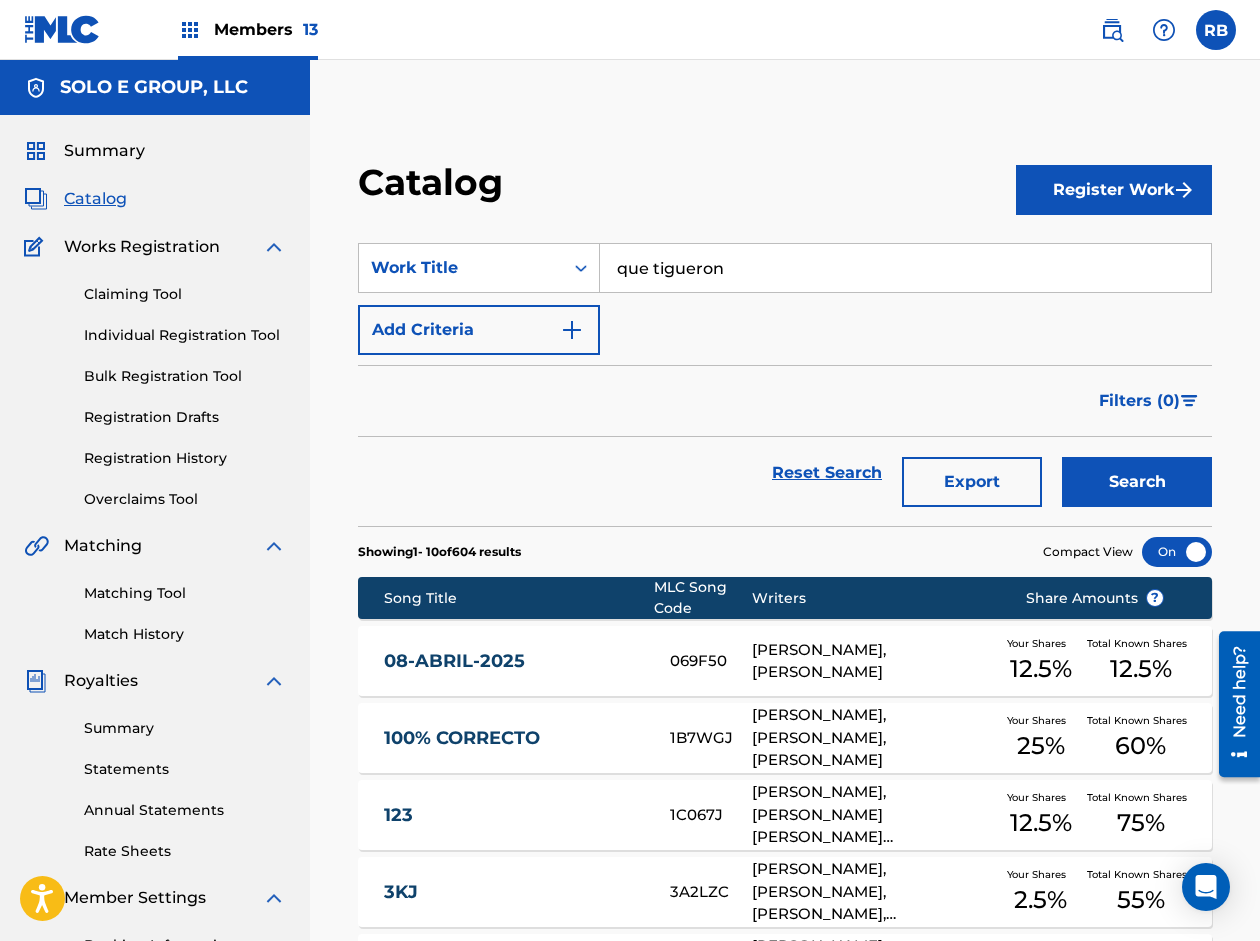 type on "que tigueron" 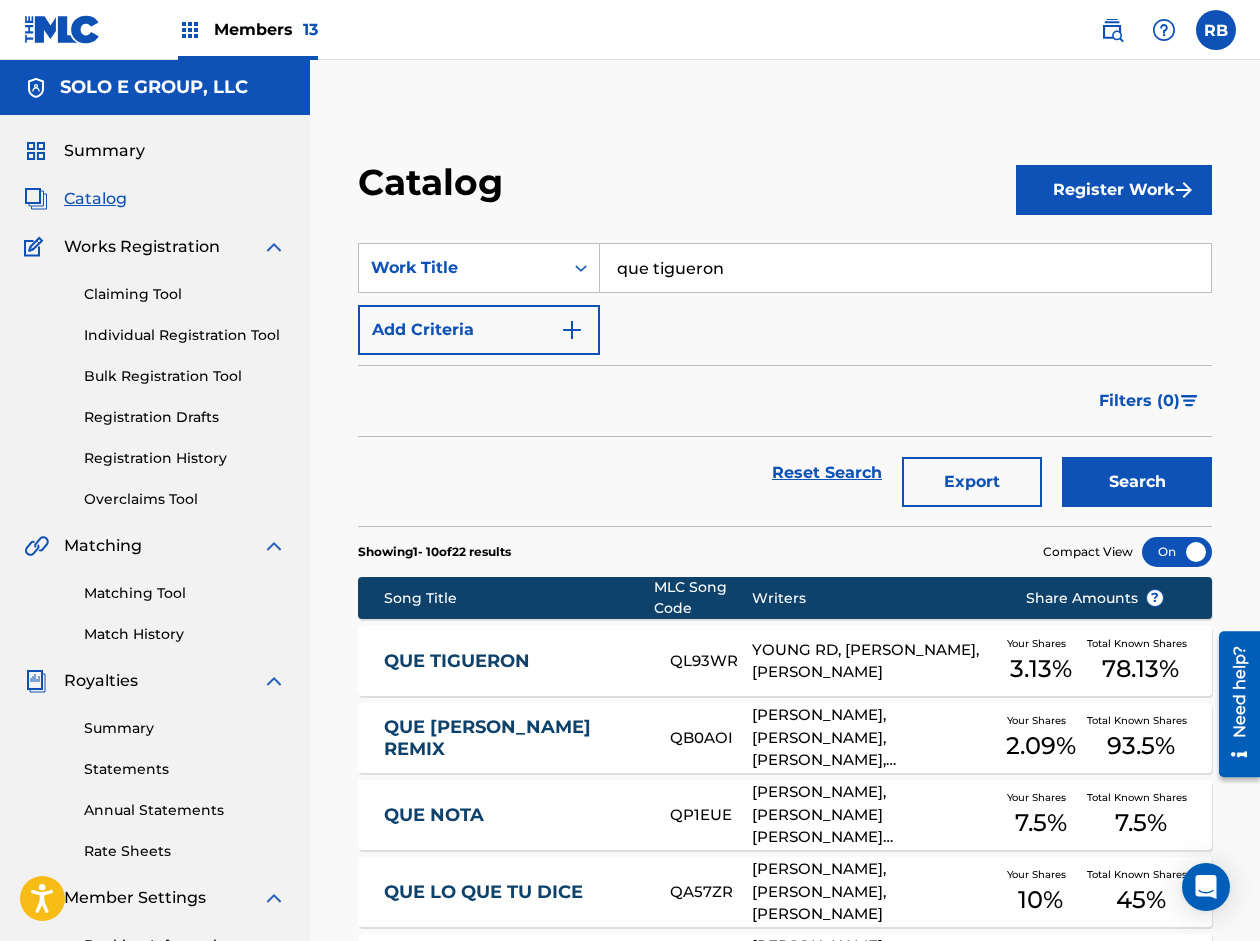 click on "QUE TIGUERON QL93WR YOUNG RD, [PERSON_NAME], [PERSON_NAME] Your Shares 3.13 % Total Known Shares 78.13 %" at bounding box center [785, 661] 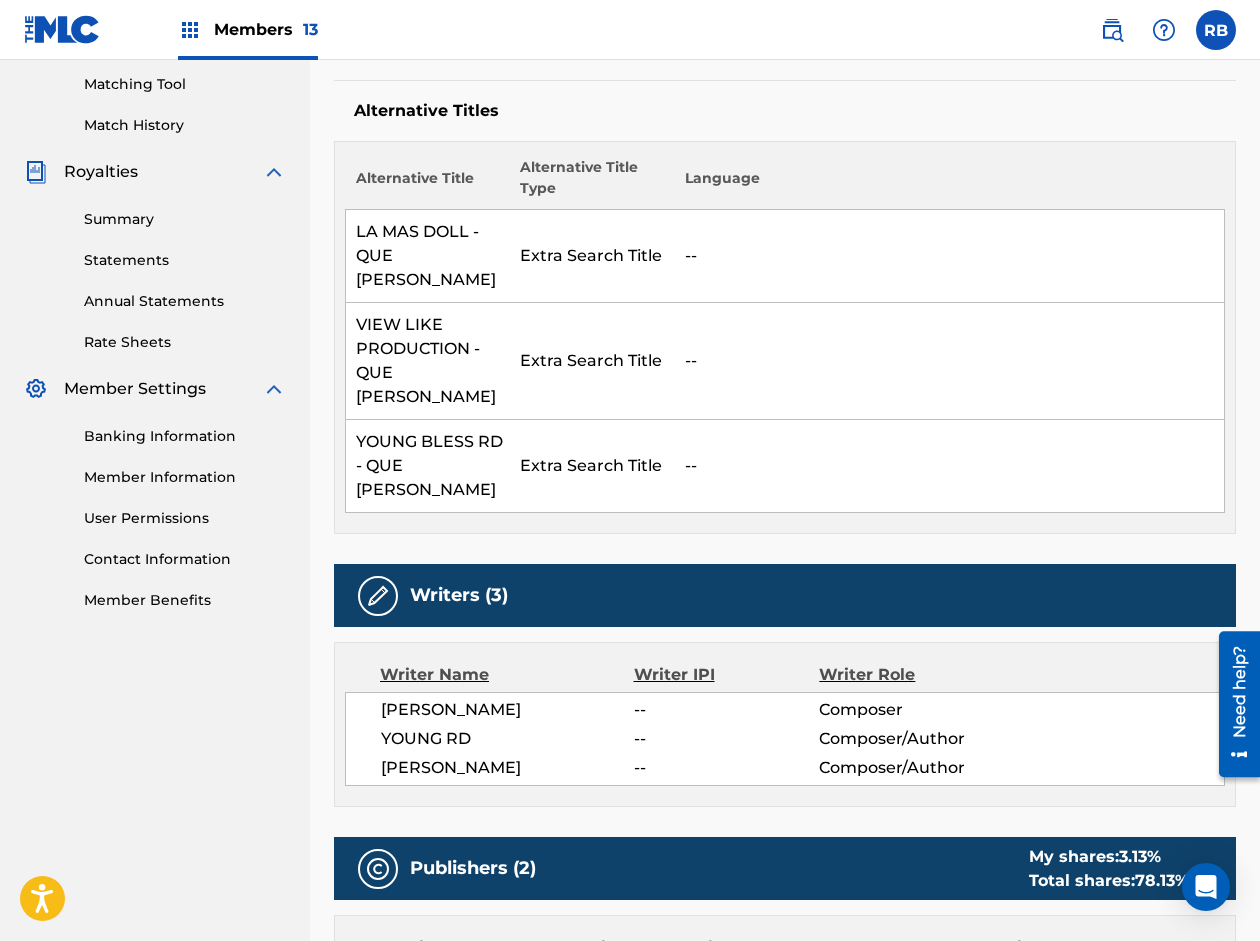 scroll, scrollTop: 300, scrollLeft: 0, axis: vertical 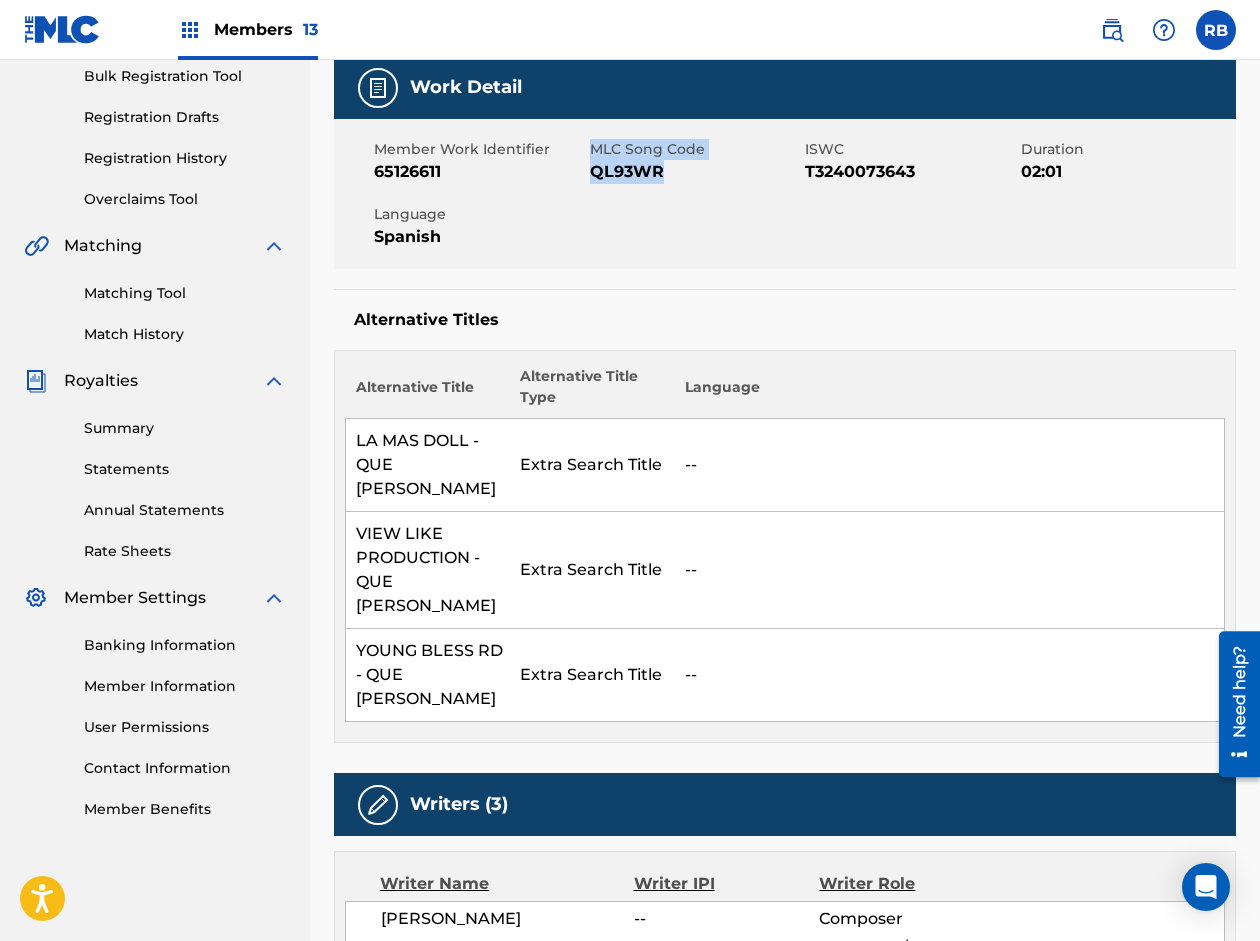 drag, startPoint x: 591, startPoint y: 146, endPoint x: 641, endPoint y: 173, distance: 56.82429 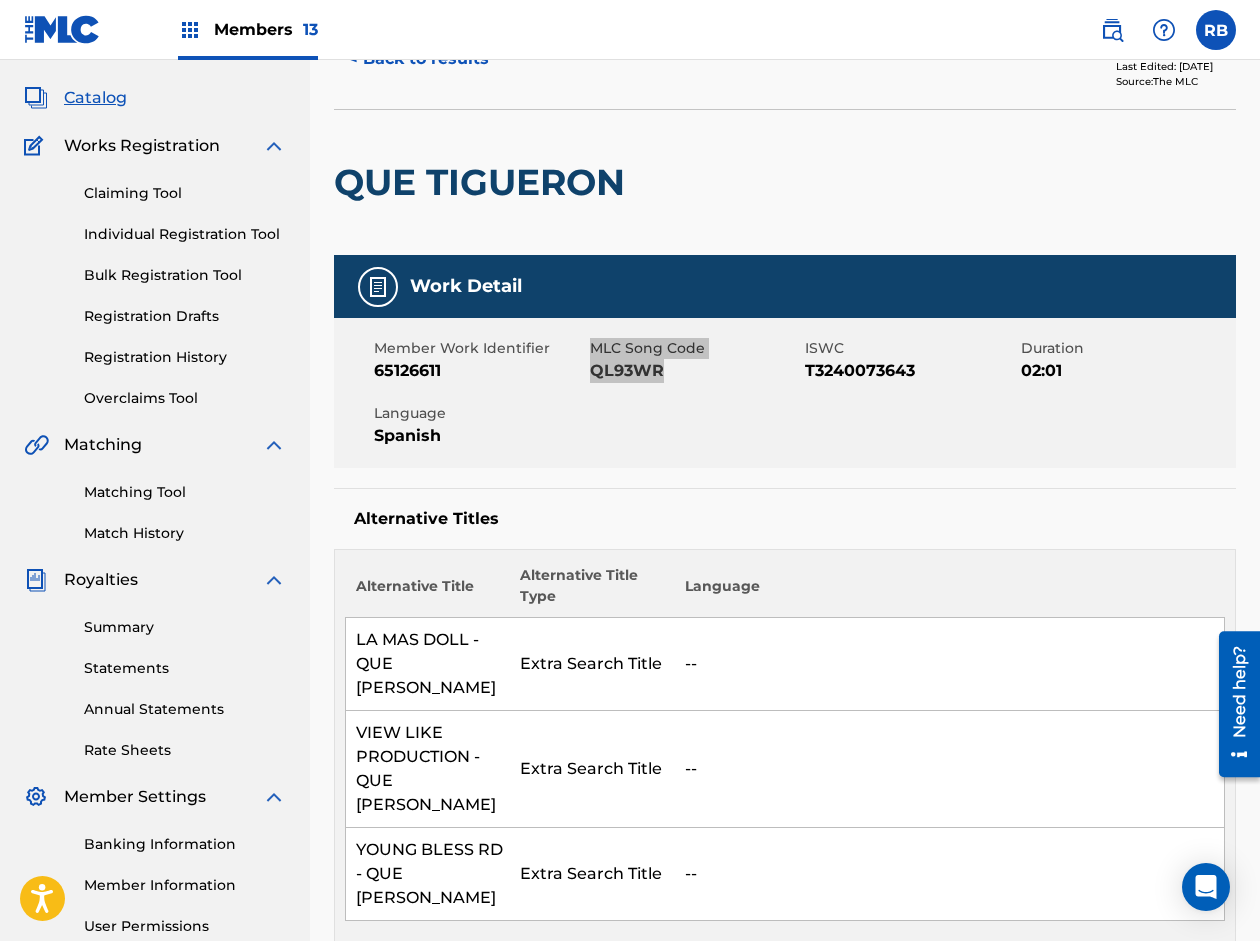 scroll, scrollTop: 100, scrollLeft: 0, axis: vertical 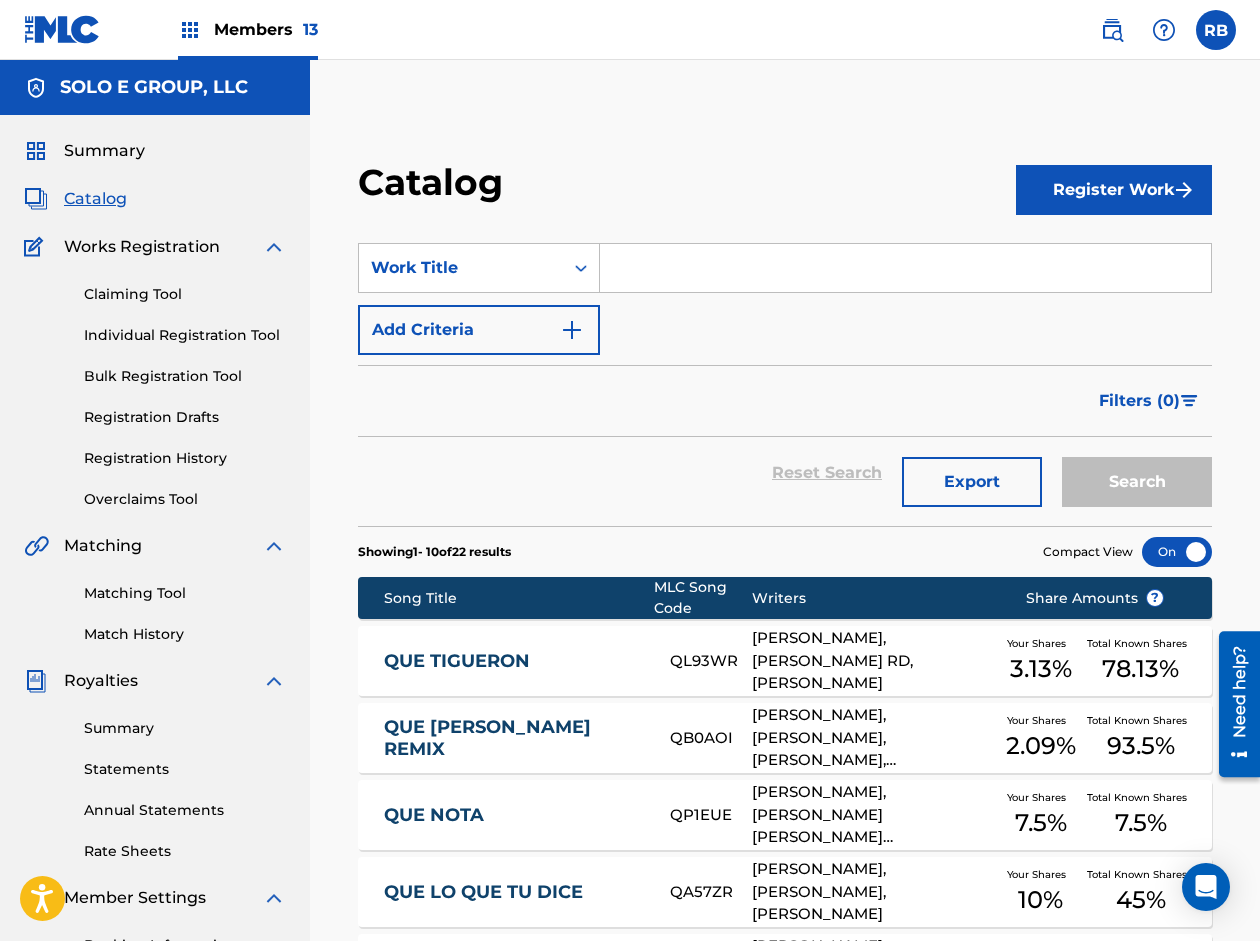 click on "QUE [PERSON_NAME] REMIX" at bounding box center (527, 738) 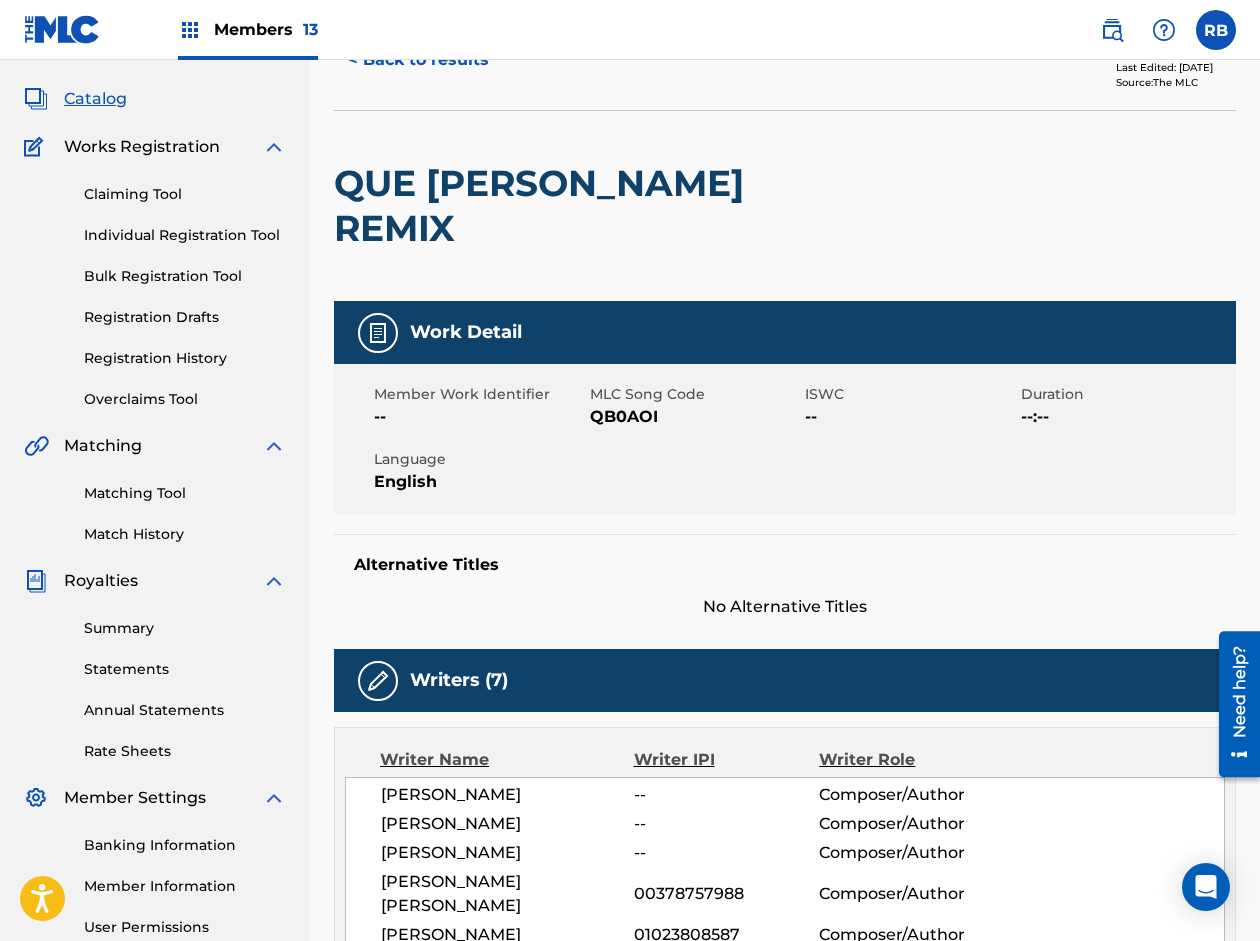 scroll, scrollTop: 200, scrollLeft: 0, axis: vertical 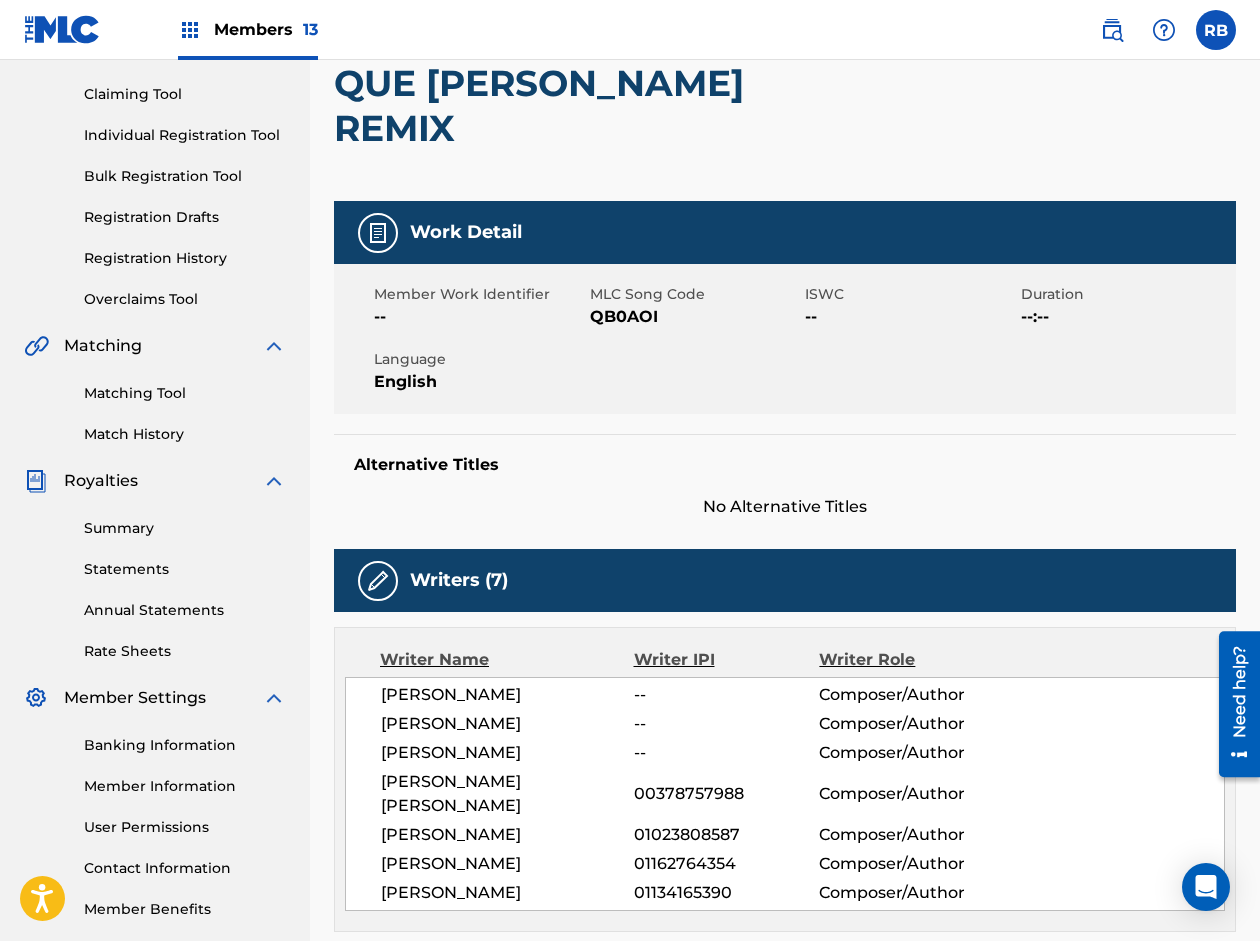 drag, startPoint x: 380, startPoint y: 701, endPoint x: 550, endPoint y: 708, distance: 170.14406 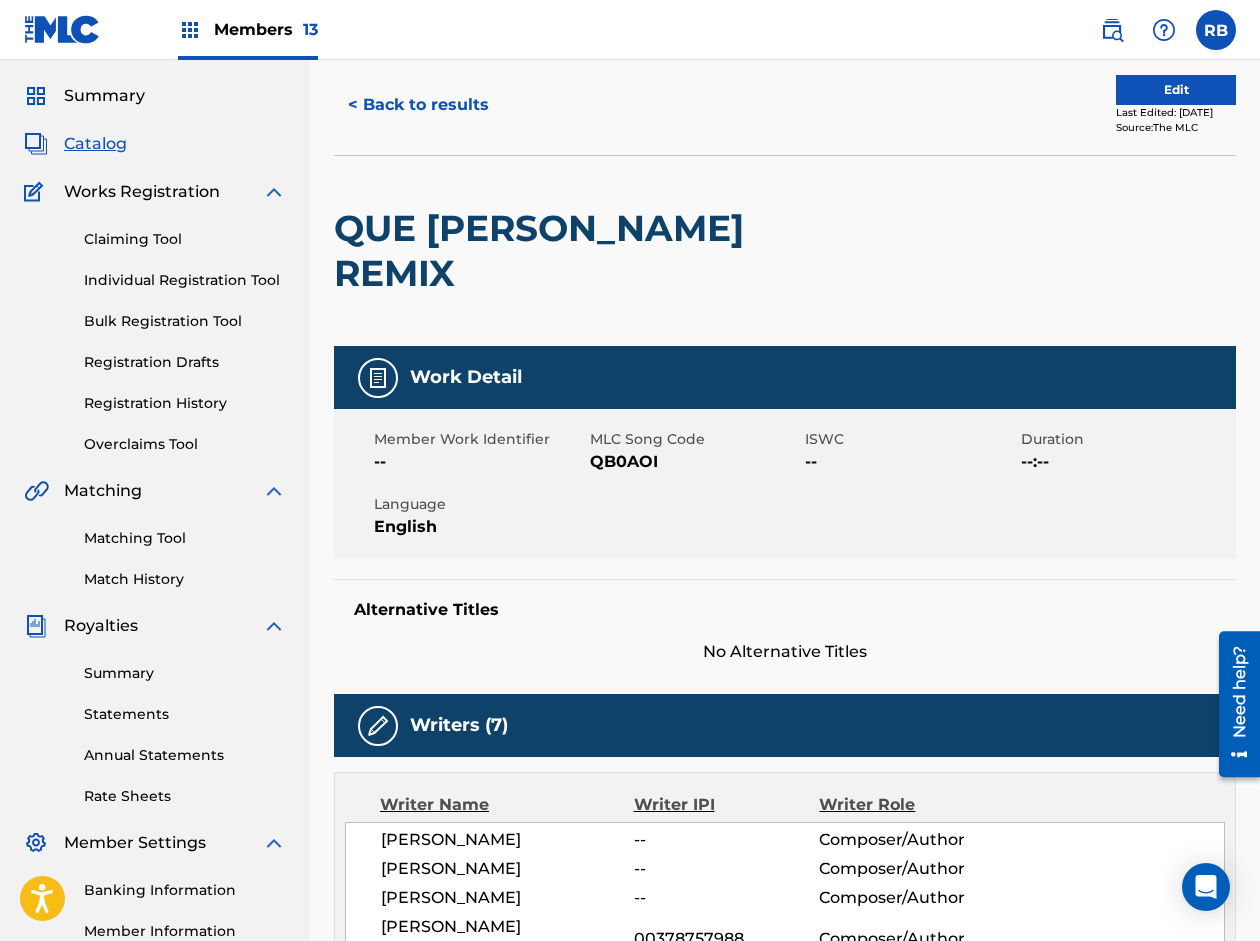 scroll, scrollTop: 0, scrollLeft: 0, axis: both 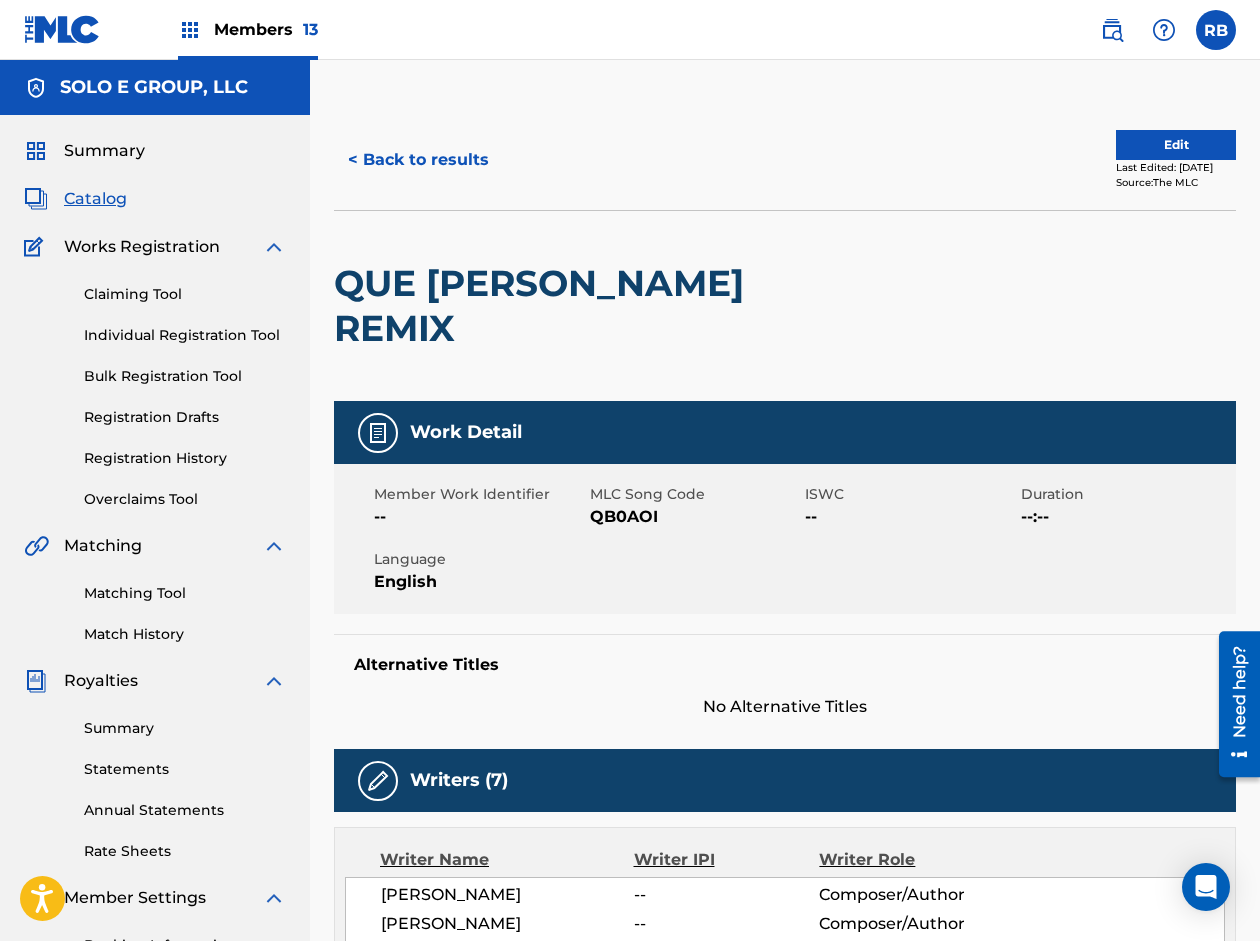 click on "Edit" at bounding box center (1176, 145) 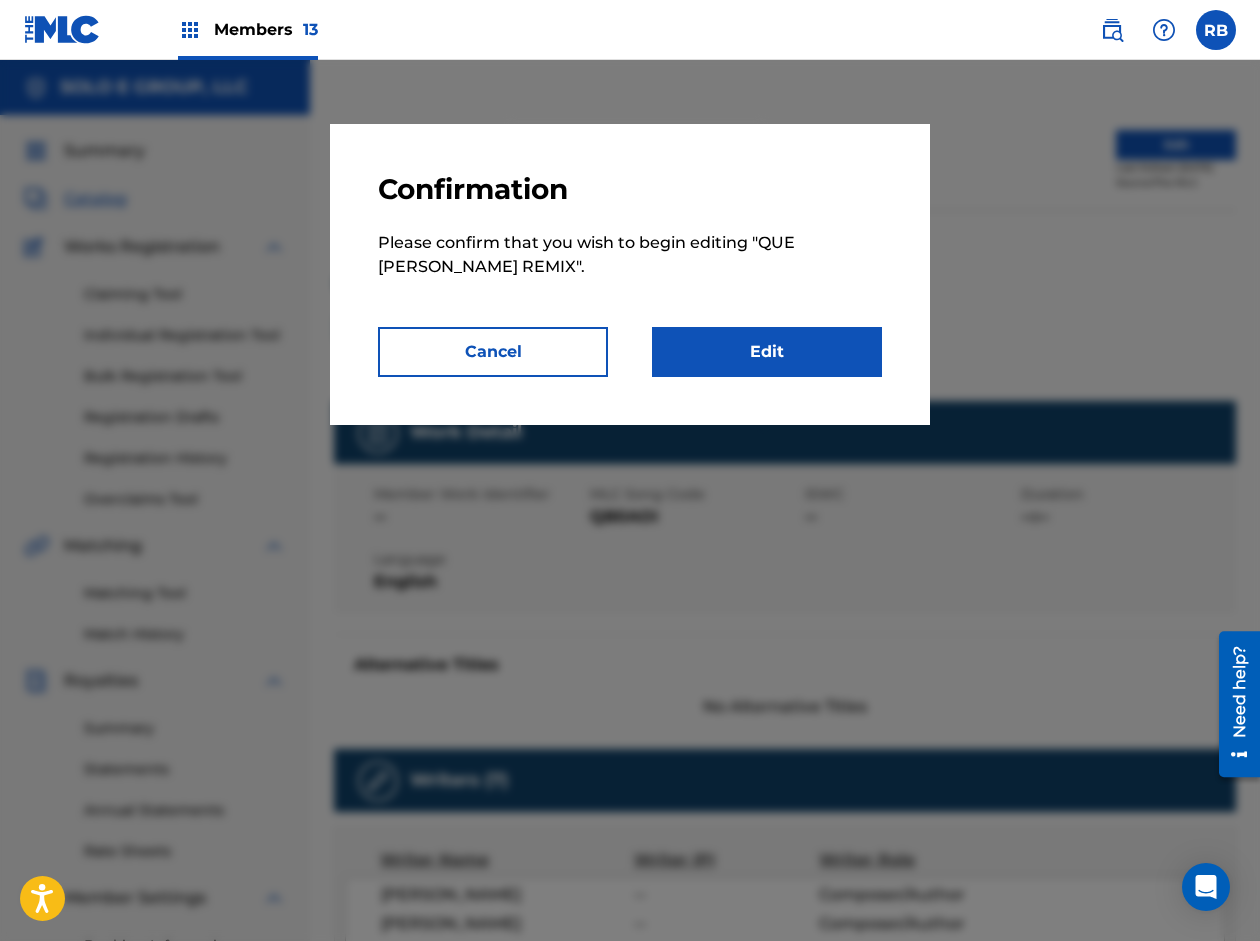 click on "Edit" at bounding box center (767, 352) 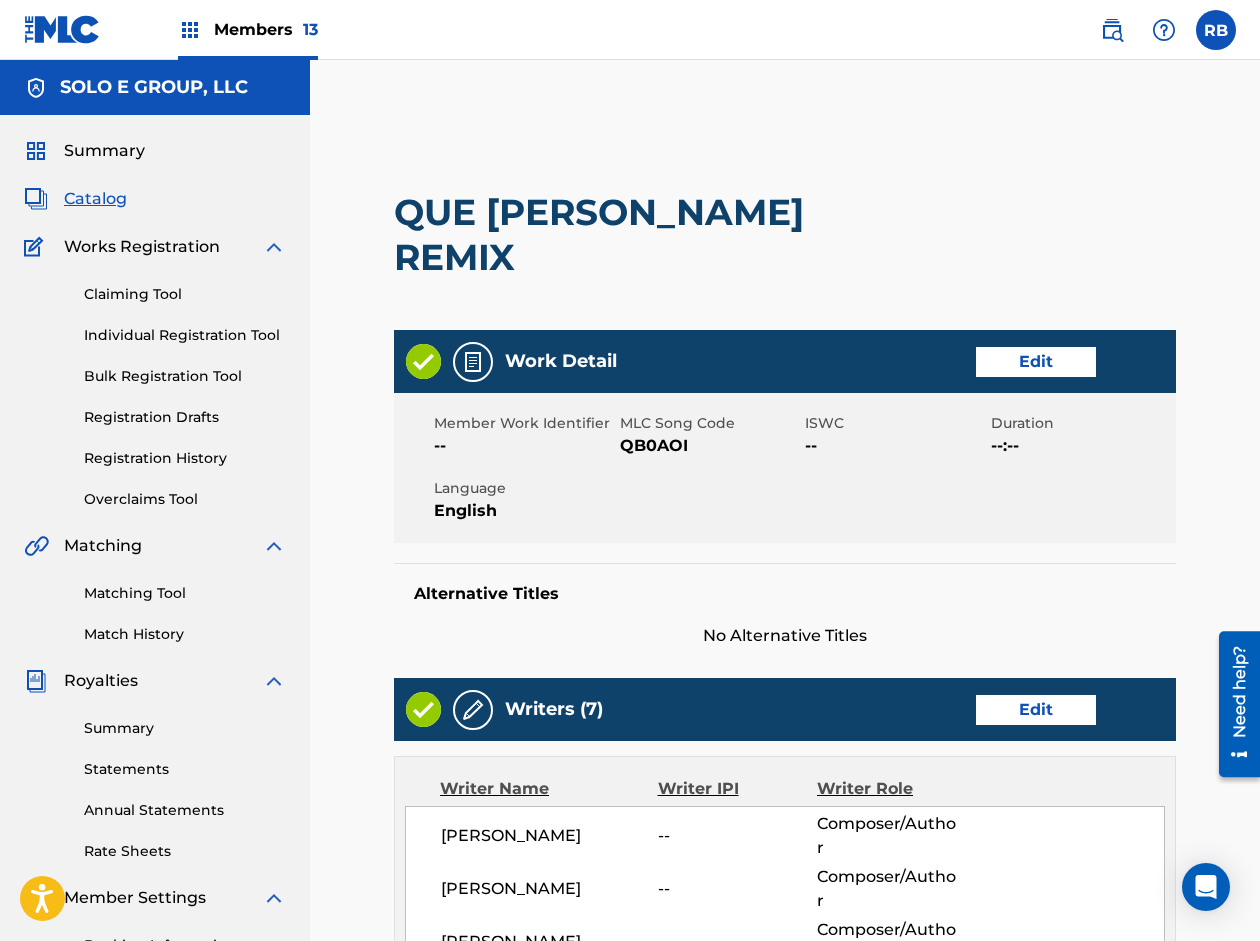 click on "Edit" at bounding box center (1036, 362) 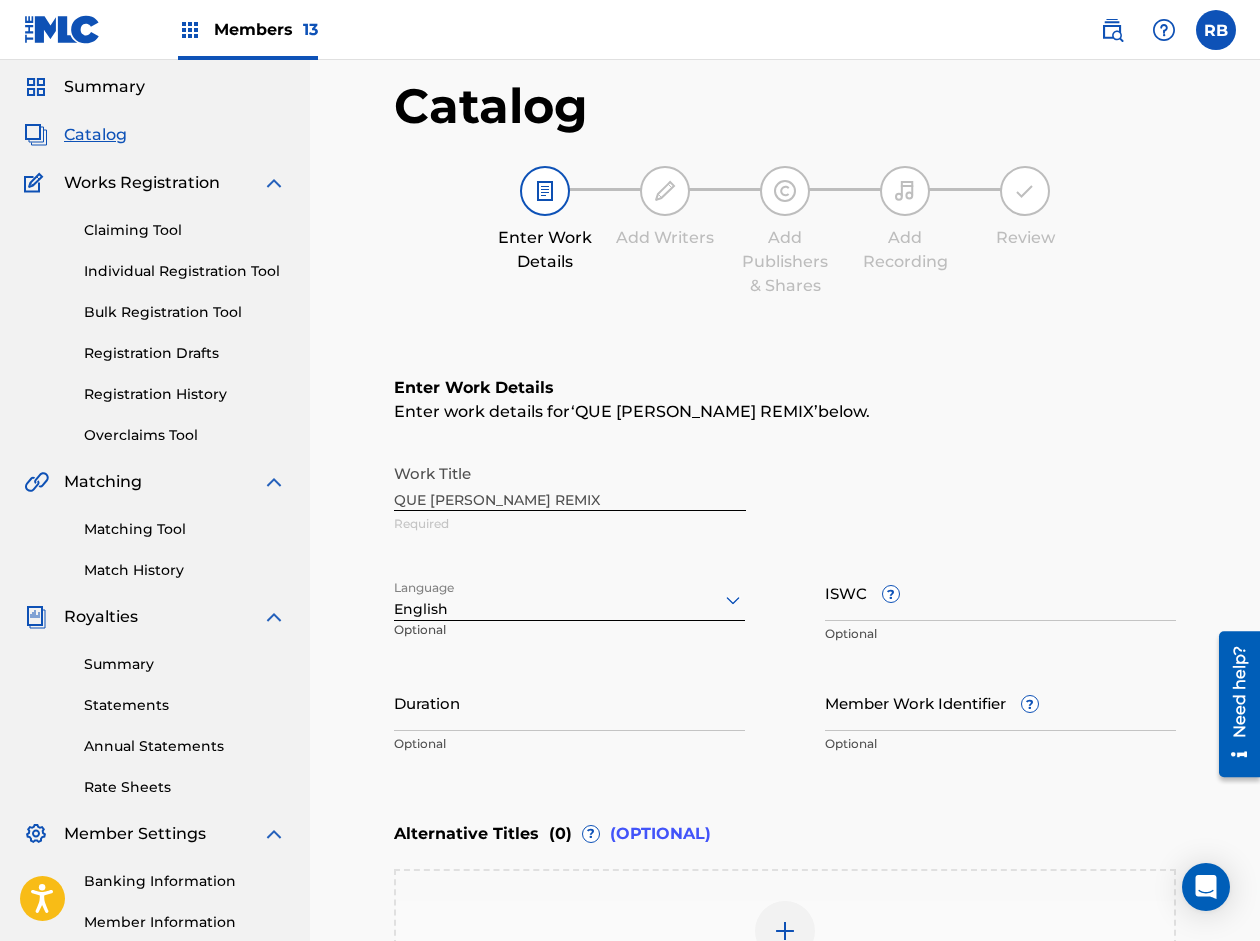 scroll, scrollTop: 100, scrollLeft: 0, axis: vertical 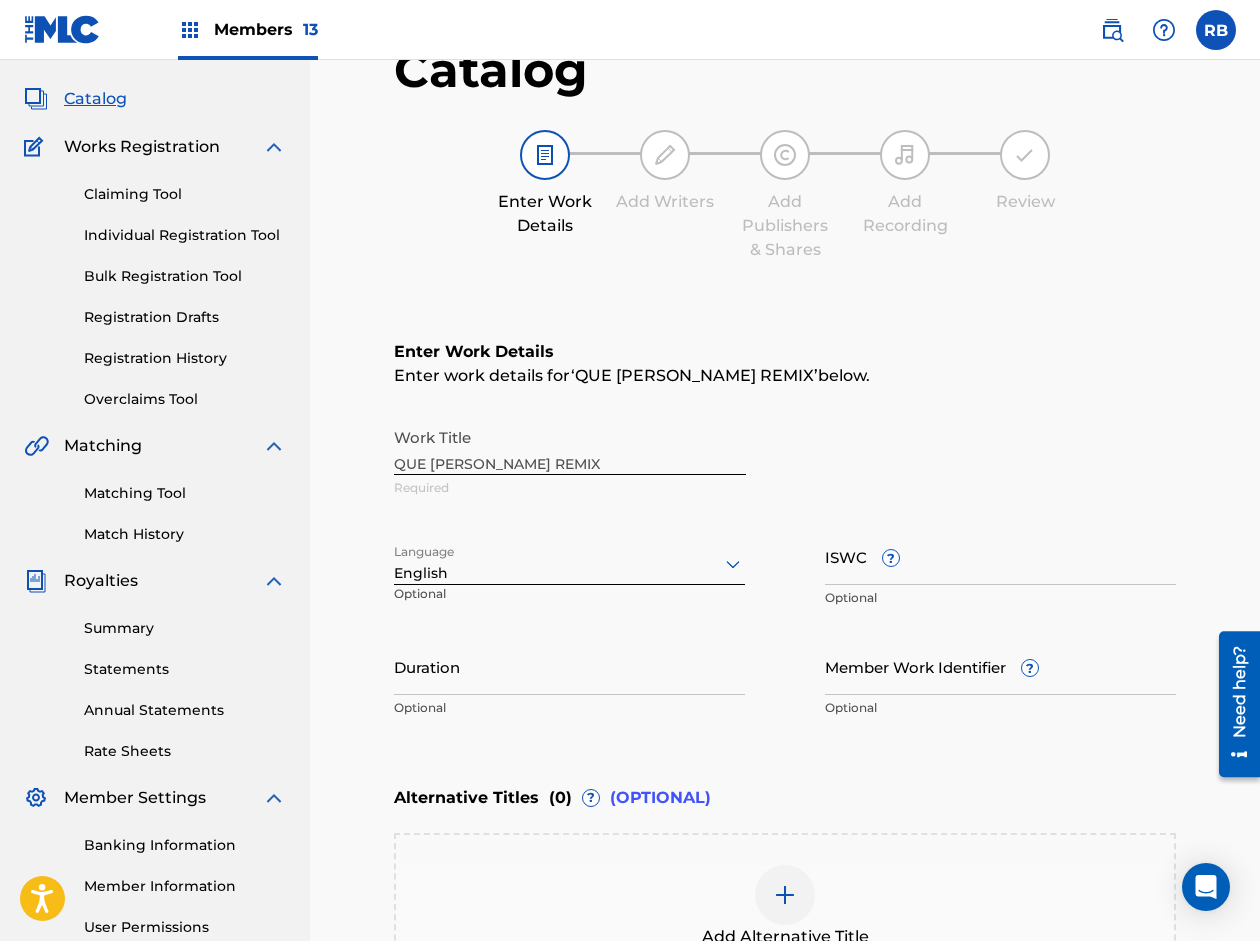 click on "English" at bounding box center [569, 573] 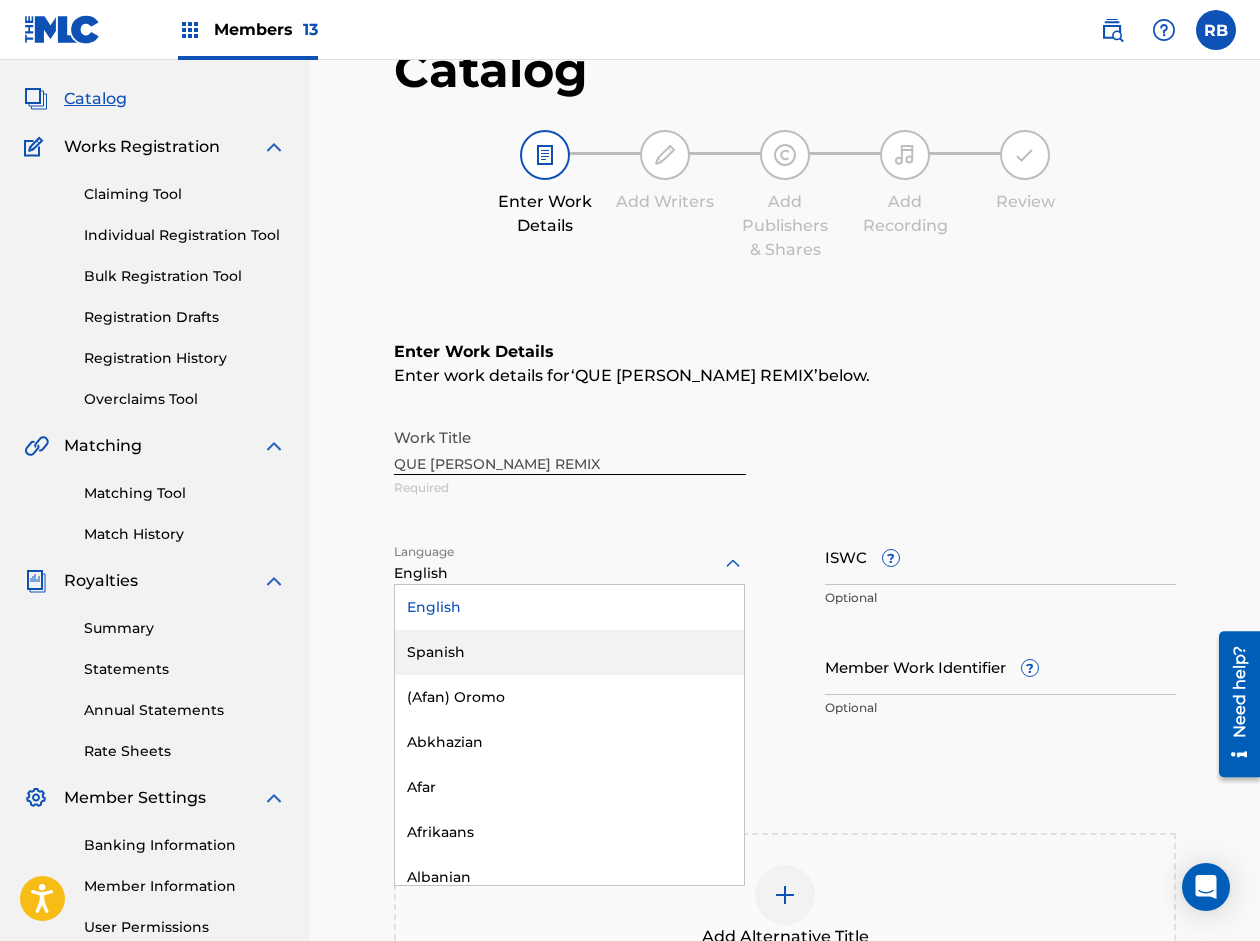 click on "Spanish" at bounding box center (569, 652) 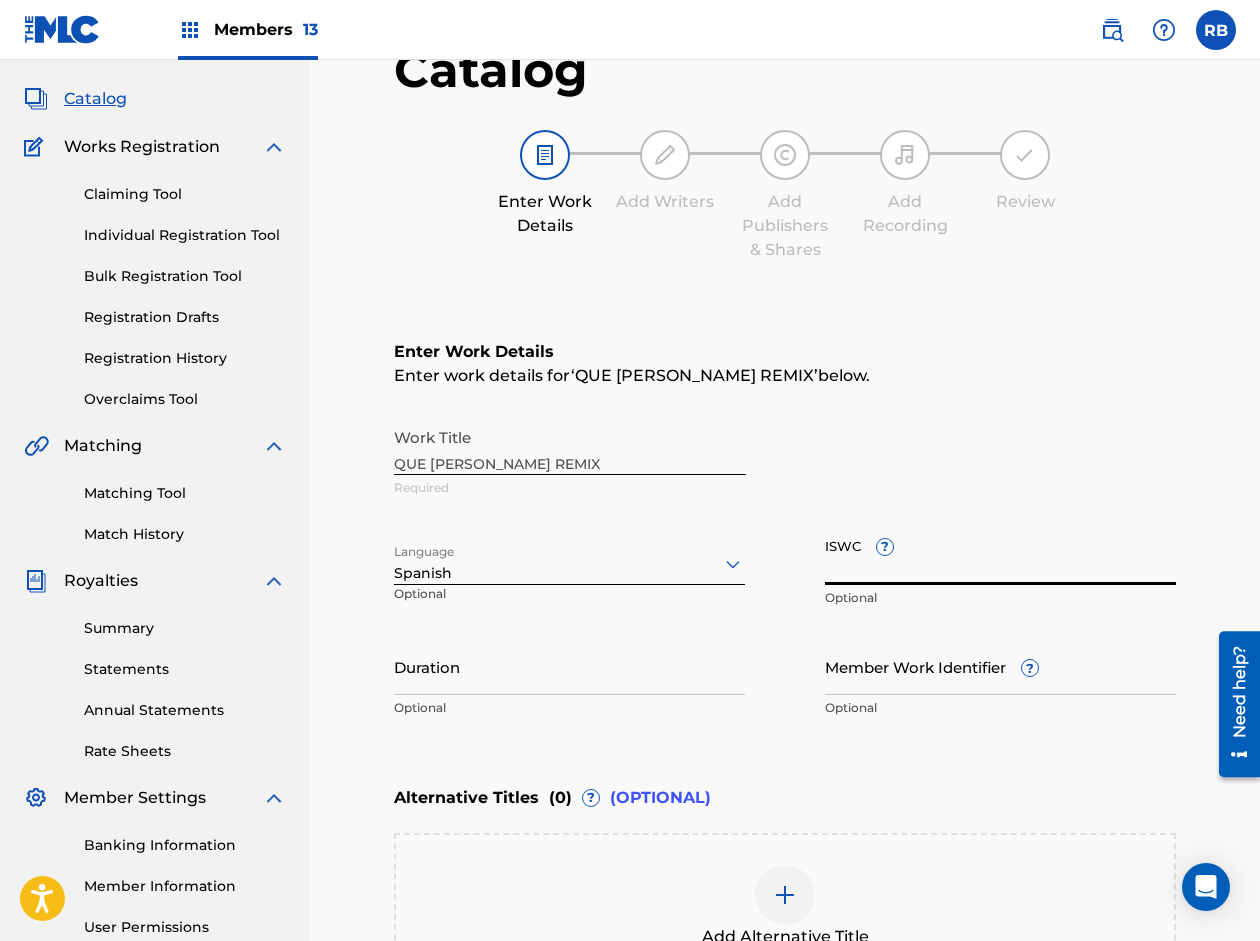 click on "ISWC   ?" at bounding box center (1000, 556) 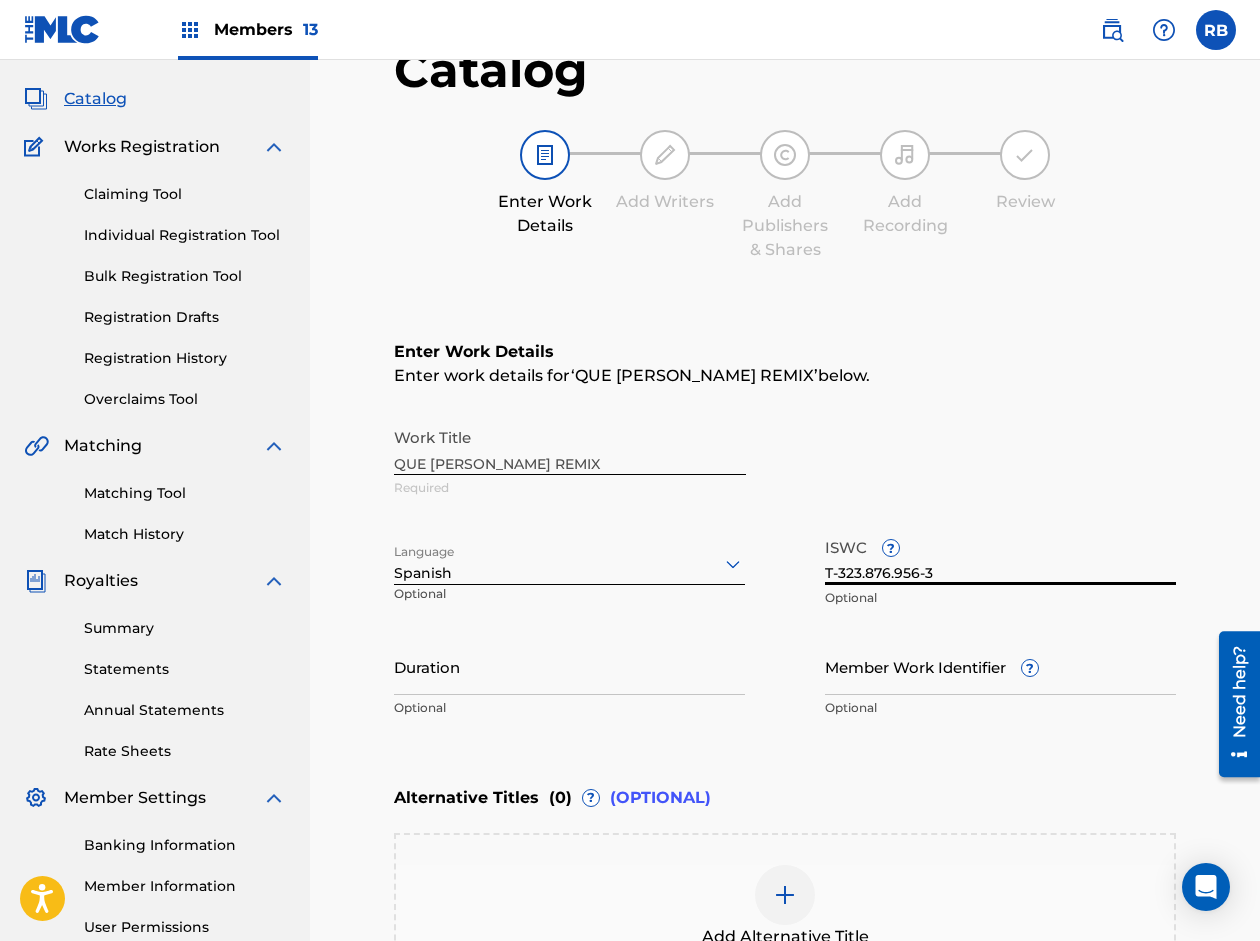 type on "T-323.876.956-3" 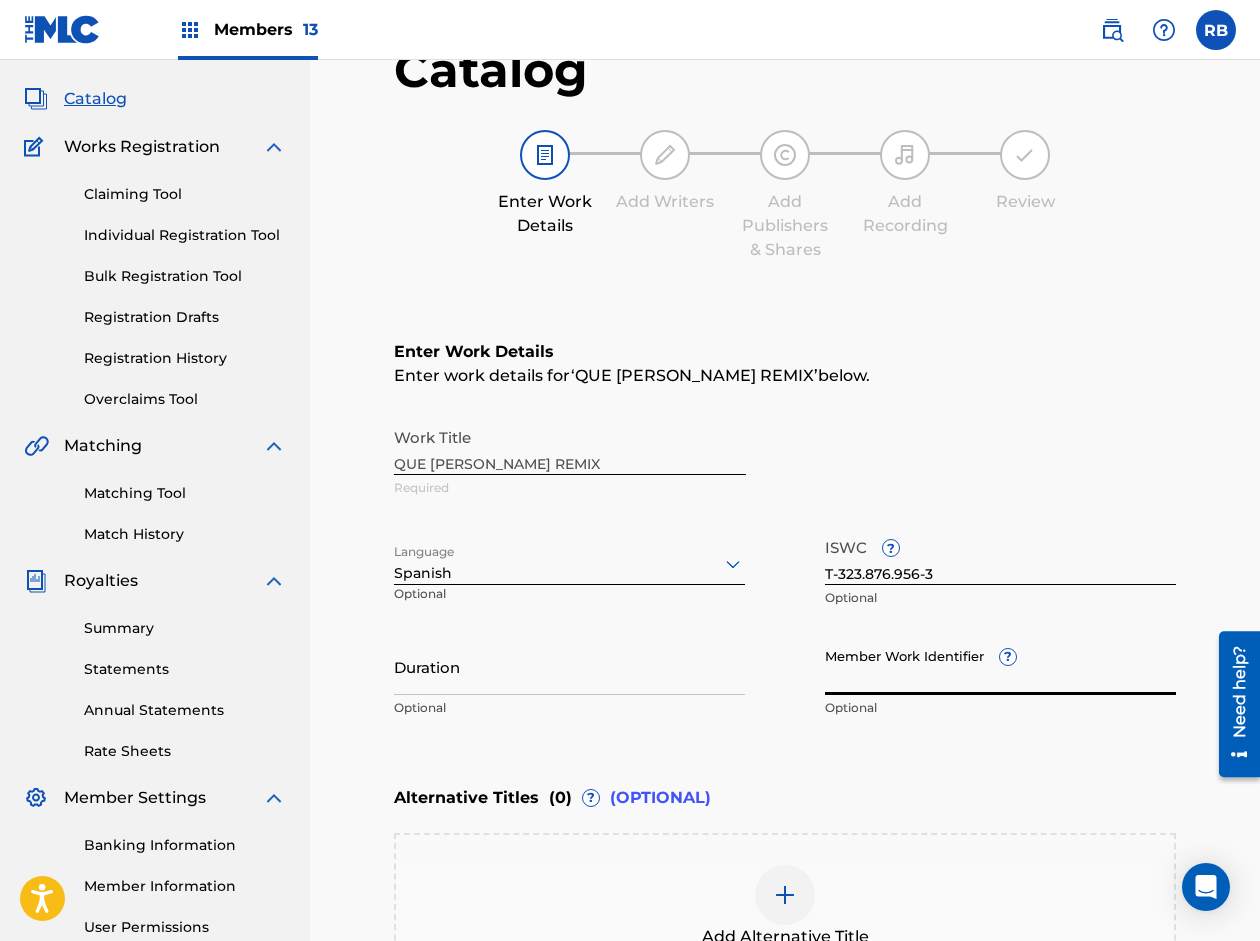 click on "Member Work Identifier   ?" at bounding box center [1000, 666] 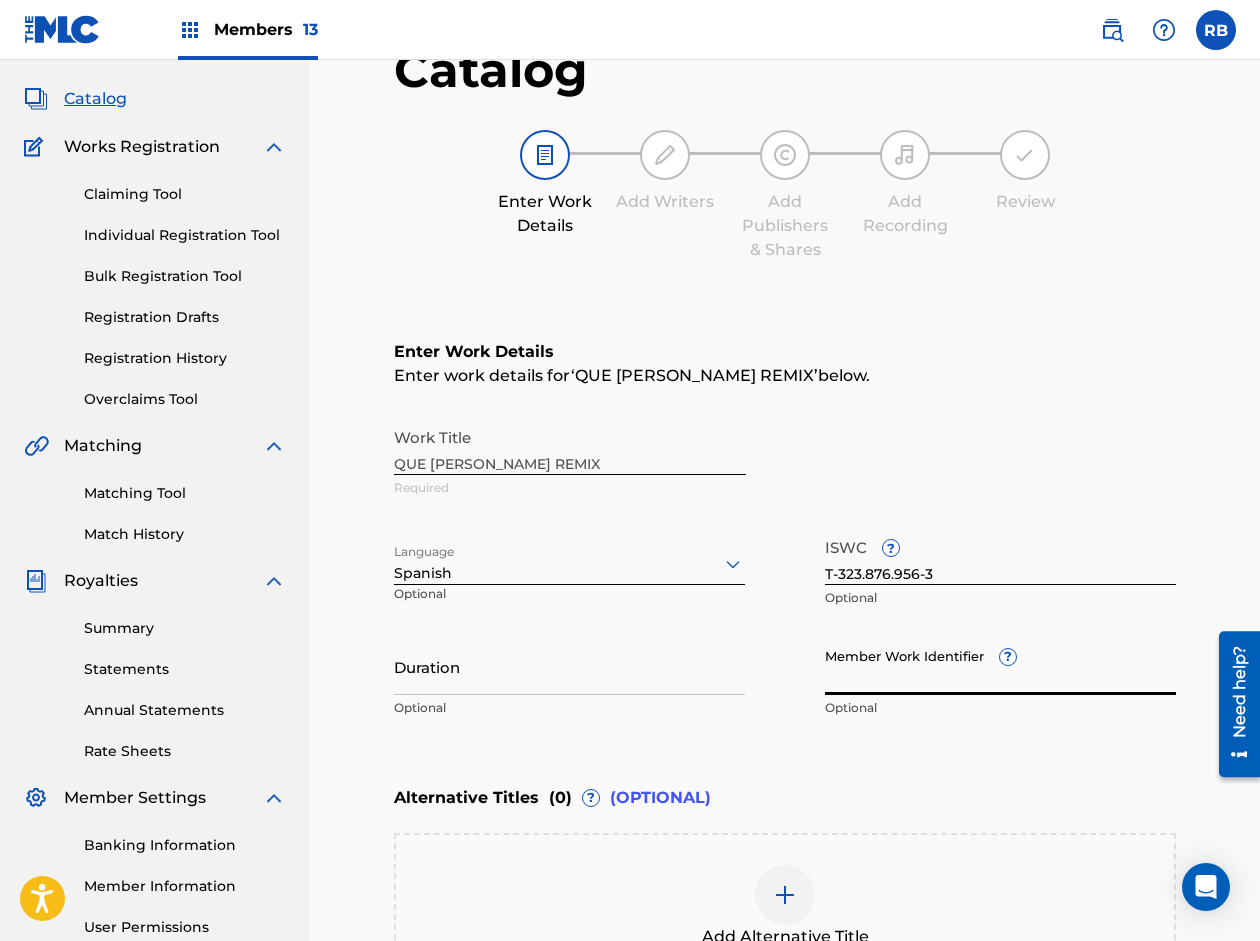 paste on "65126553" 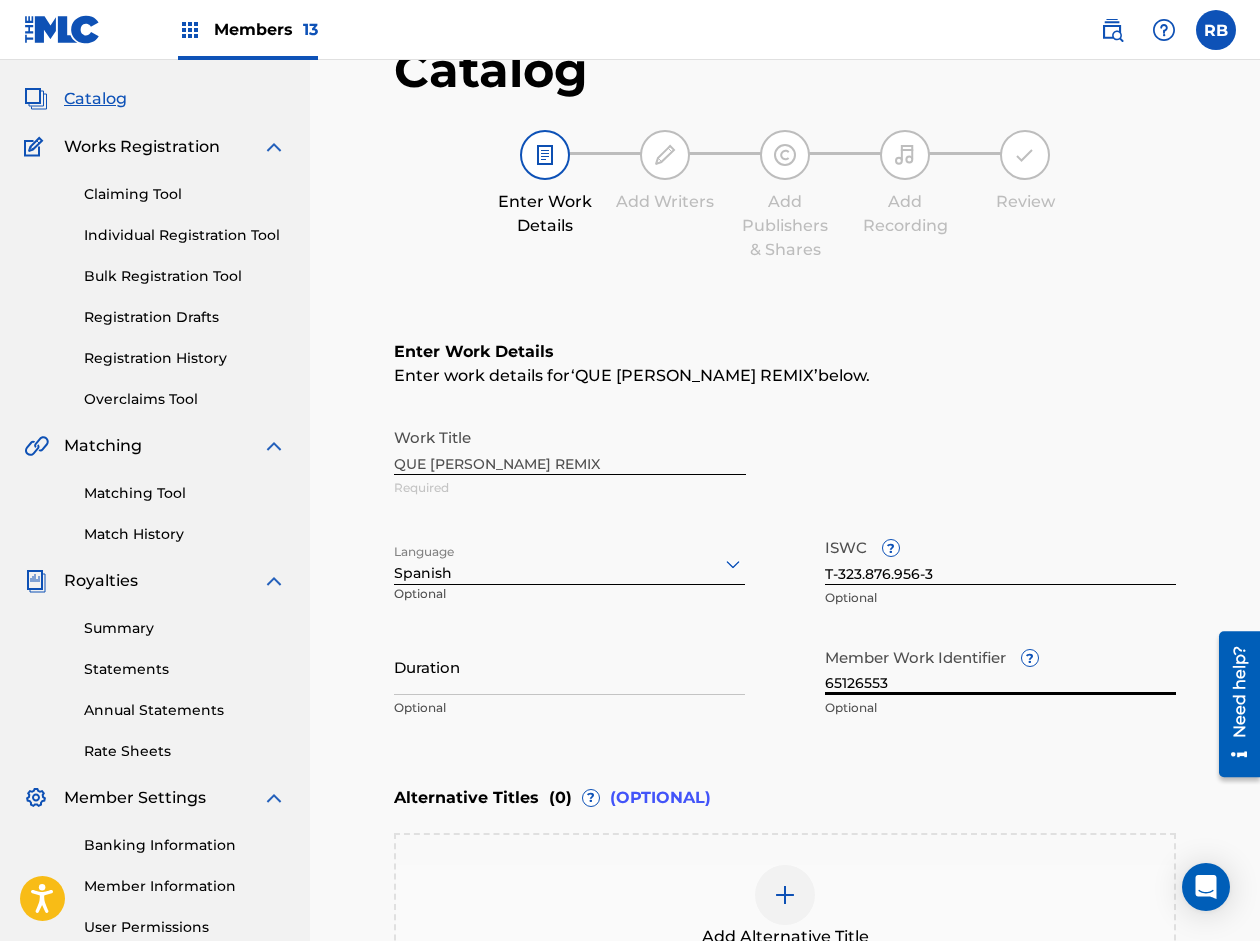 type on "65126553" 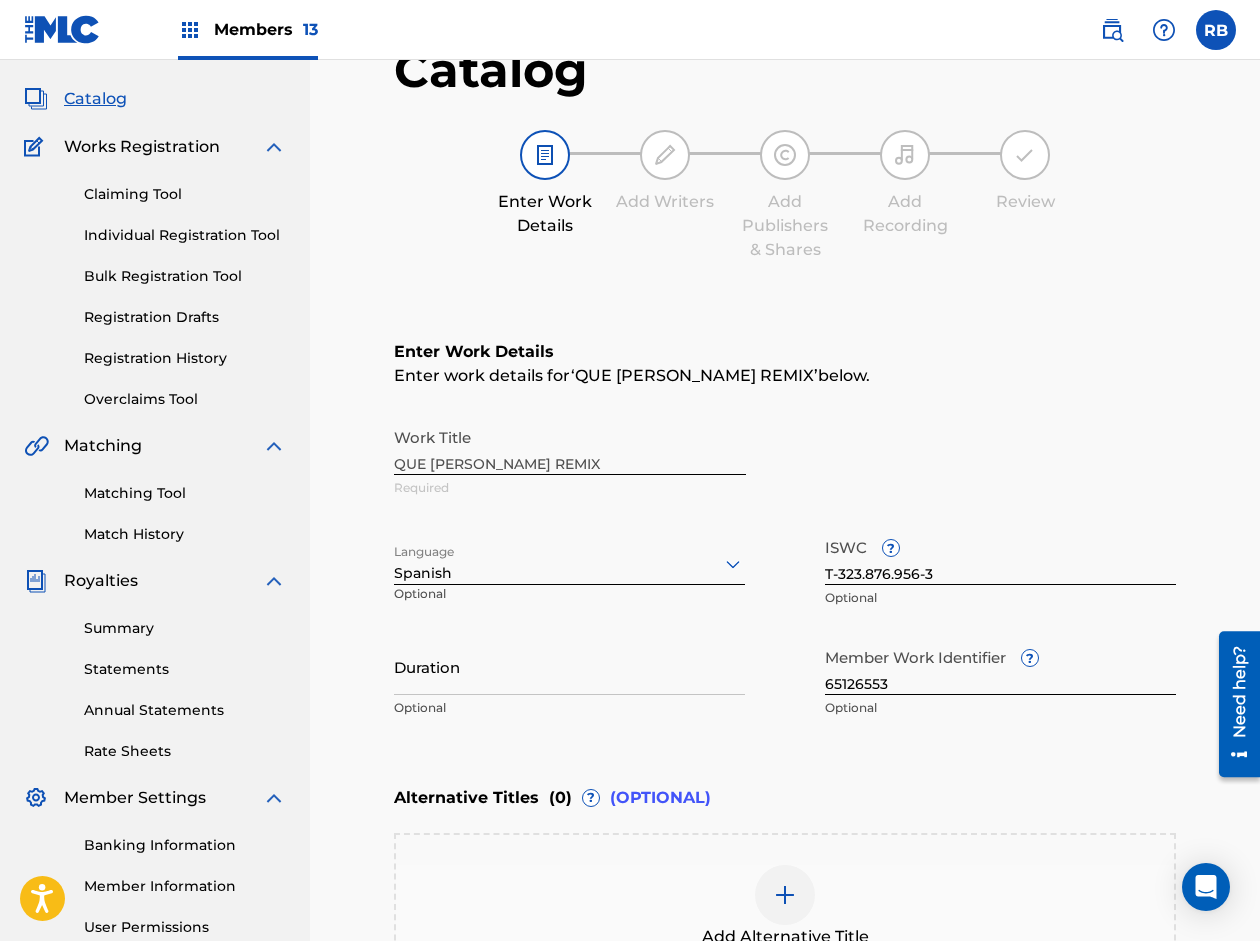 click on "Duration" at bounding box center [569, 666] 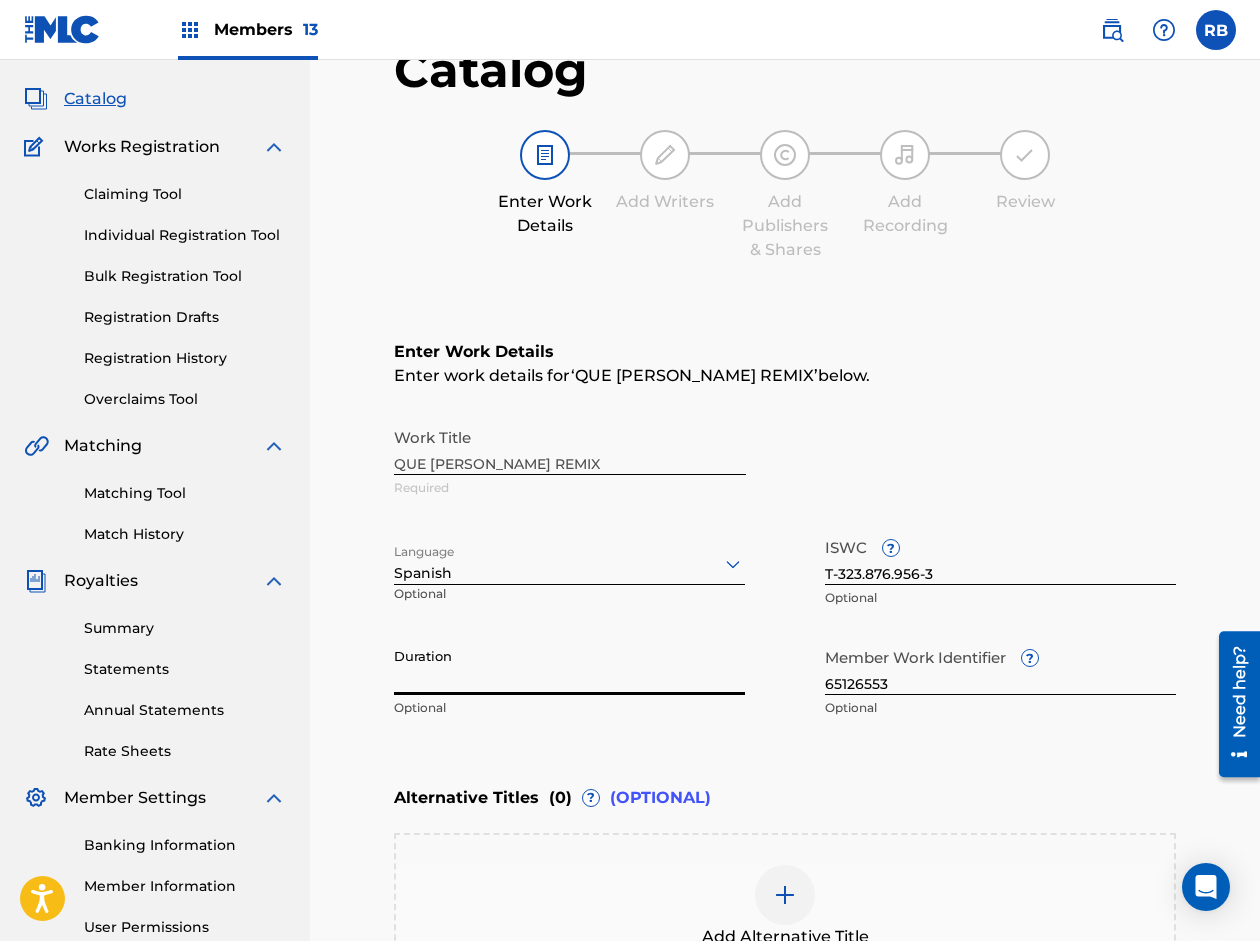 paste on "02:39" 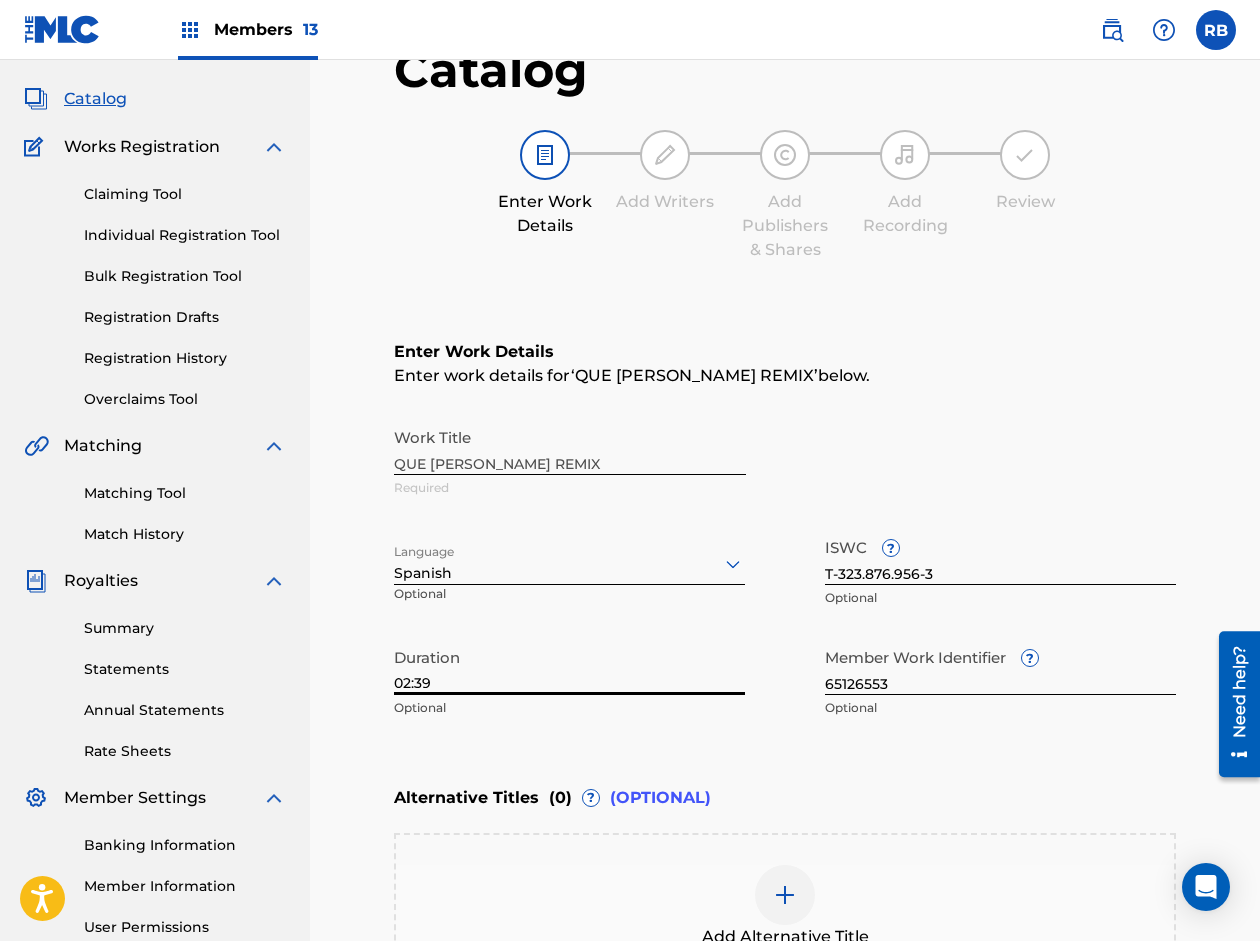 type on "02:39" 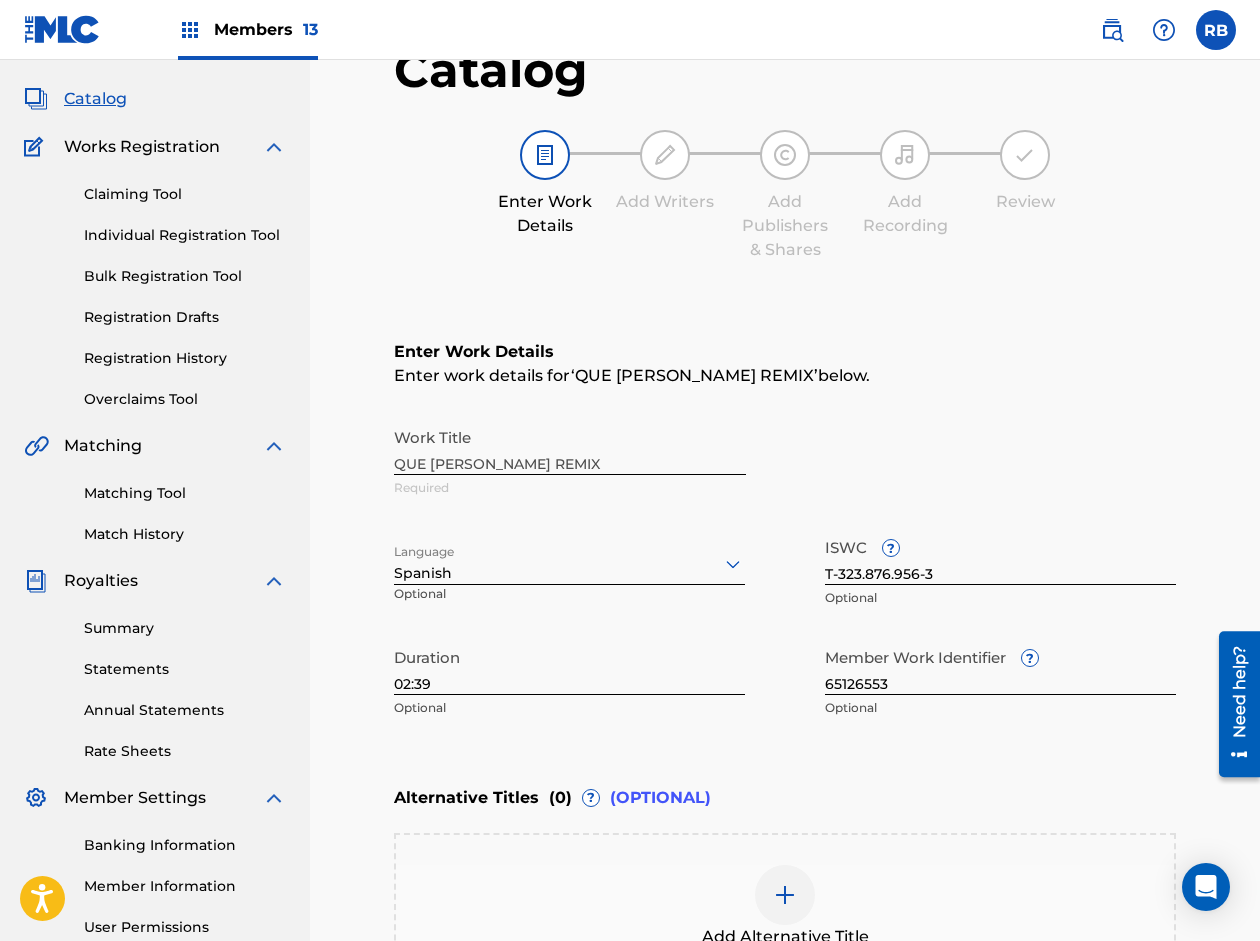 click on "Enter Work Details Enter work details for  ‘ QUE [PERSON_NAME] REMIX ’  below. Work Title   QUE [PERSON_NAME] REMIX Required Language Spanish Optional ISWC   ? T-323.876.956-3 Optional Duration   02:39 Optional Member Work Identifier   ? 65126553 Optional" at bounding box center [785, 534] 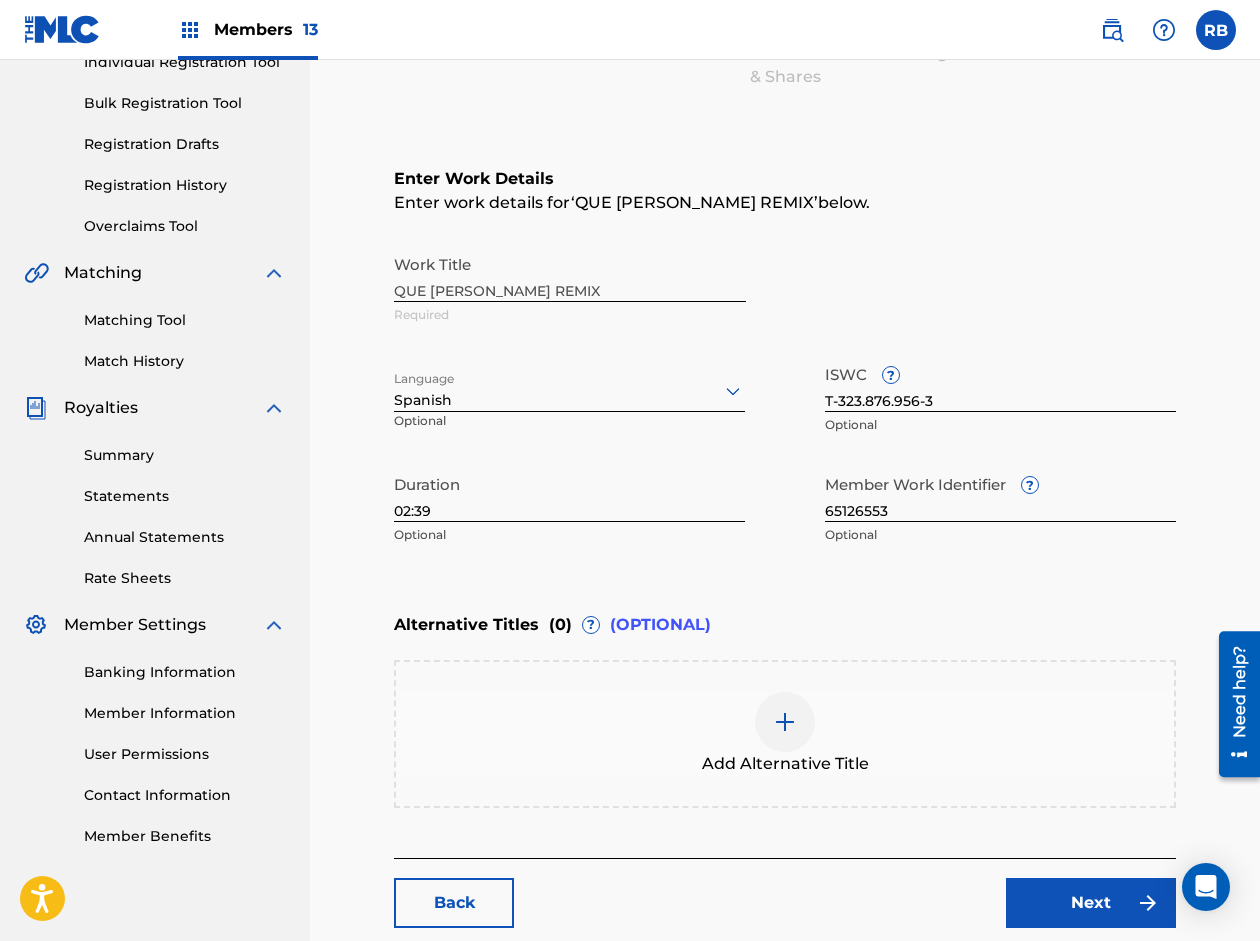 scroll, scrollTop: 300, scrollLeft: 0, axis: vertical 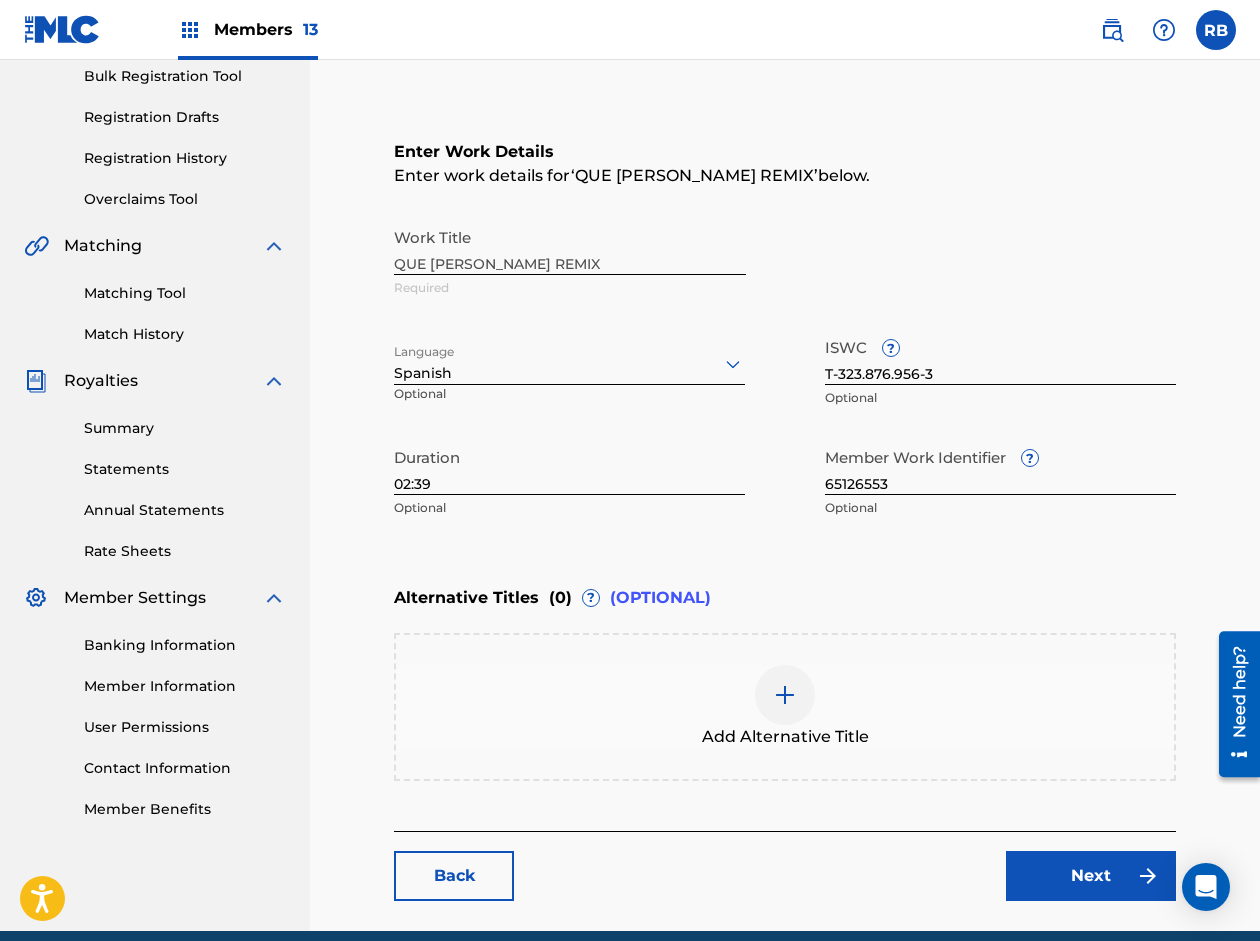 click at bounding box center (785, 695) 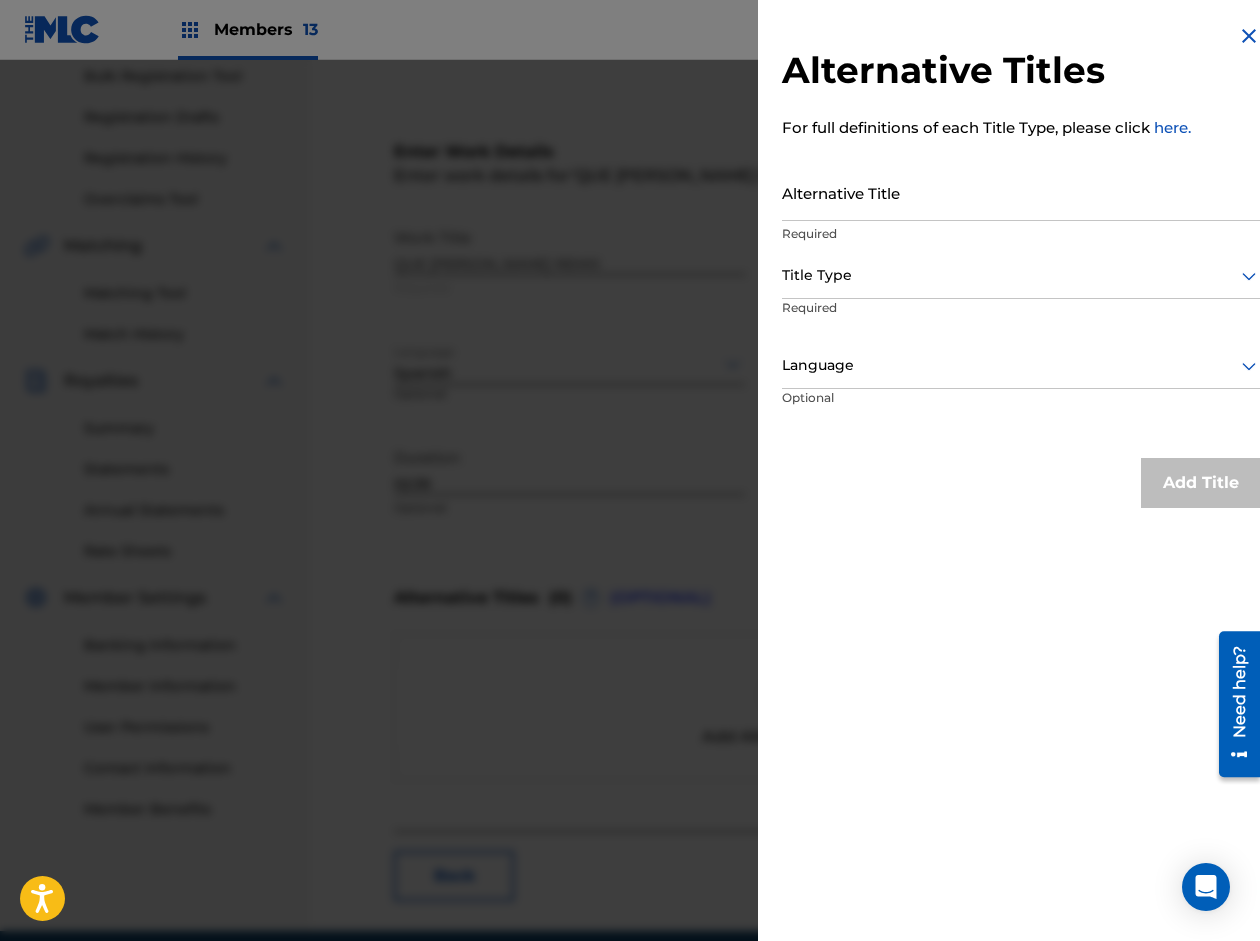 click on "Alternative Title" at bounding box center [1021, 192] 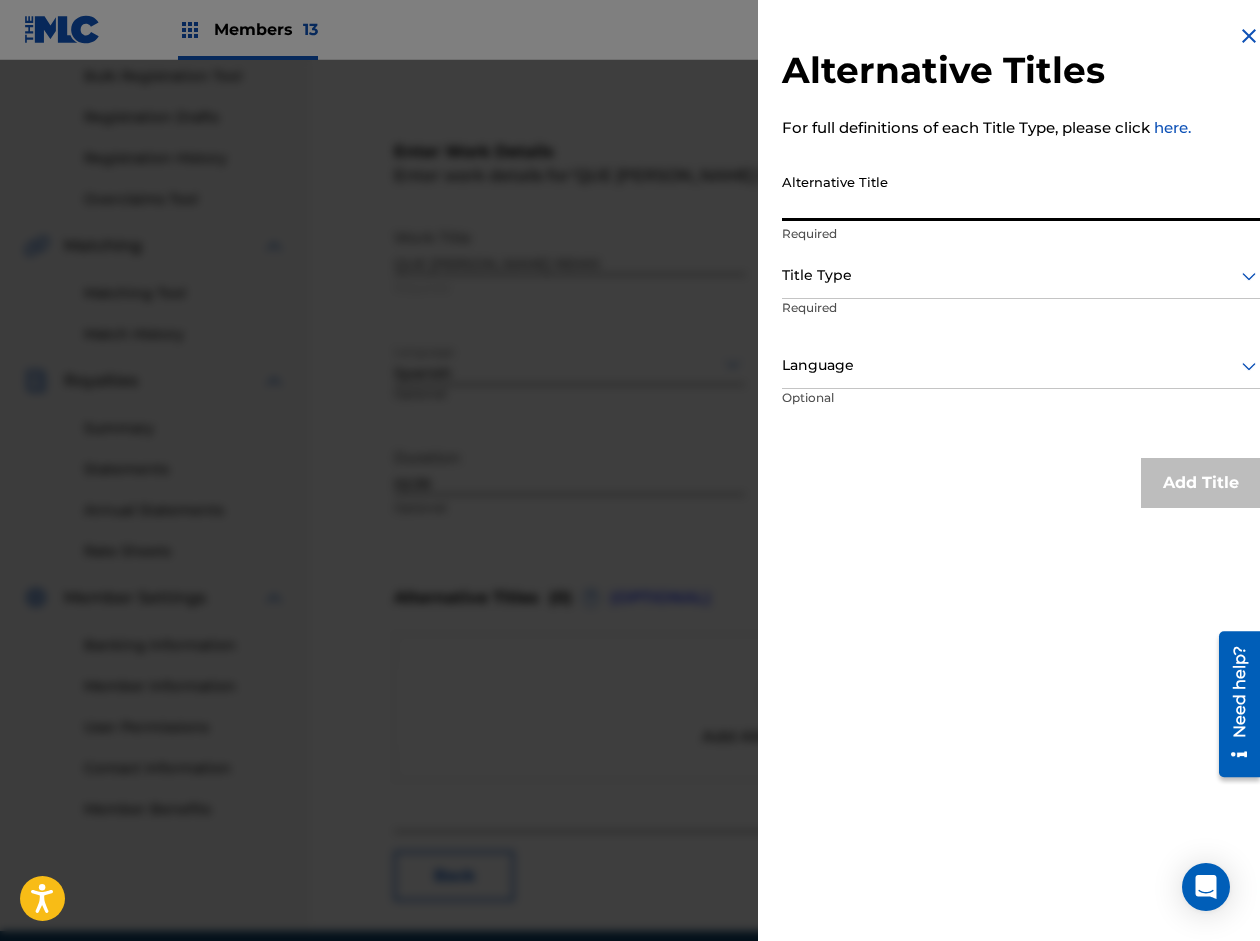 paste on "LA MAS DOLL - QUE [PERSON_NAME] (REMIX)" 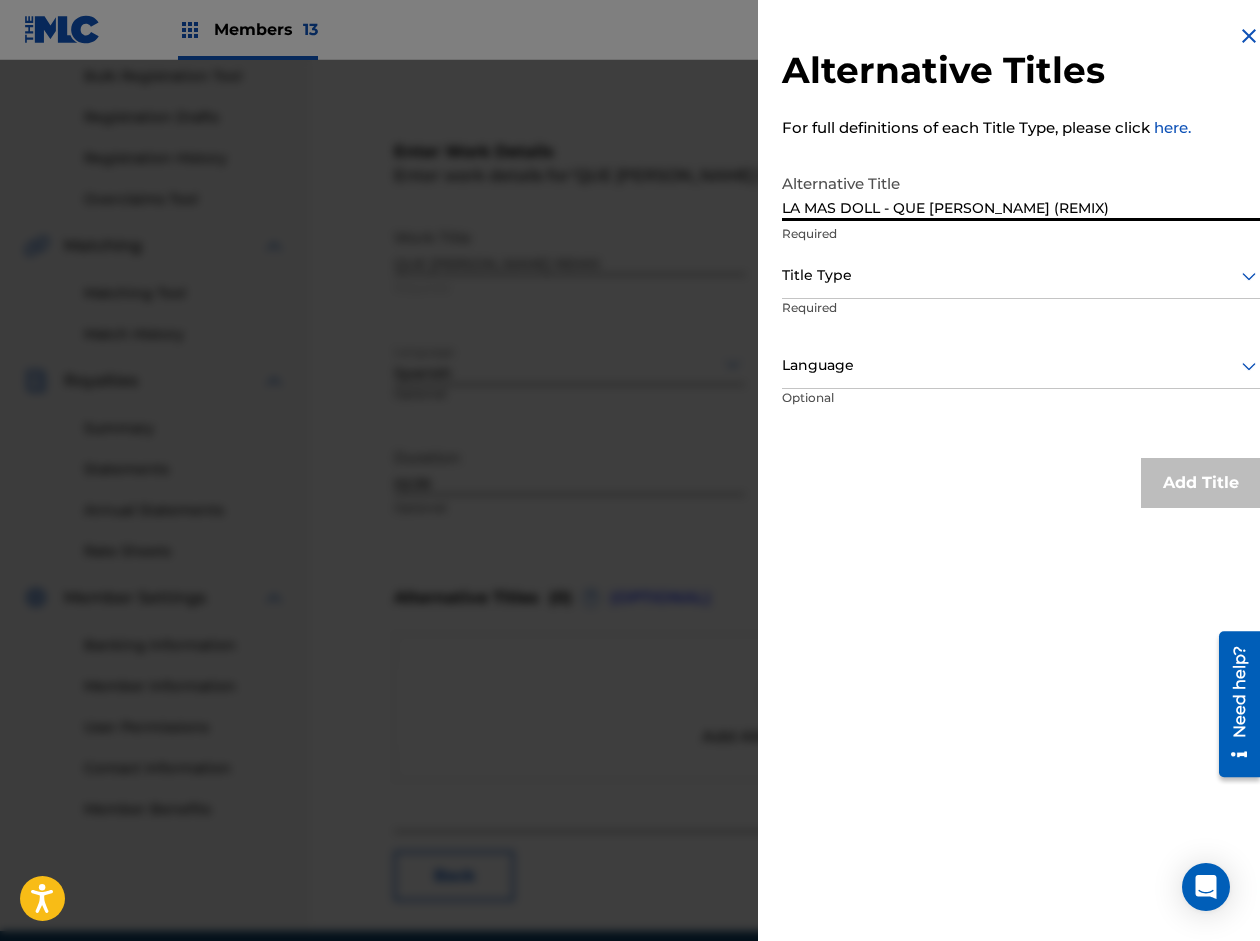 type on "LA MAS DOLL - QUE [PERSON_NAME] (REMIX)" 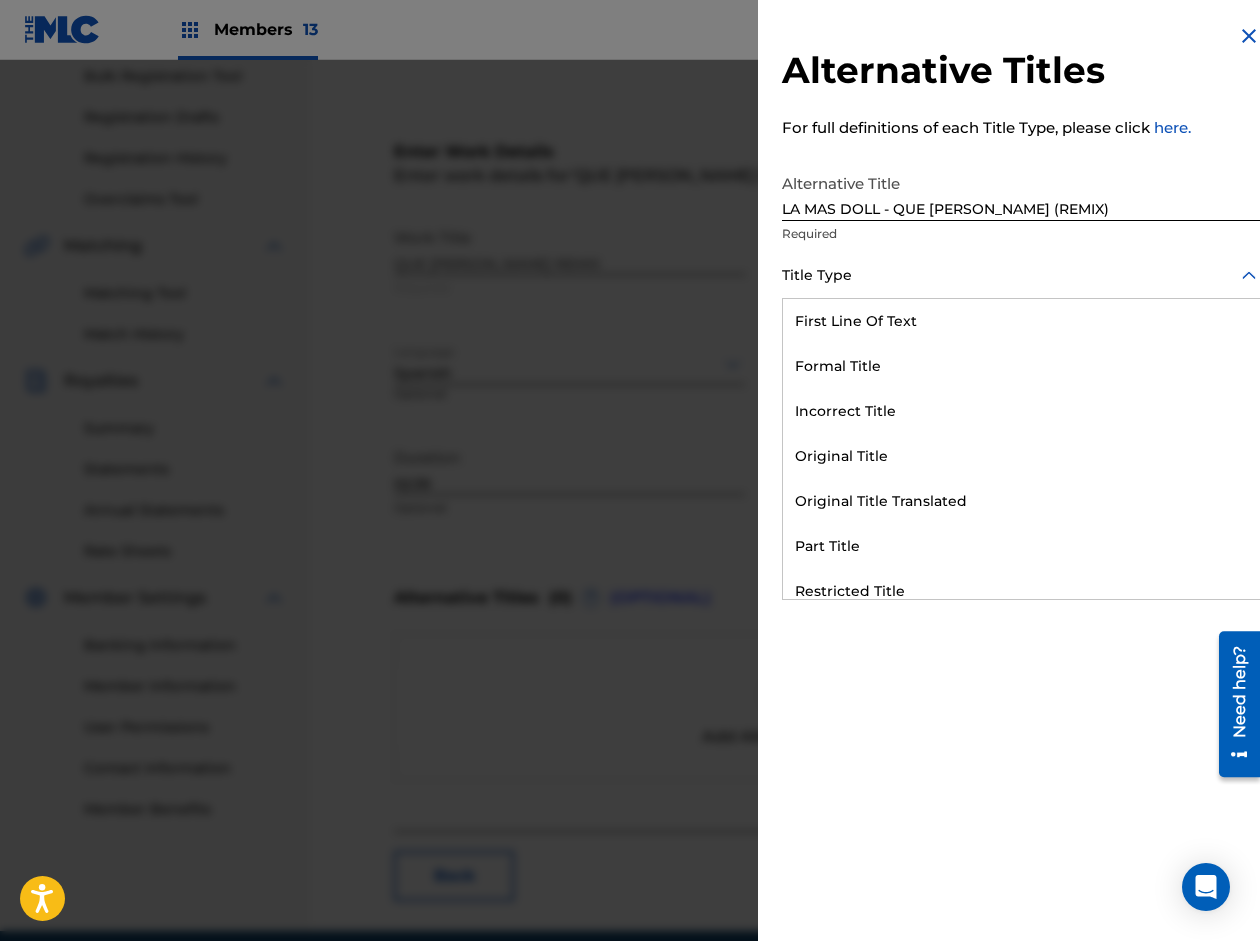 scroll, scrollTop: 195, scrollLeft: 0, axis: vertical 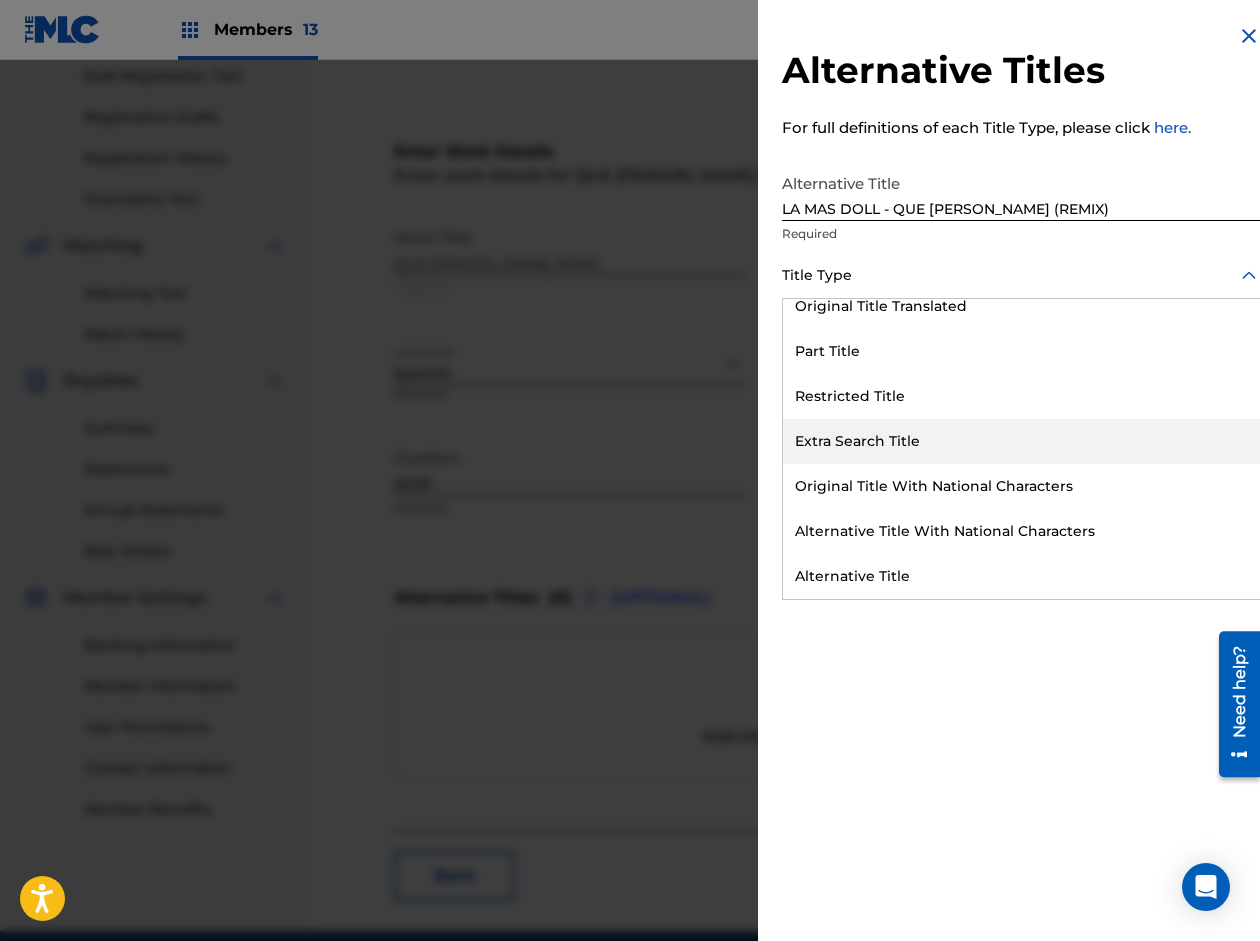 click on "Extra Search Title" at bounding box center (1021, 441) 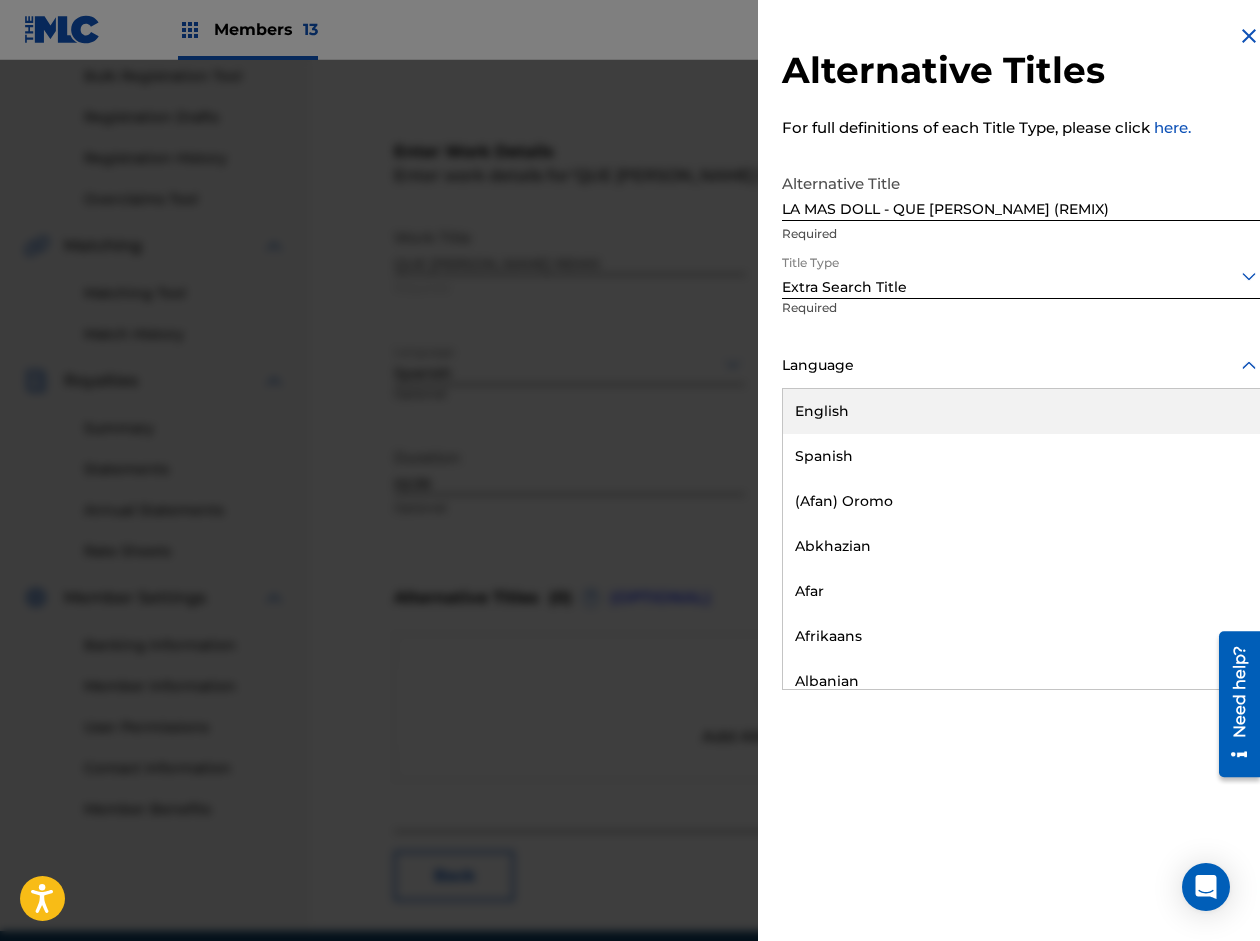 click on "Language" at bounding box center [1021, 366] 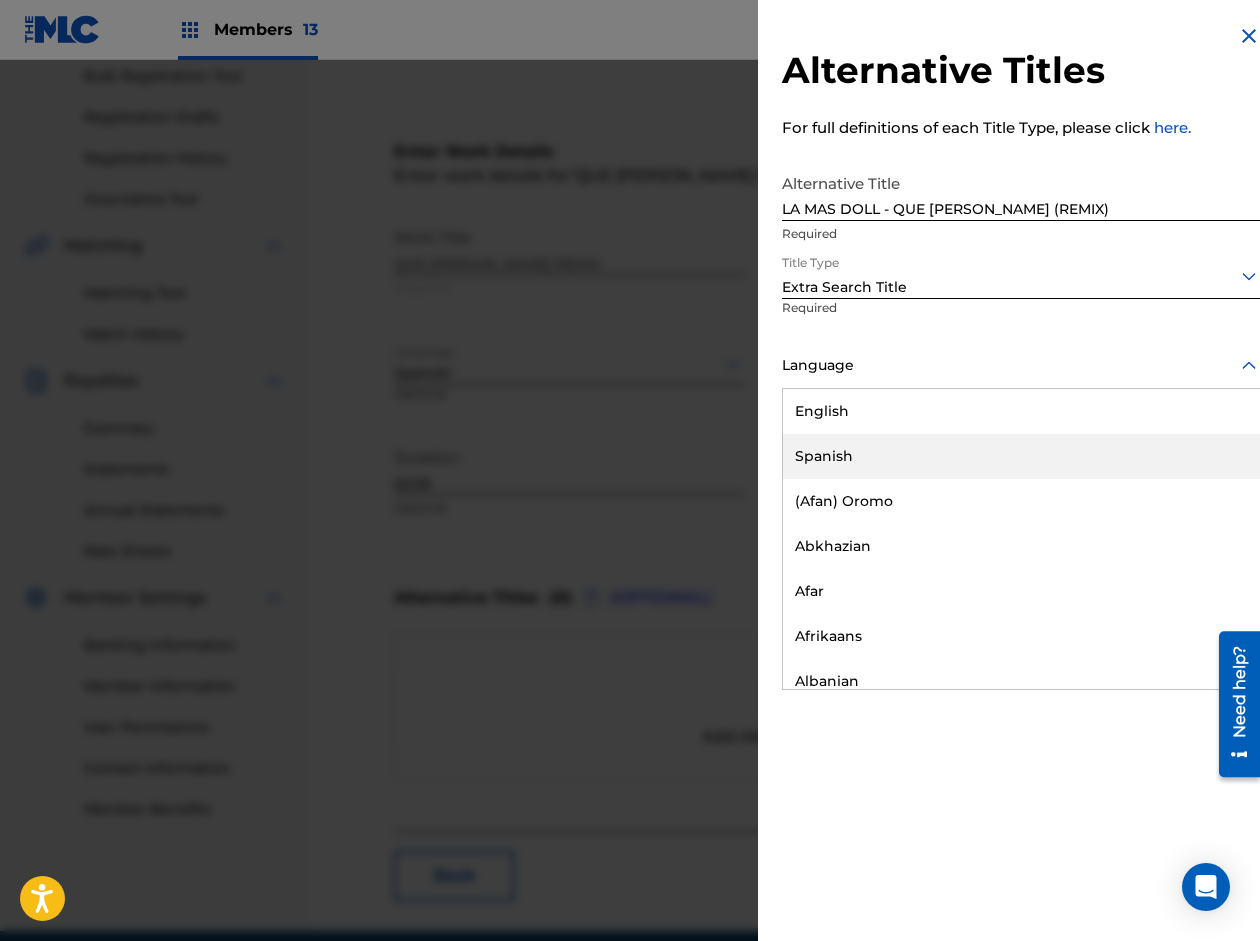 click on "Spanish" at bounding box center (1021, 456) 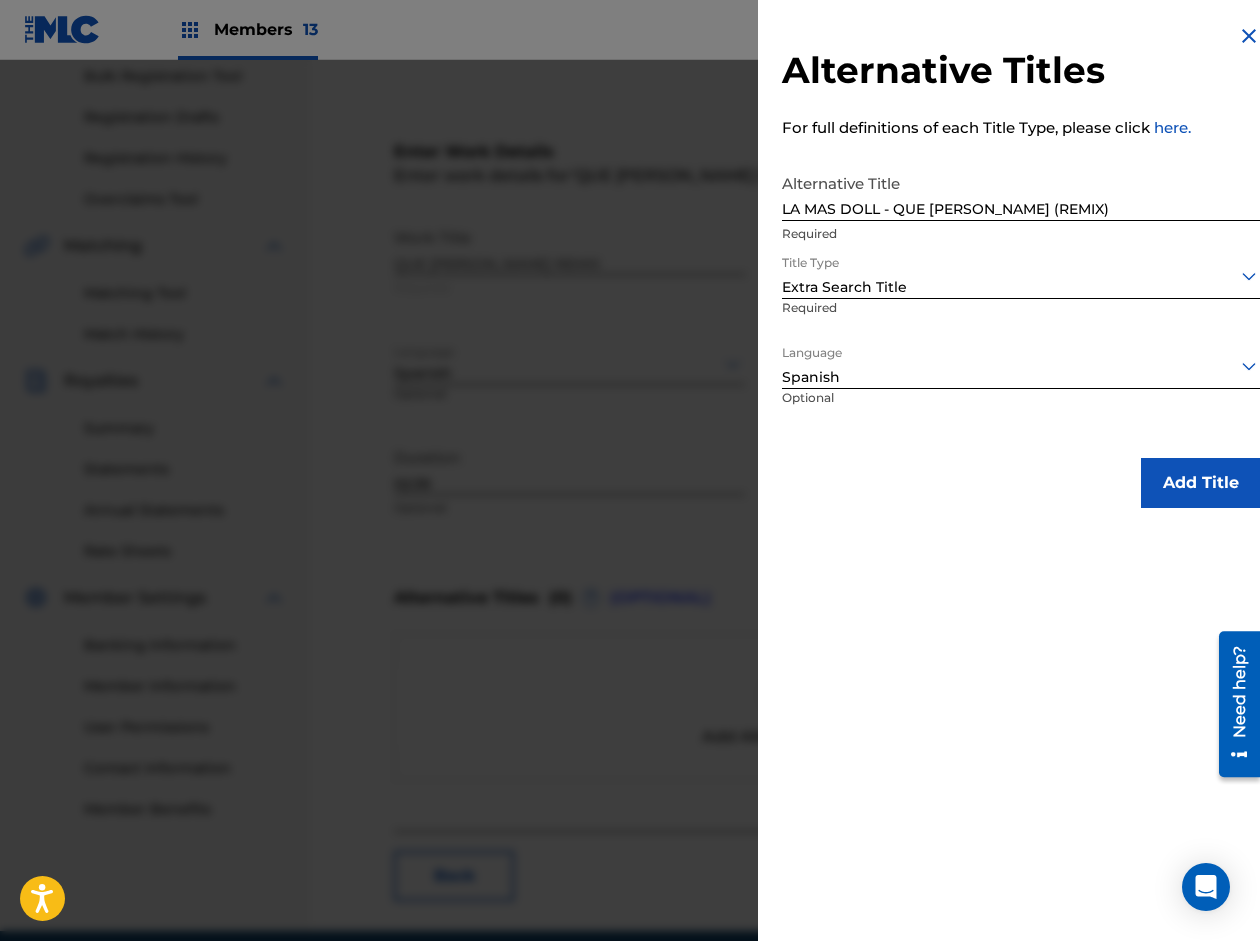 click on "Add Title" at bounding box center (1201, 483) 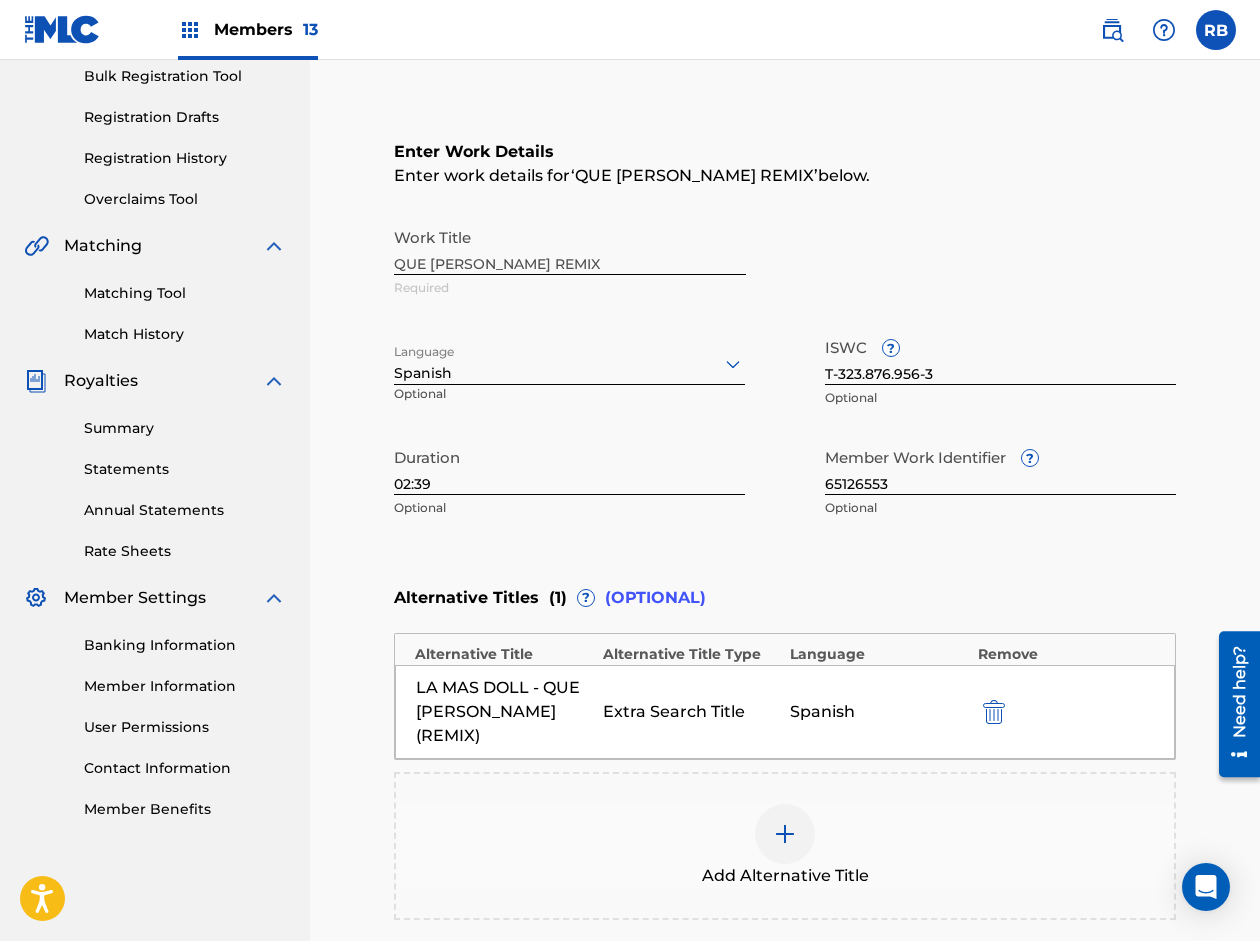 click at bounding box center [785, 834] 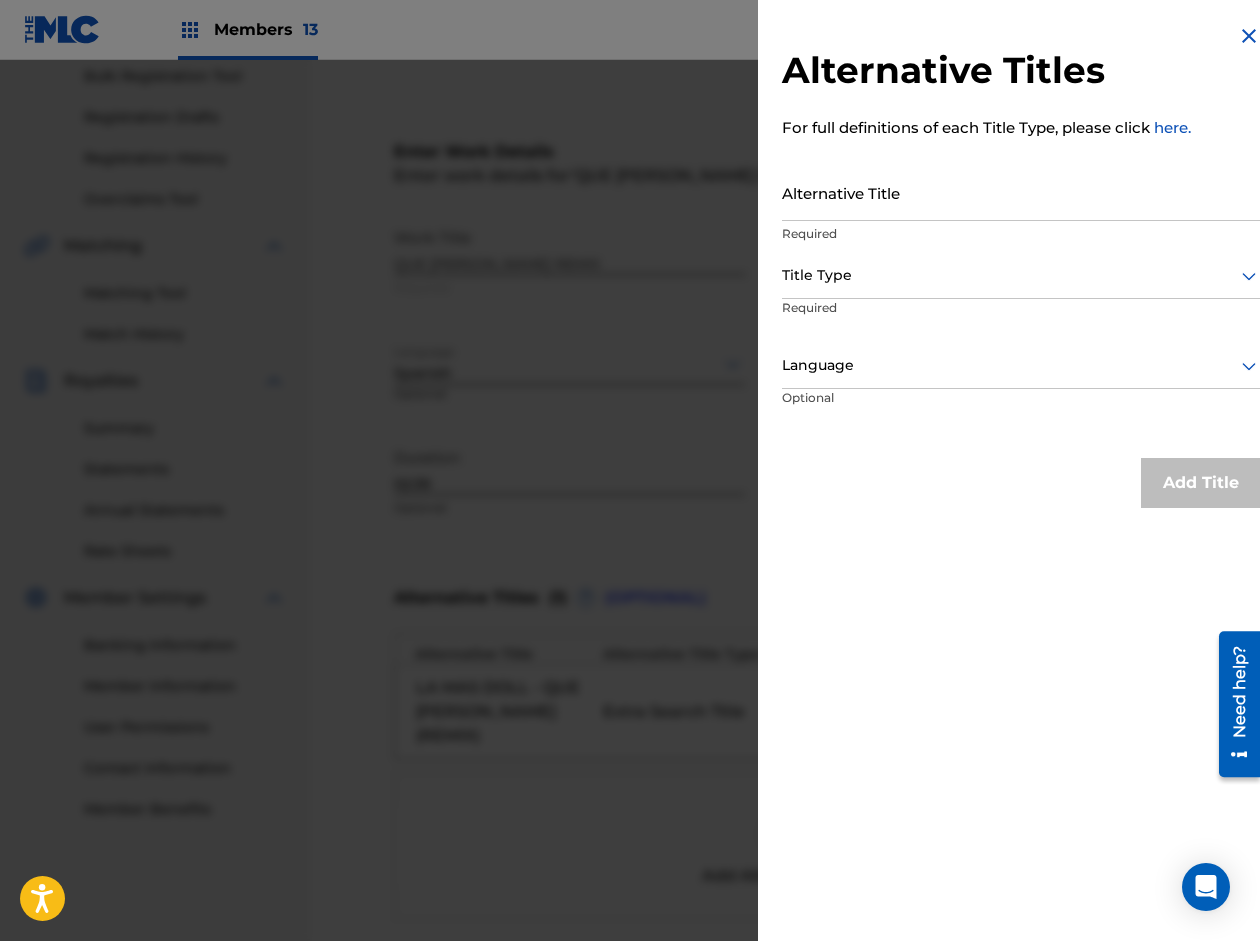 click on "Alternative Title" at bounding box center [1021, 192] 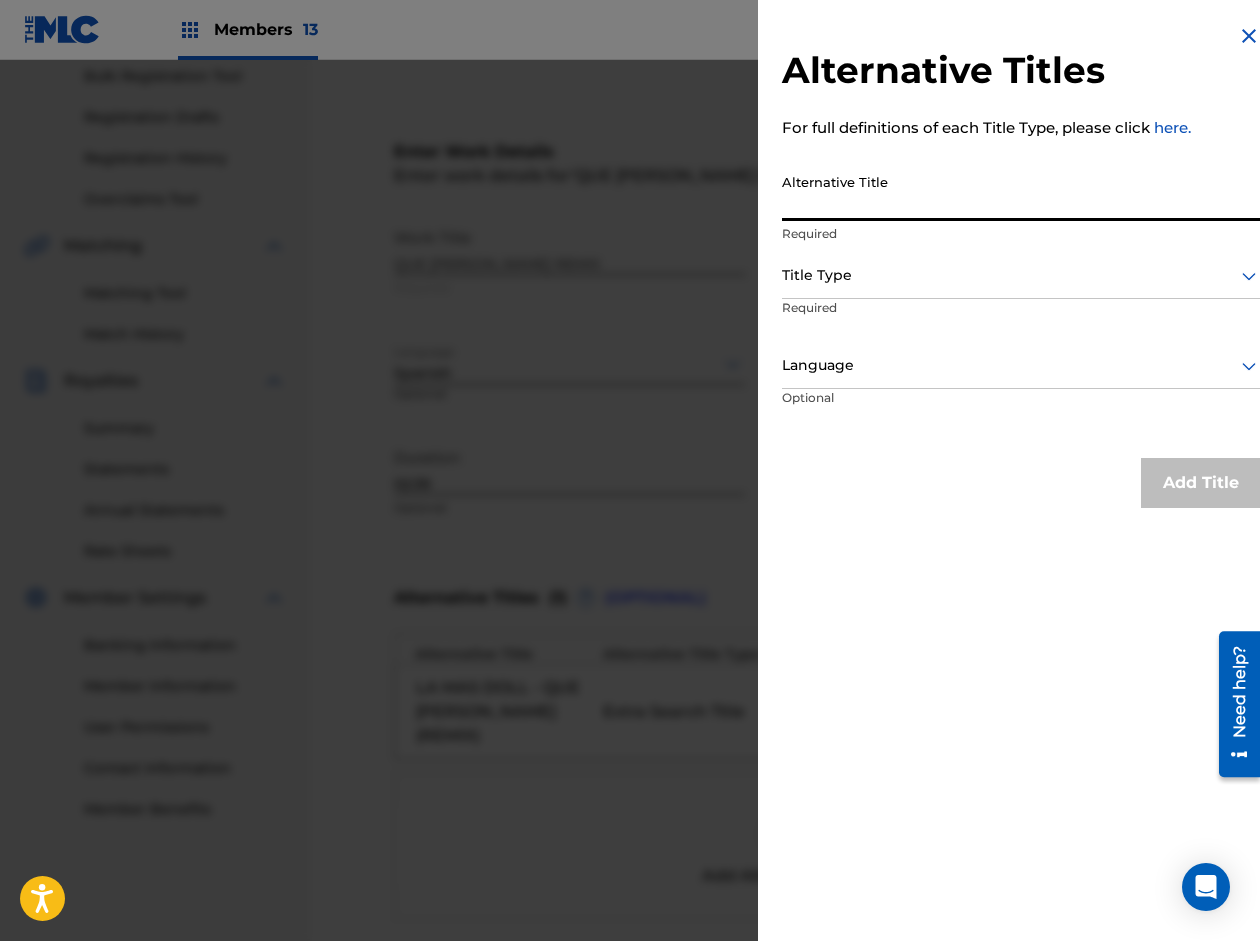 paste on "VIEW LIKE PRODUCIENDO - QUE [PERSON_NAME] (REMIX)" 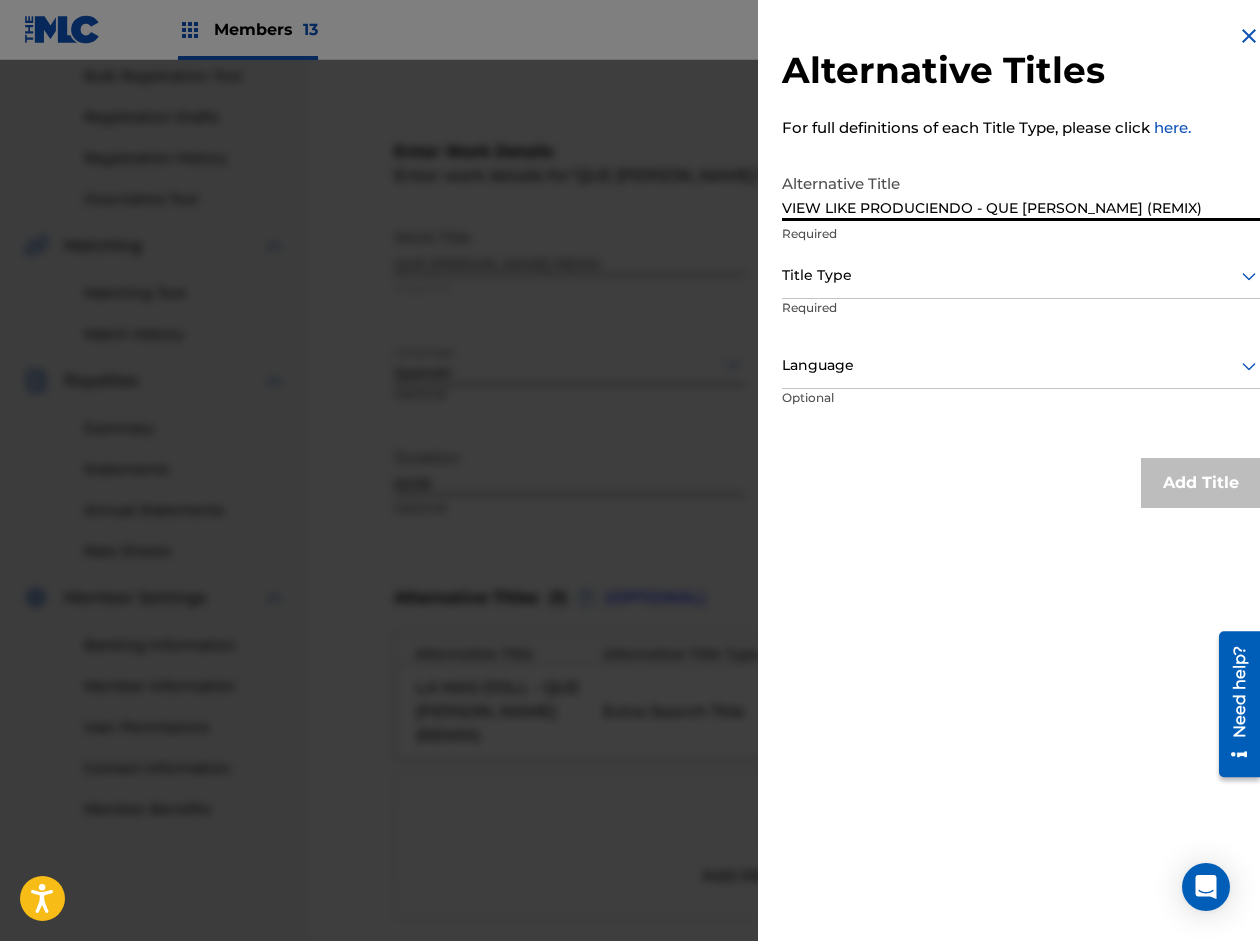 type on "VIEW LIKE PRODUCIENDO - QUE [PERSON_NAME] (REMIX)" 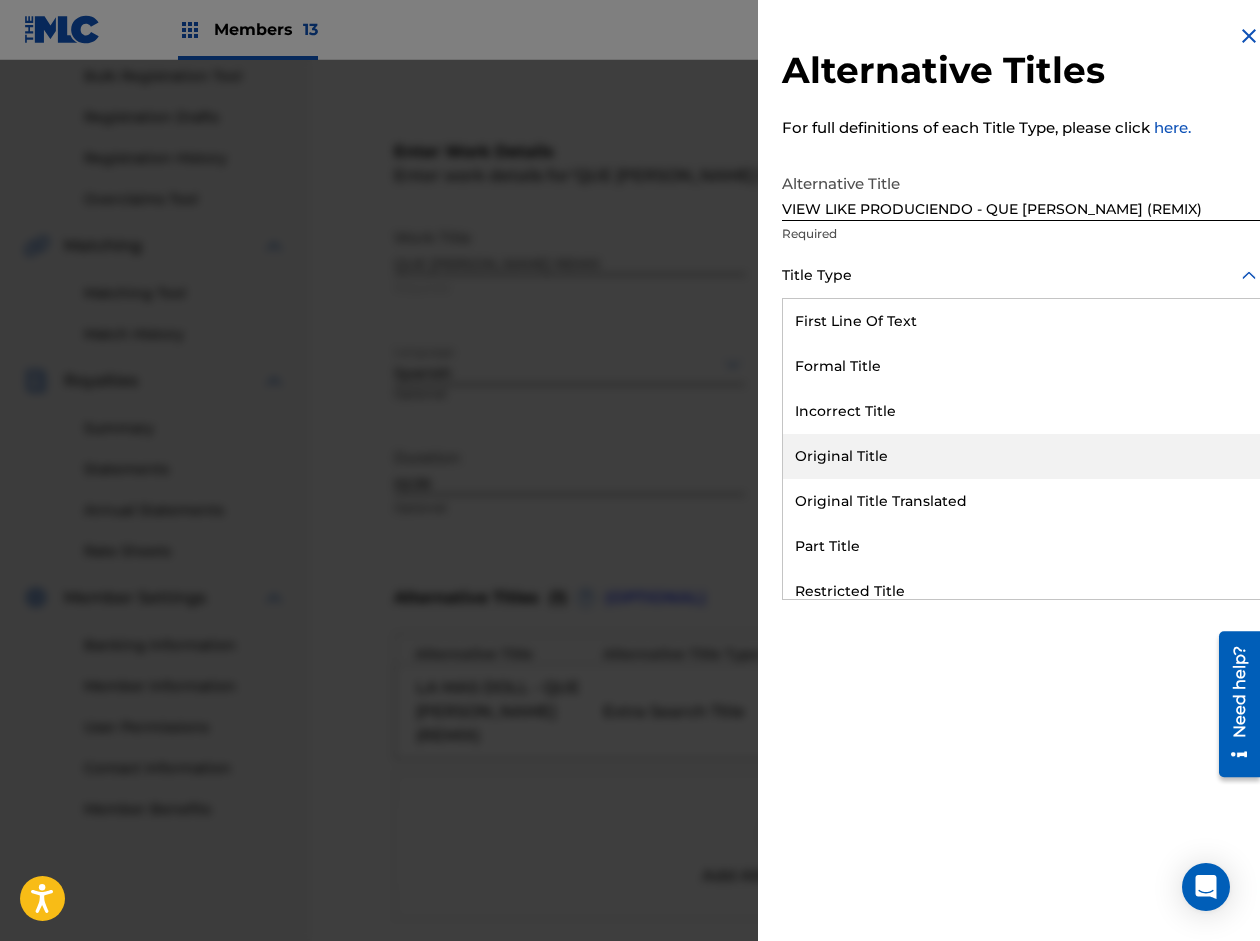 scroll, scrollTop: 195, scrollLeft: 0, axis: vertical 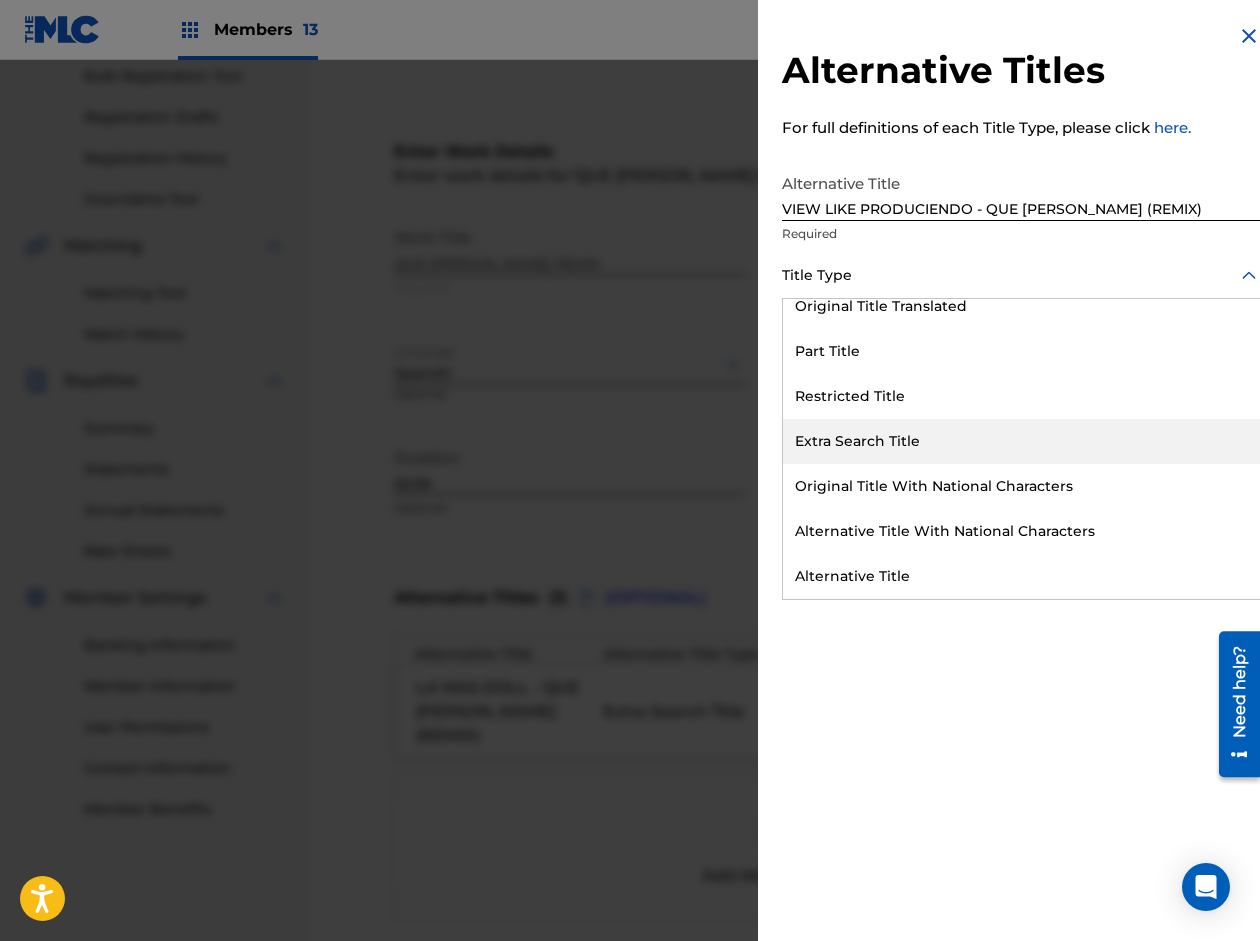 click on "Extra Search Title" at bounding box center (1021, 441) 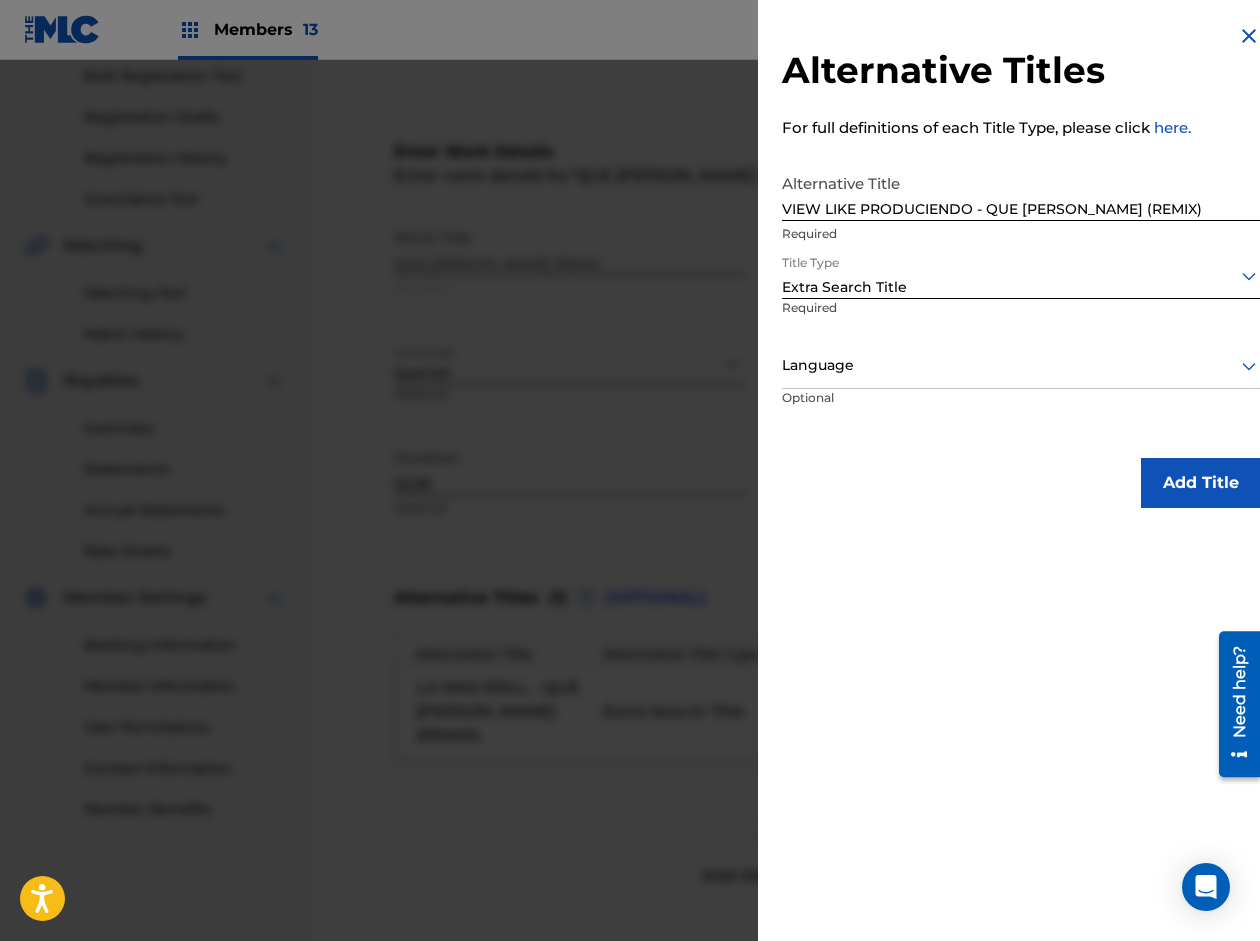 click on "Language" at bounding box center (1021, 366) 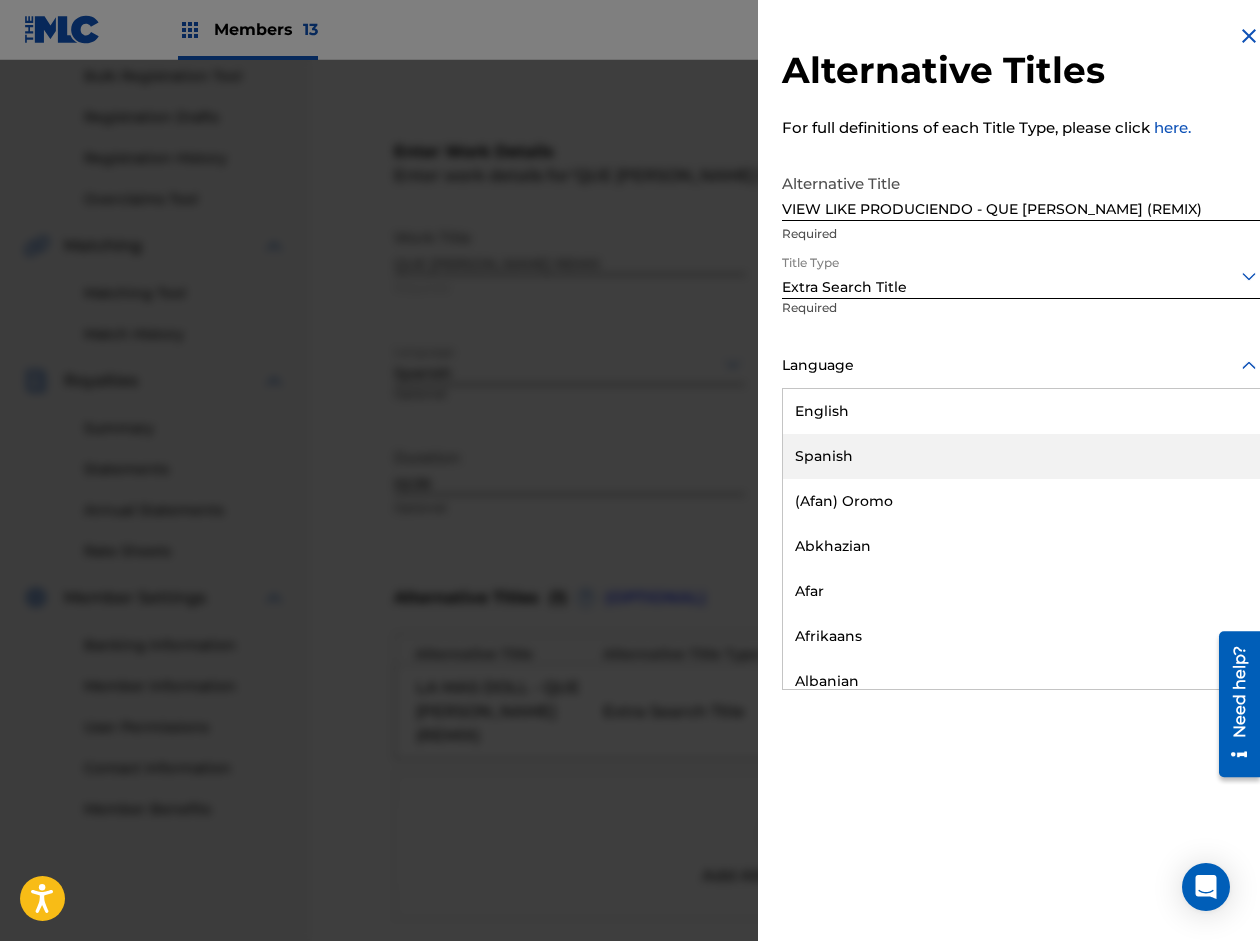 click on "Spanish" at bounding box center (1021, 456) 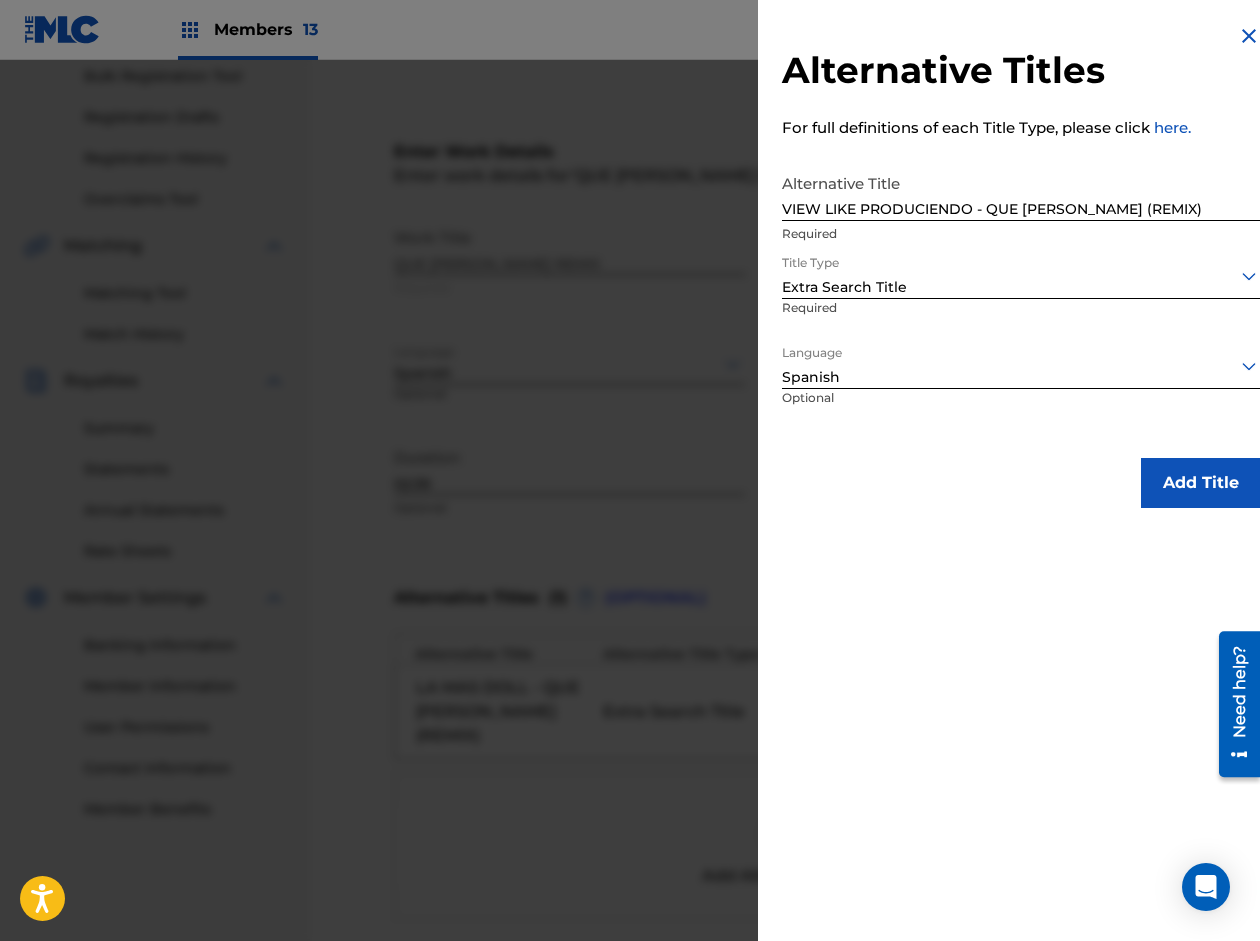 click on "Add Title" at bounding box center (1201, 483) 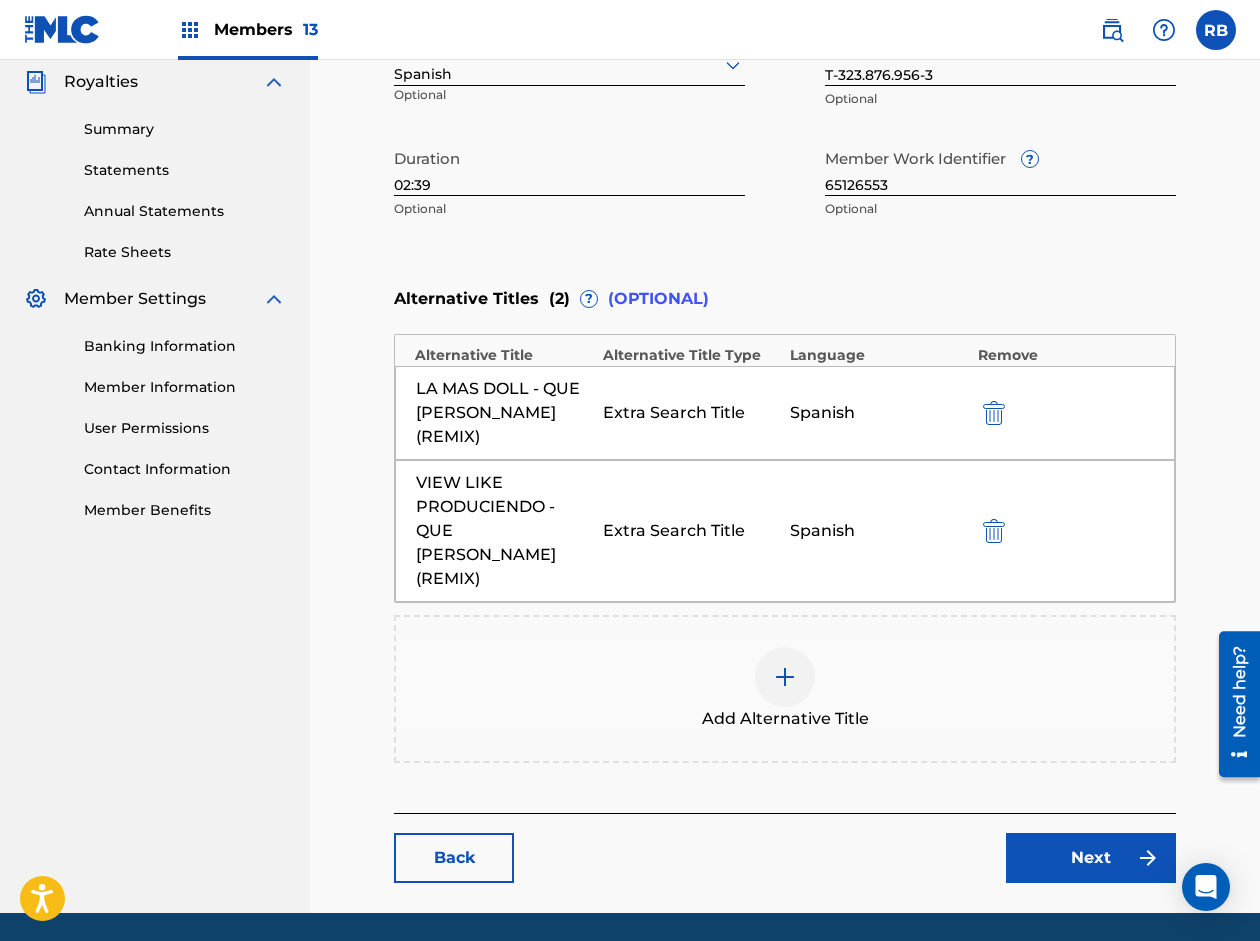 scroll, scrollTop: 600, scrollLeft: 0, axis: vertical 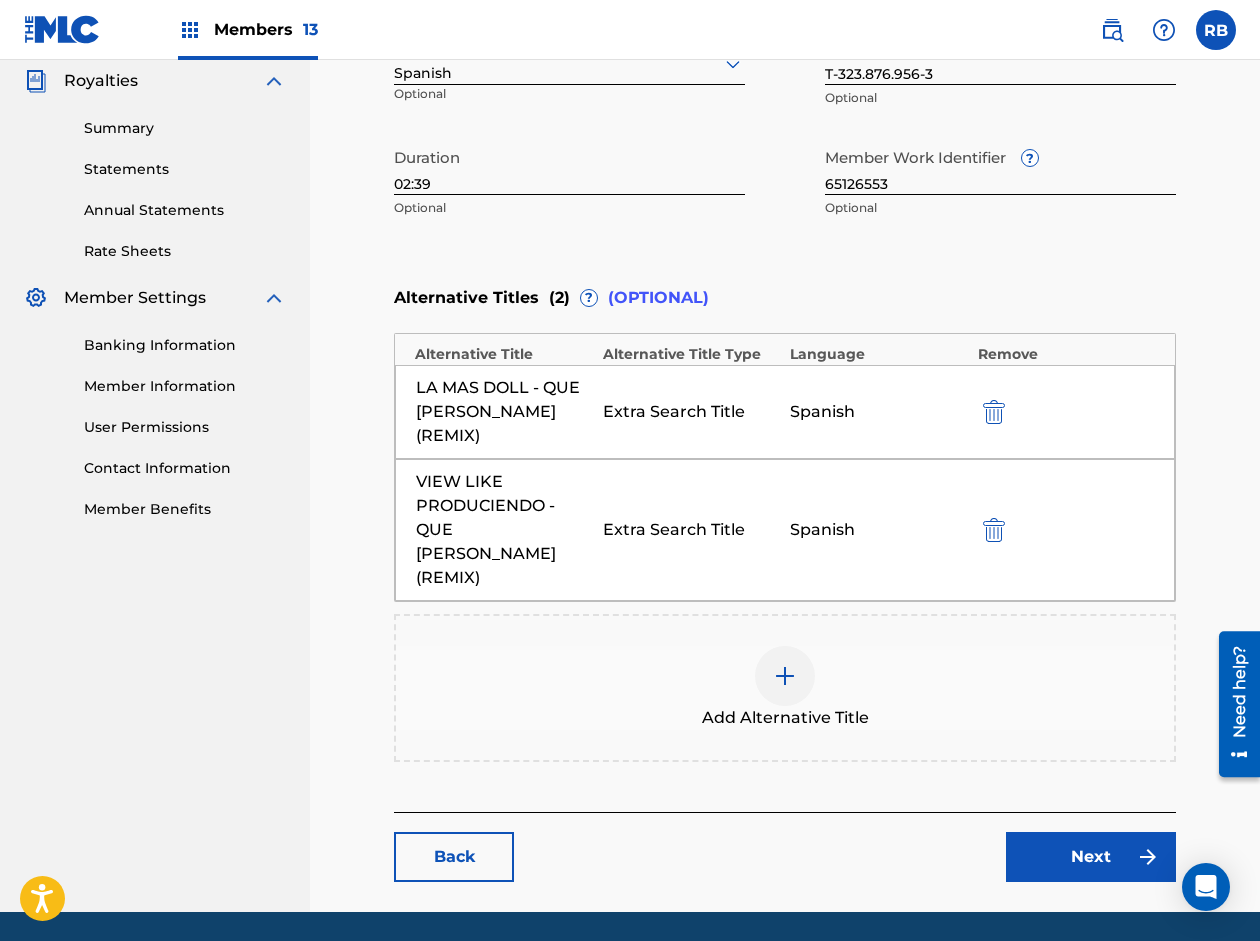 click at bounding box center [785, 676] 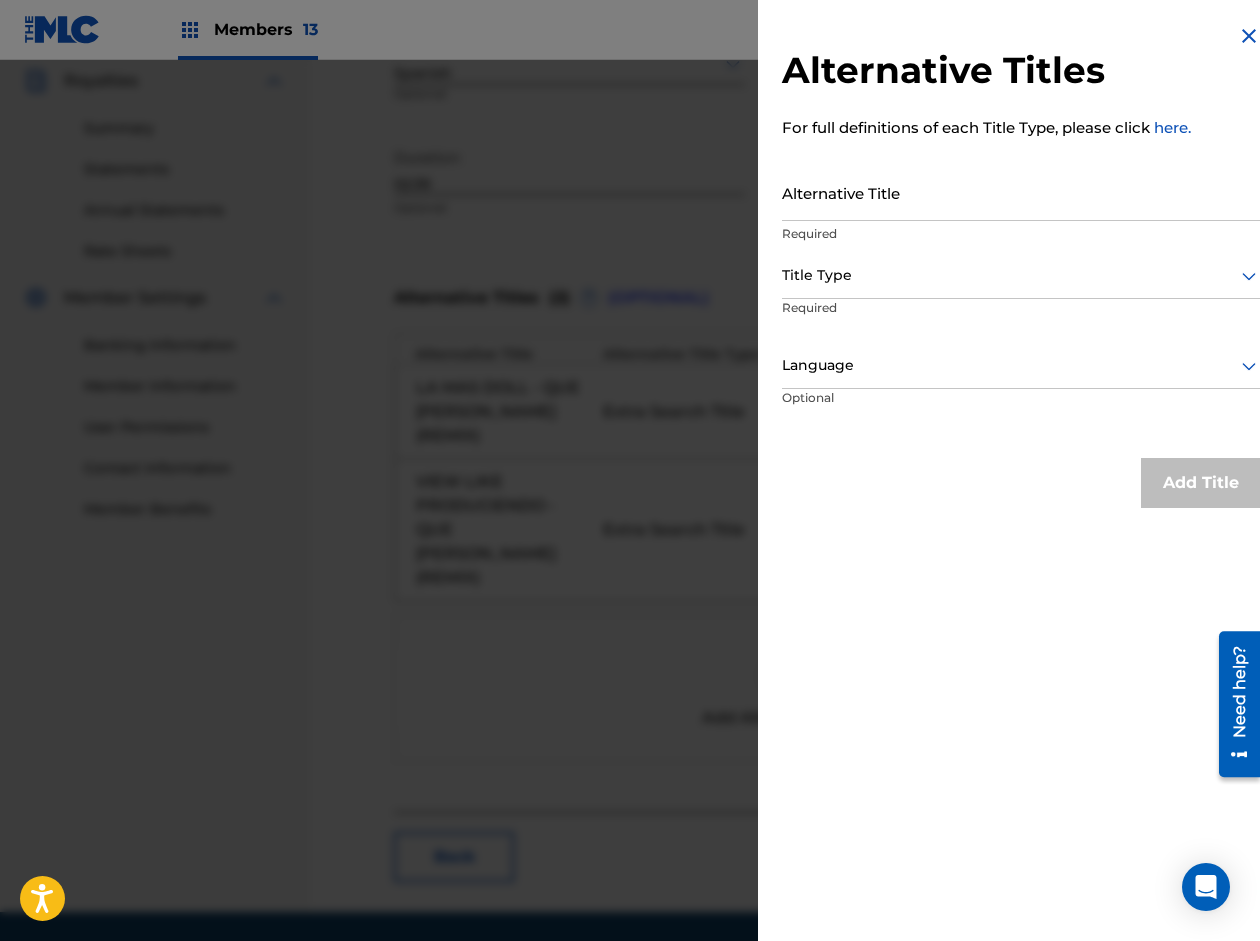 click on "Alternative Title" at bounding box center (1021, 192) 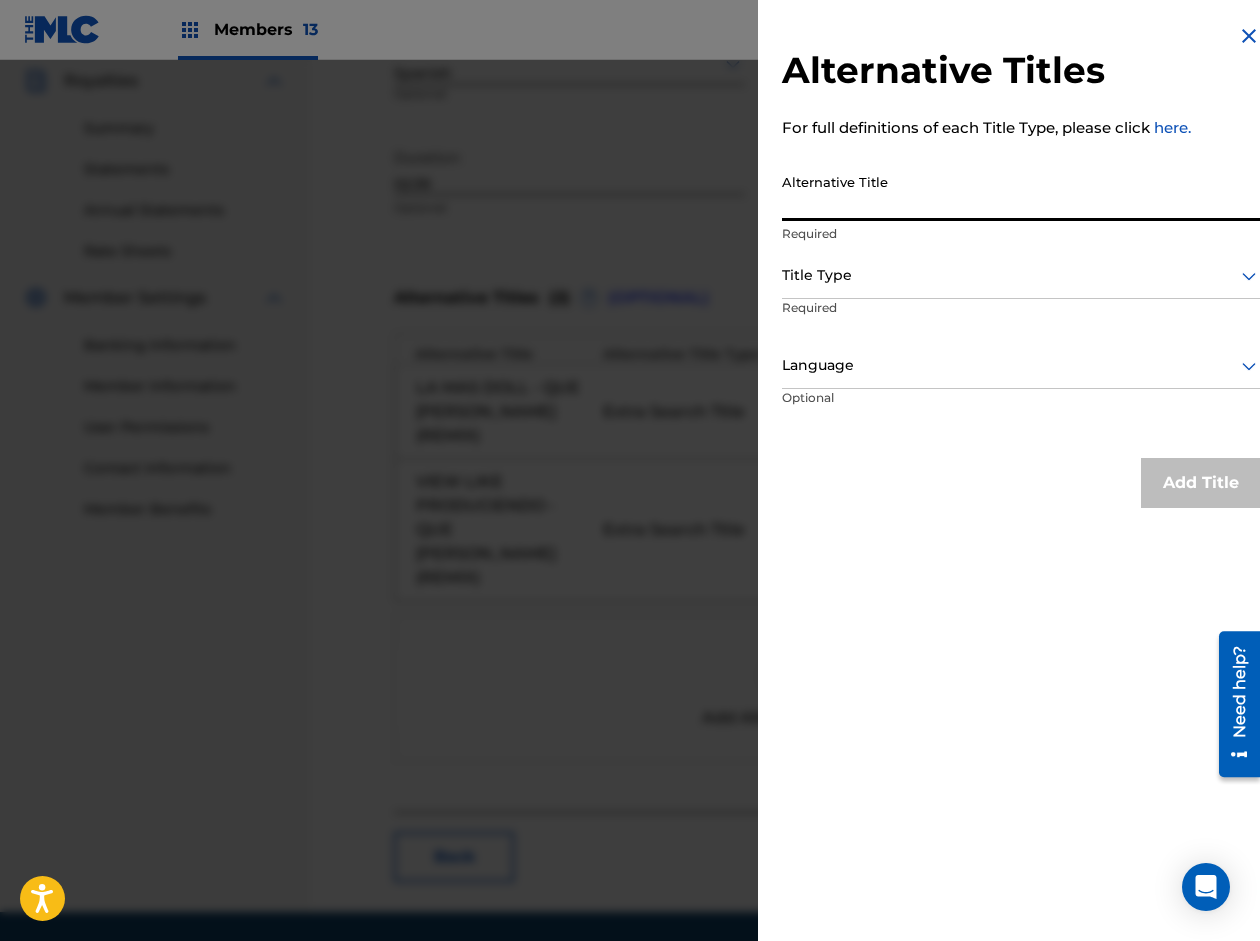 paste on "YOUNG BLESS RD - QUE [PERSON_NAME] (REMIX)" 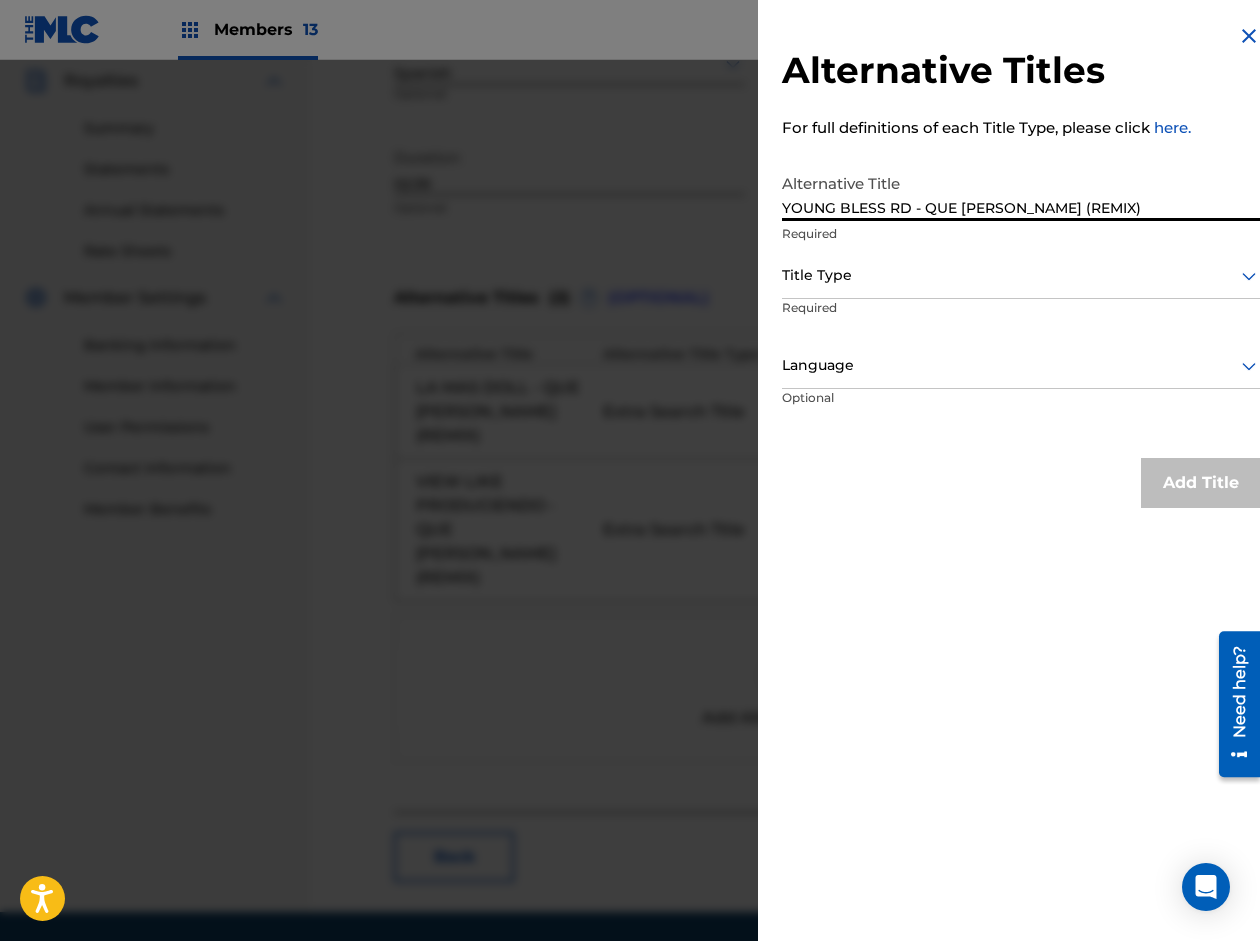 type on "YOUNG BLESS RD - QUE [PERSON_NAME] (REMIX)" 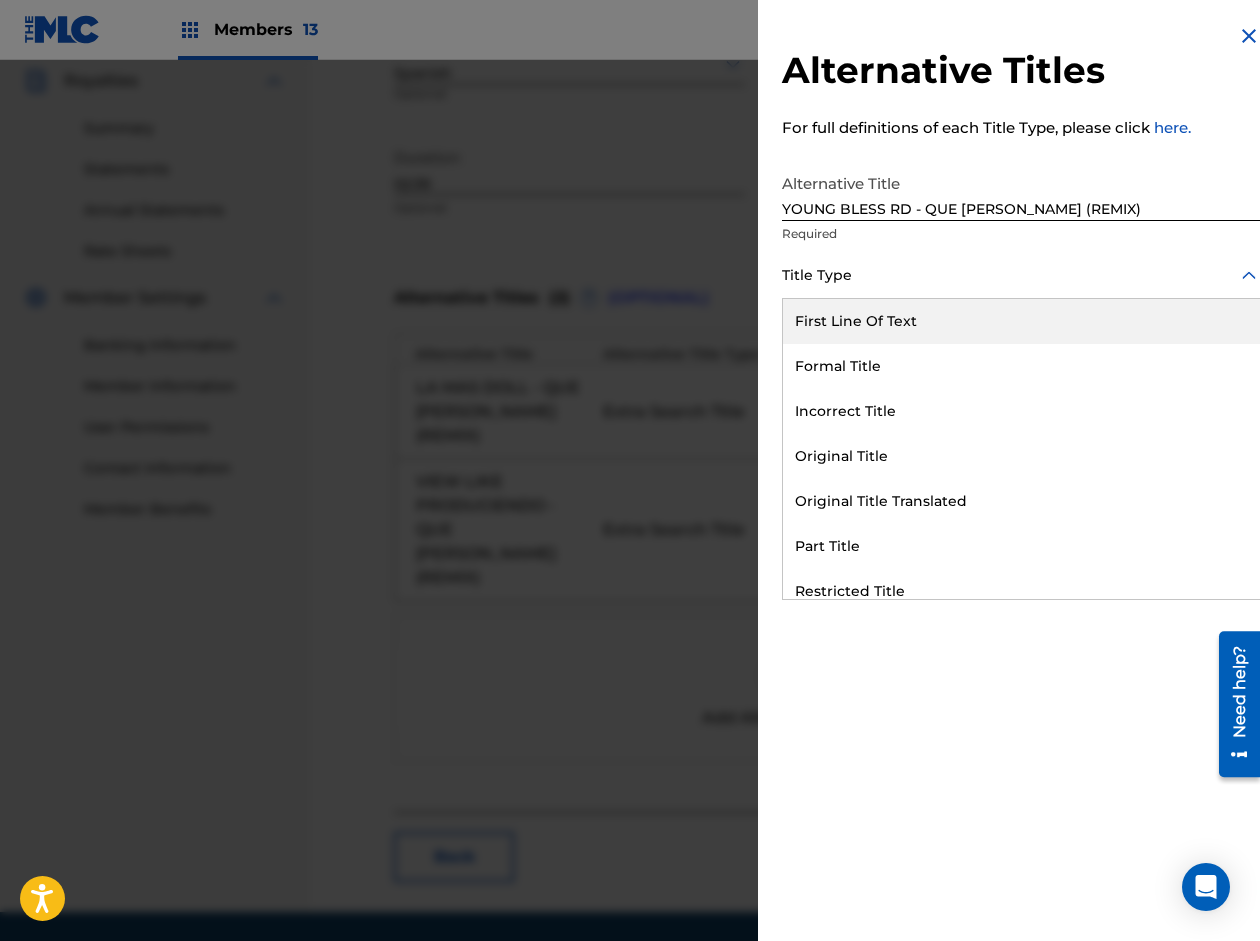 click at bounding box center (1021, 275) 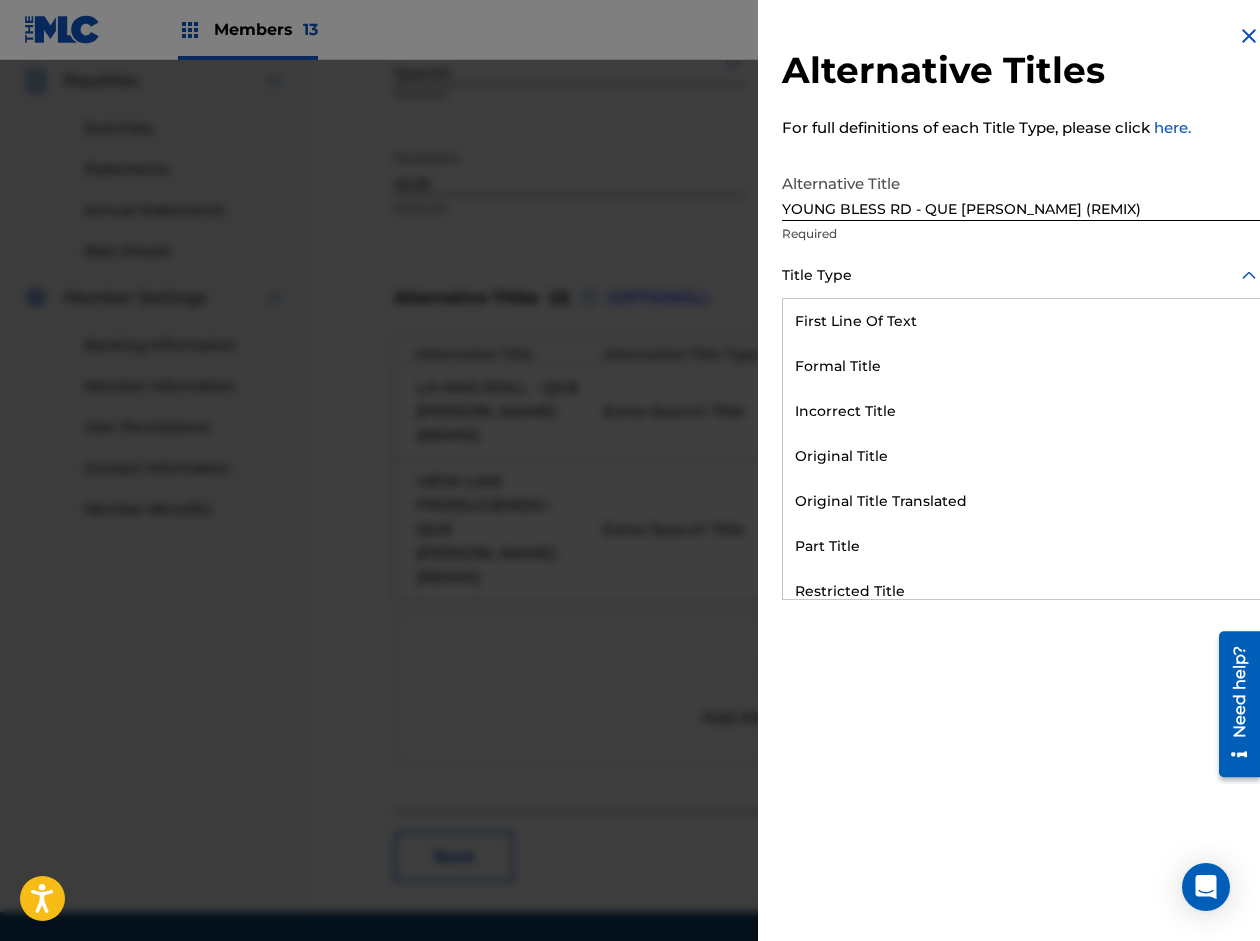 scroll, scrollTop: 195, scrollLeft: 0, axis: vertical 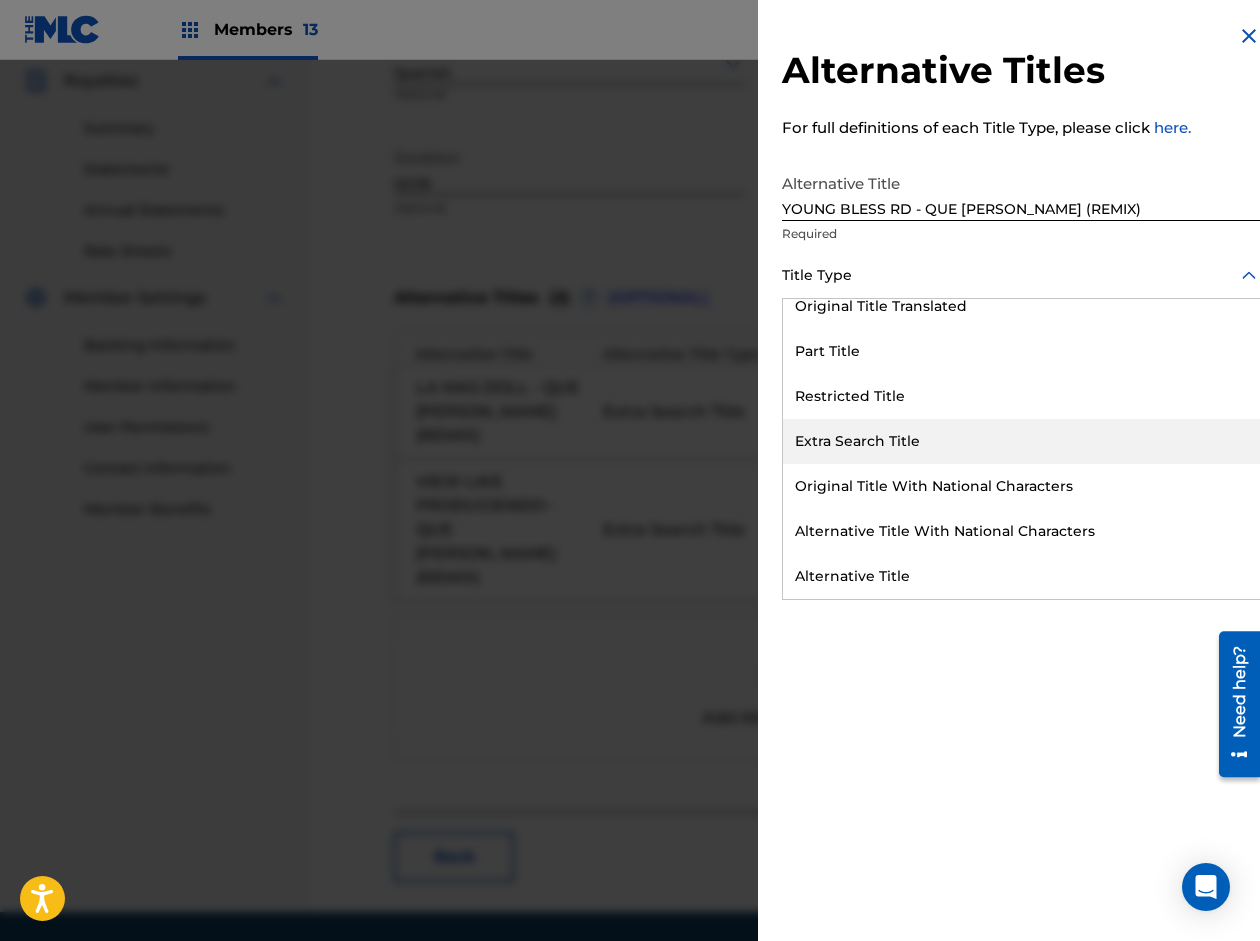 click on "Extra Search Title" at bounding box center [1021, 441] 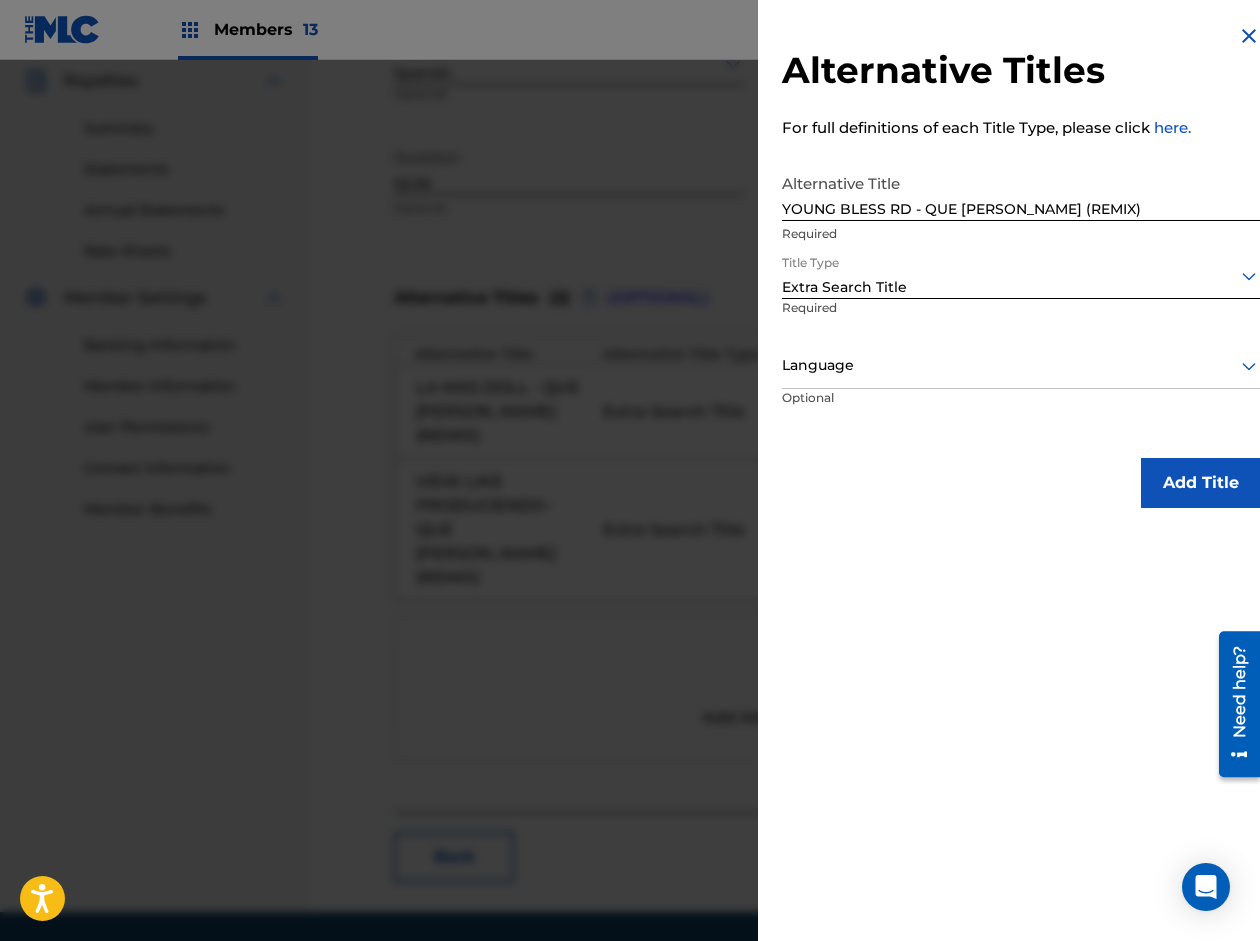 click at bounding box center [1021, 365] 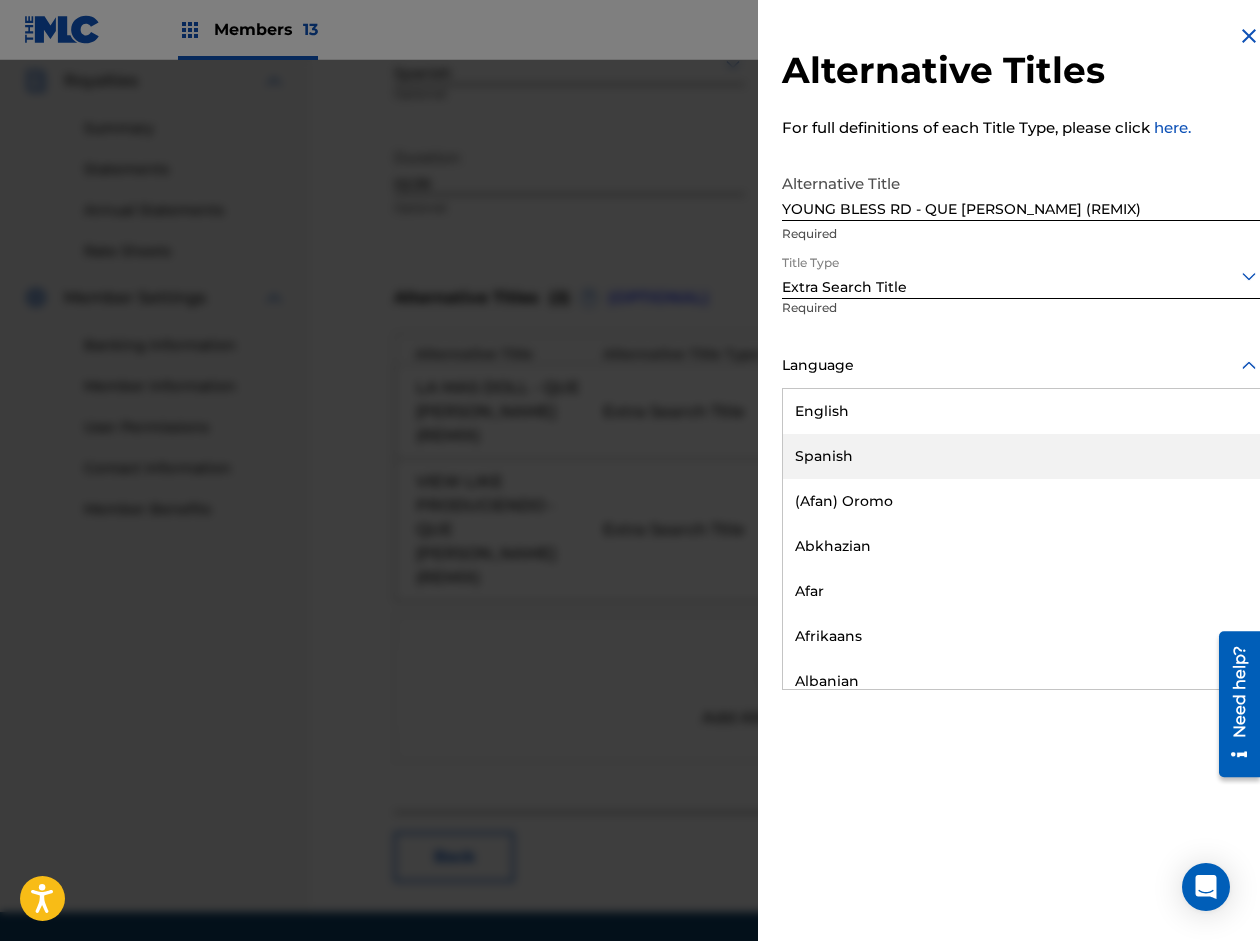 click on "Spanish" at bounding box center [1021, 456] 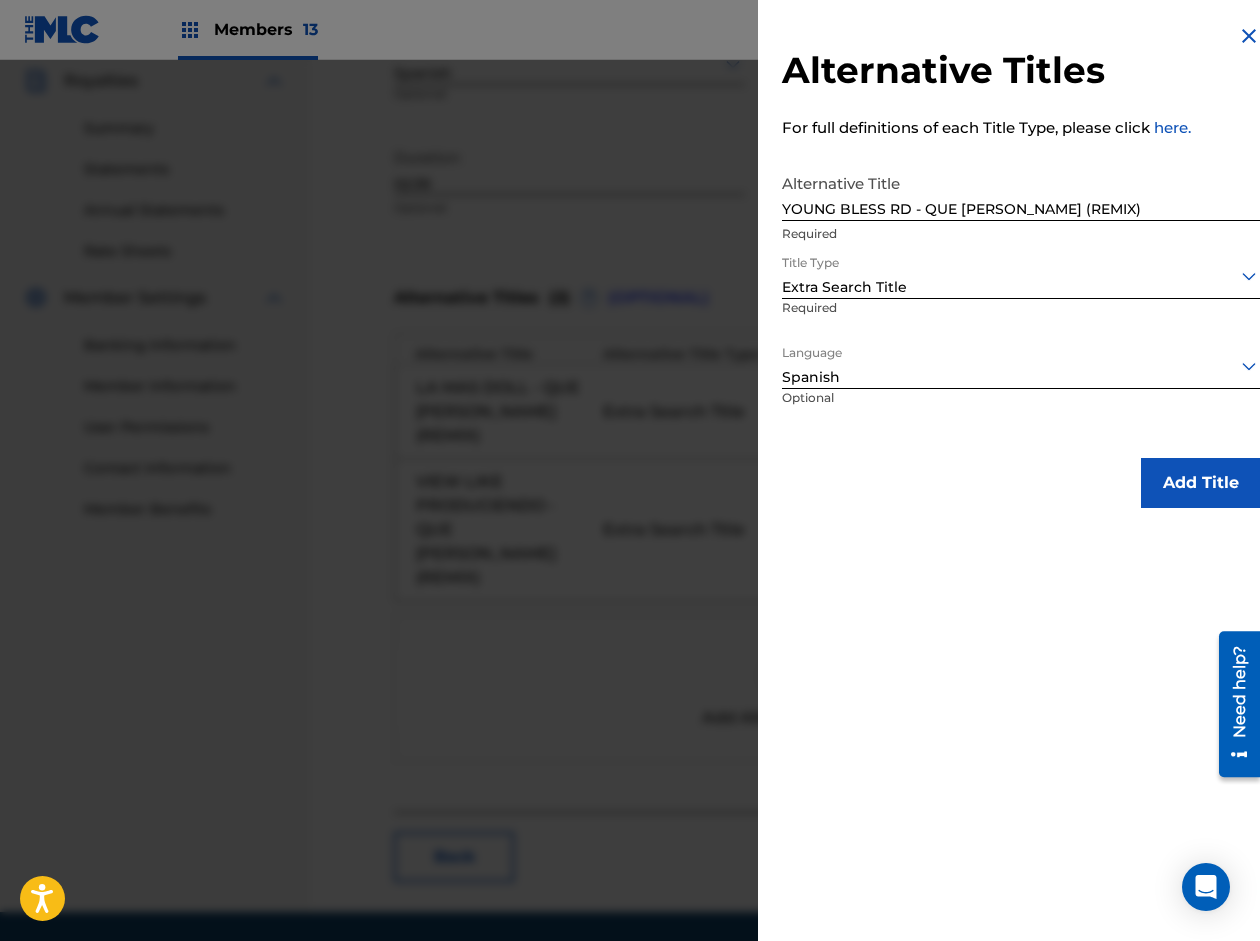 click on "Add Title" at bounding box center (1201, 483) 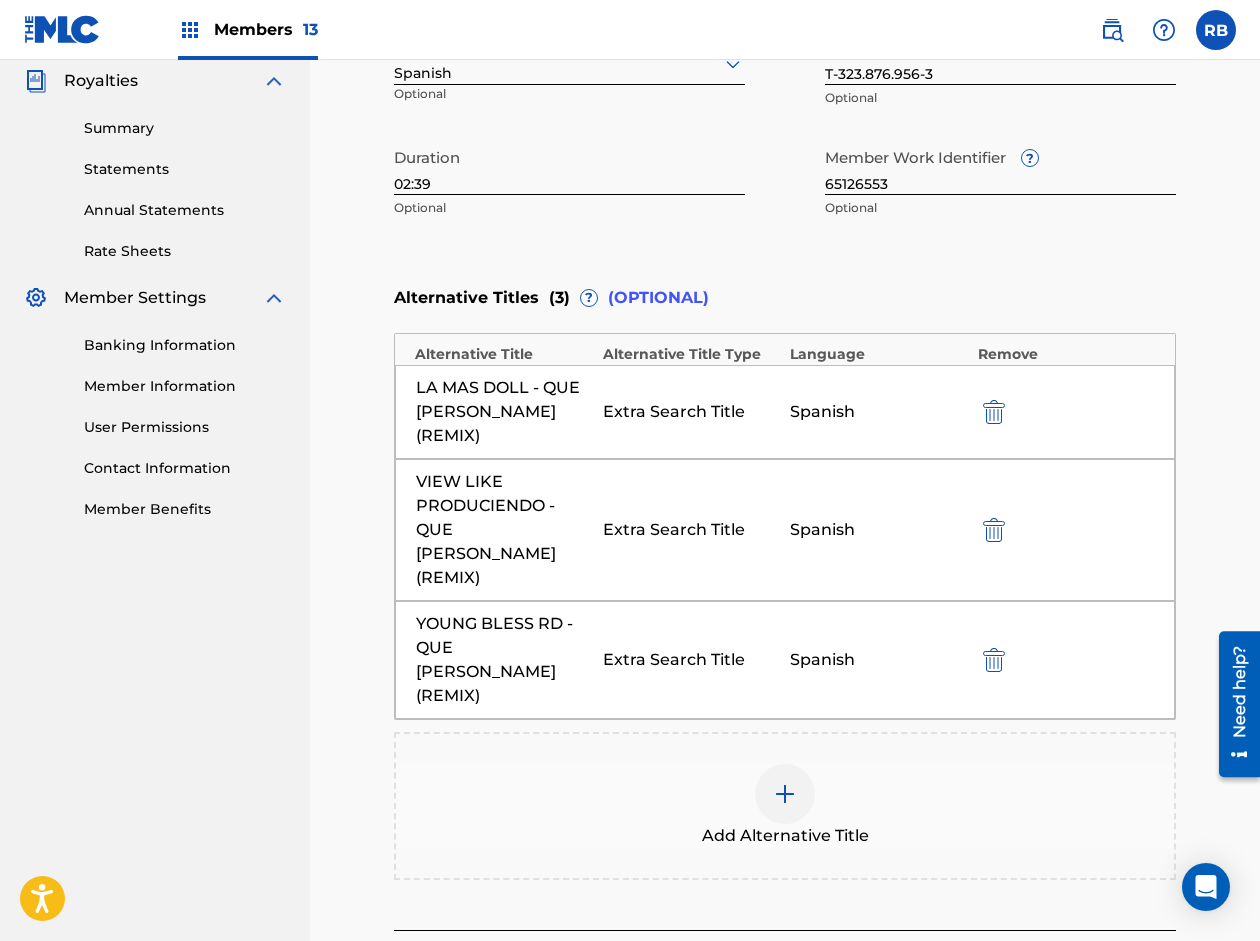click at bounding box center [785, 794] 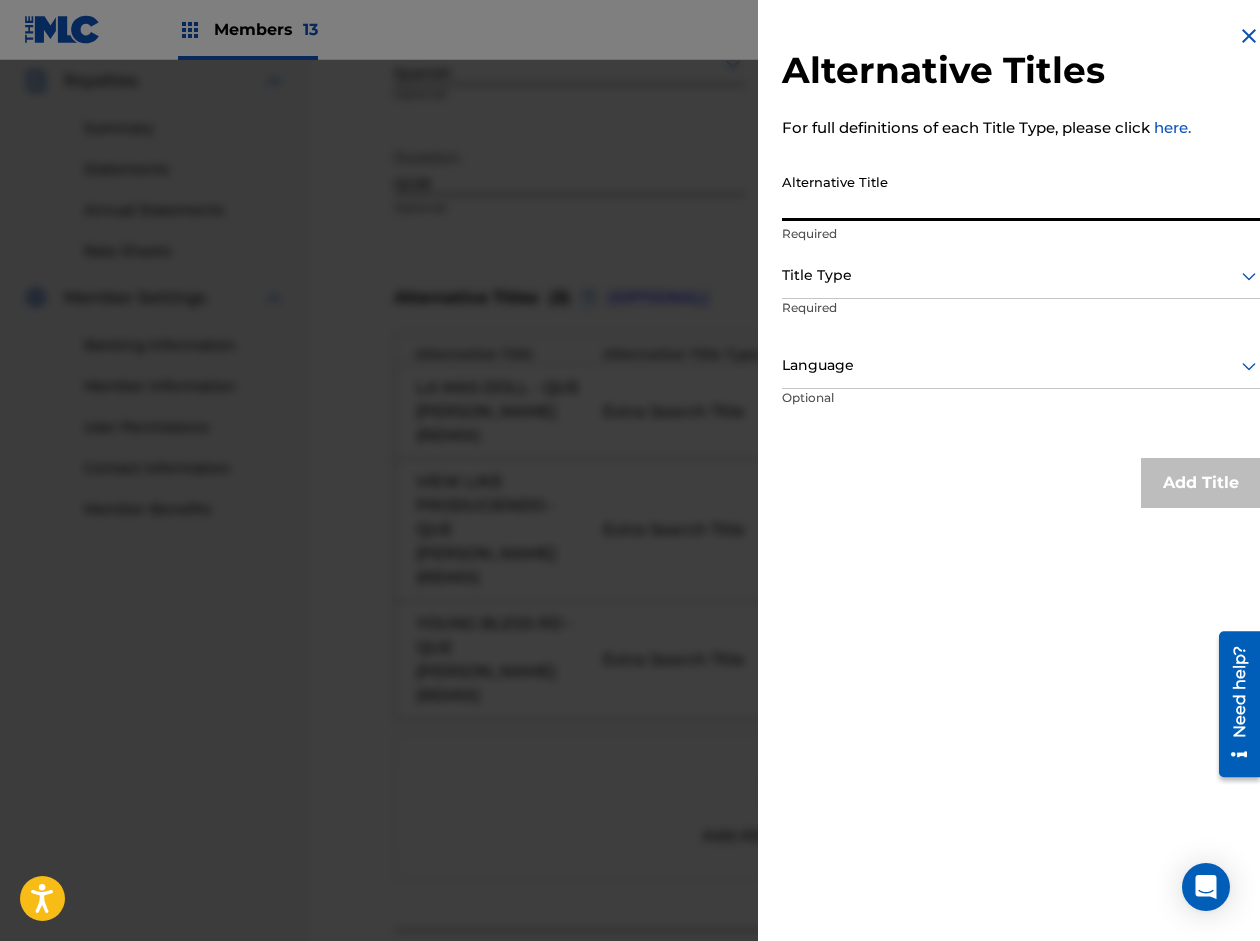 click on "Alternative Title" at bounding box center (1021, 192) 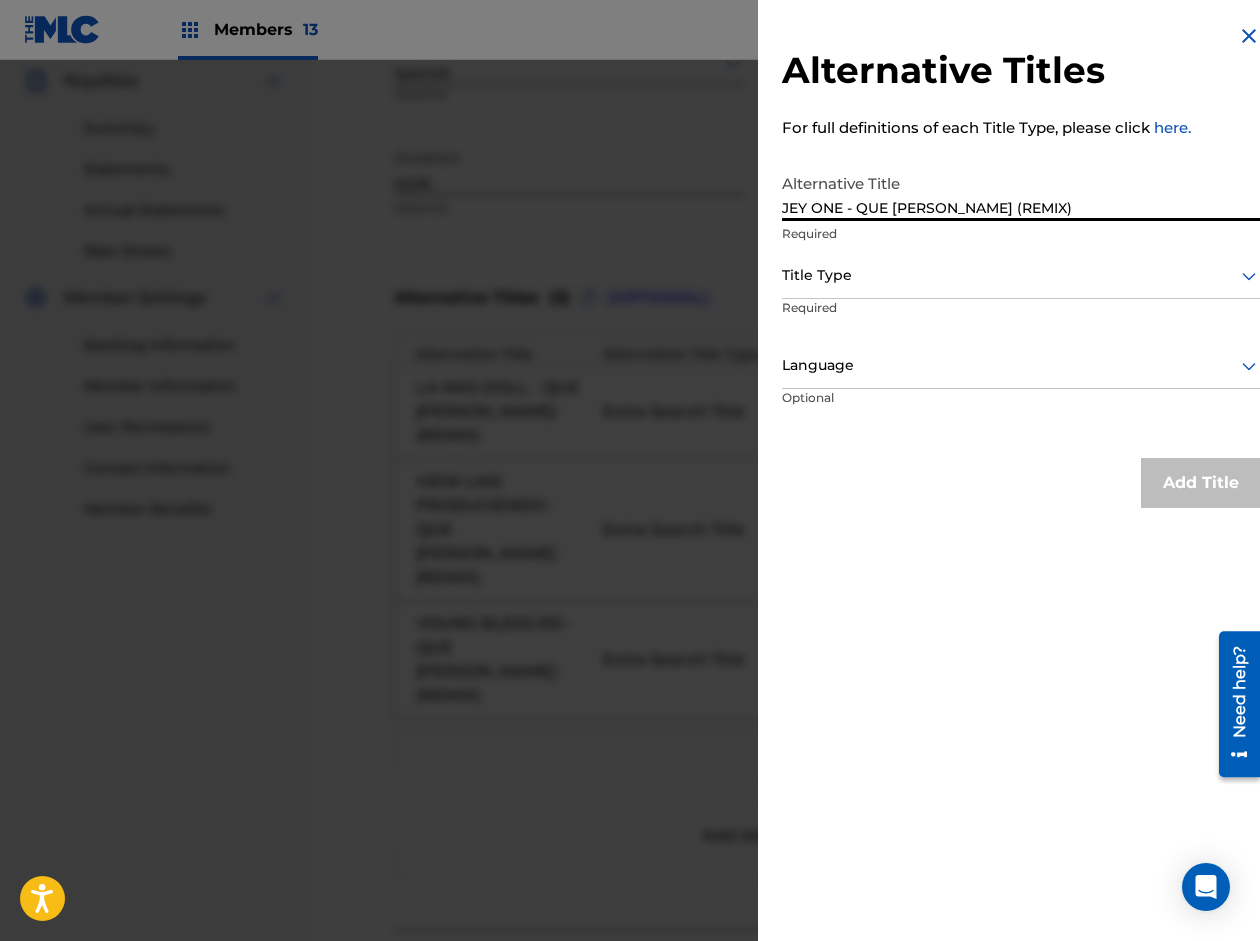 type on "JEY ONE - QUE [PERSON_NAME] (REMIX)" 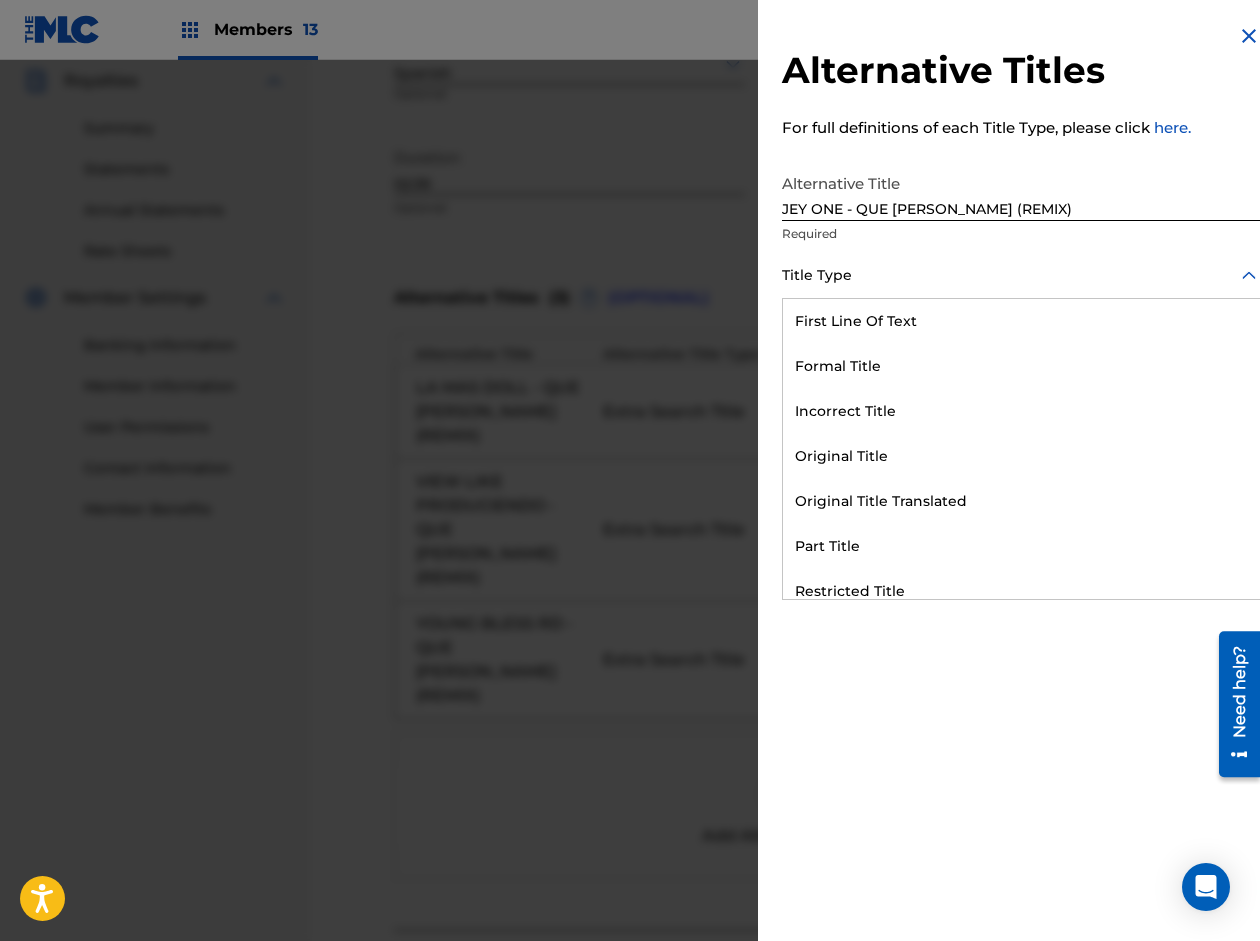 scroll, scrollTop: 195, scrollLeft: 0, axis: vertical 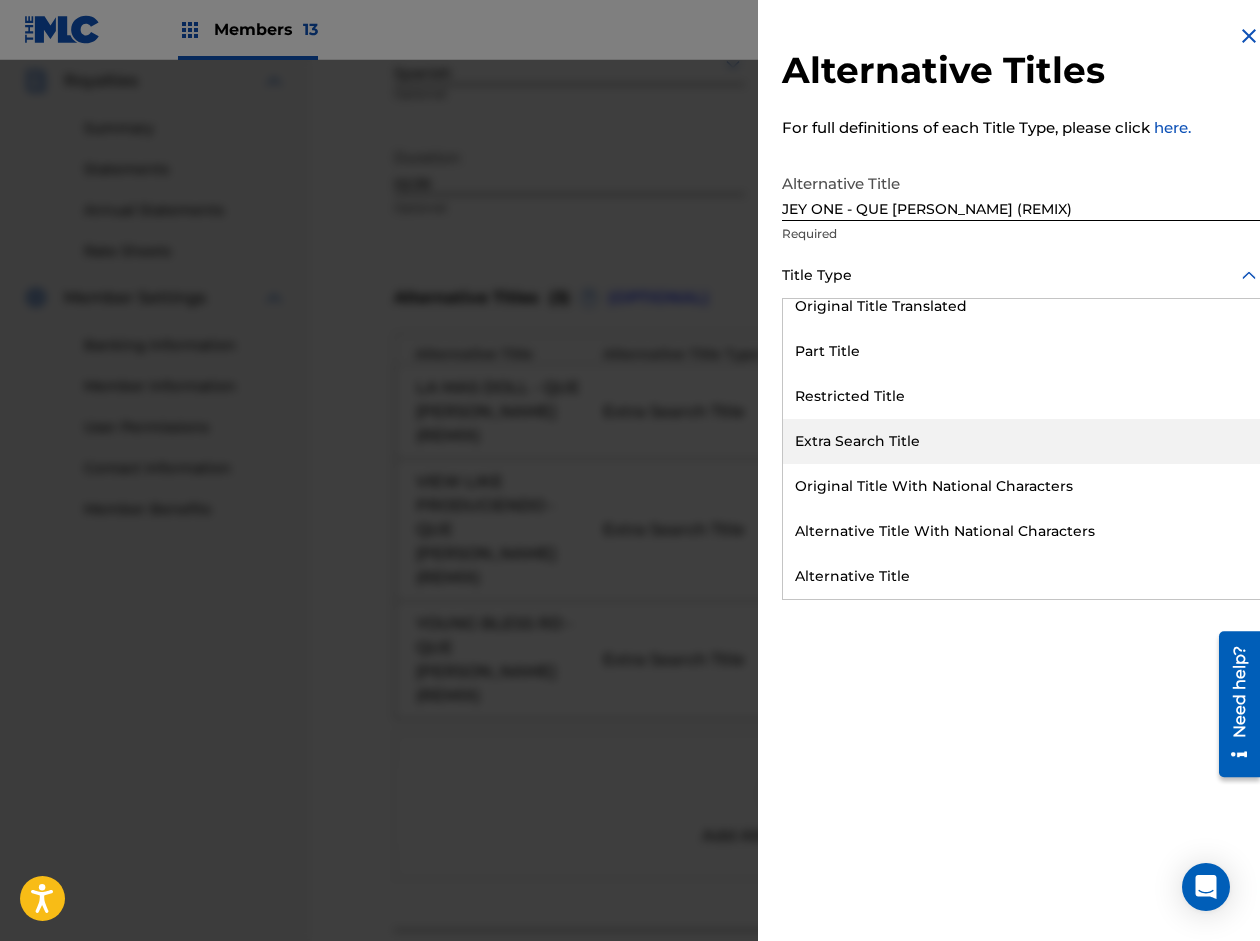 click on "Extra Search Title" at bounding box center (1021, 441) 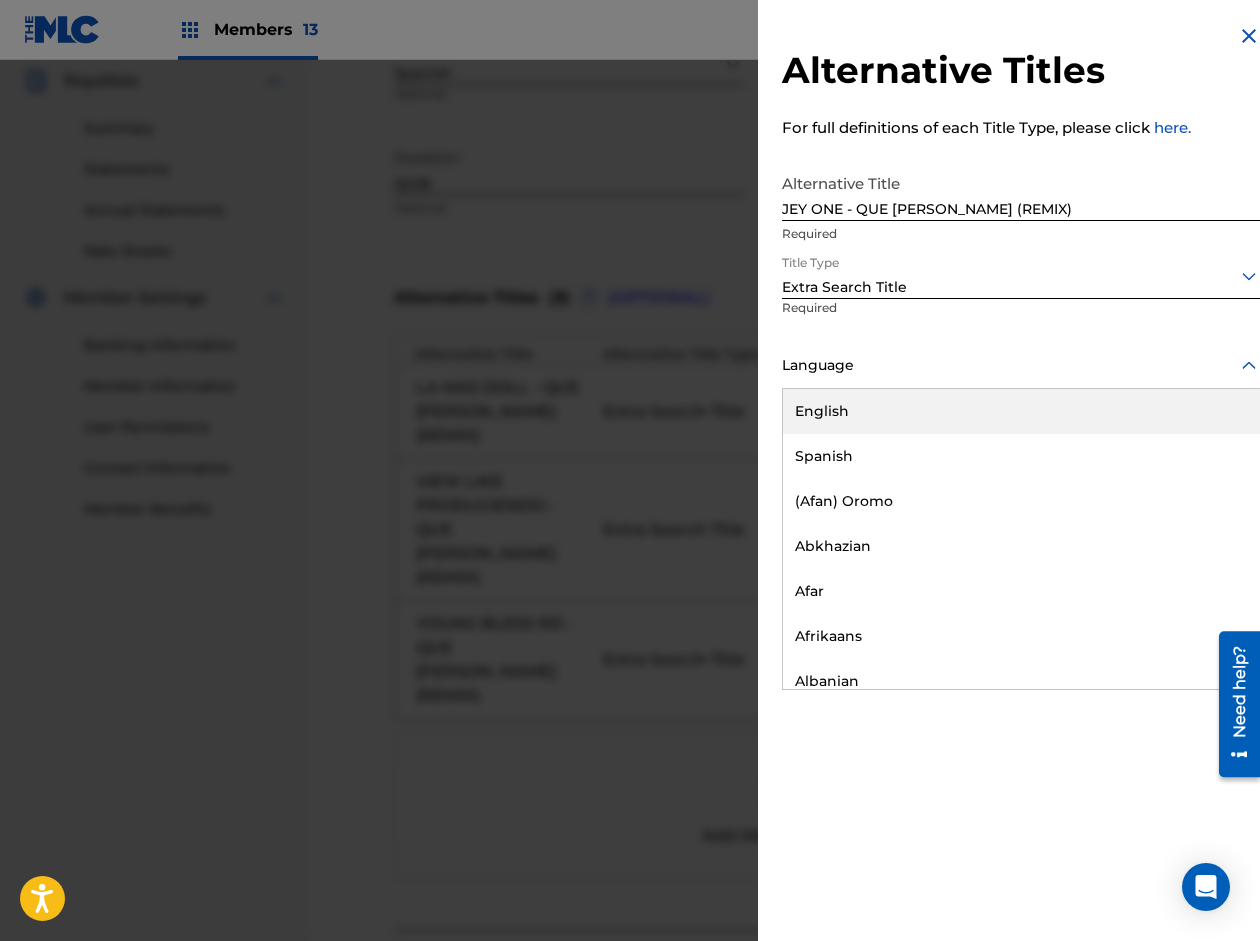 click on "Language" at bounding box center [1021, 366] 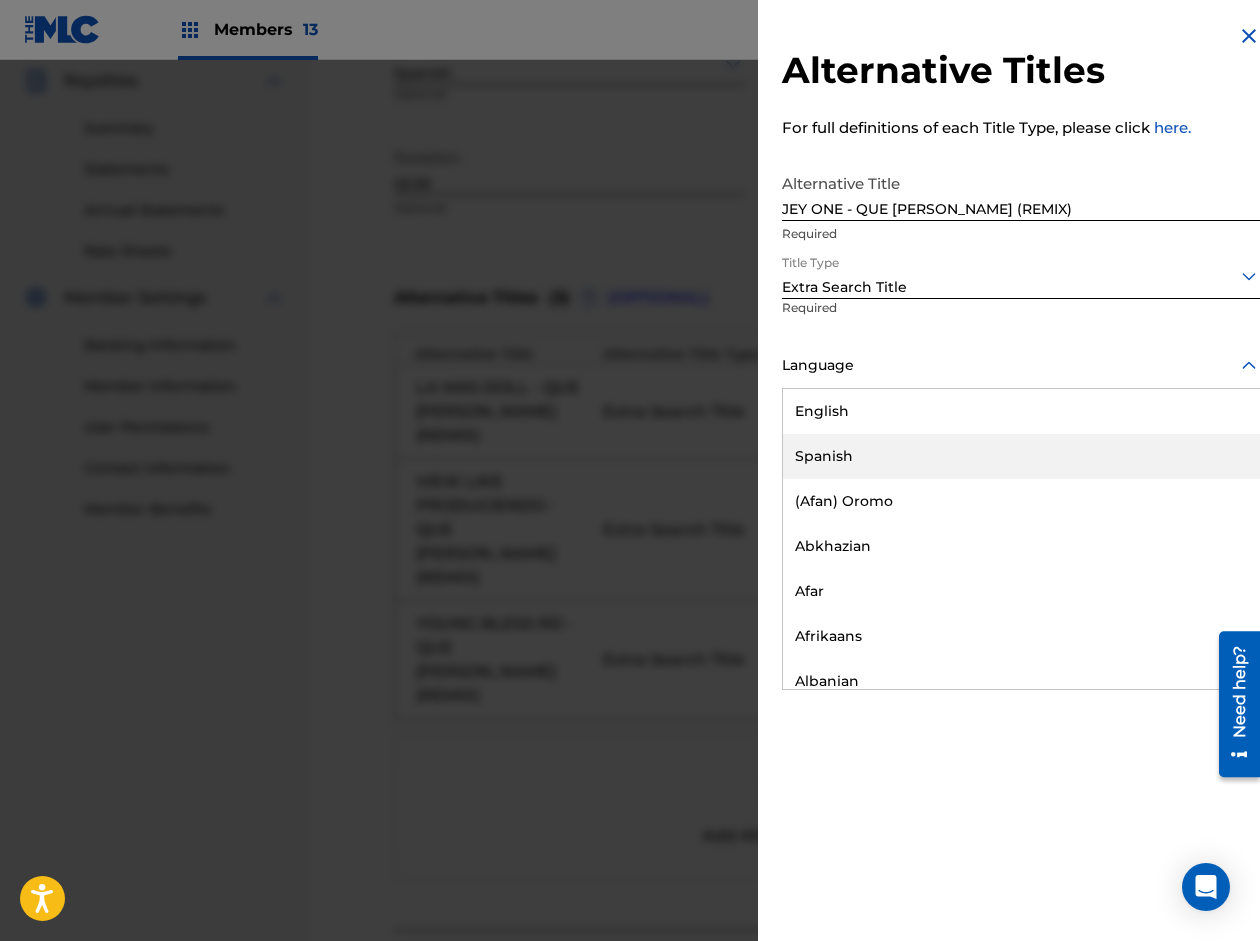 click on "Spanish" at bounding box center (1021, 456) 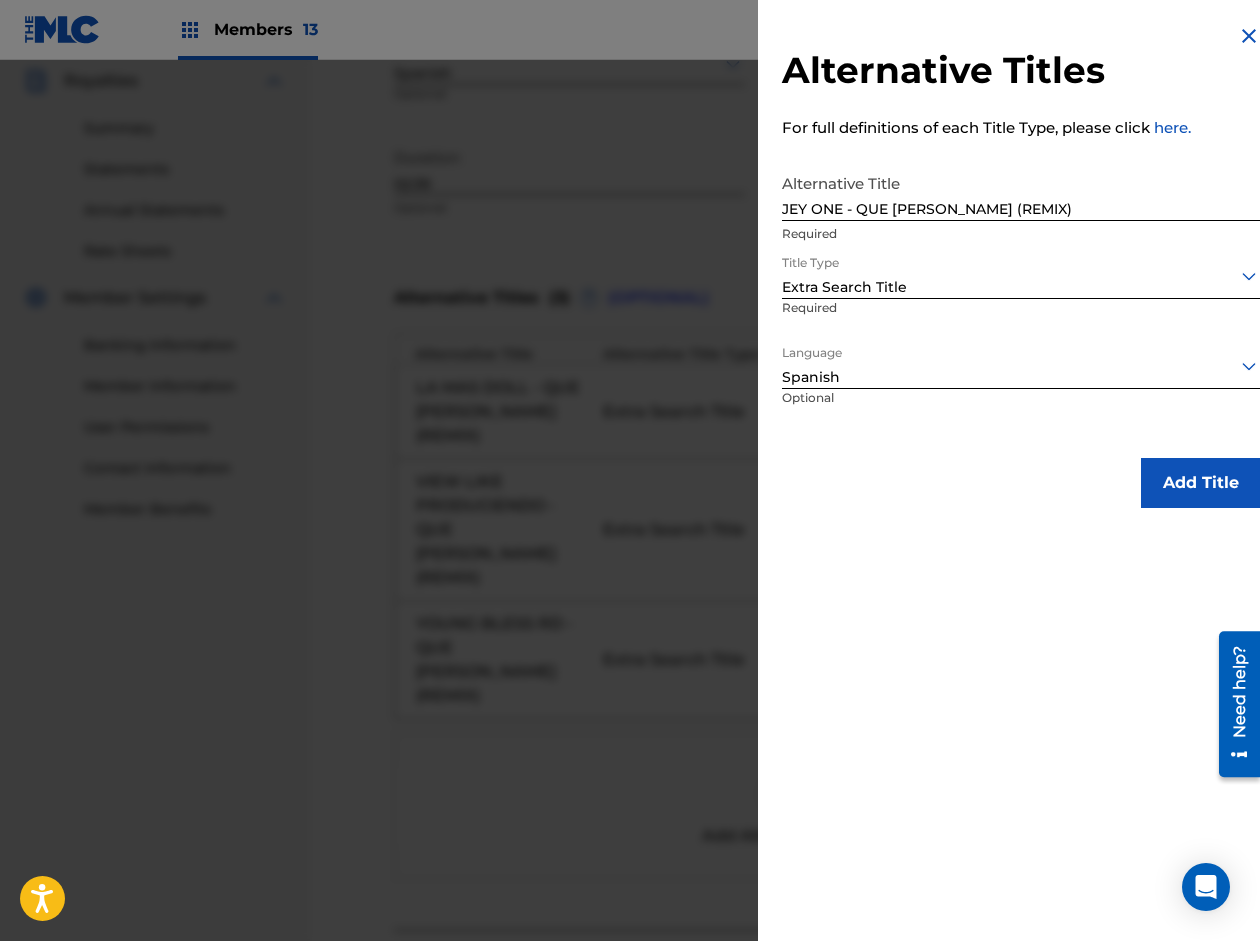 click on "Add Title" at bounding box center [1201, 483] 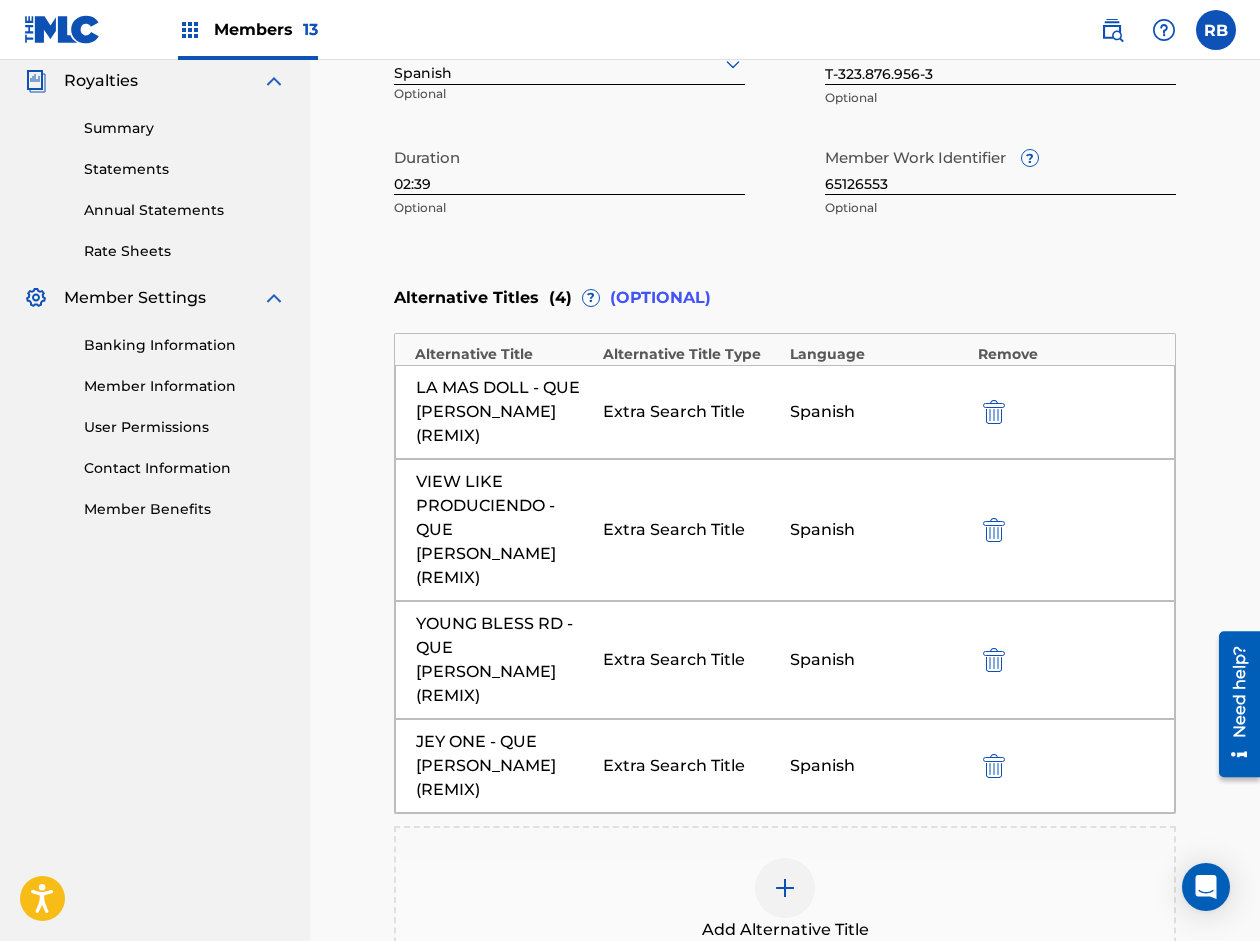 click at bounding box center (785, 888) 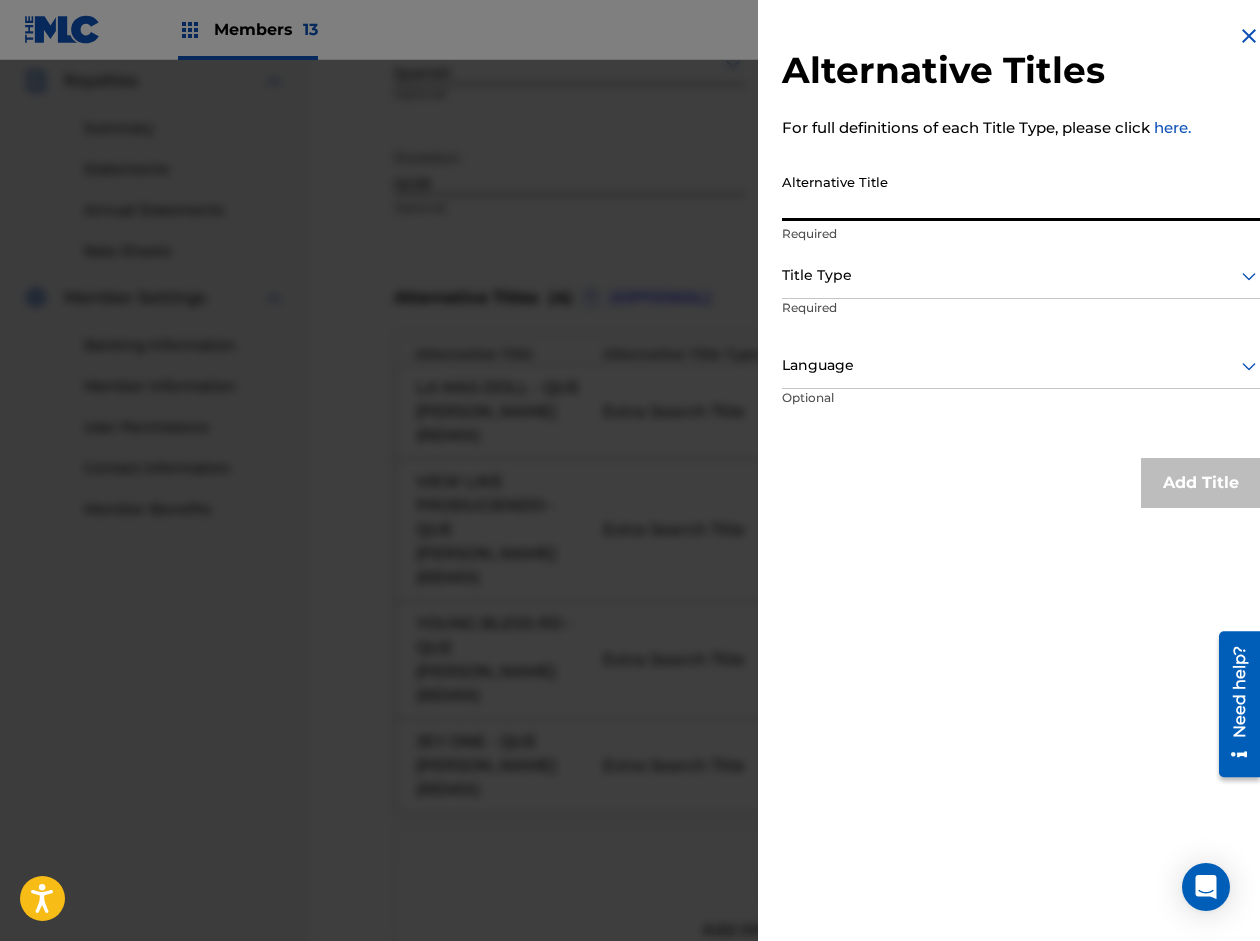 click on "Alternative Title" at bounding box center [1021, 192] 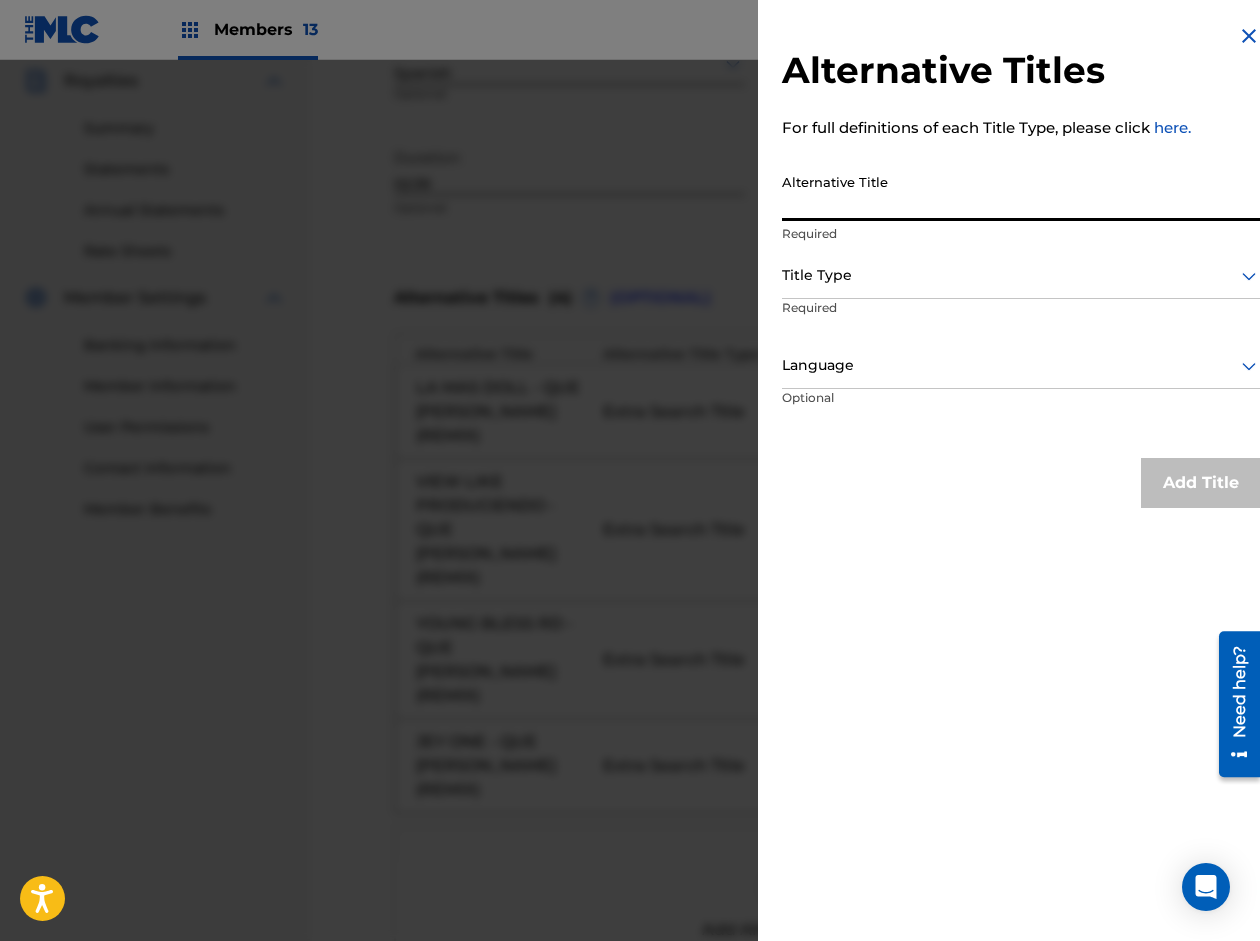 paste on "LA PERVERSA - QUE [PERSON_NAME] (REMIX)" 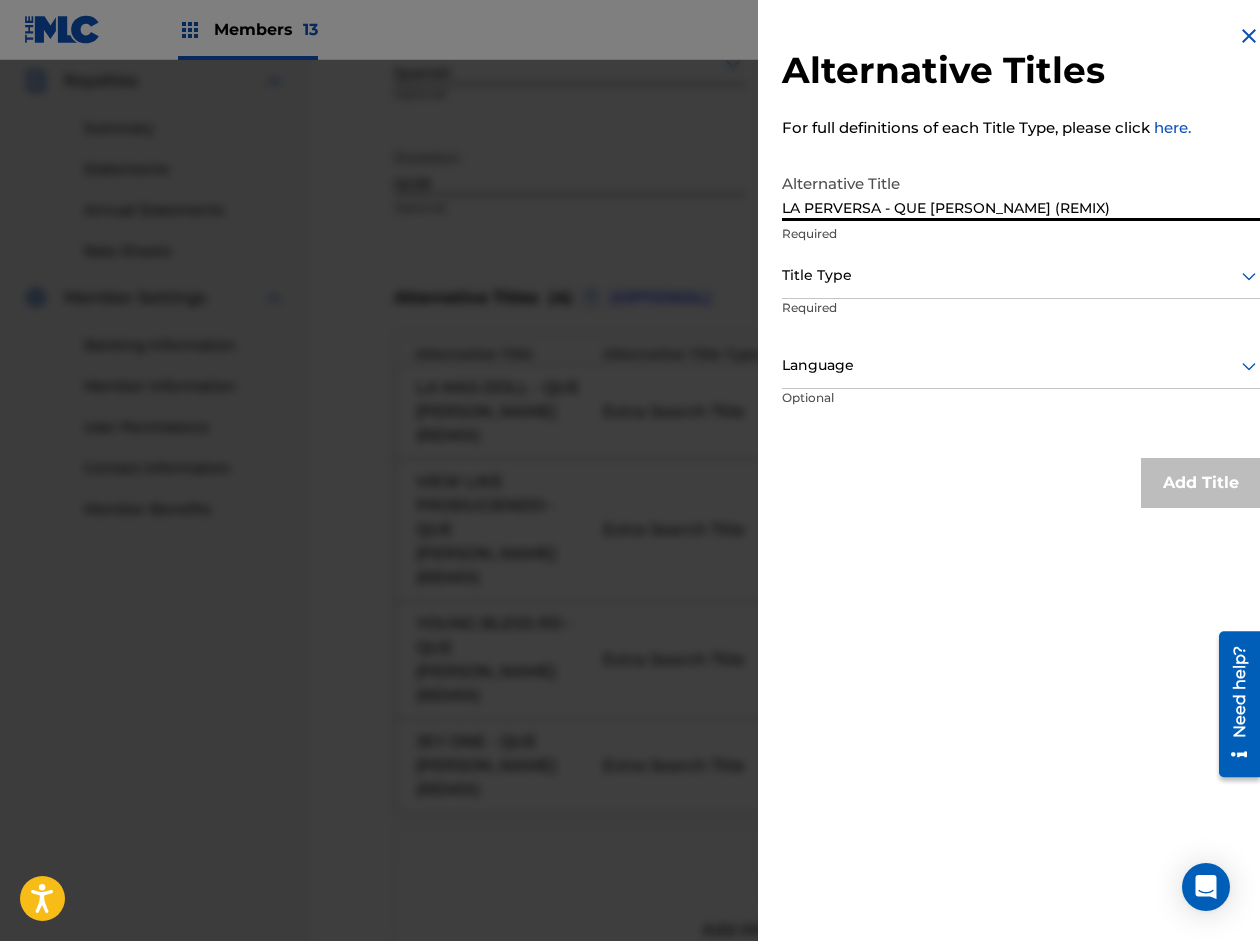 type on "LA PERVERSA - QUE [PERSON_NAME] (REMIX)" 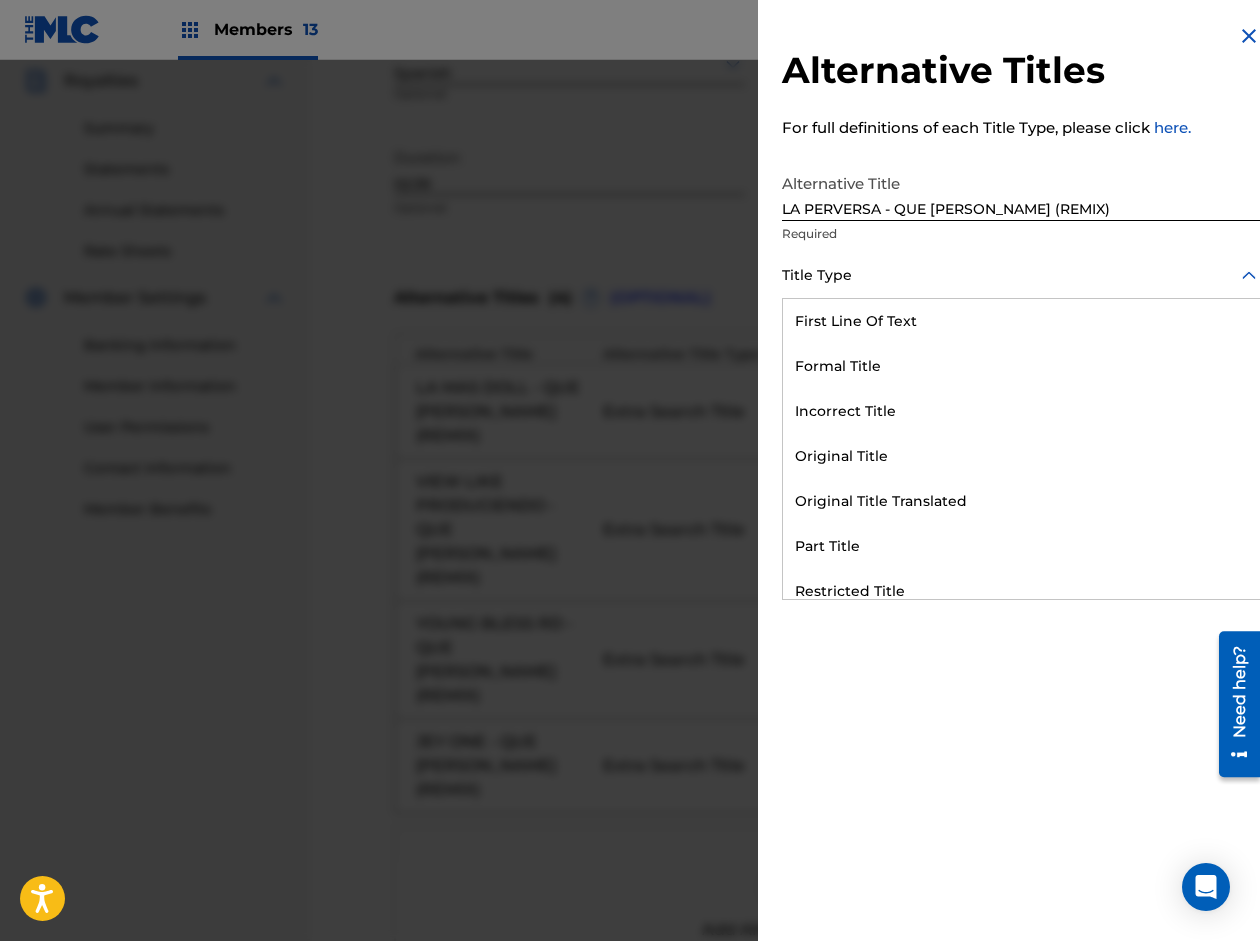 scroll, scrollTop: 195, scrollLeft: 0, axis: vertical 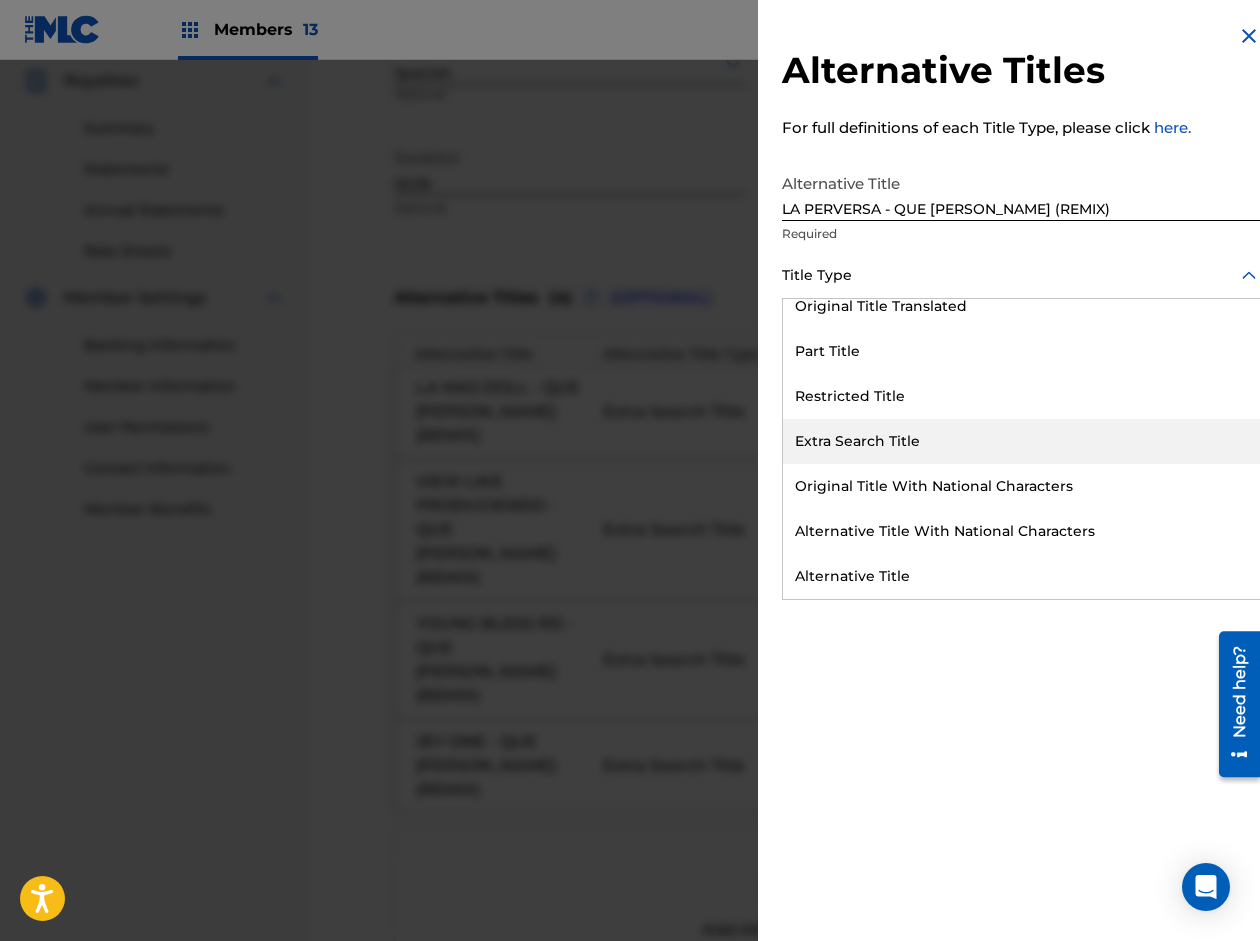 click on "Extra Search Title" at bounding box center [1021, 441] 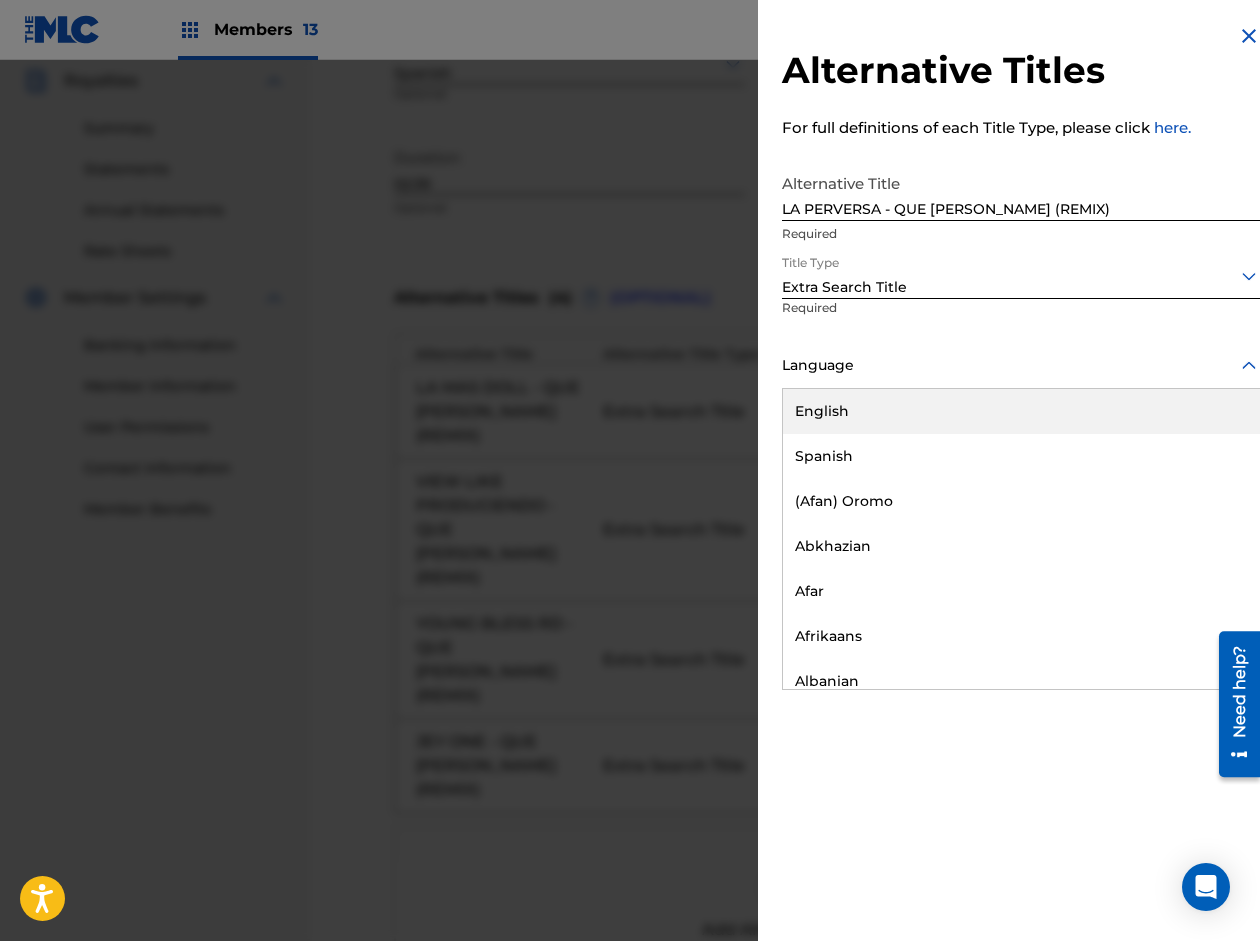 click on "Language" at bounding box center [1021, 366] 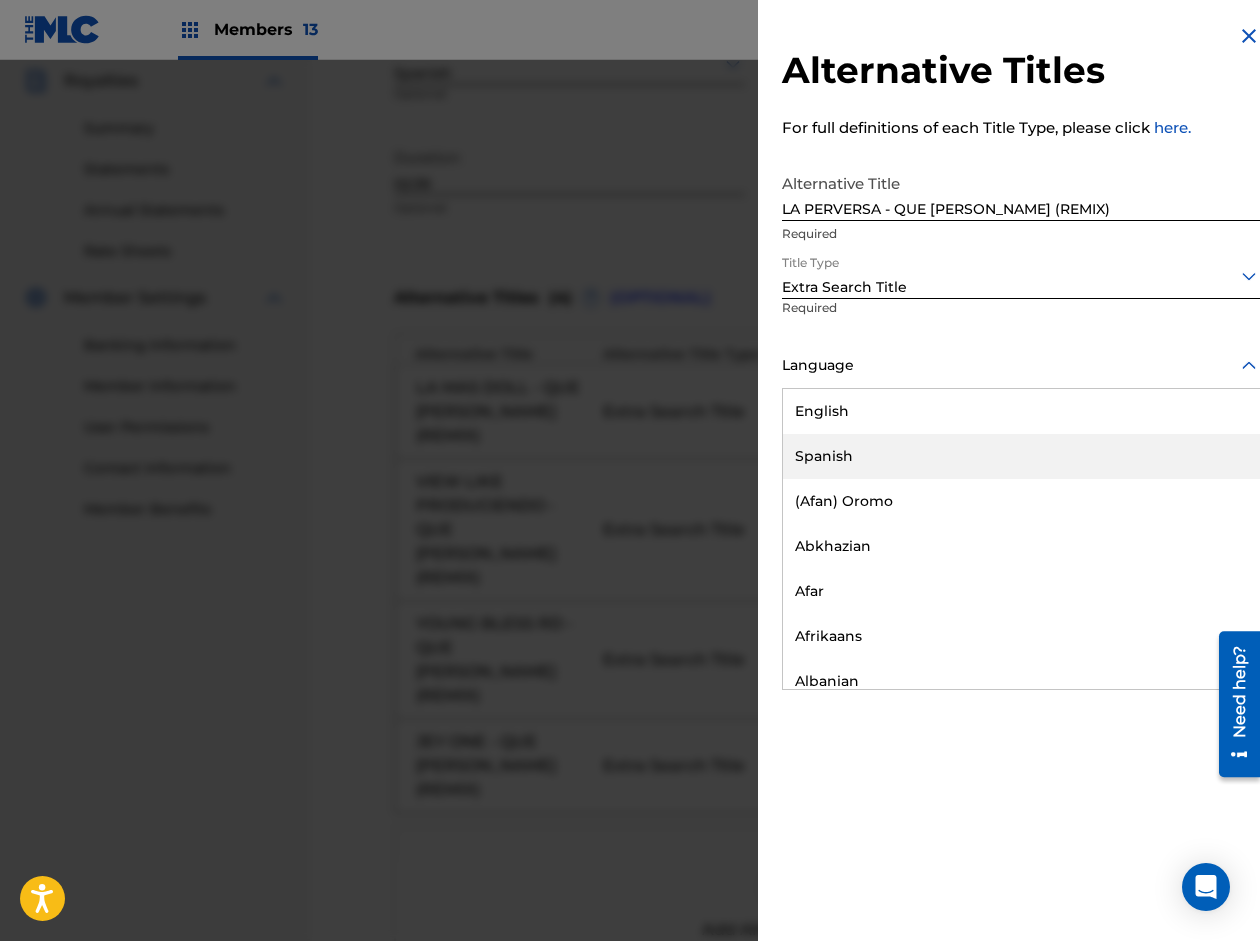 click on "Spanish" at bounding box center (1021, 456) 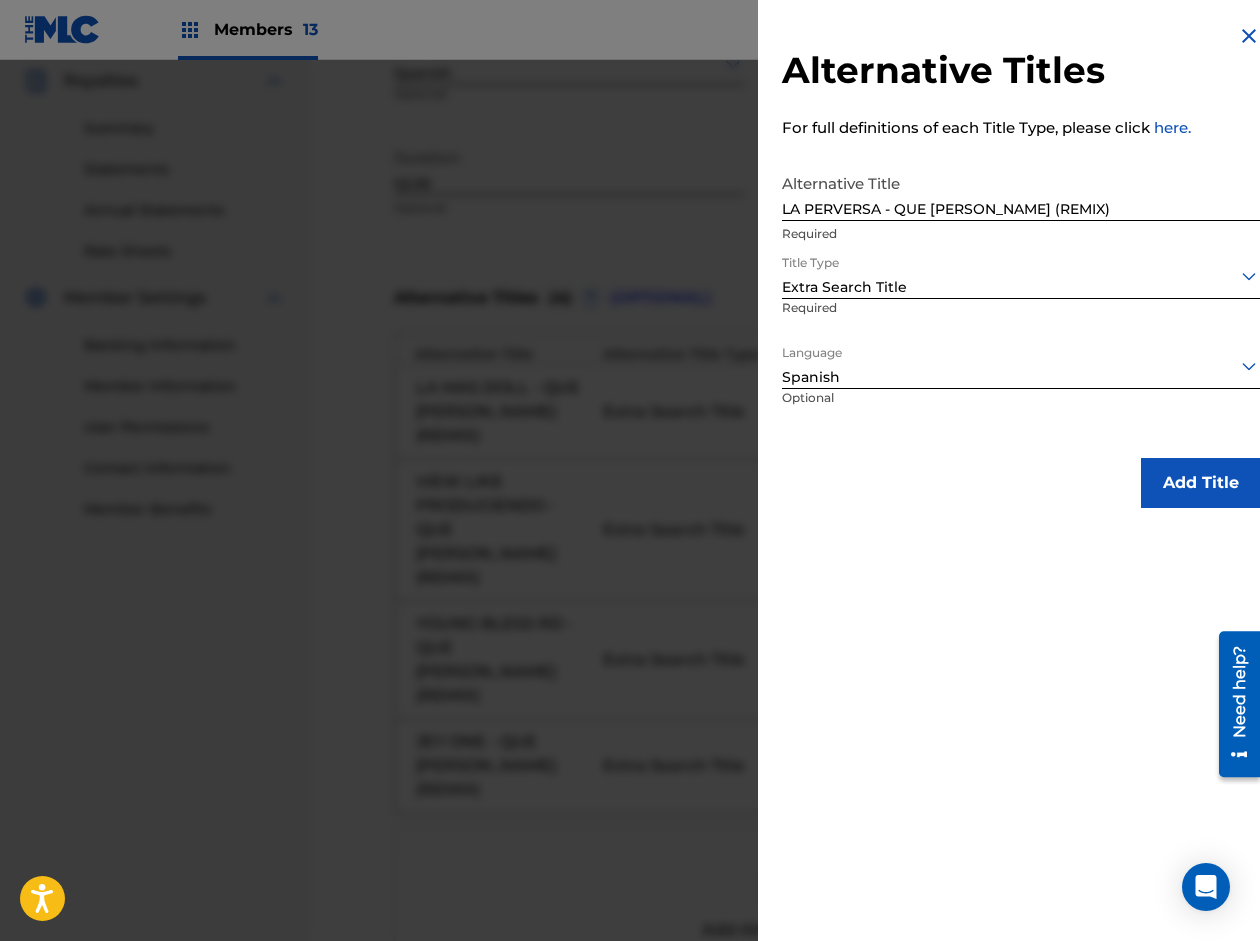click on "Add Title" at bounding box center [1201, 483] 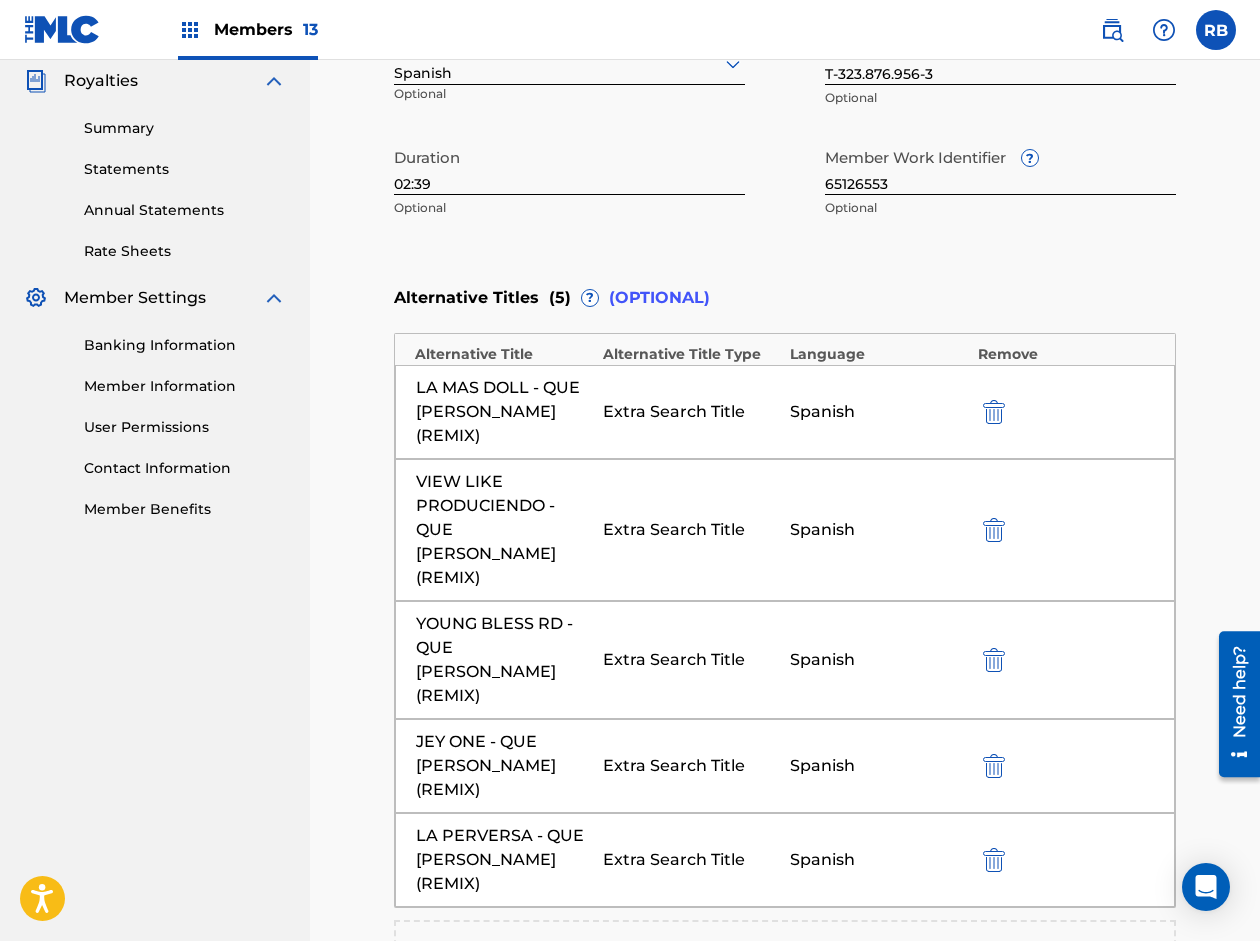 click at bounding box center (785, 982) 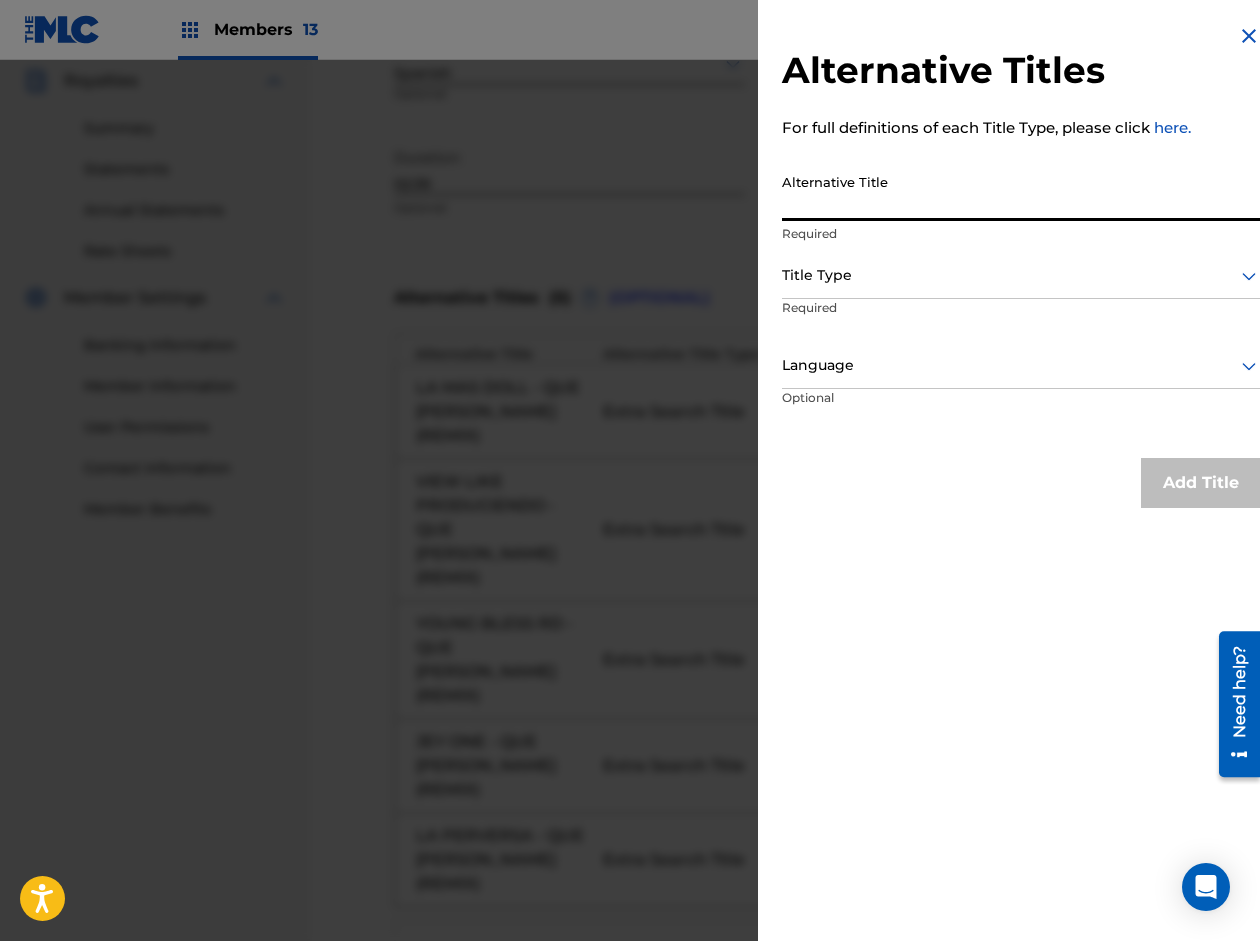 click on "Alternative Title" at bounding box center [1021, 192] 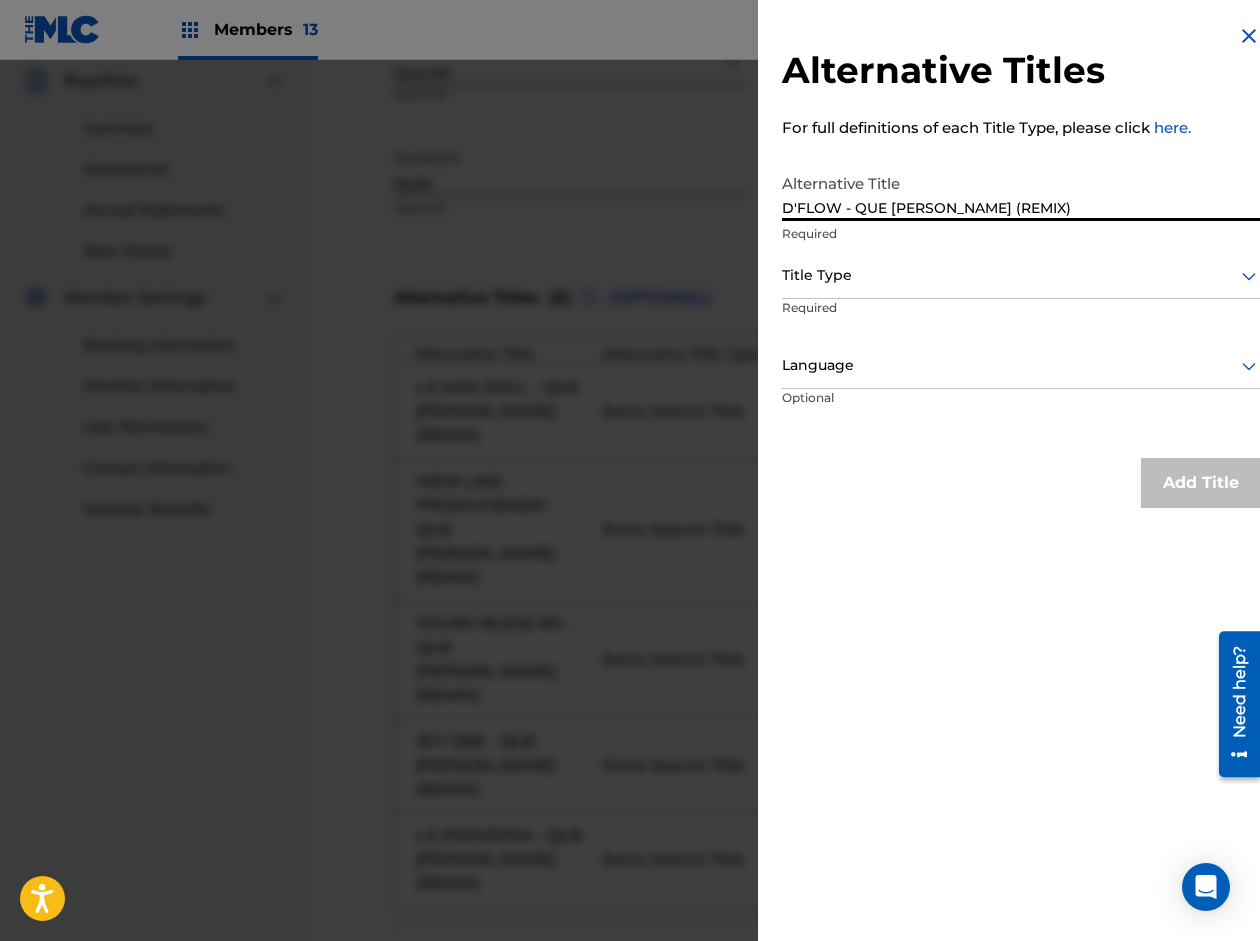 type on "D'FLOW - QUE [PERSON_NAME] (REMIX)" 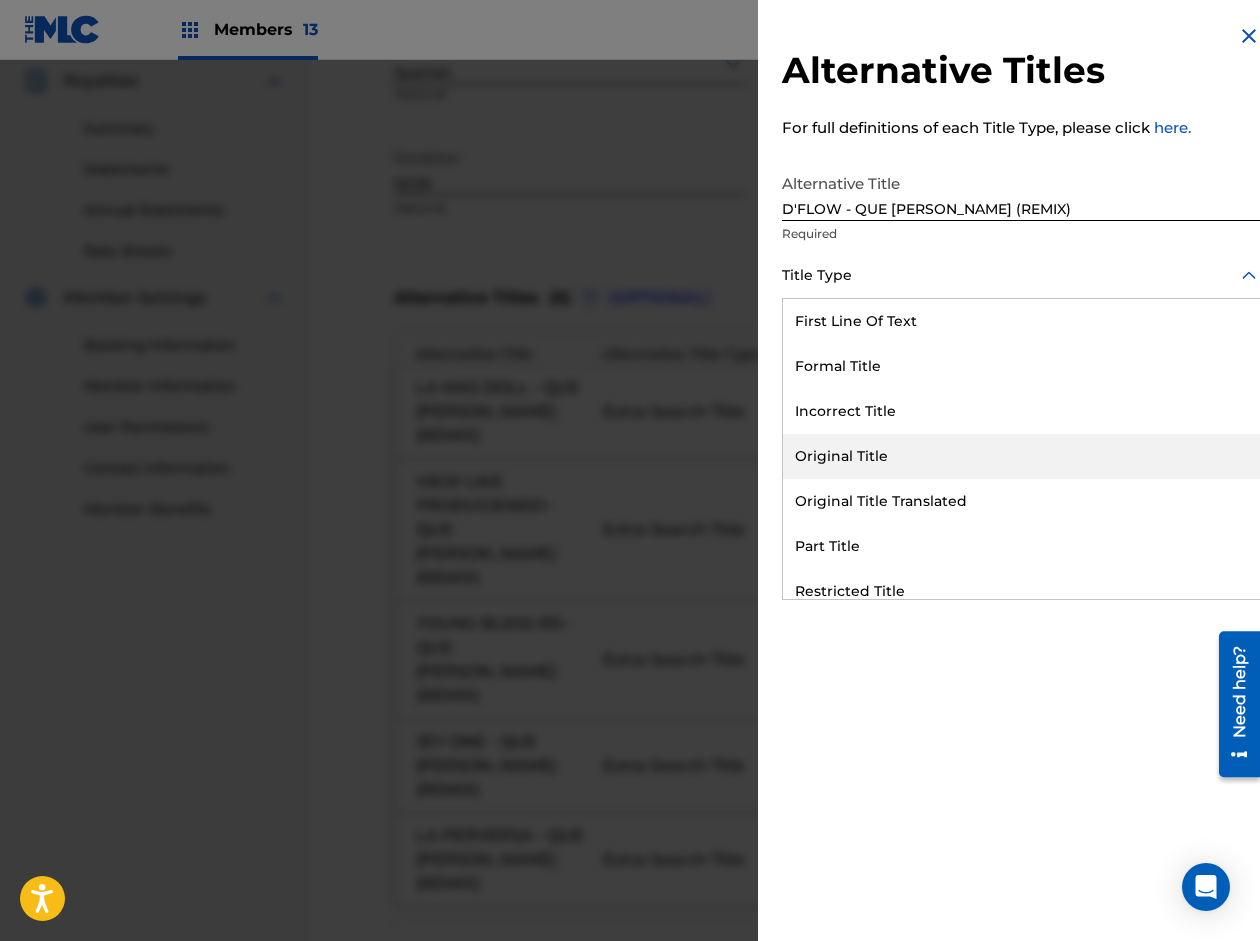 scroll, scrollTop: 195, scrollLeft: 0, axis: vertical 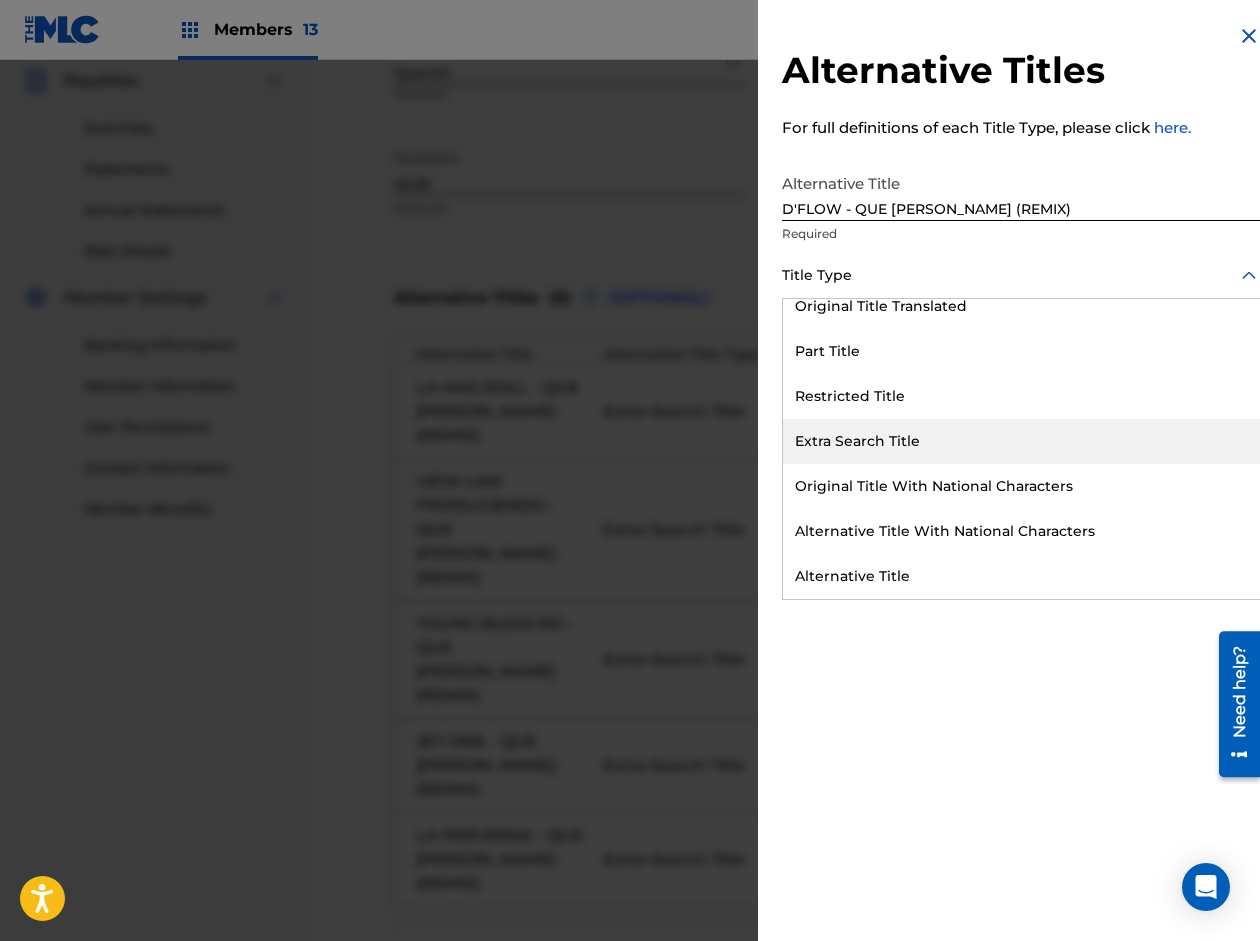 click on "Extra Search Title" at bounding box center [1021, 441] 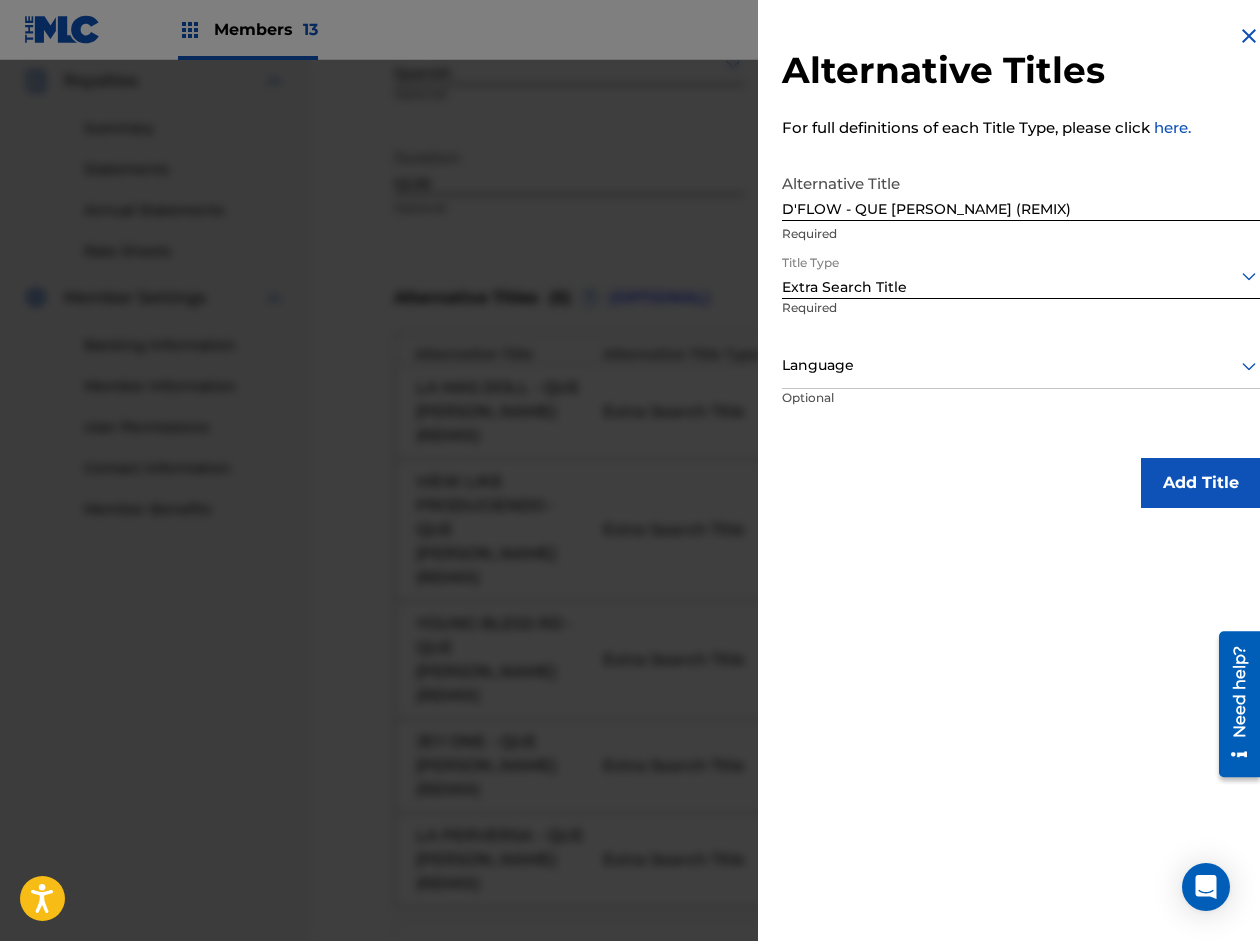 click at bounding box center (1021, 365) 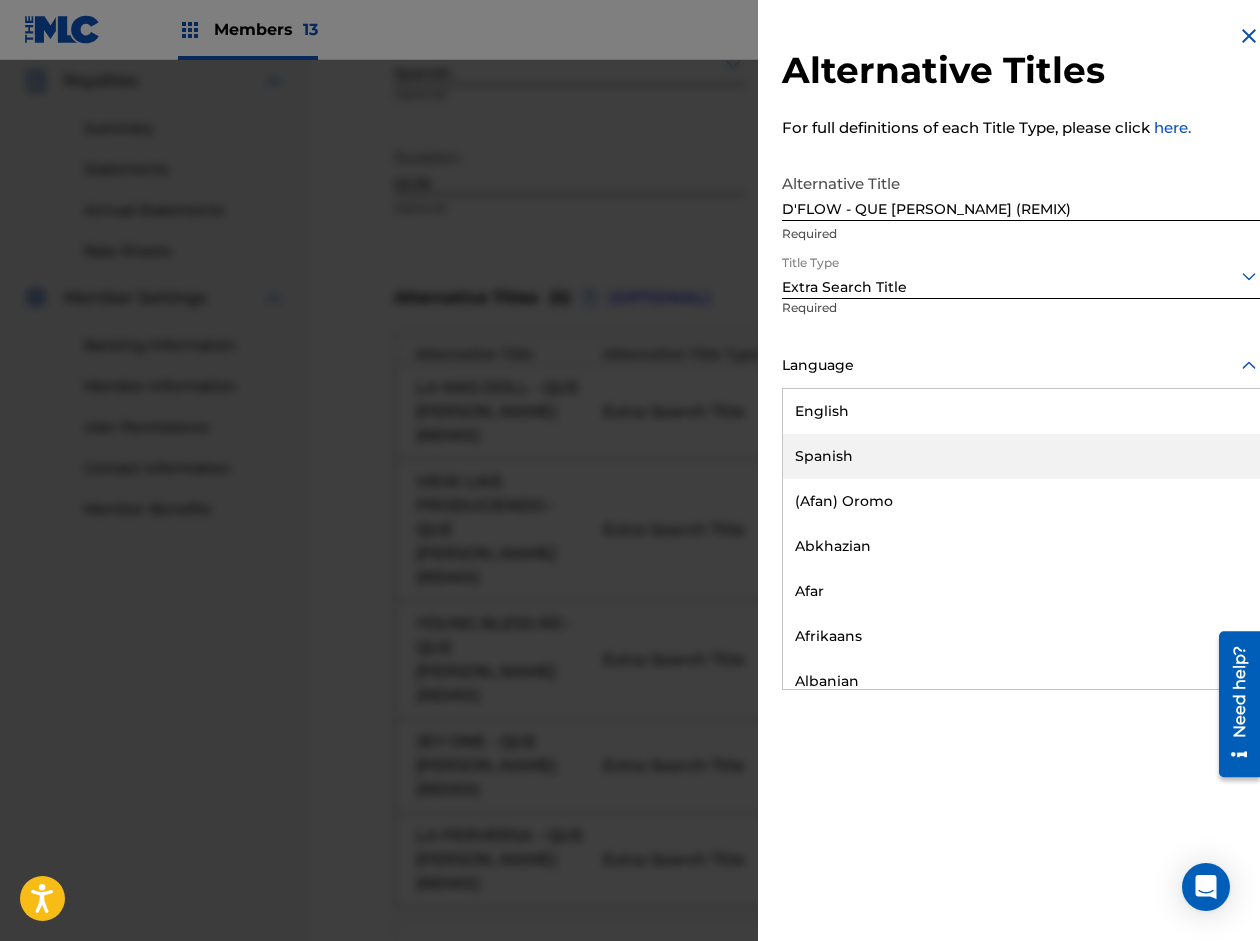 click on "Spanish" at bounding box center (1021, 456) 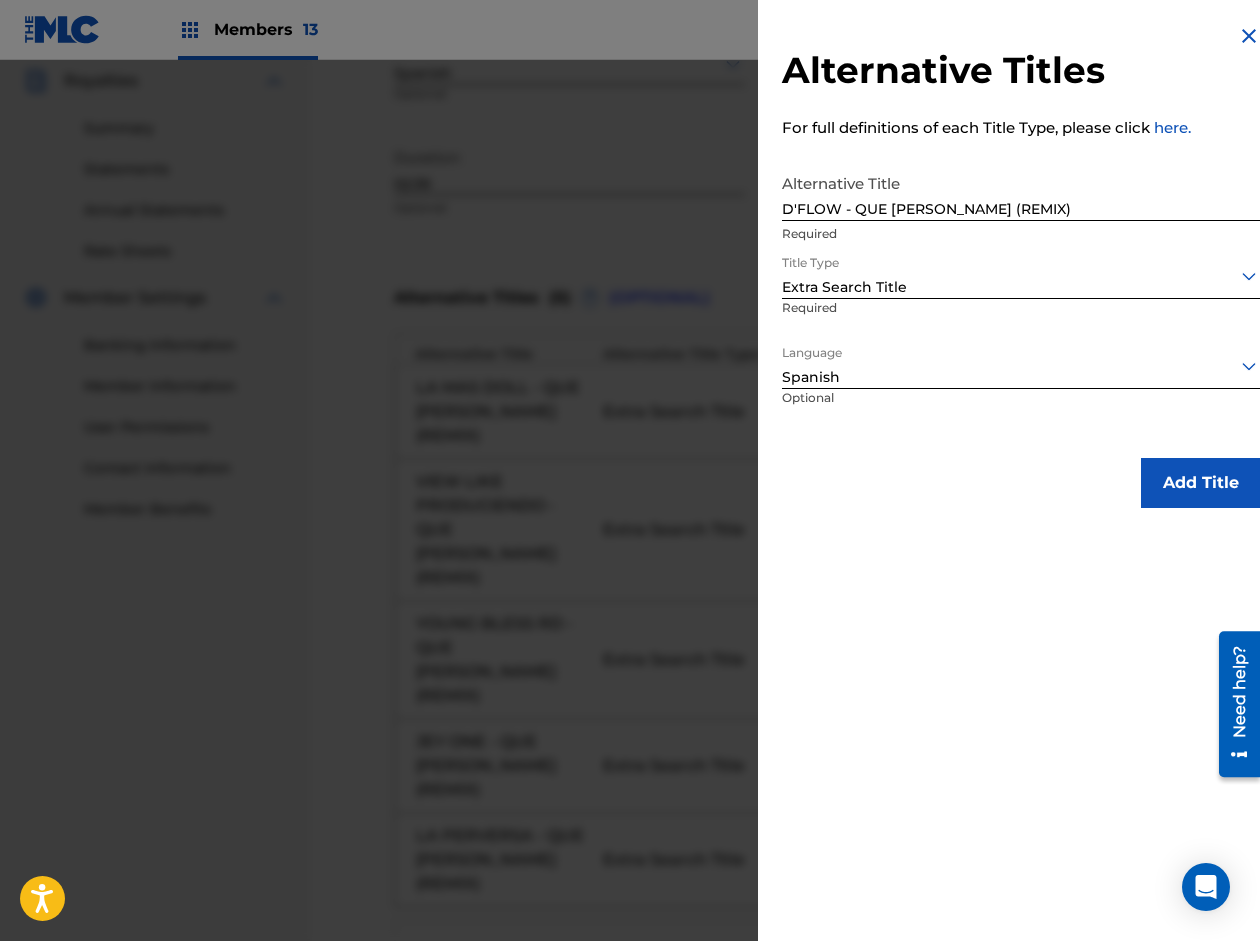 click on "Add Title" at bounding box center [1201, 483] 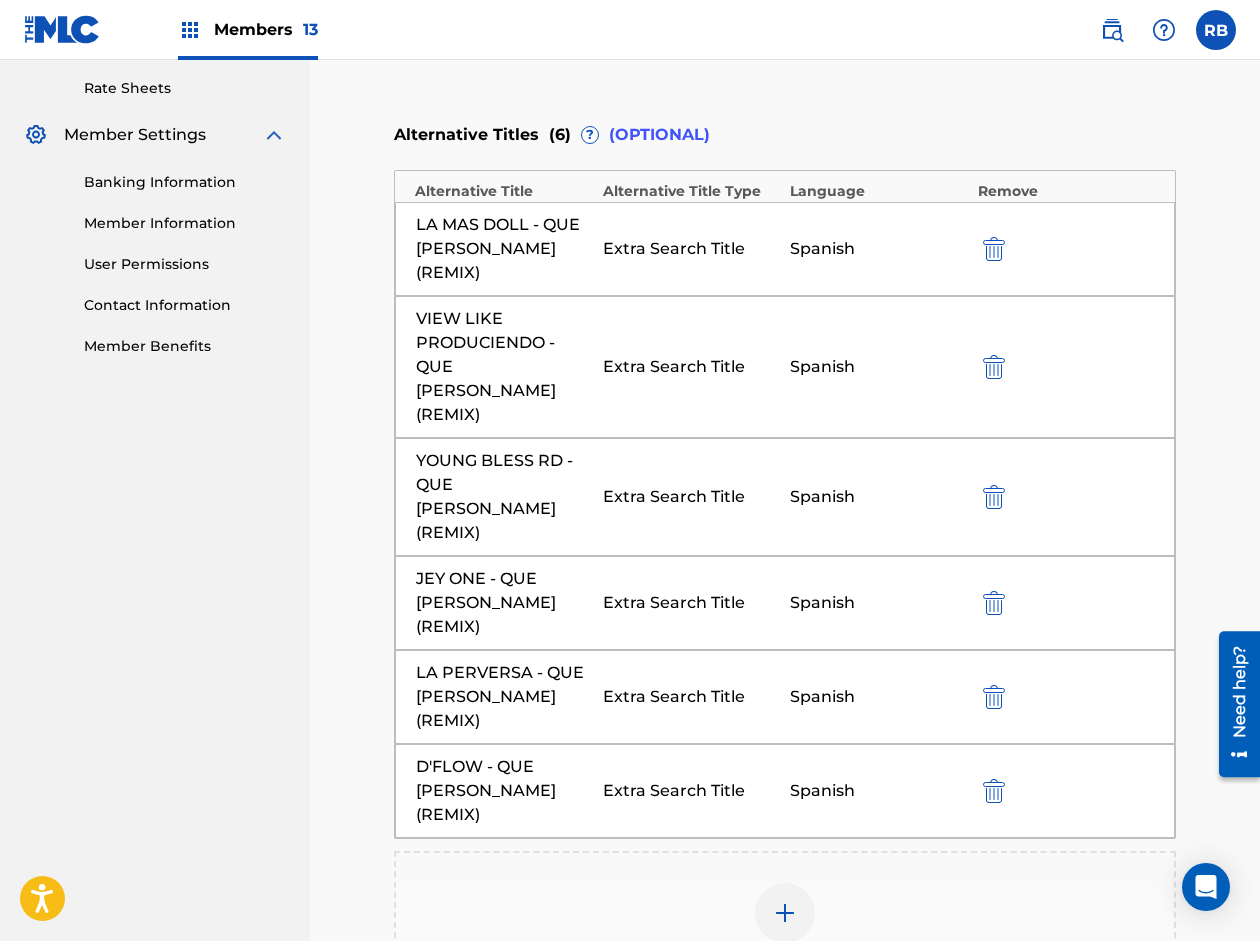 scroll, scrollTop: 923, scrollLeft: 0, axis: vertical 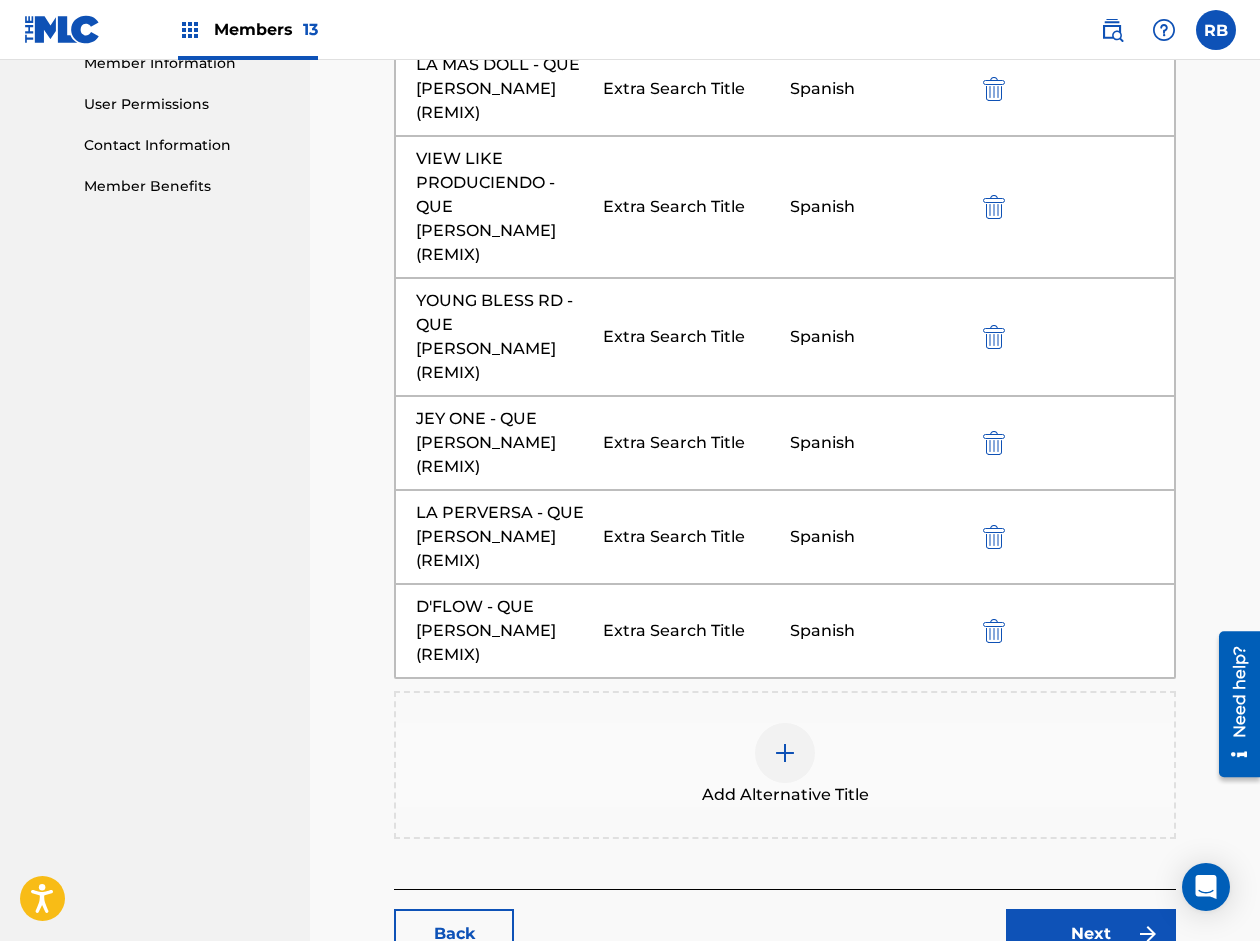 click on "Next" at bounding box center (1091, 934) 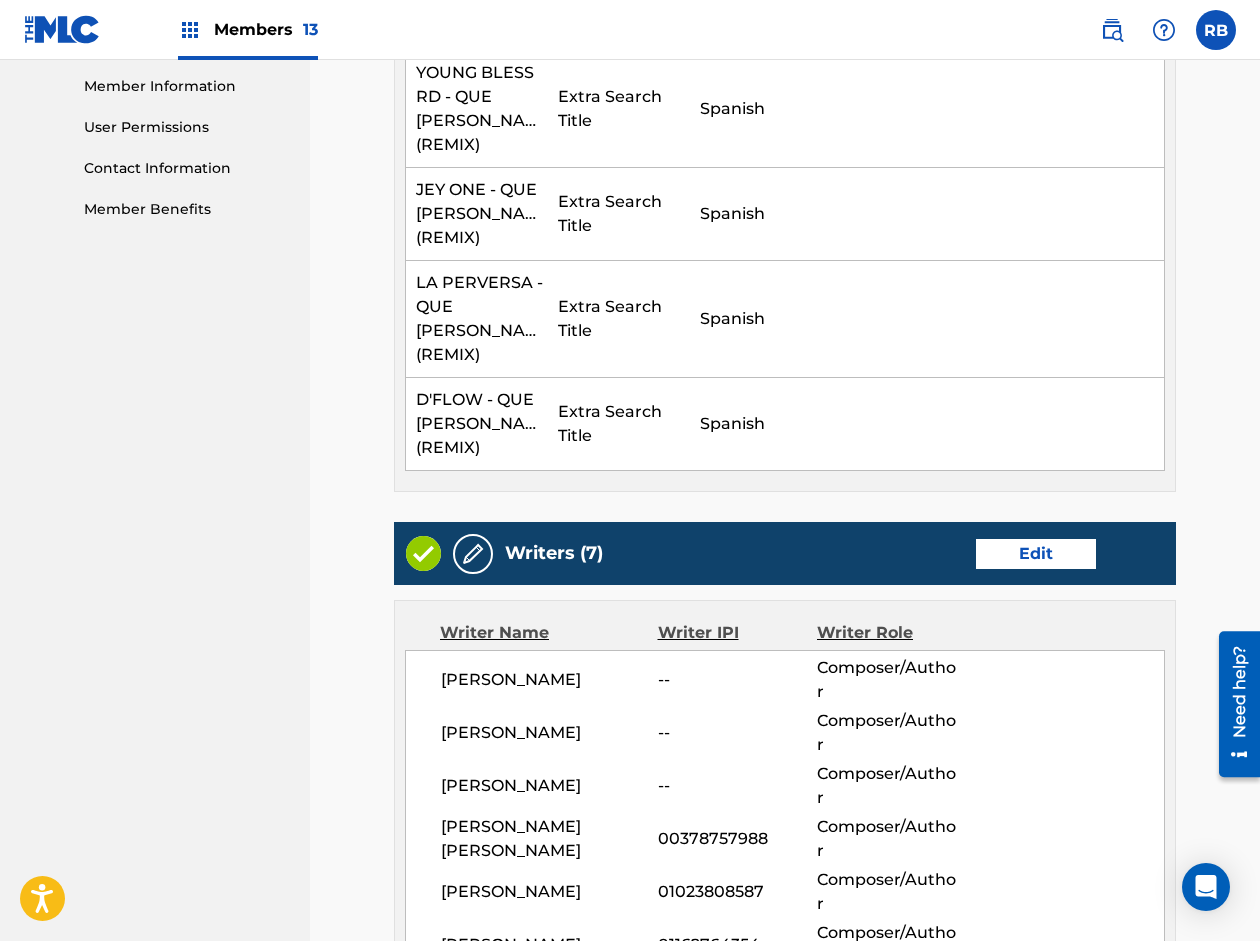 scroll, scrollTop: 1000, scrollLeft: 0, axis: vertical 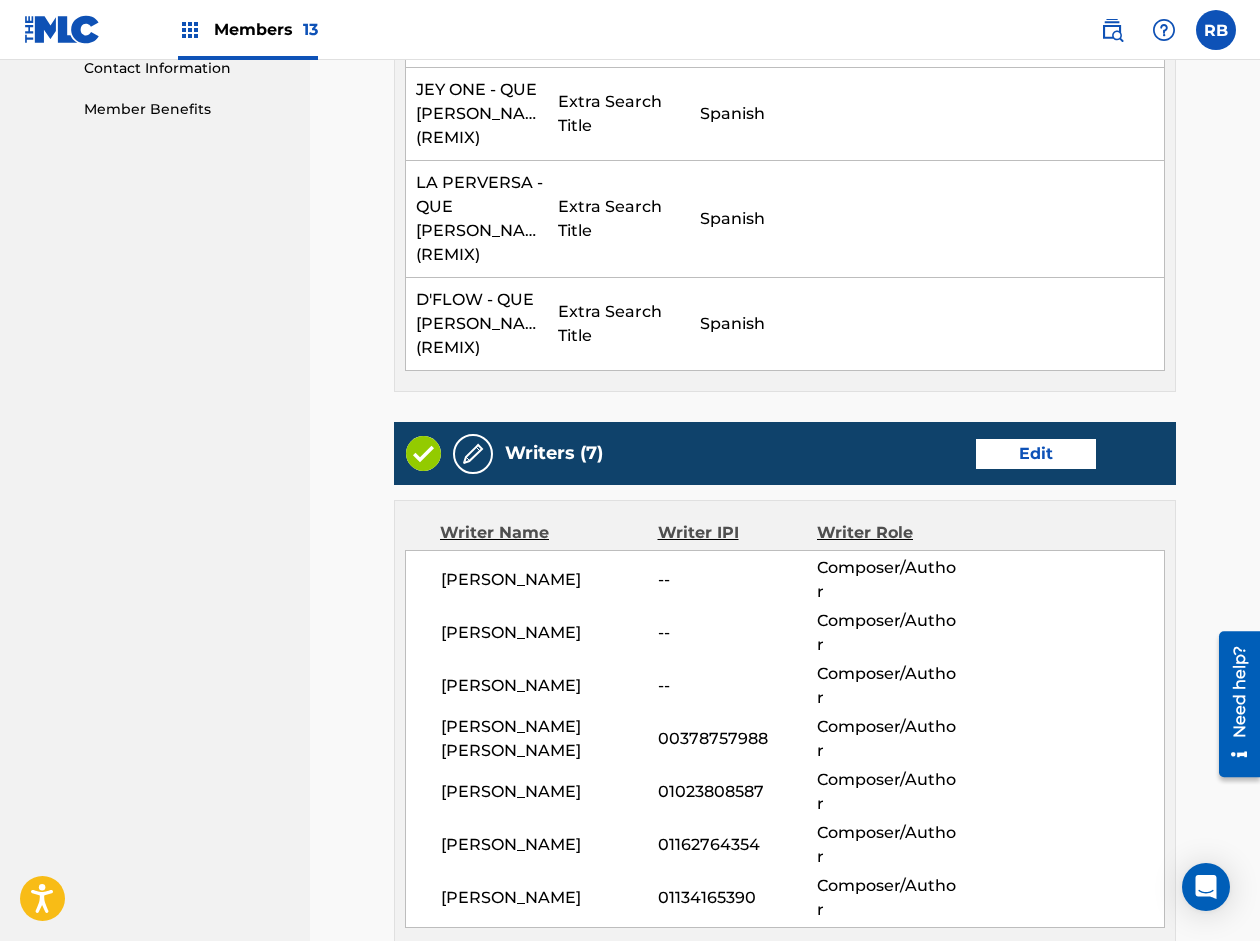 click on "Edit" at bounding box center (1036, 454) 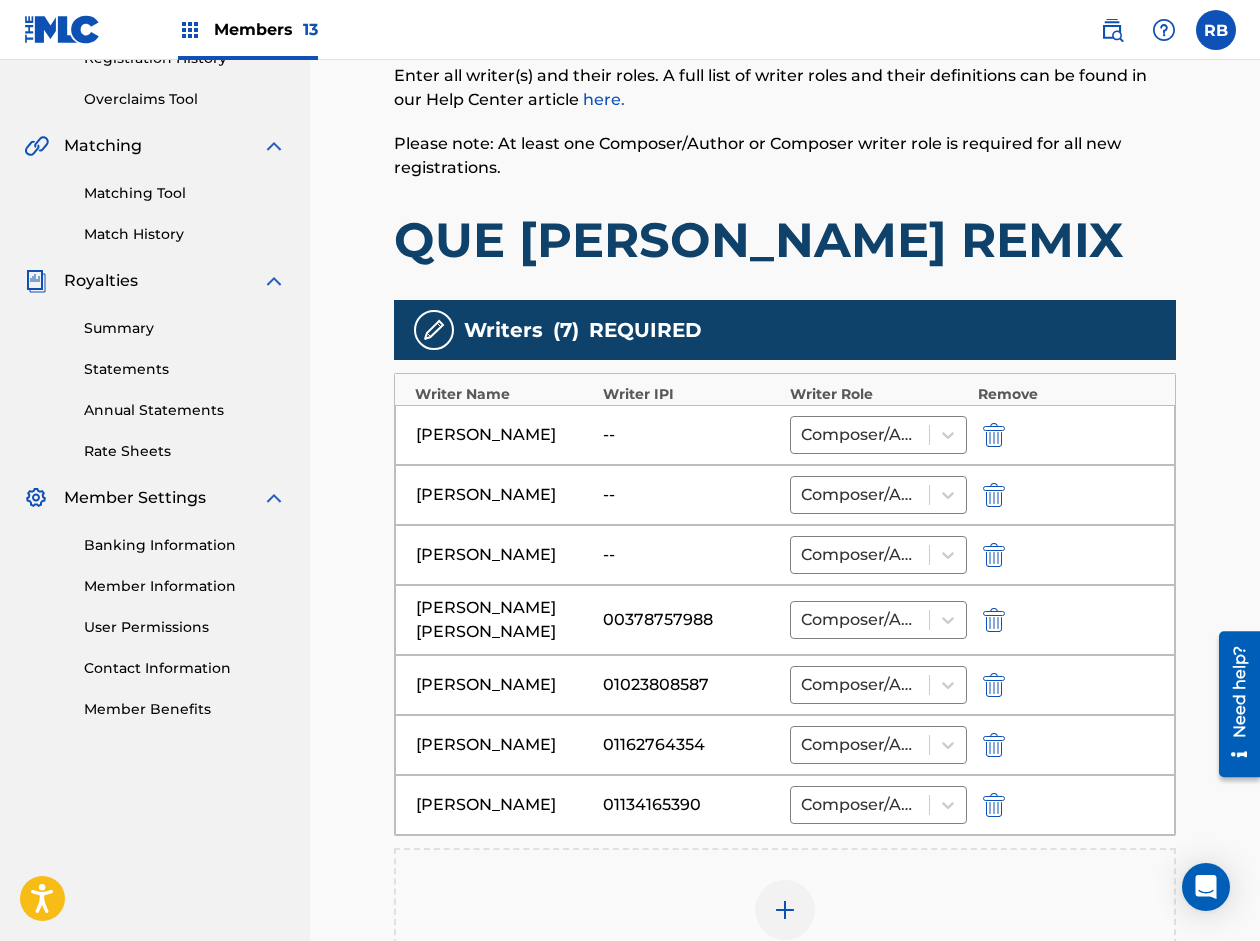 scroll, scrollTop: 500, scrollLeft: 0, axis: vertical 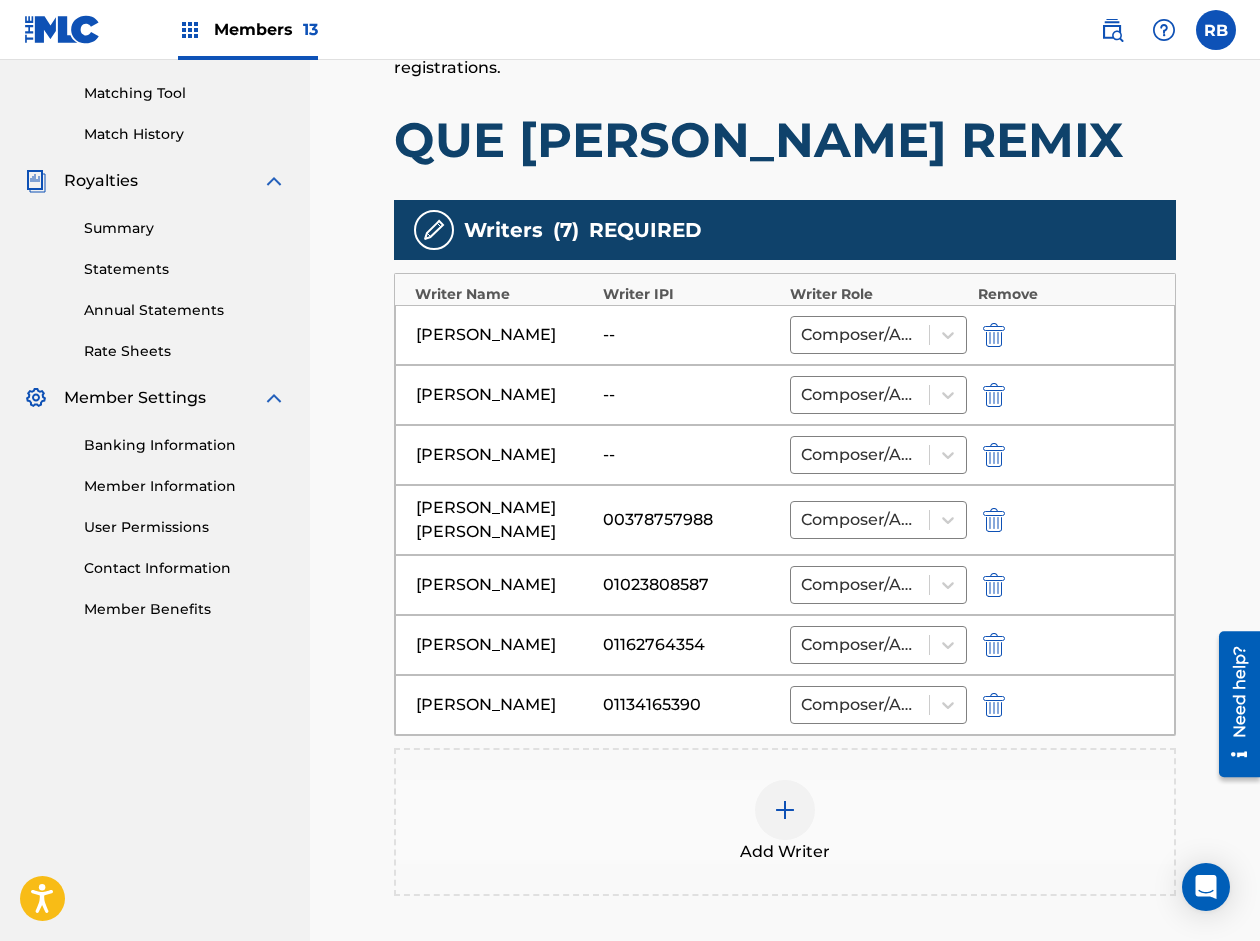 click at bounding box center (785, 810) 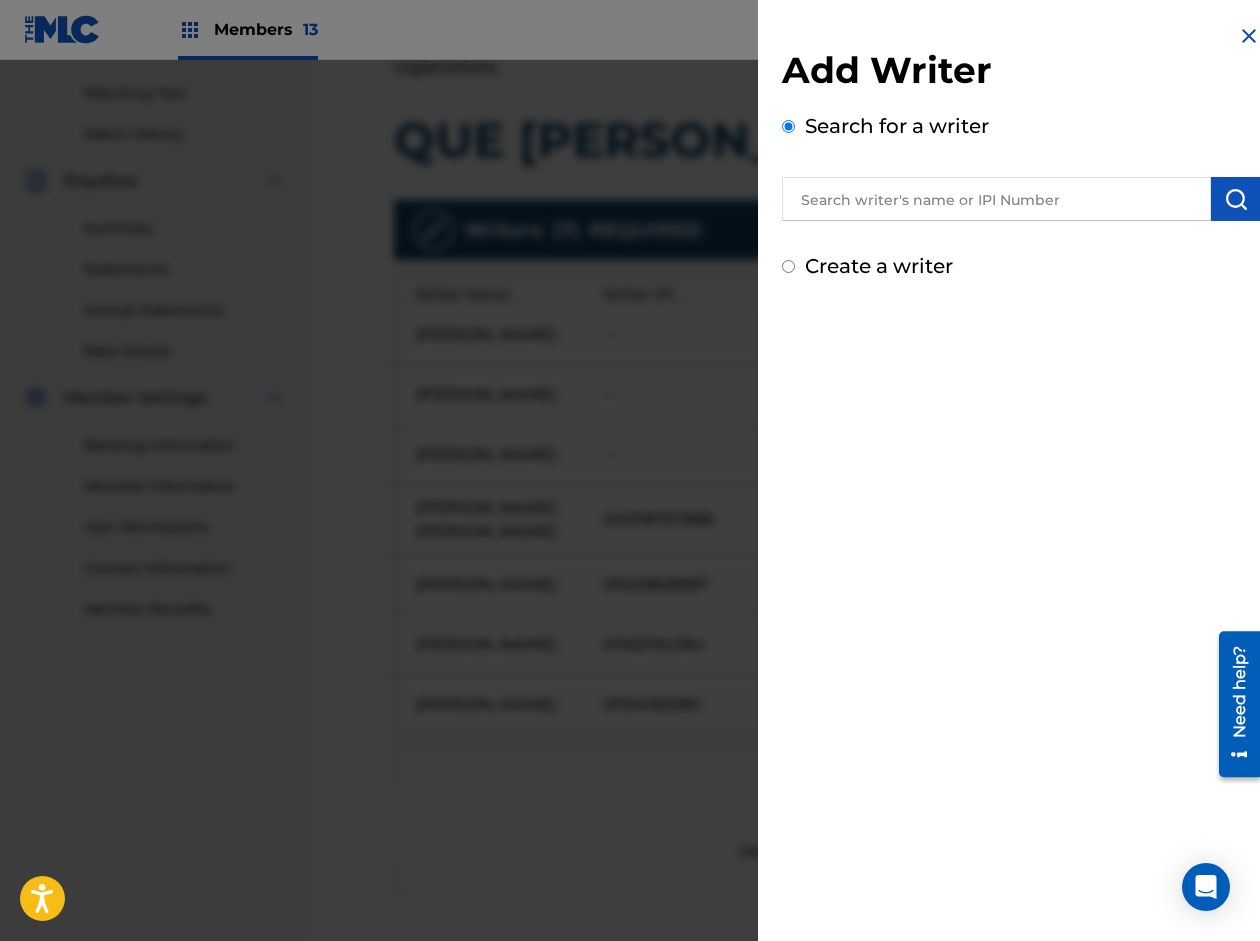 click at bounding box center (996, 199) 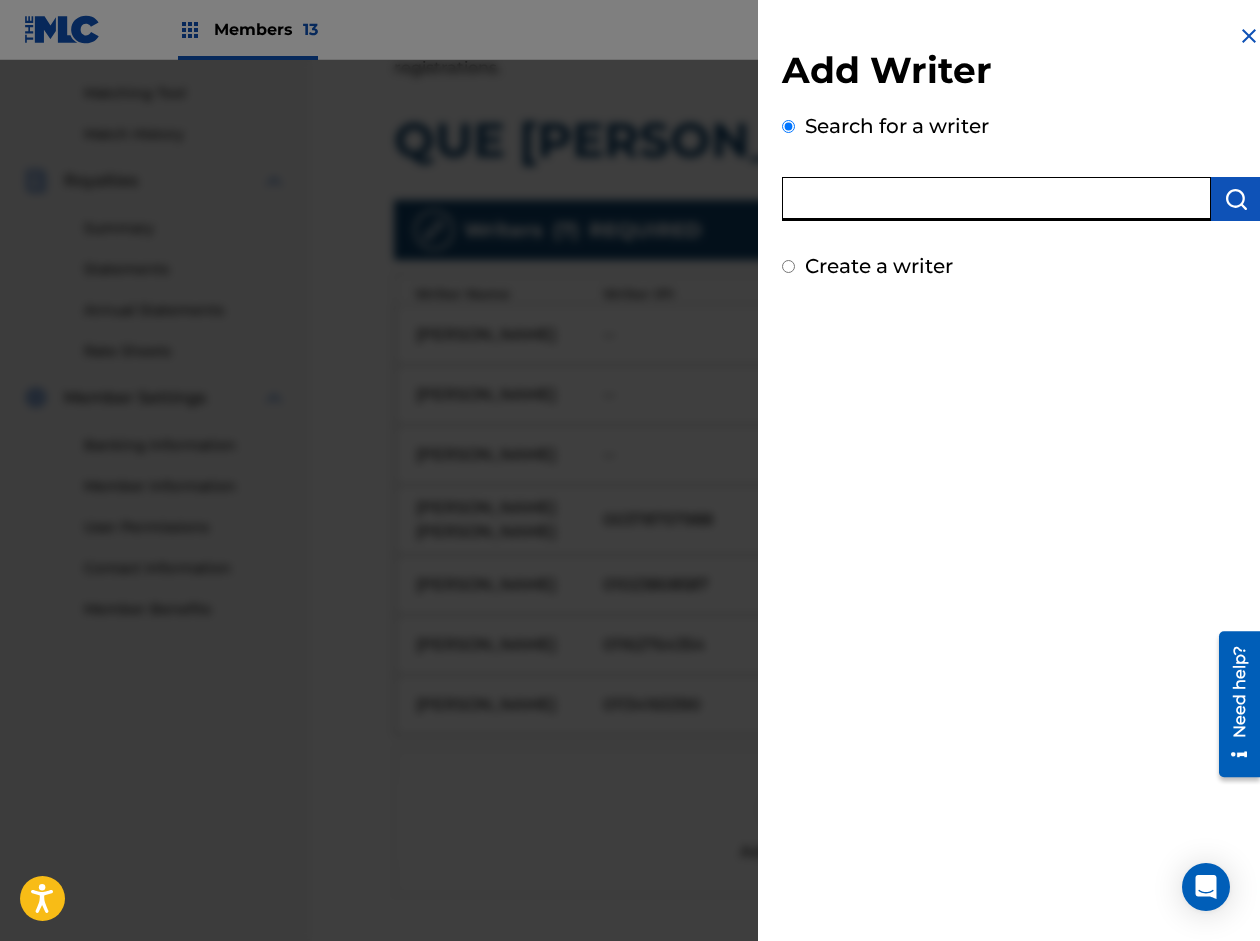 paste on "[PERSON_NAME]" 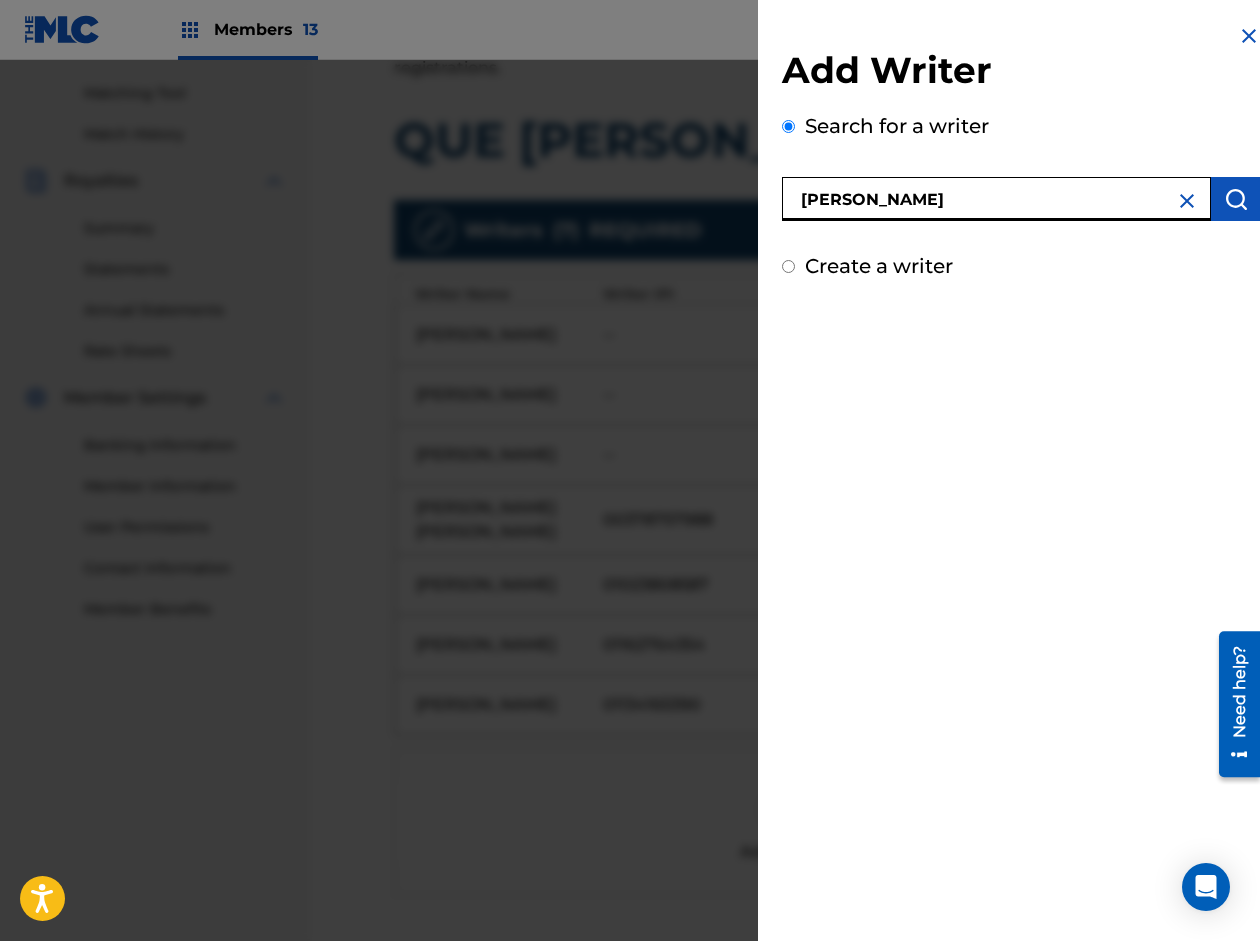 type on "[PERSON_NAME]" 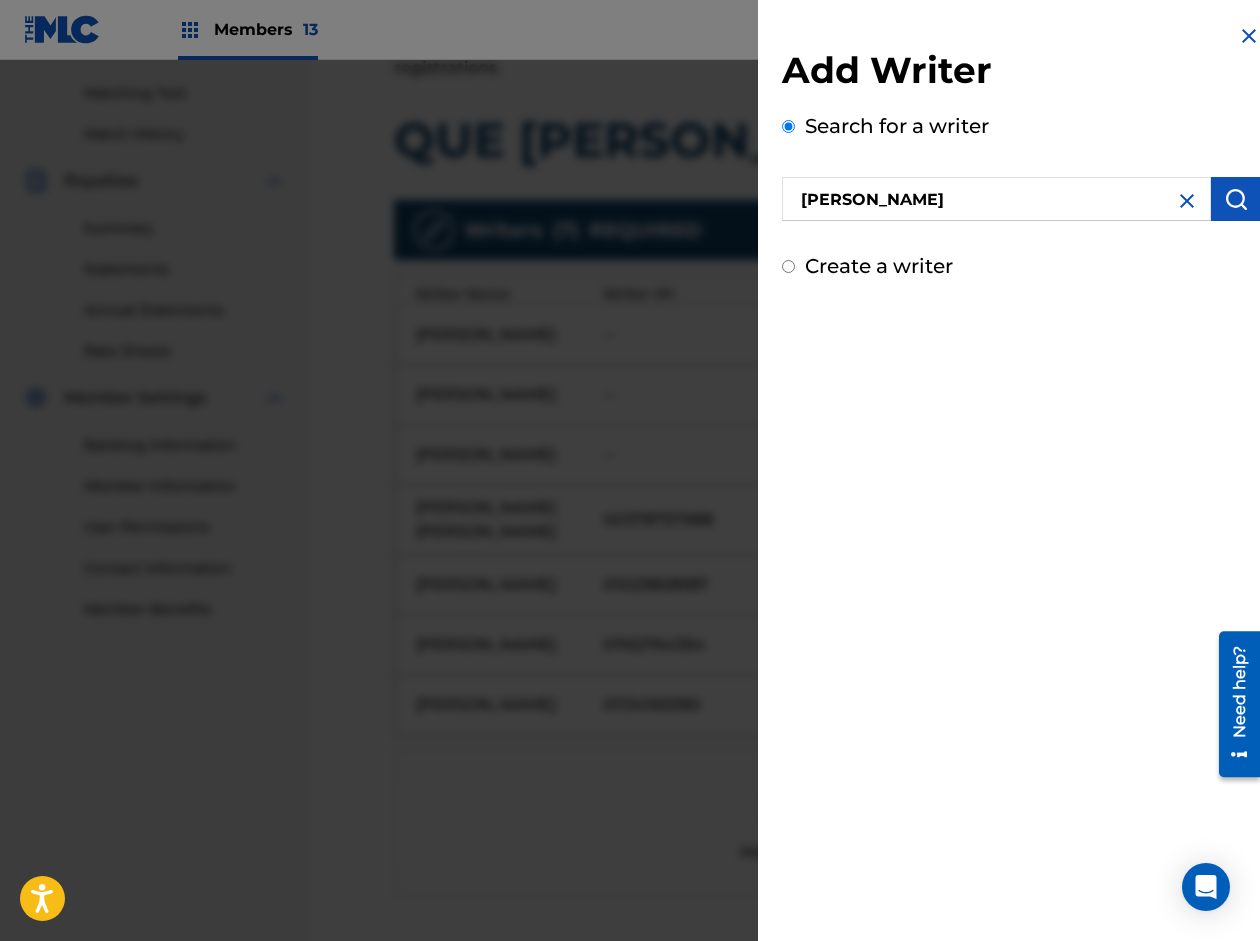 click at bounding box center (1236, 199) 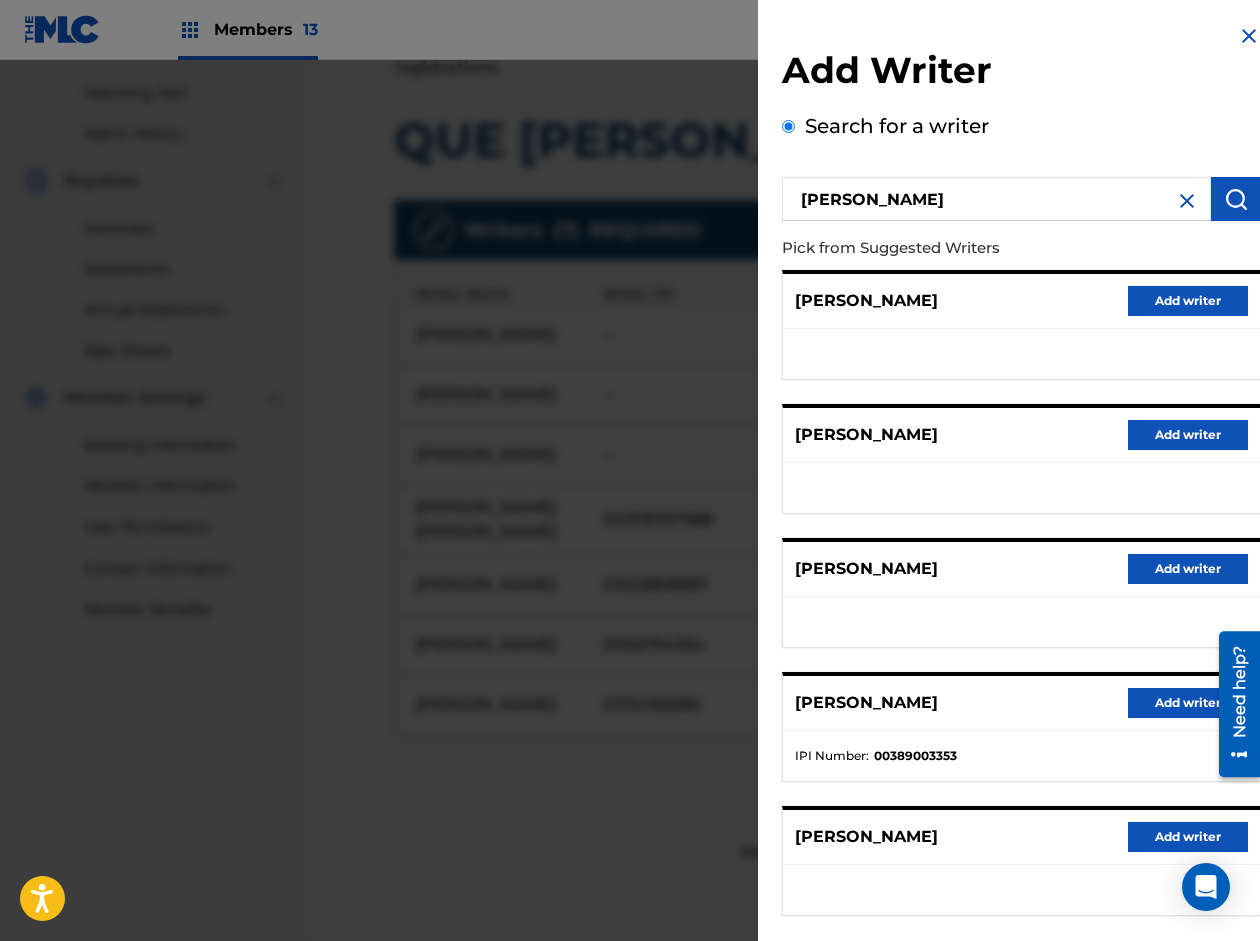 click on "Add writer" at bounding box center [1188, 703] 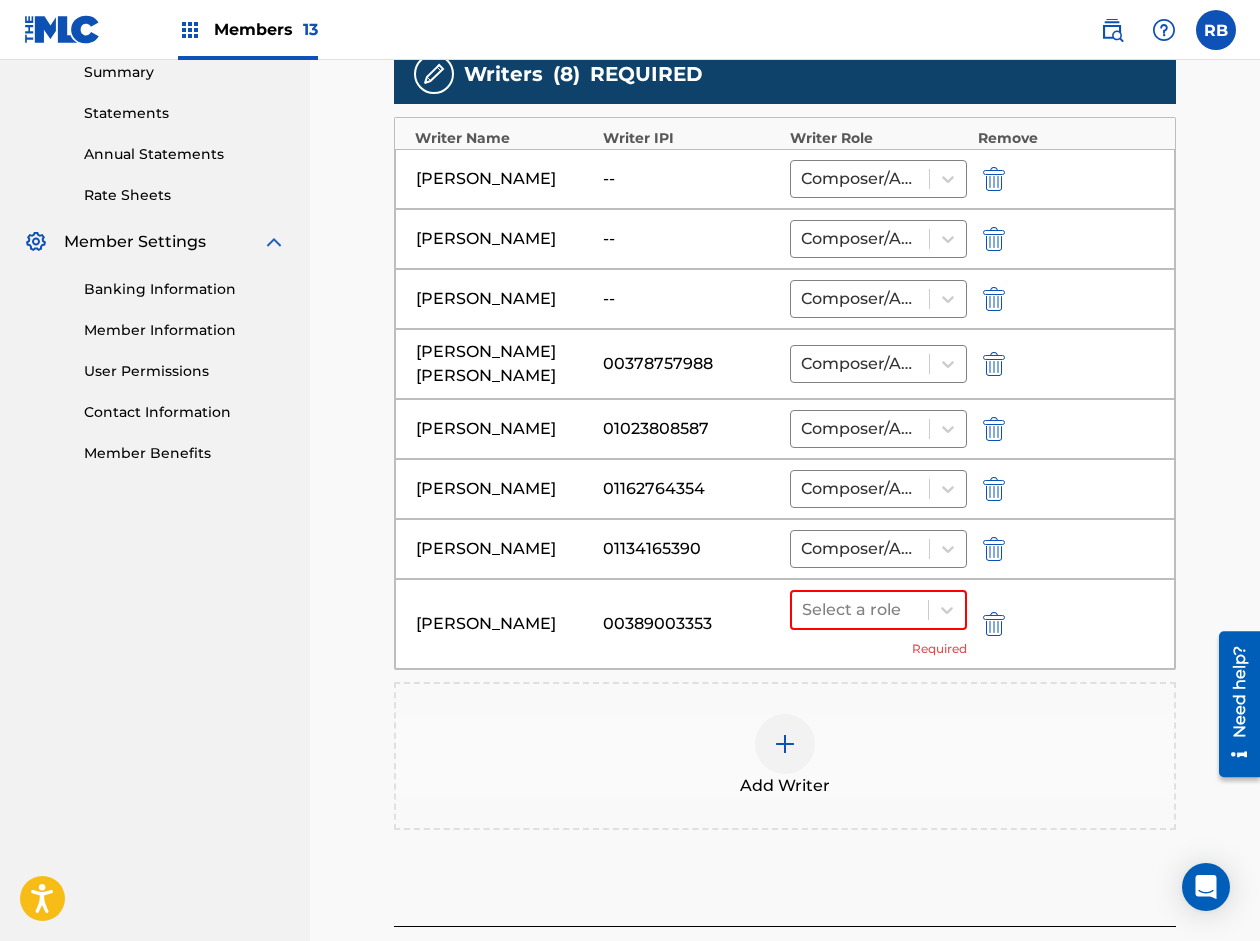 scroll, scrollTop: 700, scrollLeft: 0, axis: vertical 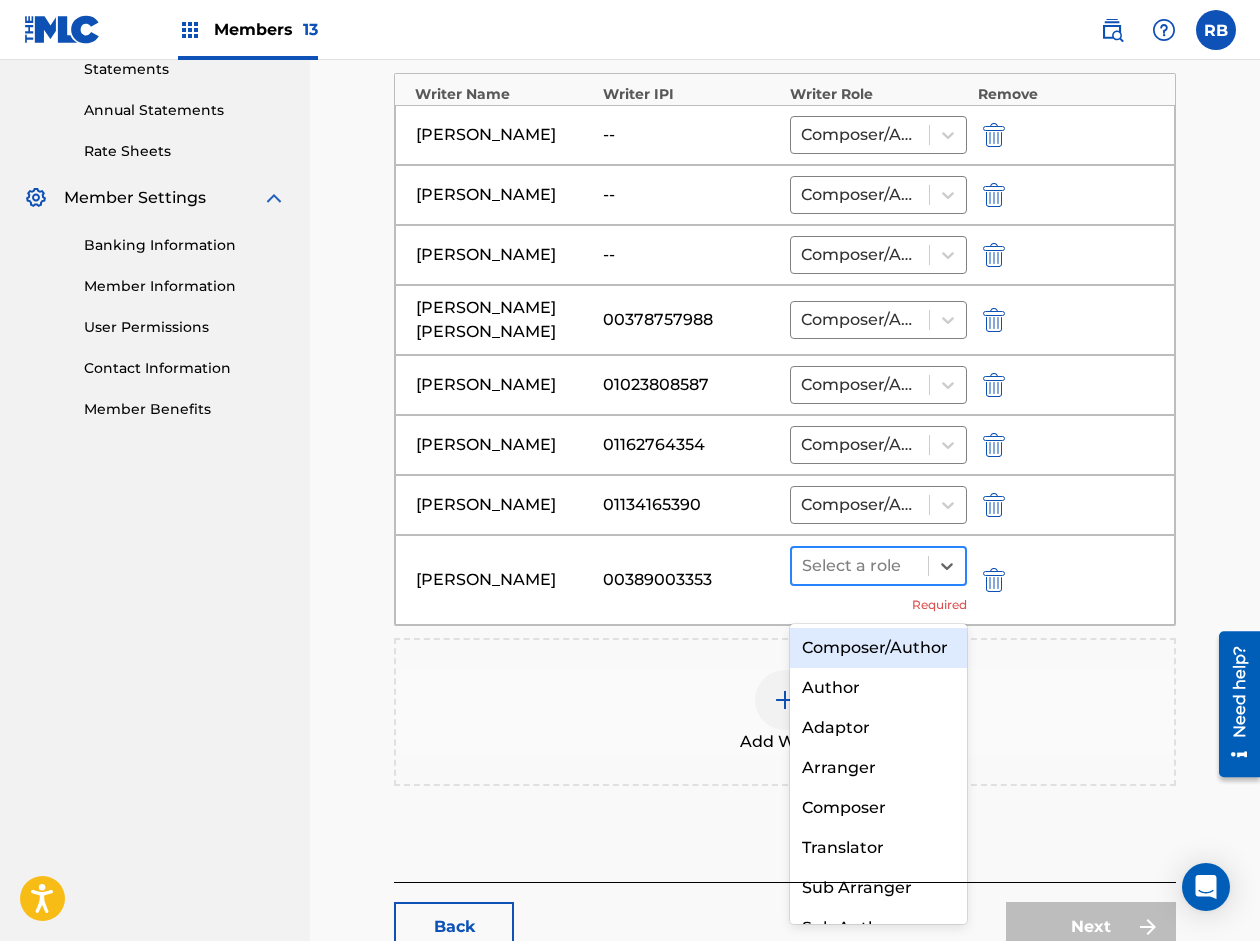 click at bounding box center (860, 566) 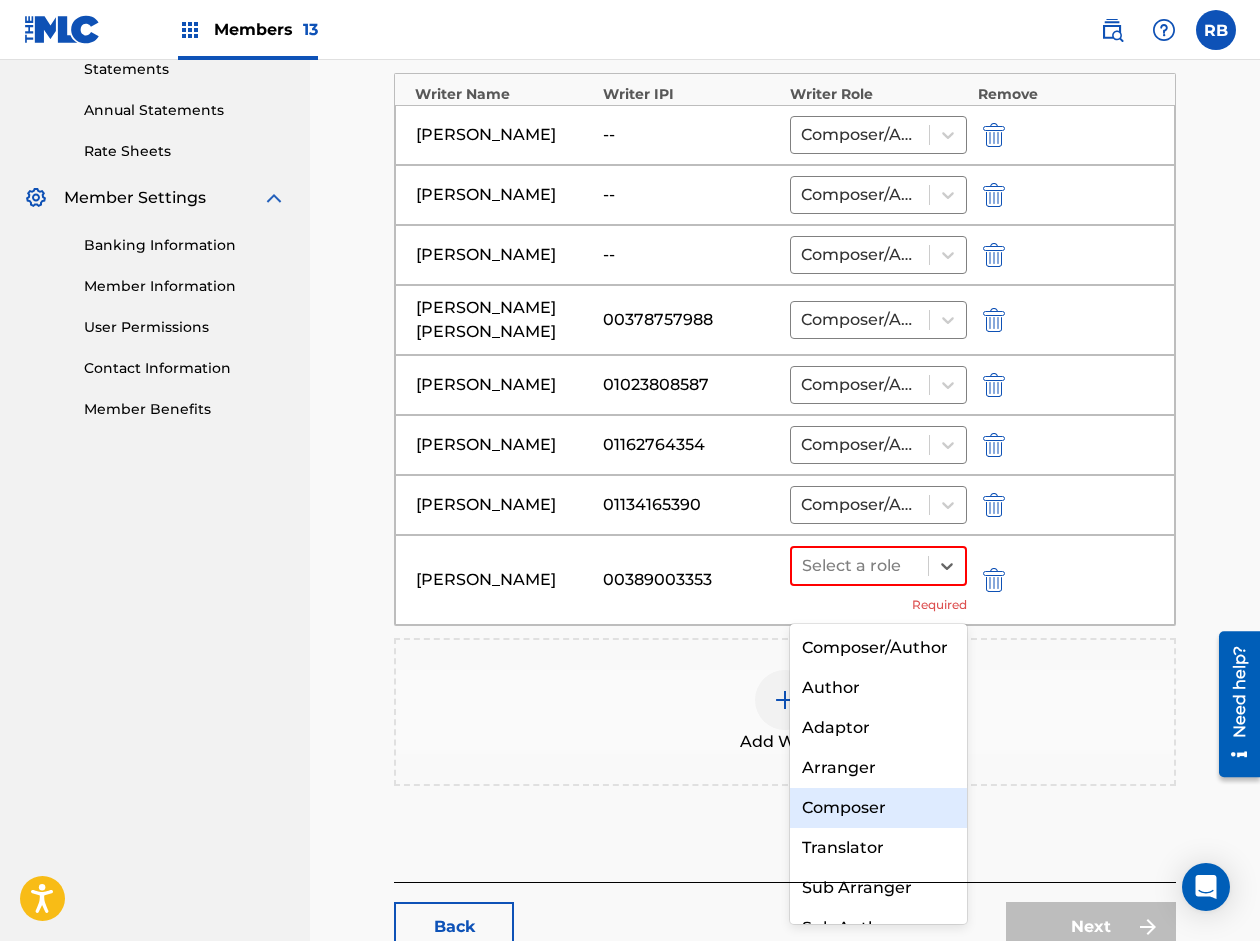 click on "Composer" at bounding box center (878, 808) 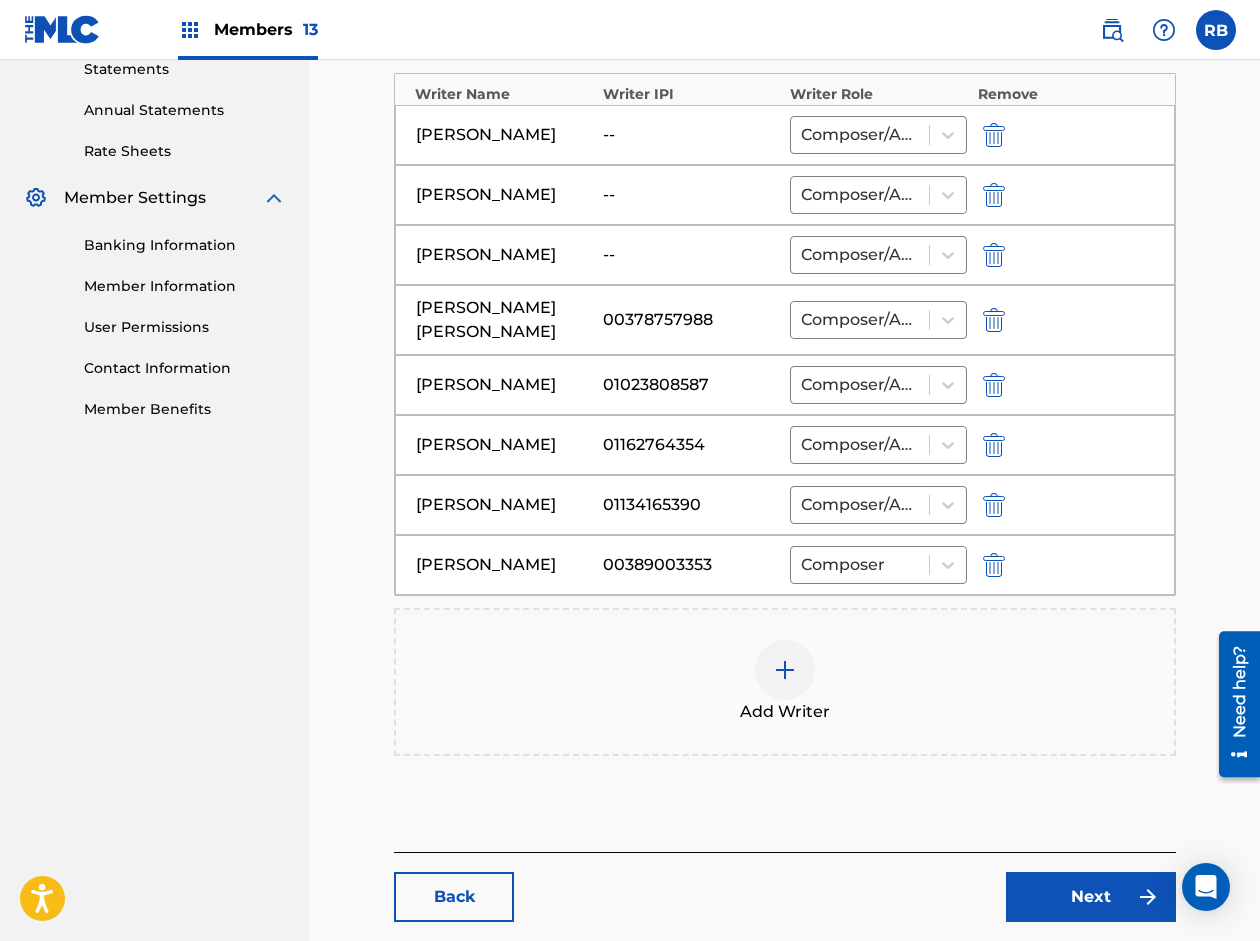 click at bounding box center (994, 135) 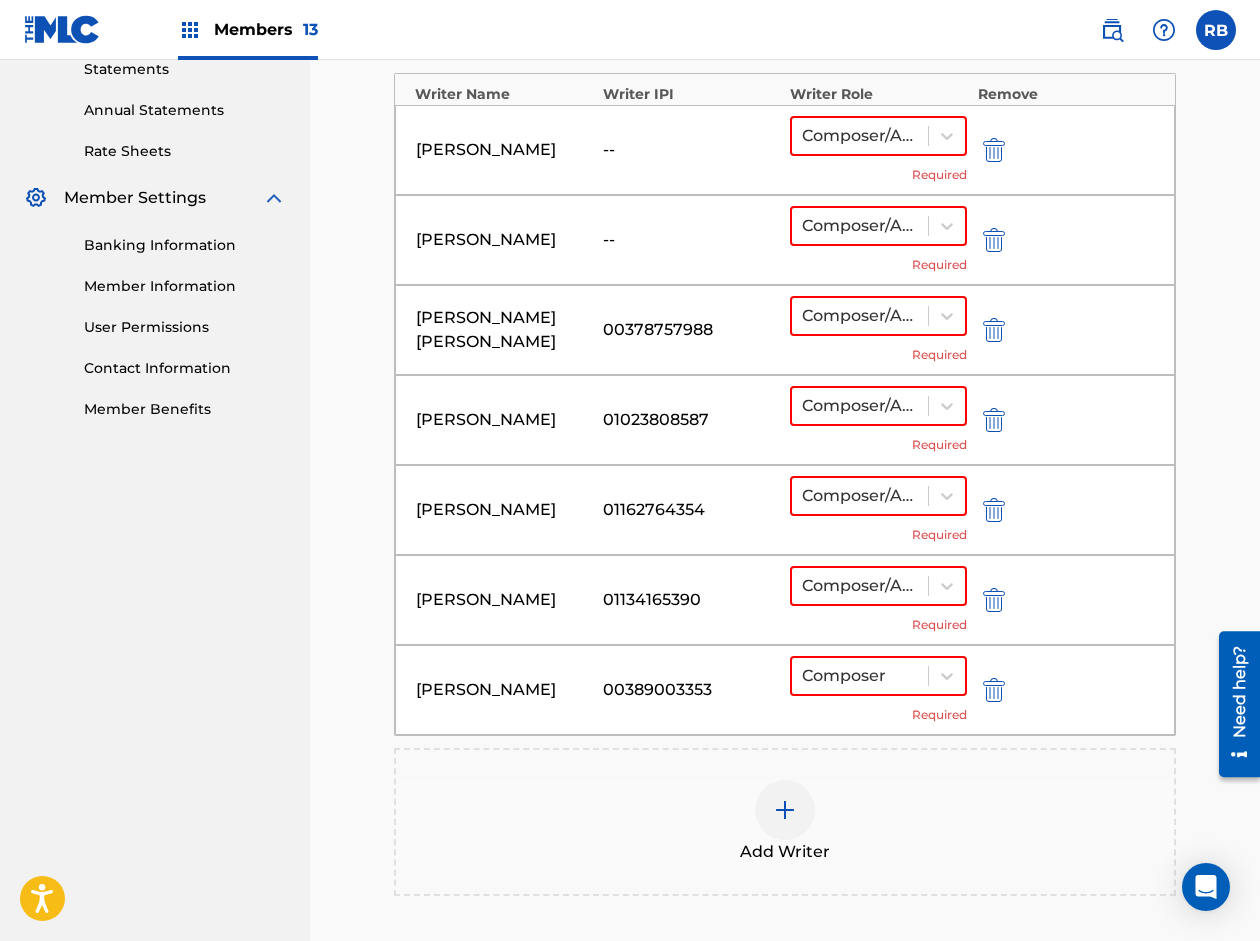 click at bounding box center (994, 150) 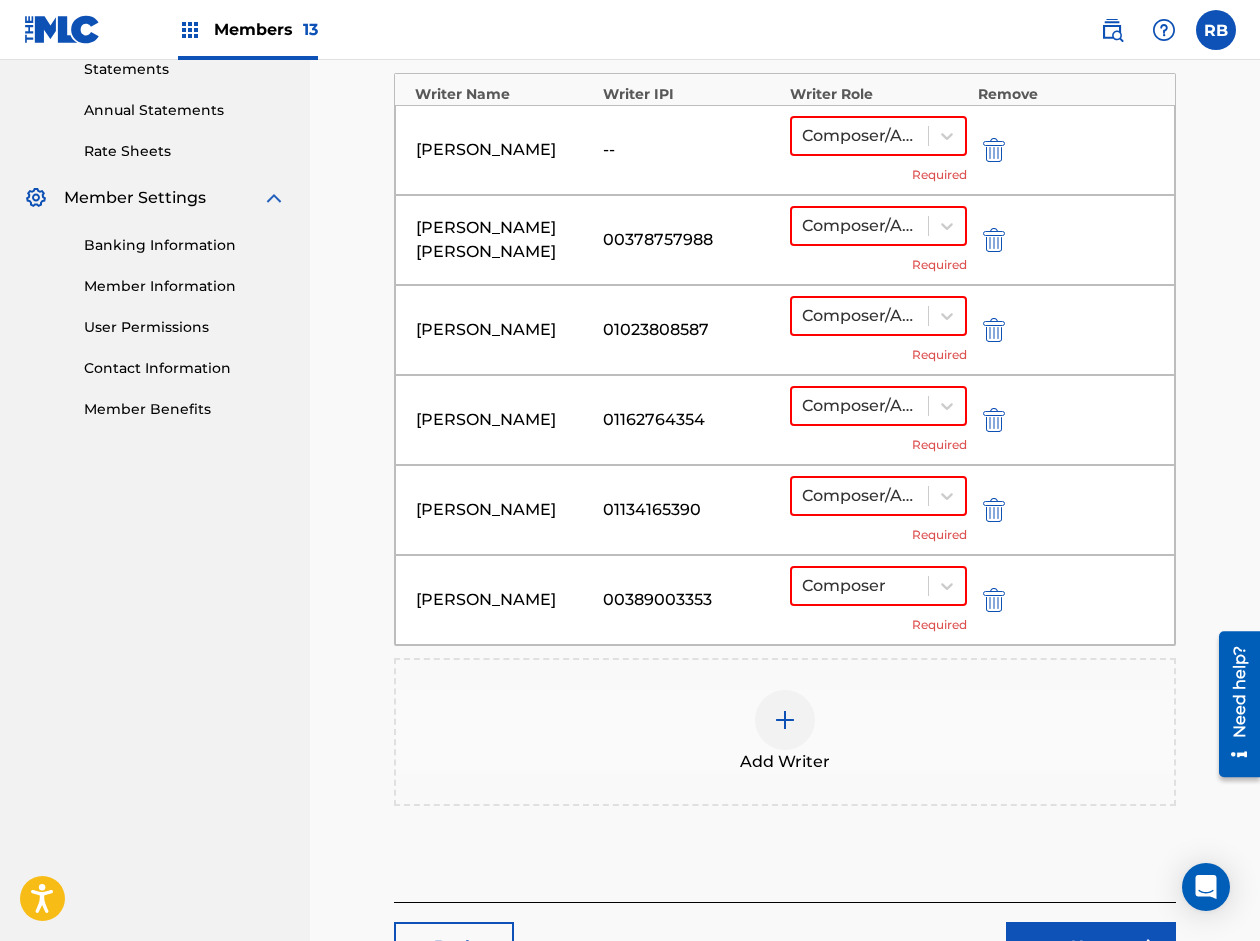 click at bounding box center [785, 720] 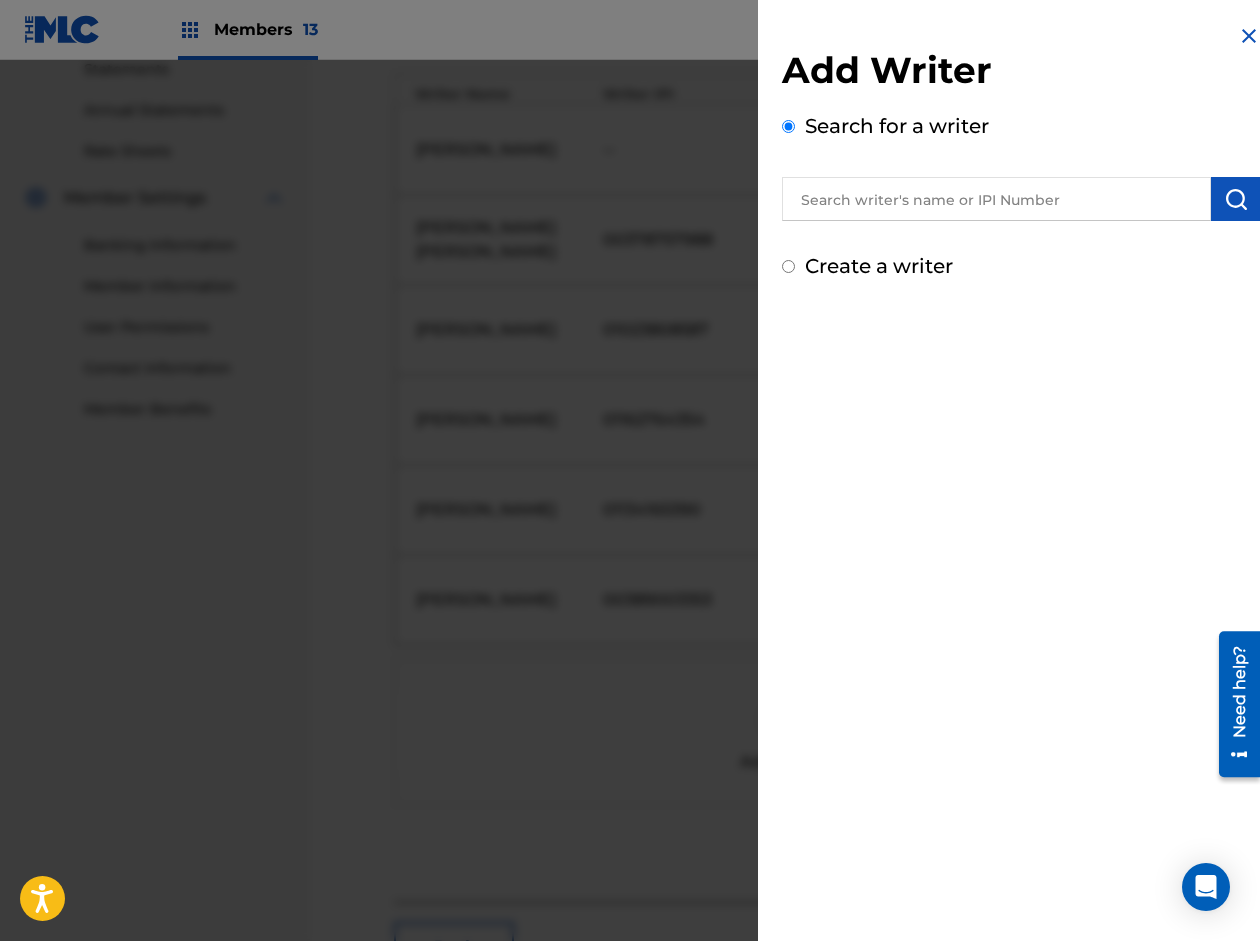 click at bounding box center [996, 199] 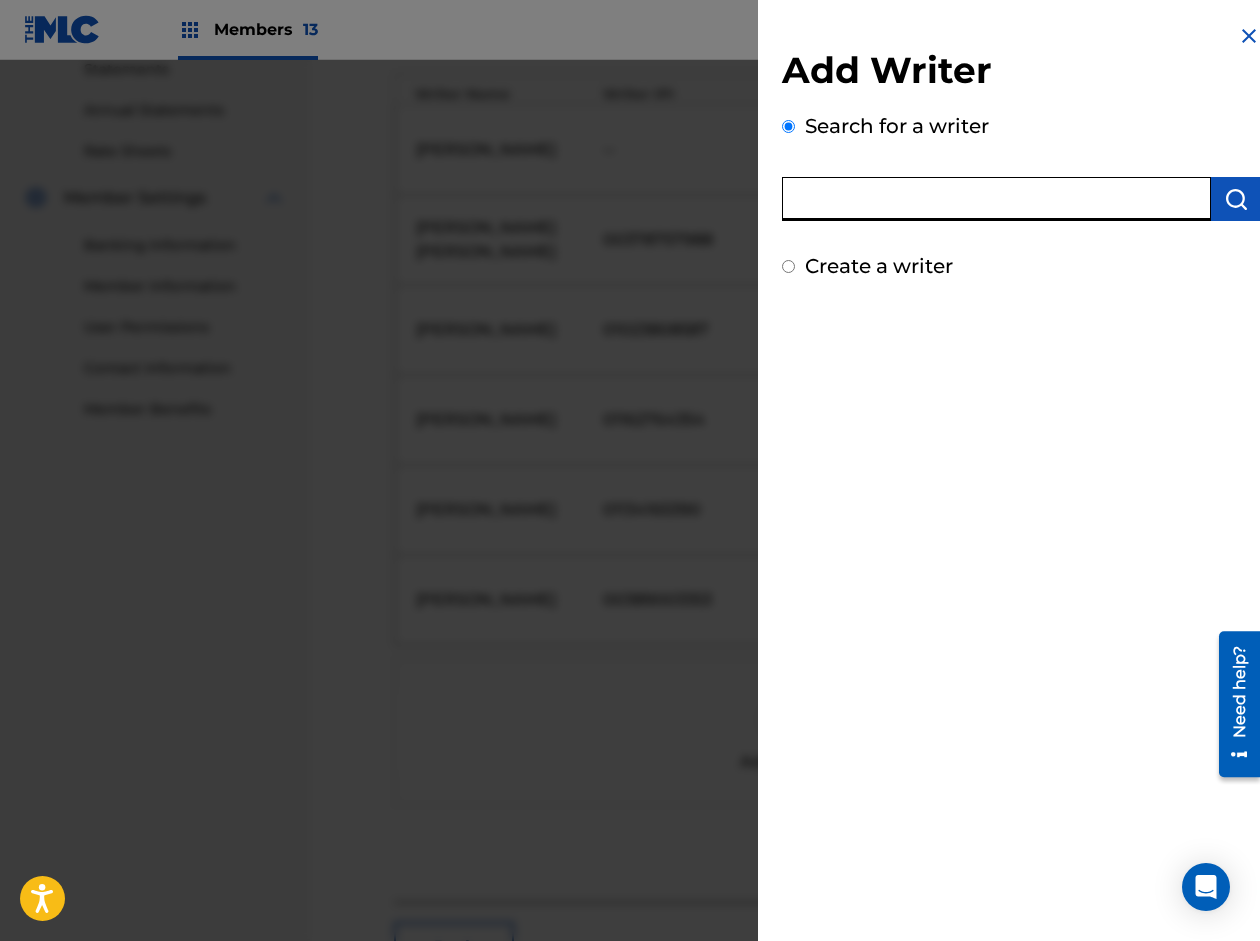 paste on "[PERSON_NAME]" 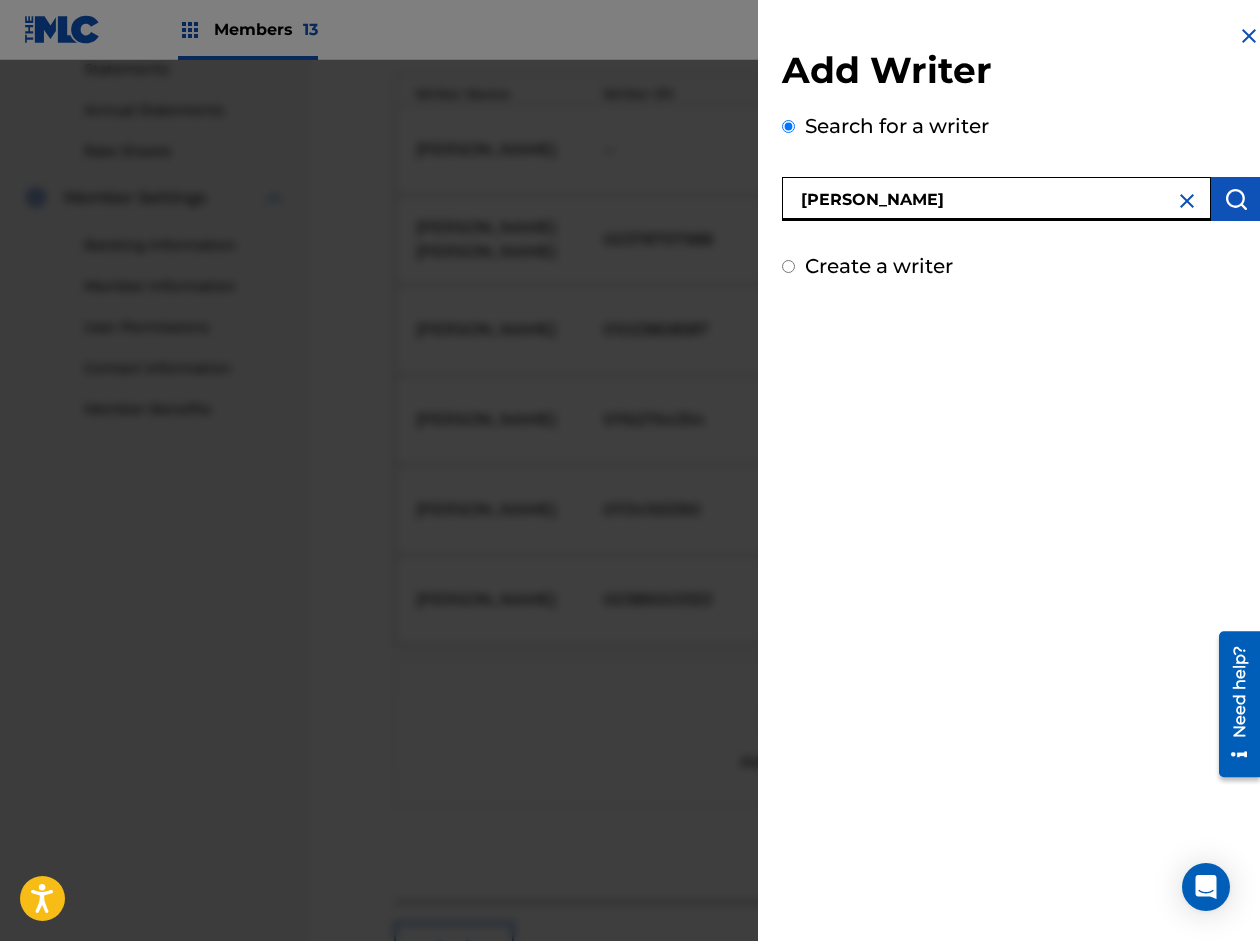 type on "[PERSON_NAME]" 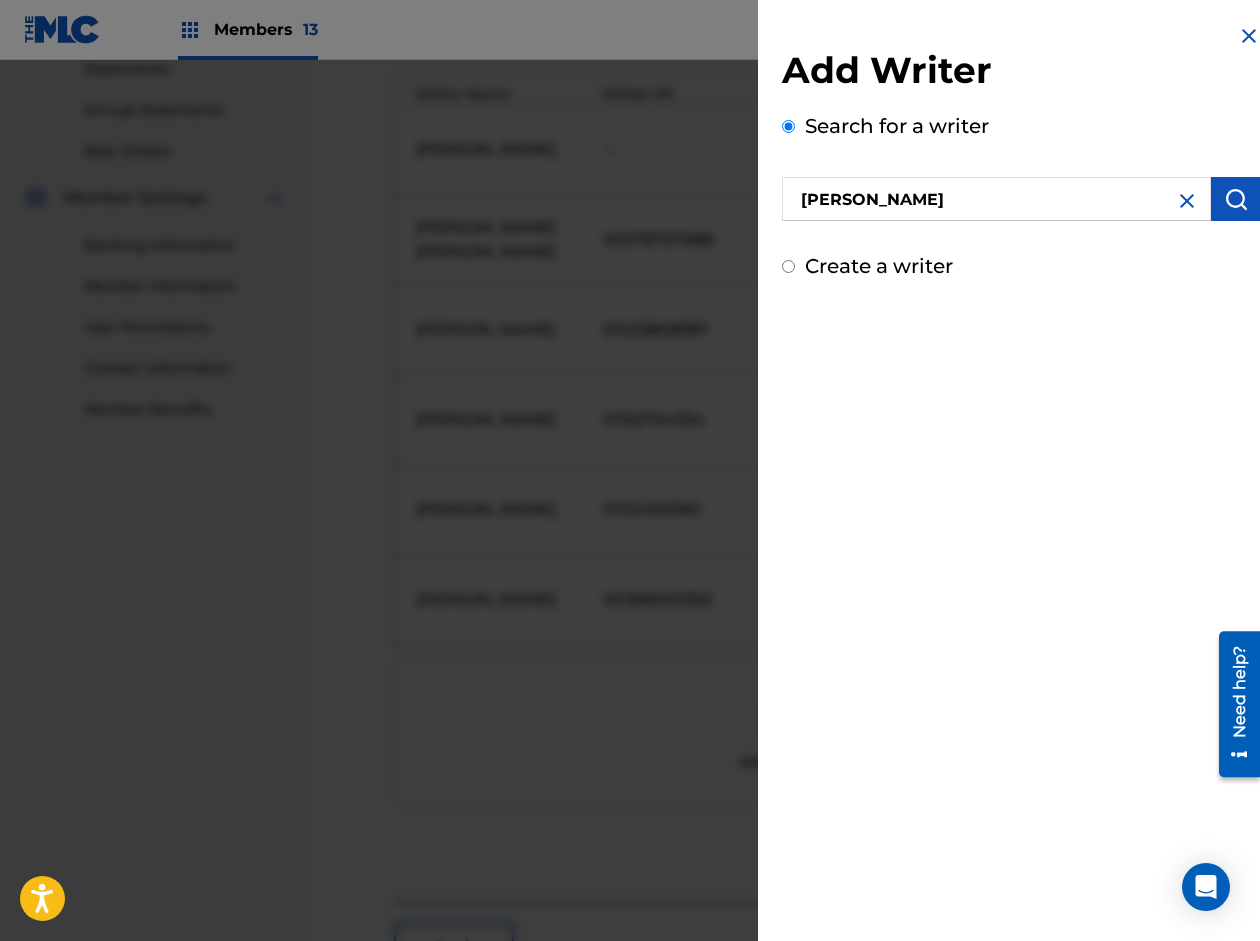 click at bounding box center (1236, 199) 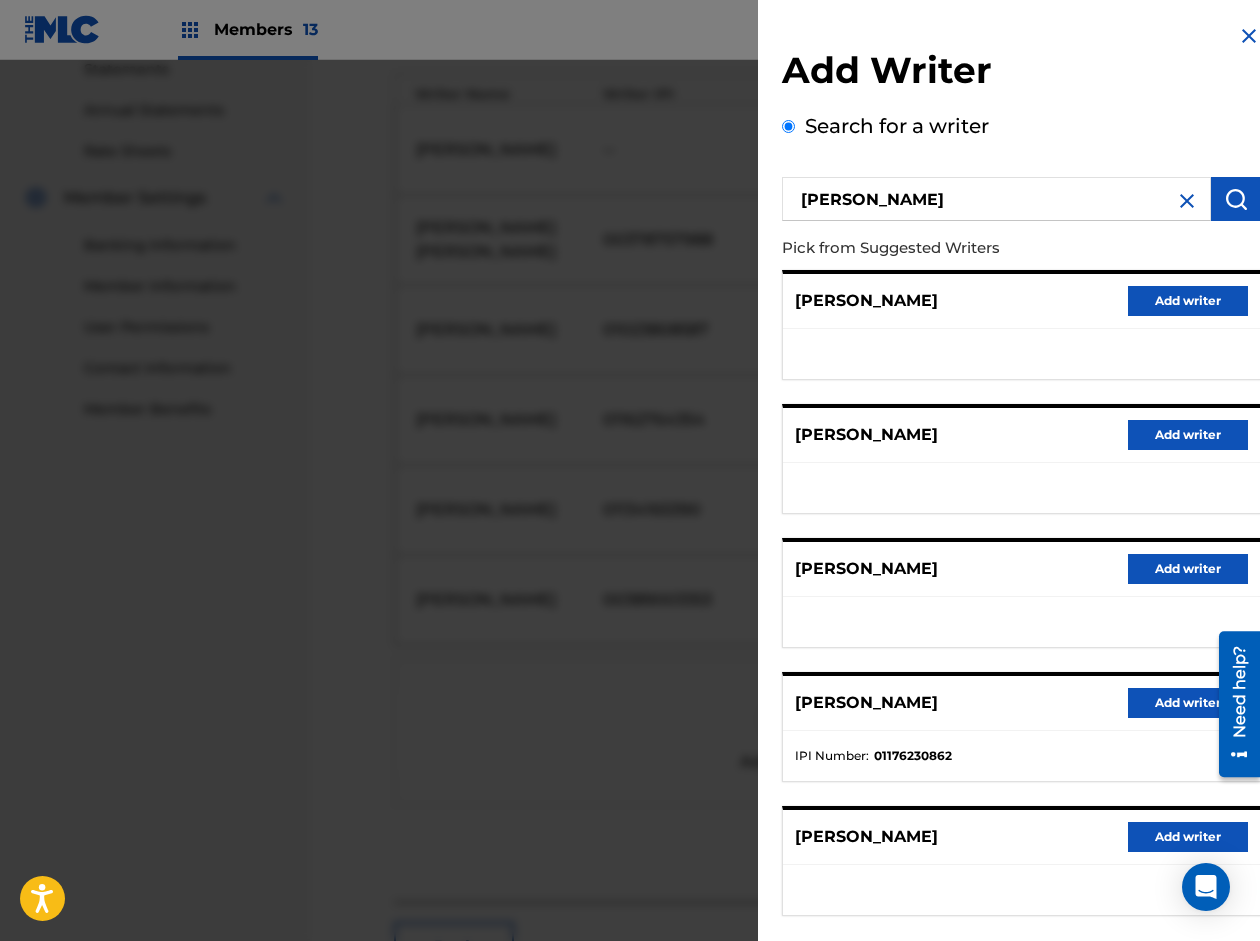click on "Add writer" at bounding box center (1188, 703) 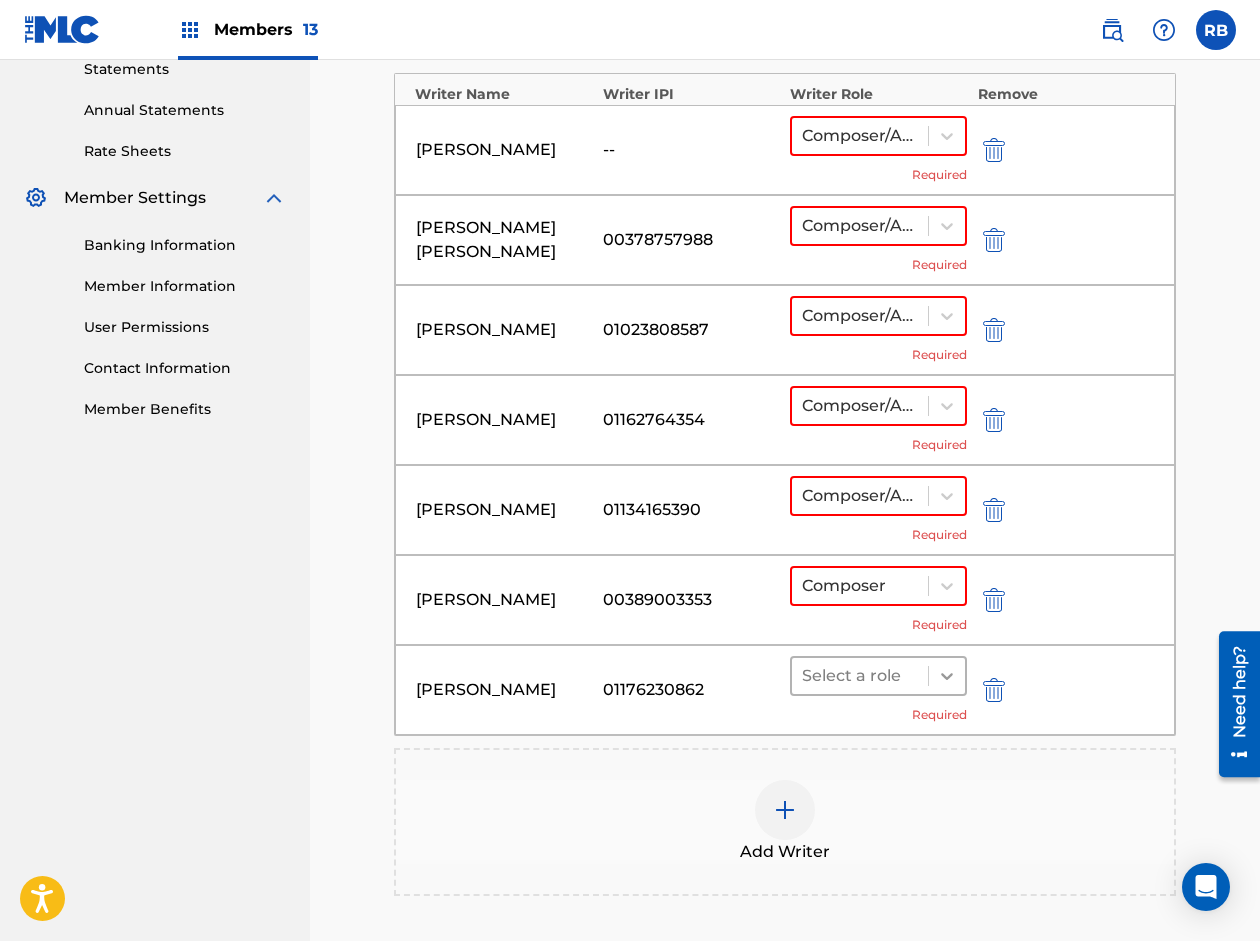 click 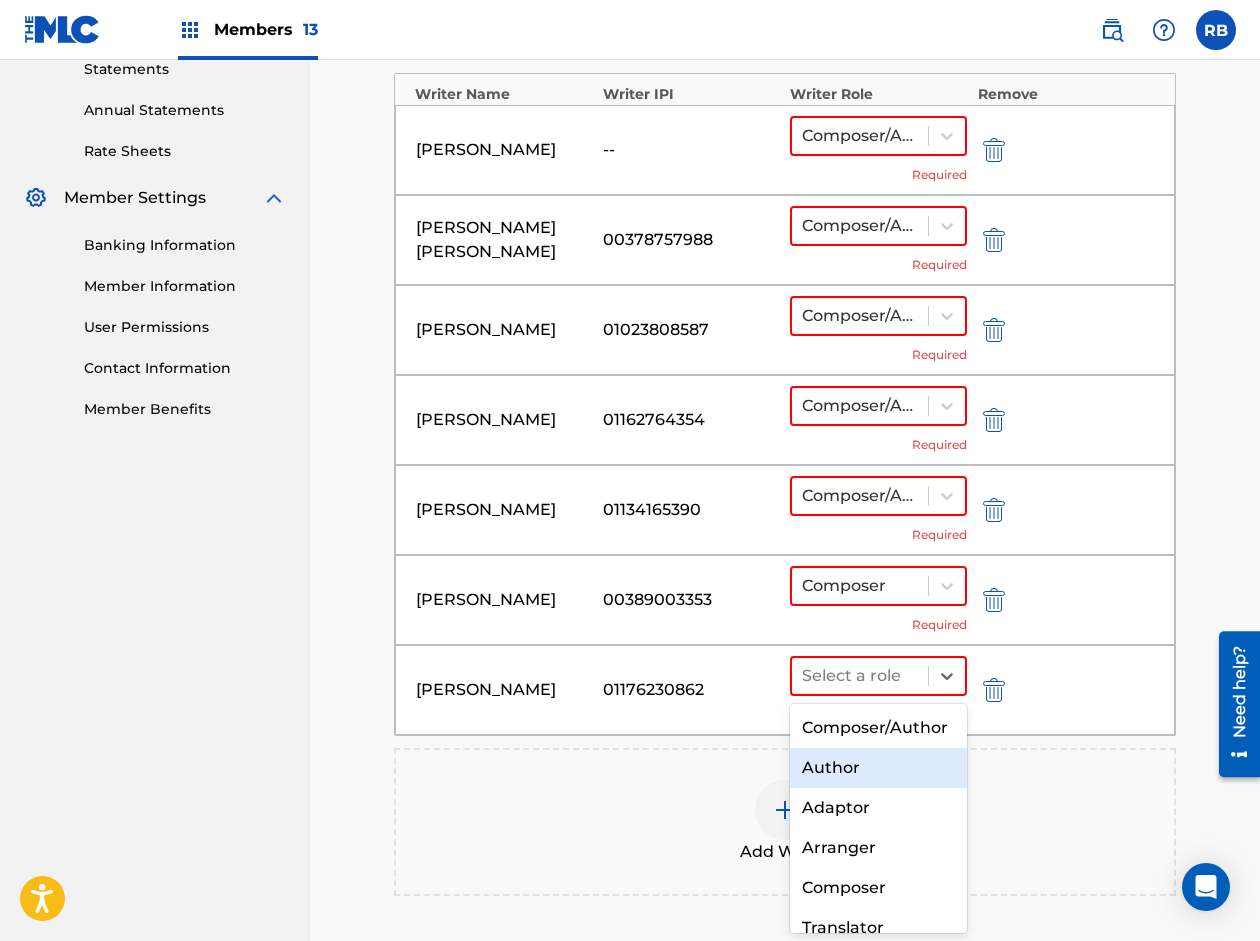 click on "Author" at bounding box center [878, 768] 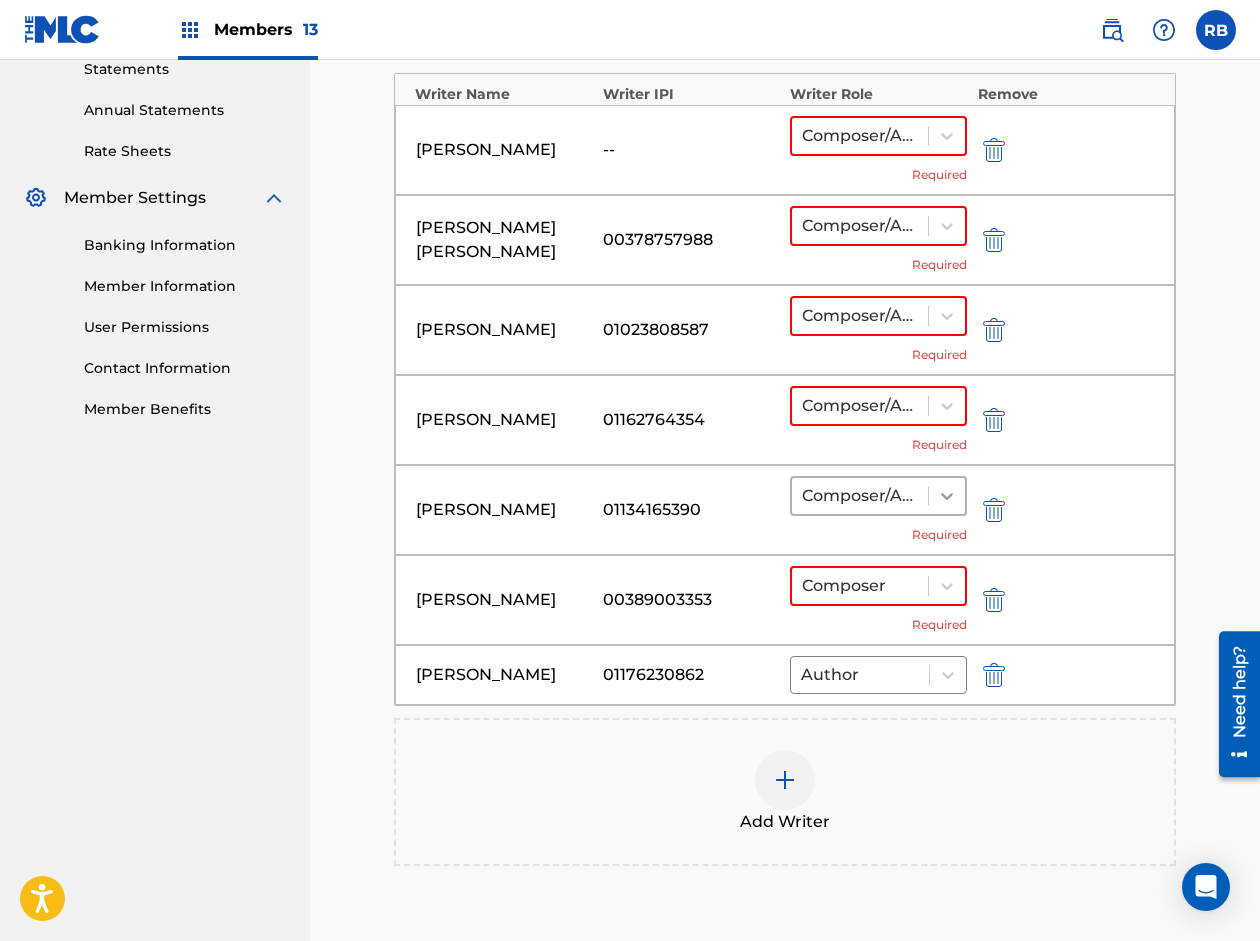 click 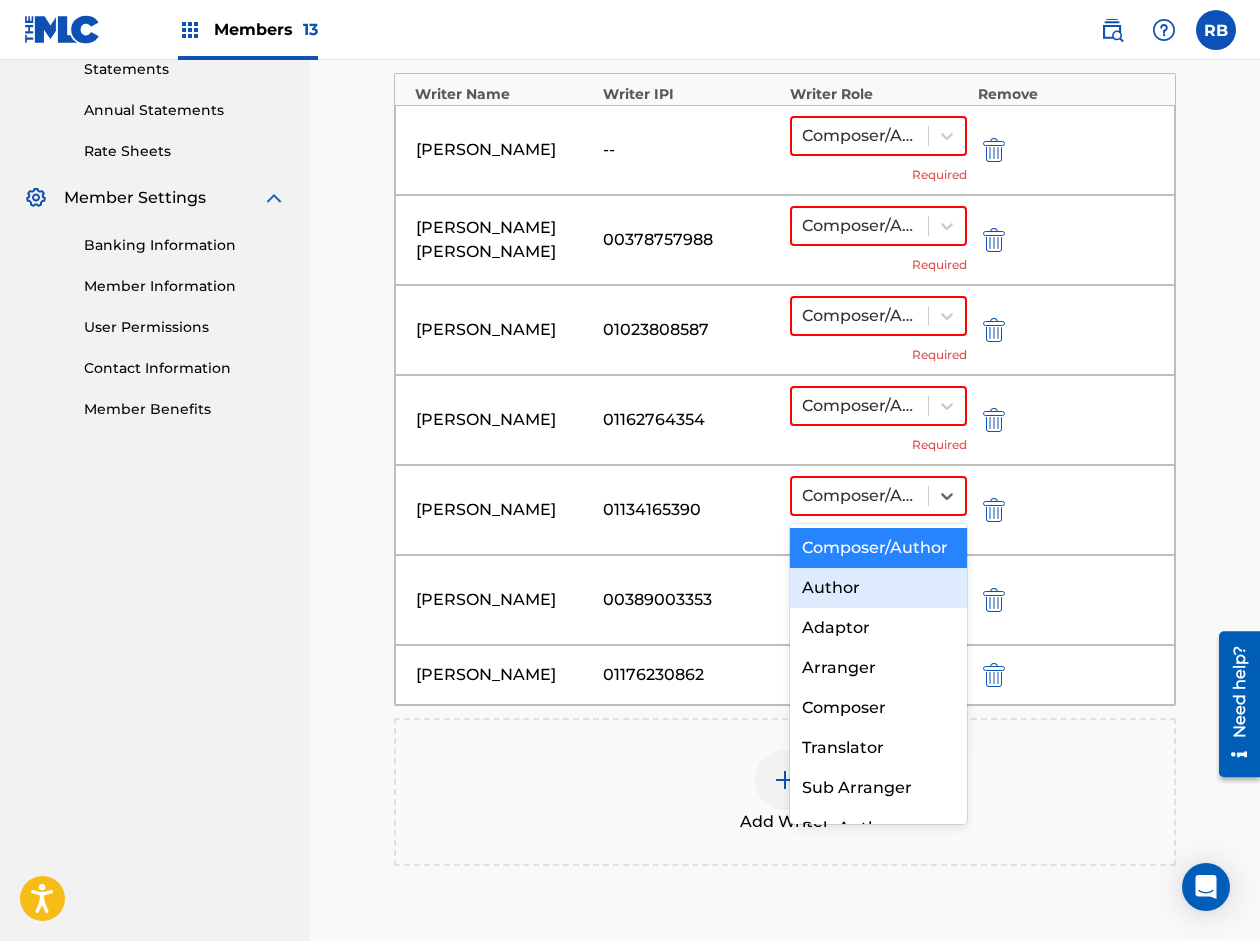 click on "Author" at bounding box center (878, 588) 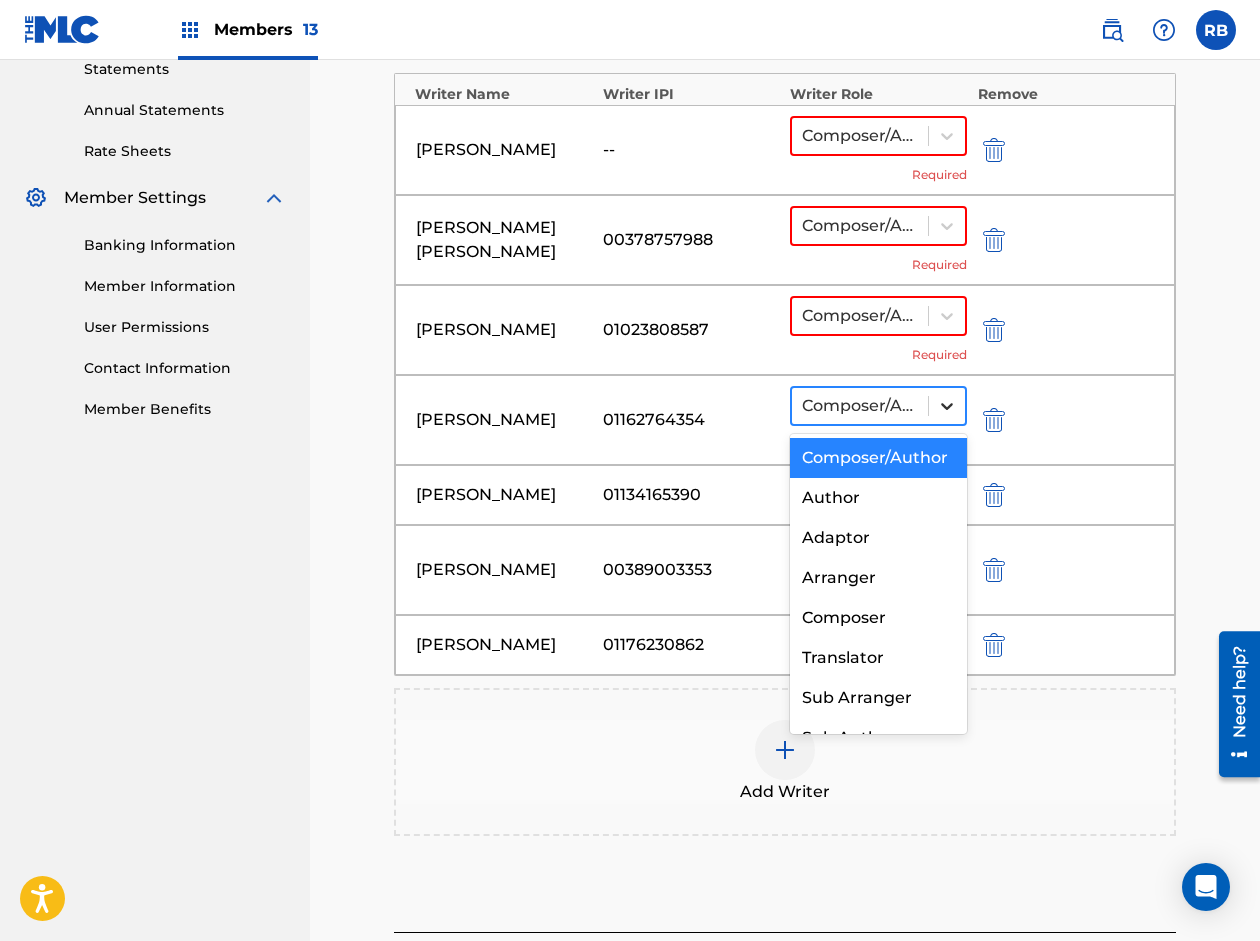 click 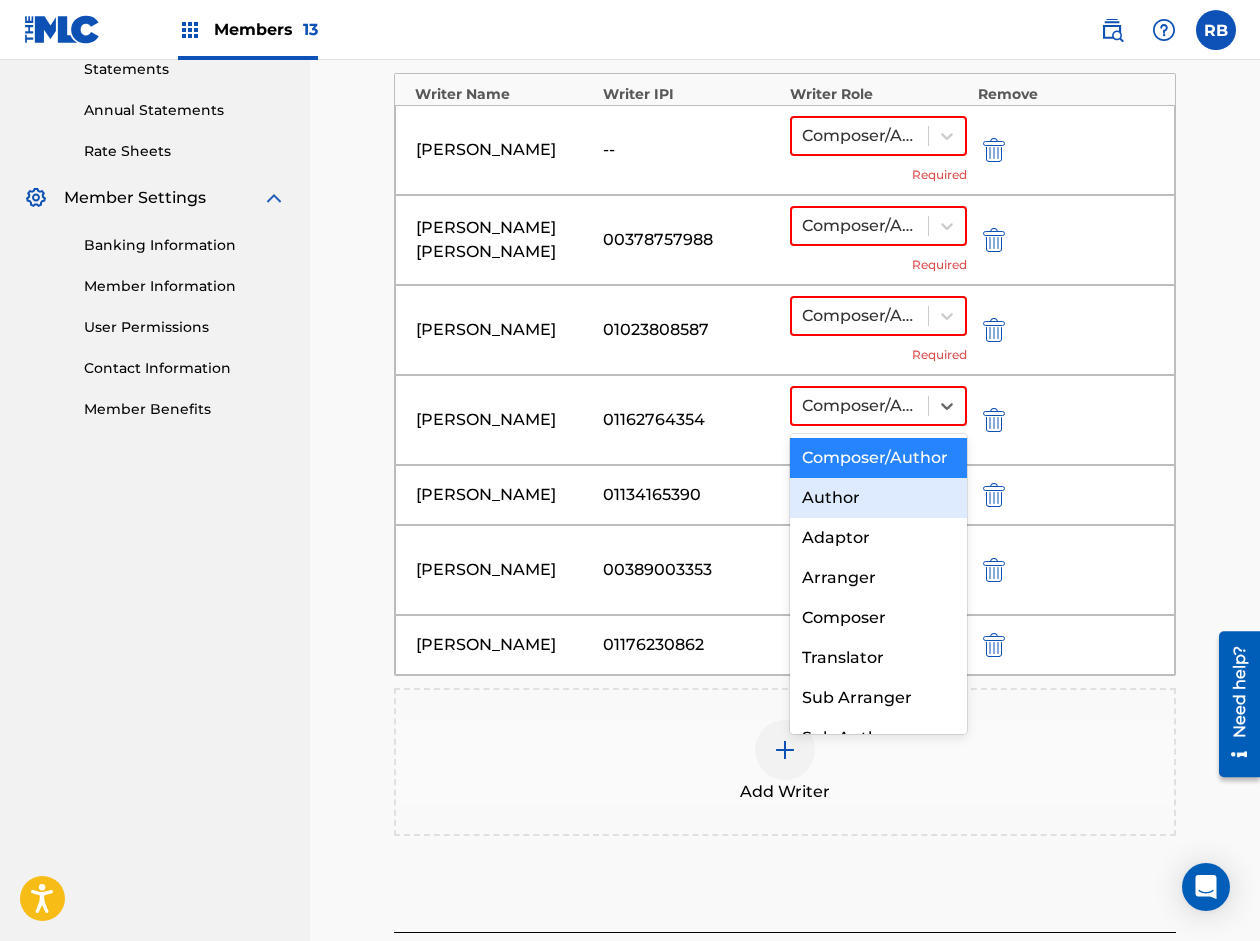 click on "Author" at bounding box center (878, 498) 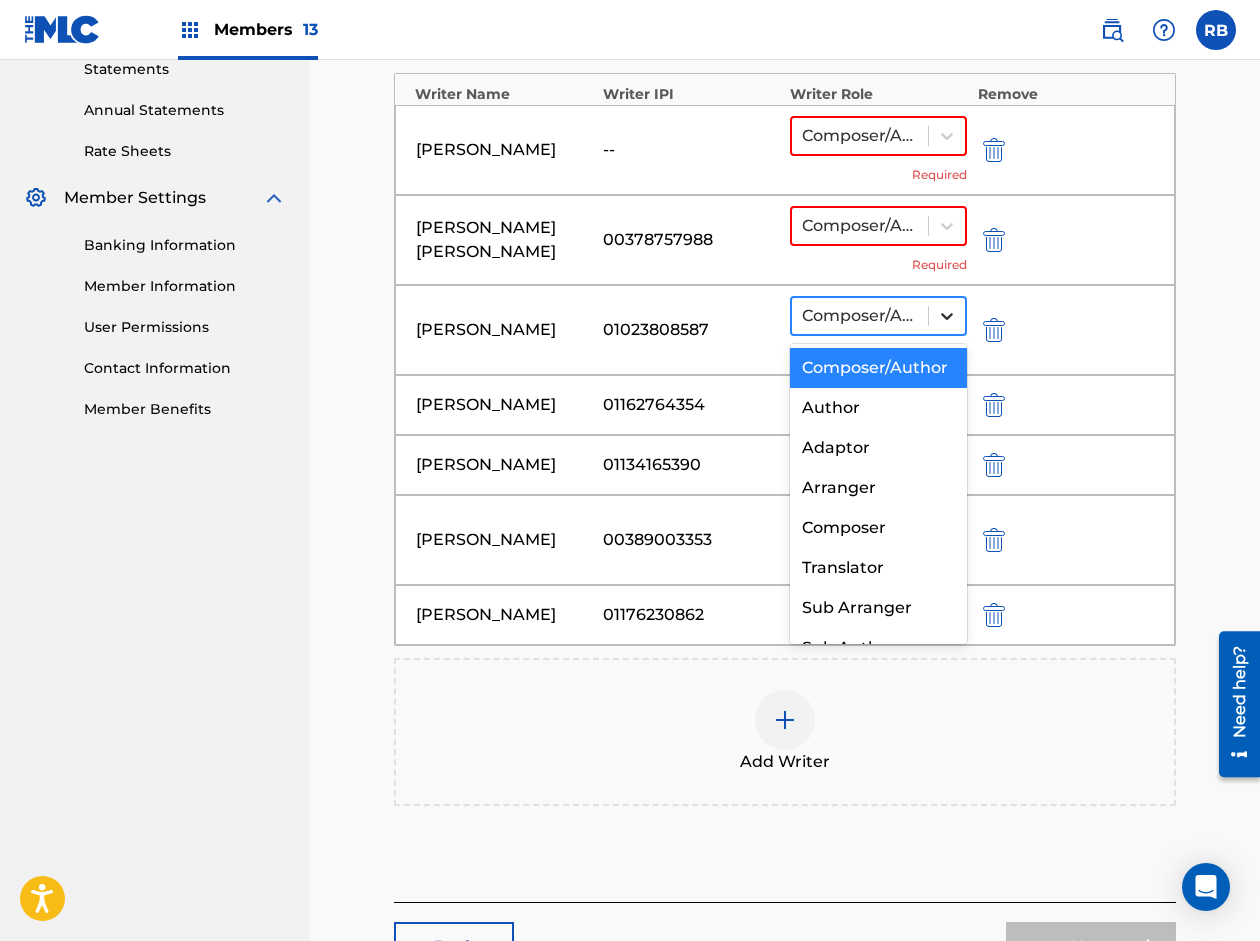 click 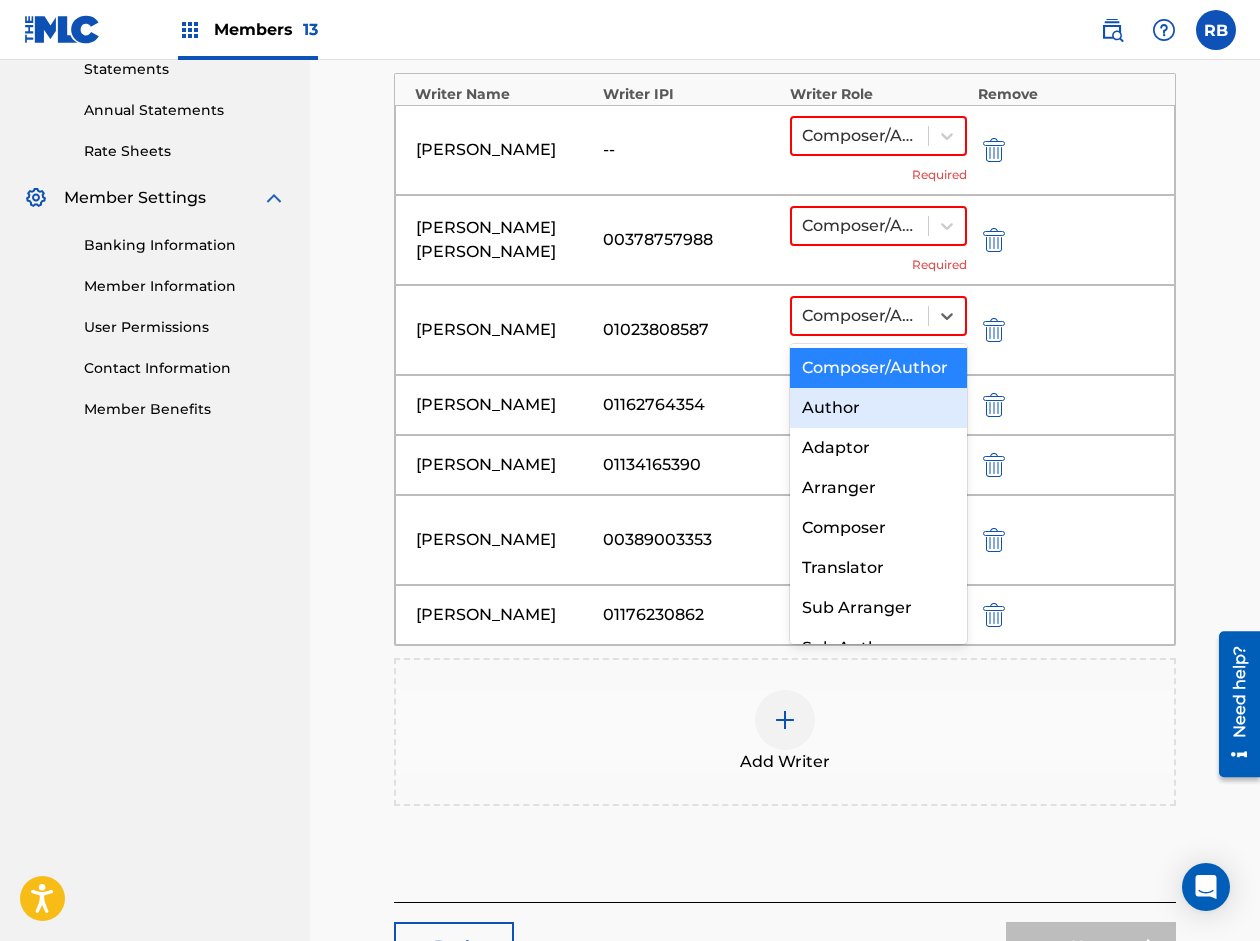 click on "Author" at bounding box center [878, 408] 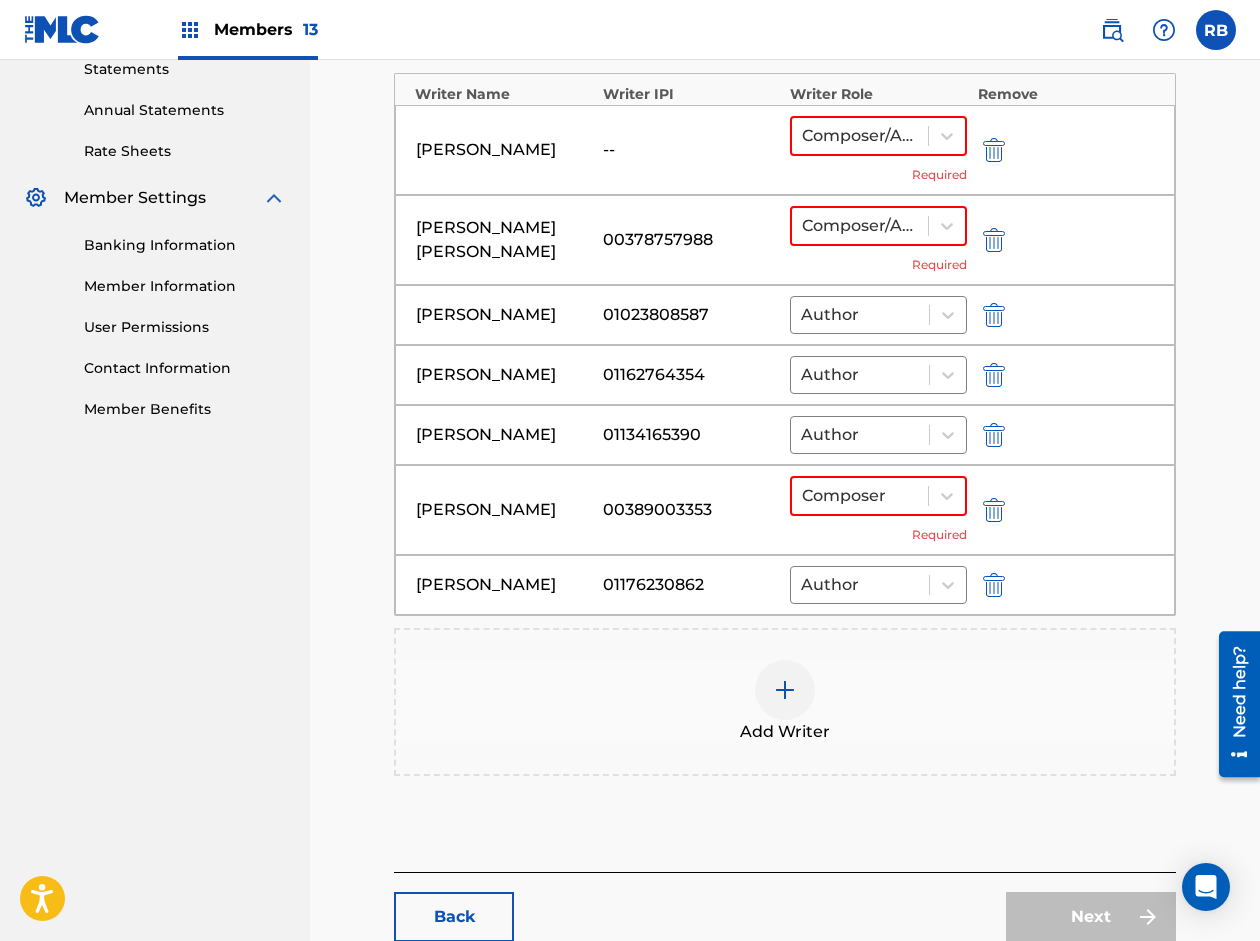 click at bounding box center (994, 240) 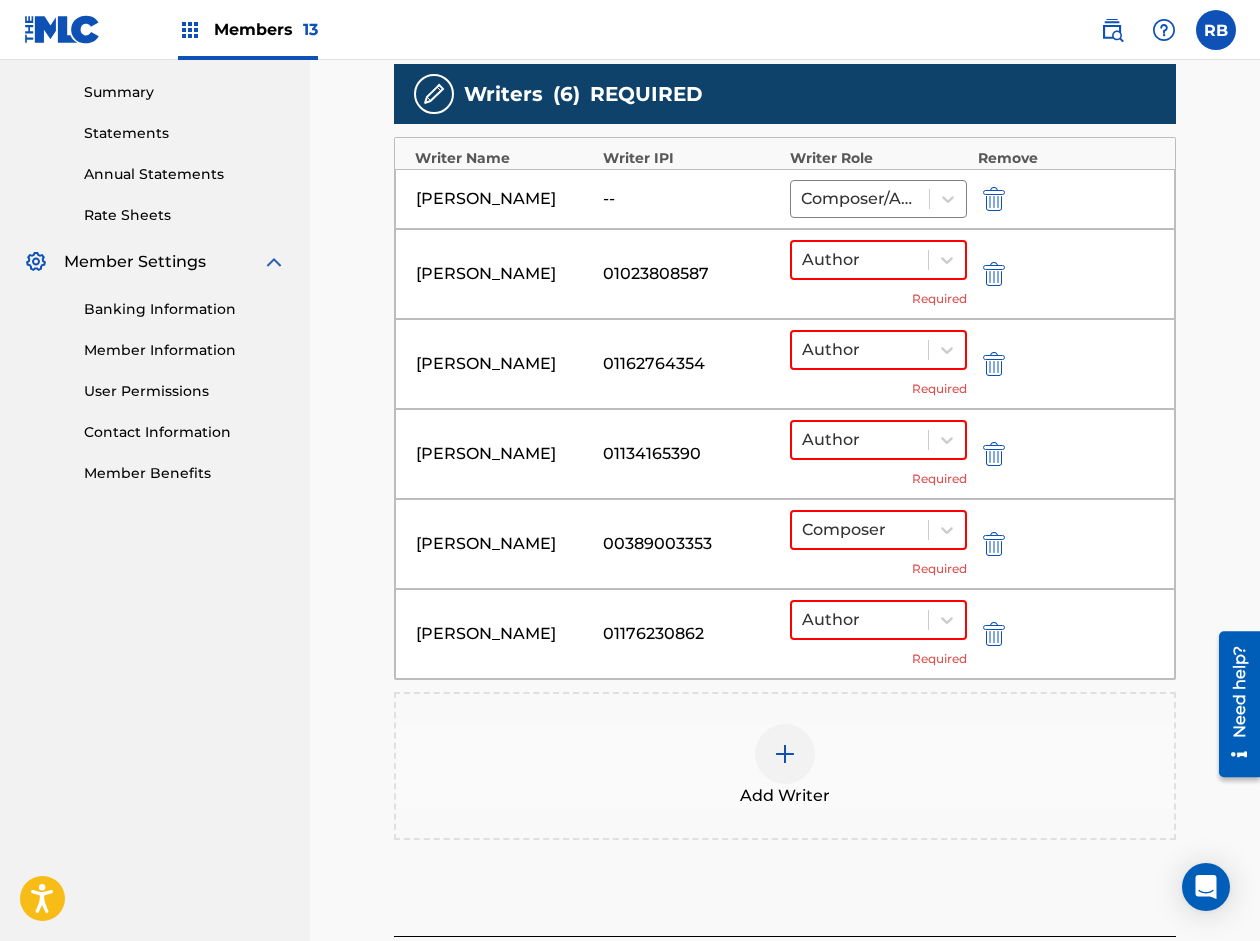 scroll, scrollTop: 600, scrollLeft: 0, axis: vertical 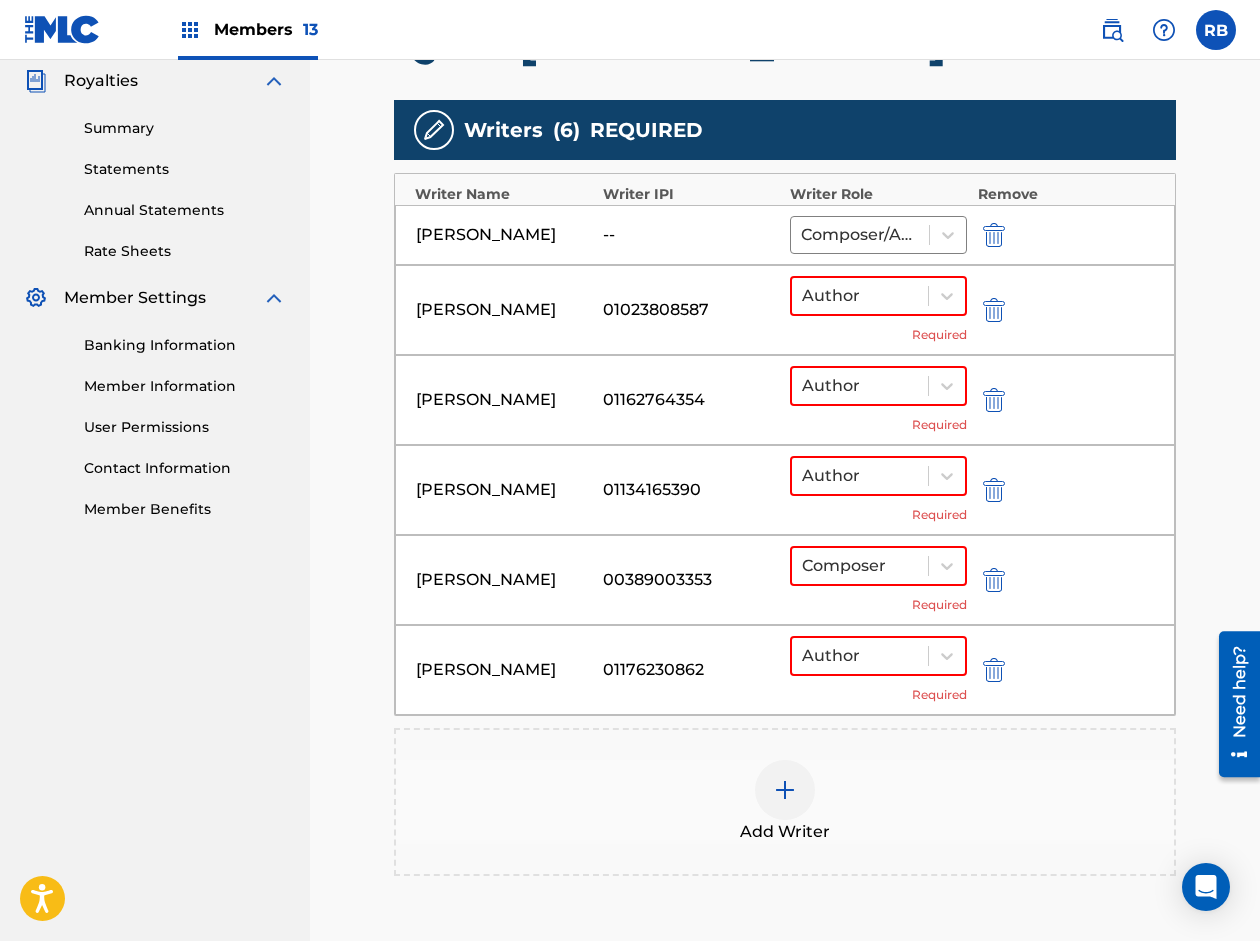 click at bounding box center [994, 235] 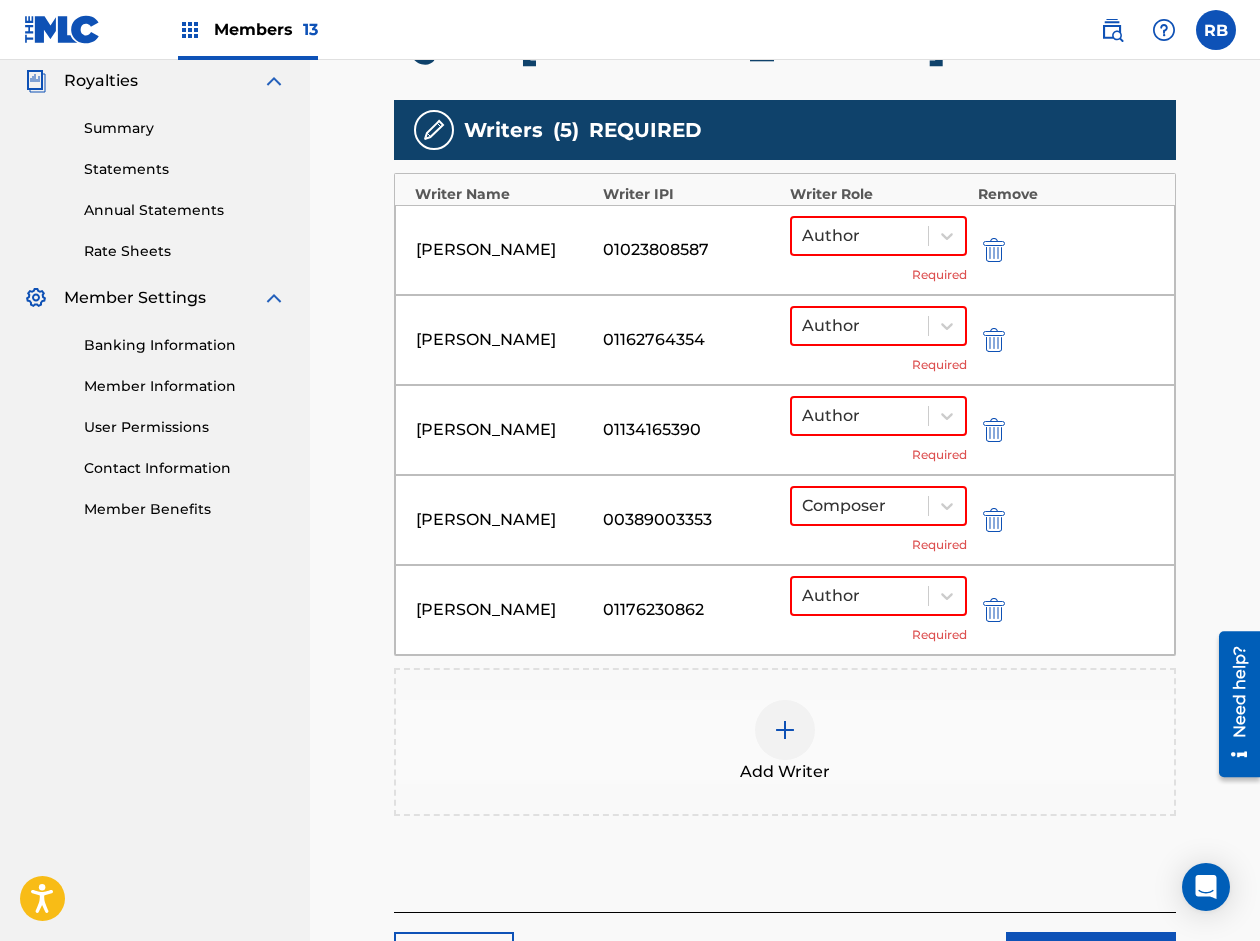click at bounding box center (785, 730) 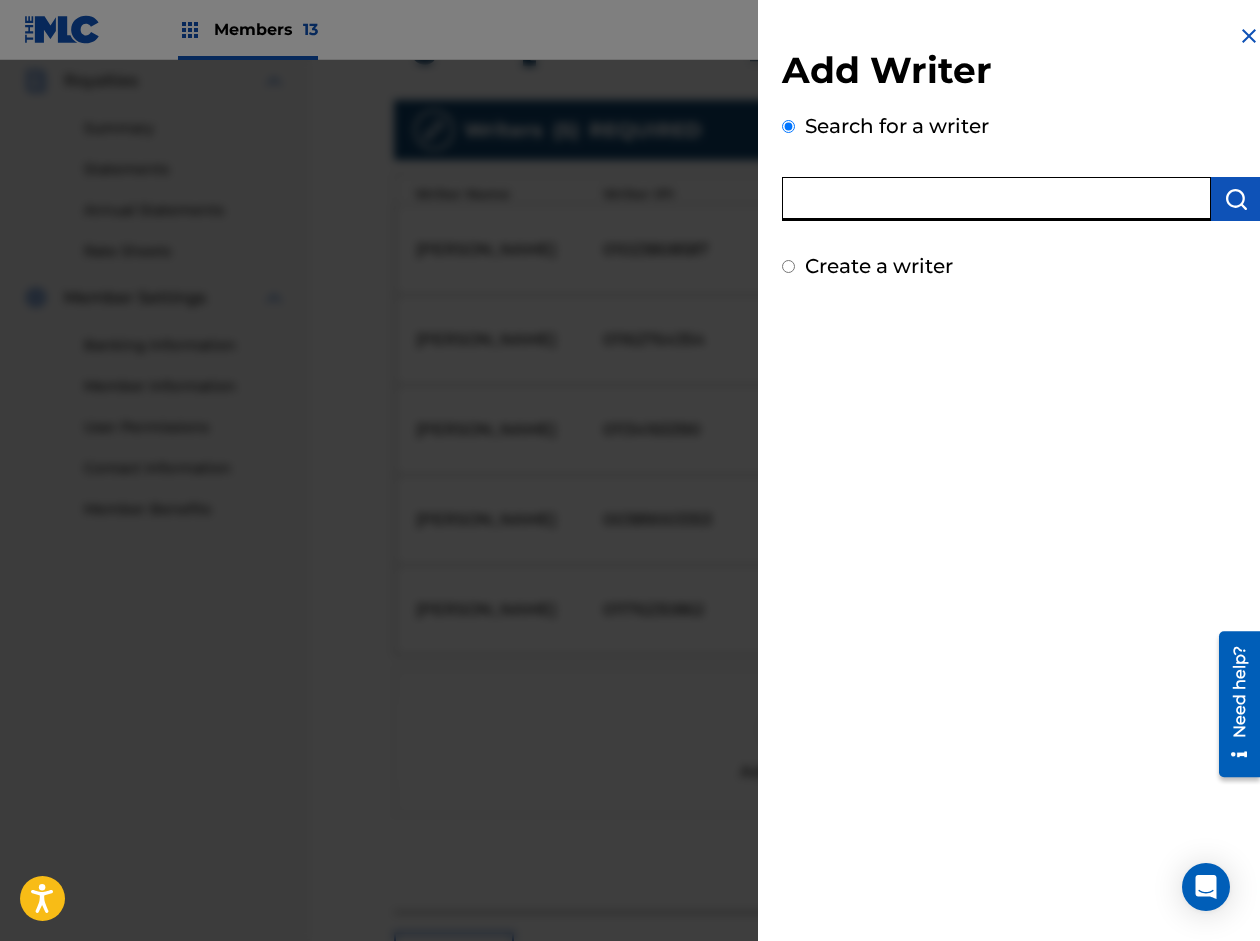 click at bounding box center [996, 199] 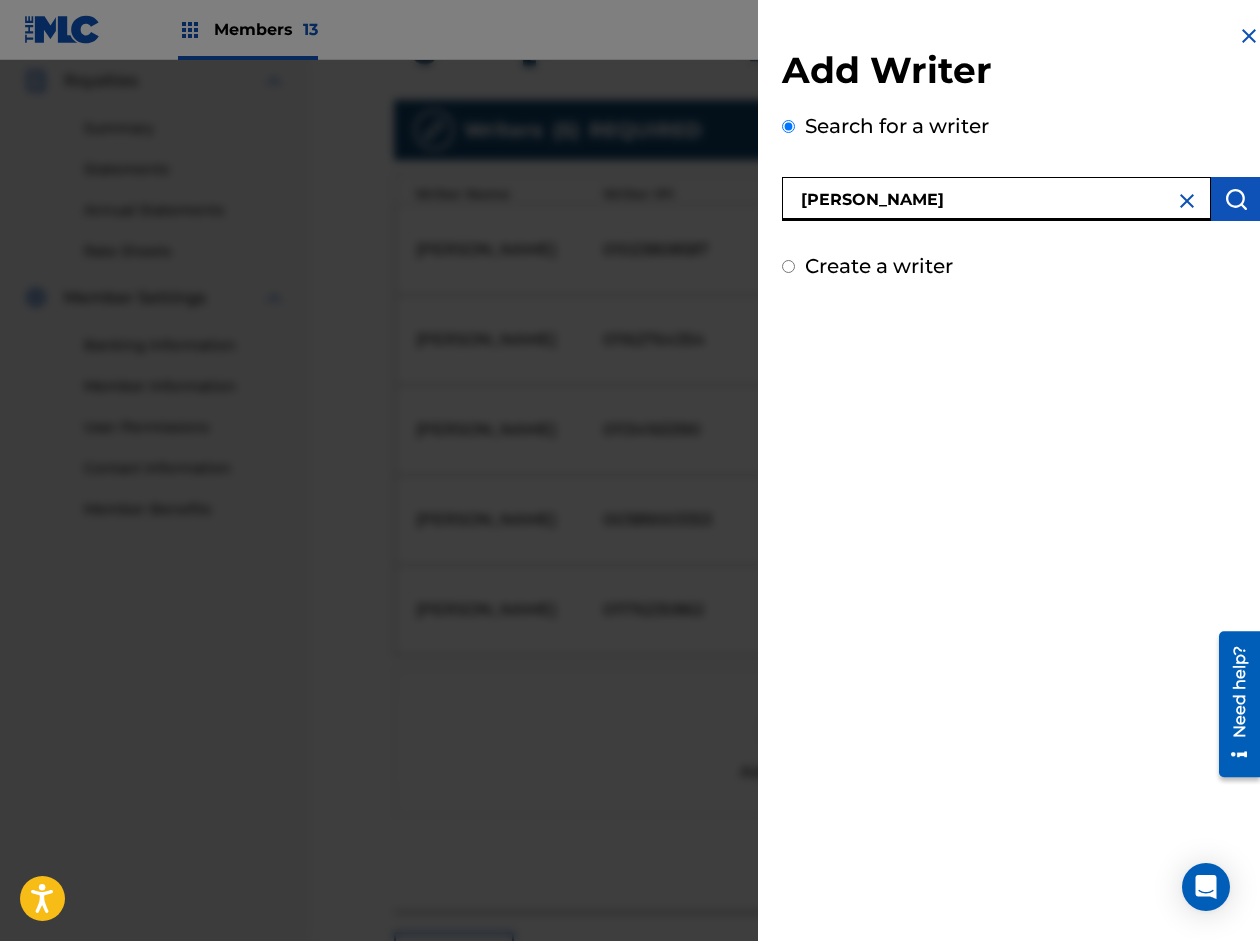 type on "[PERSON_NAME]" 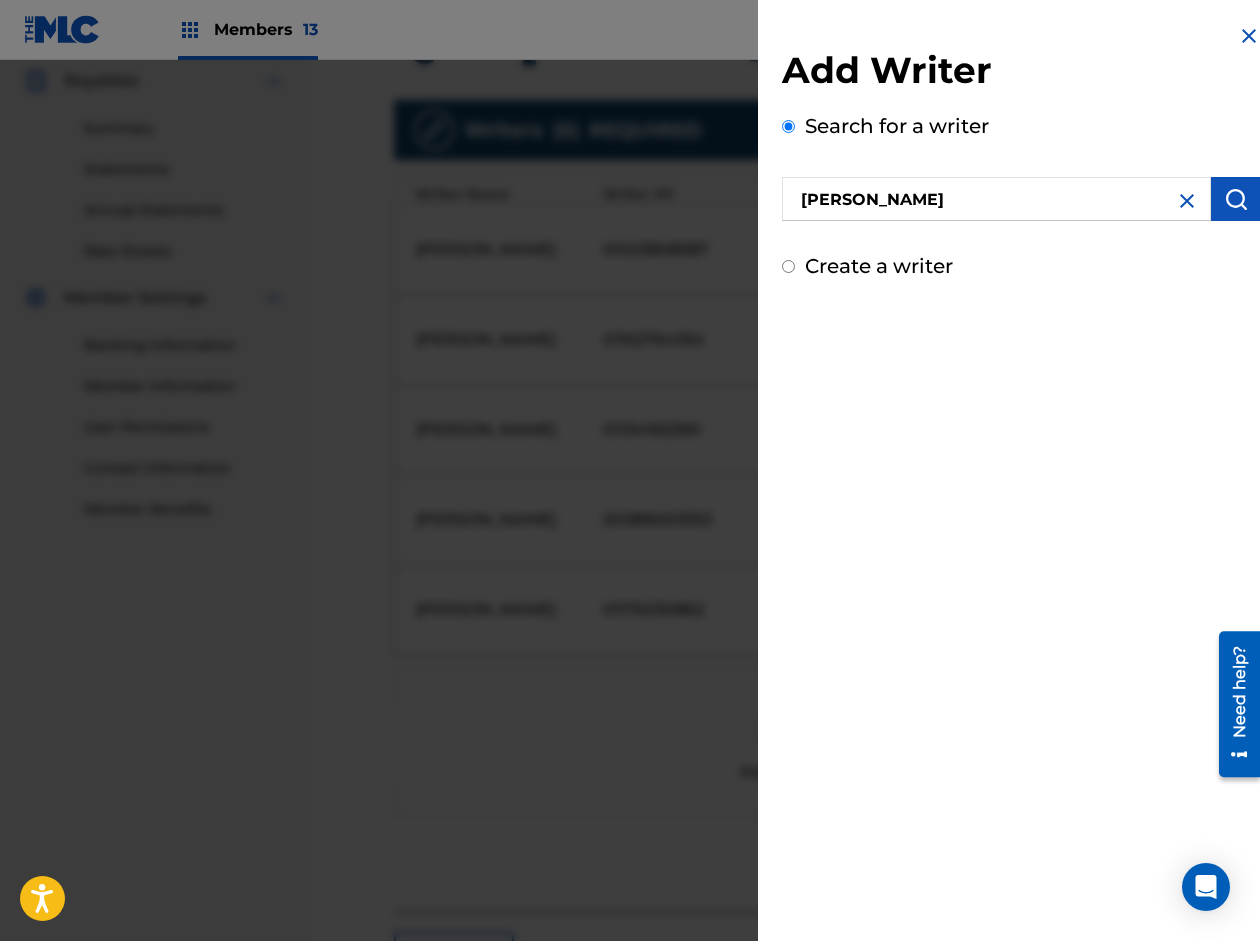 click at bounding box center (1236, 199) 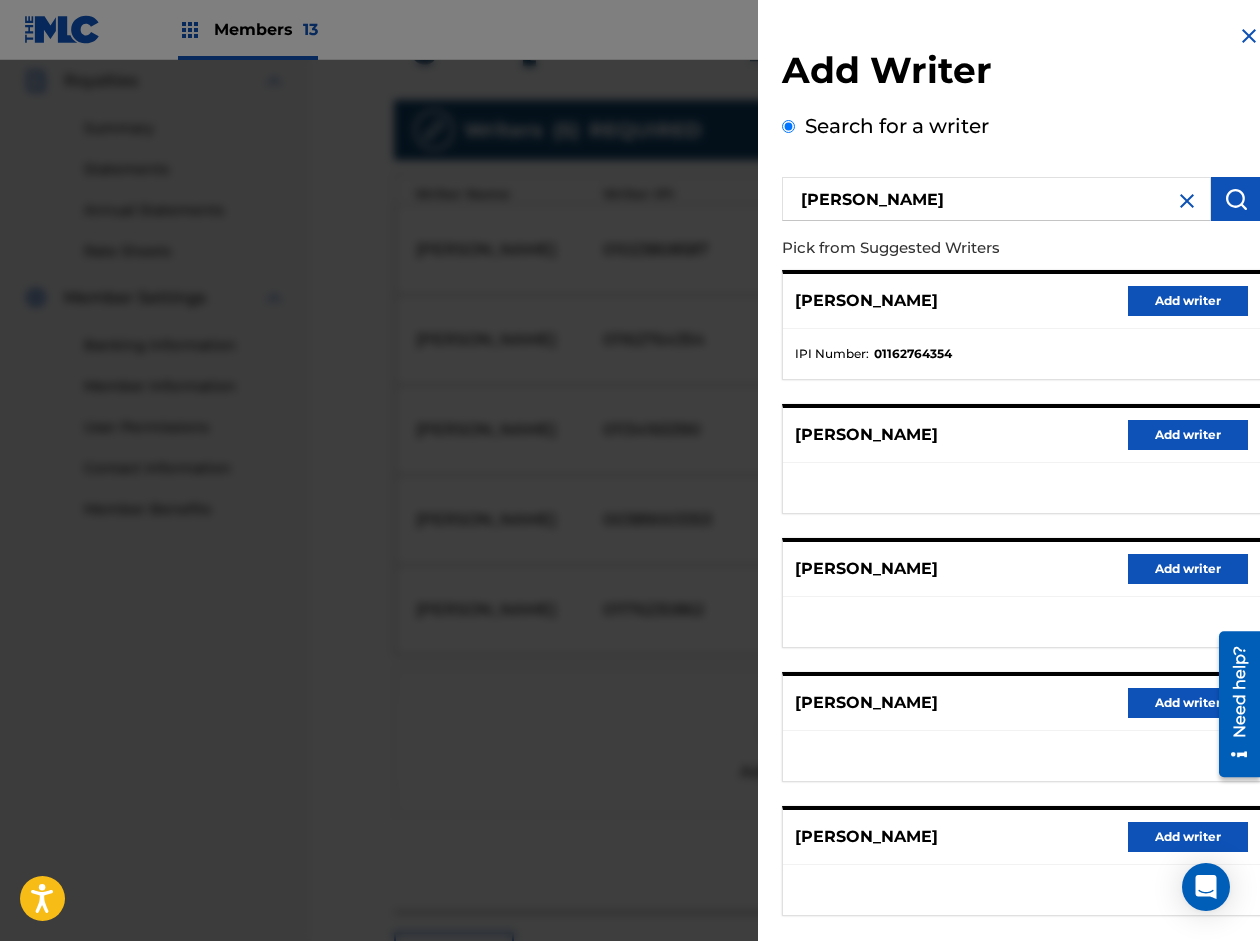 click on "Add writer" at bounding box center [1188, 301] 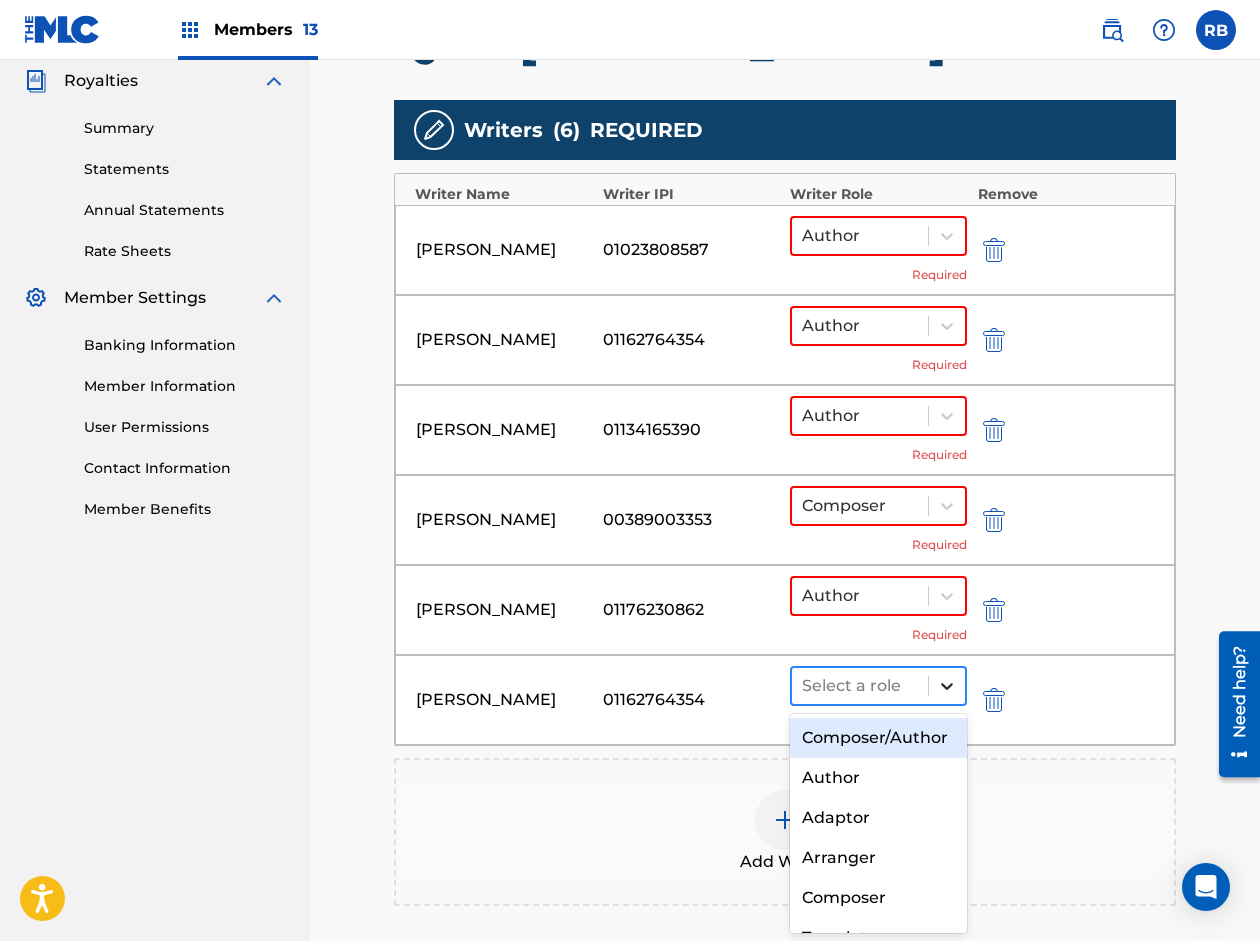 click 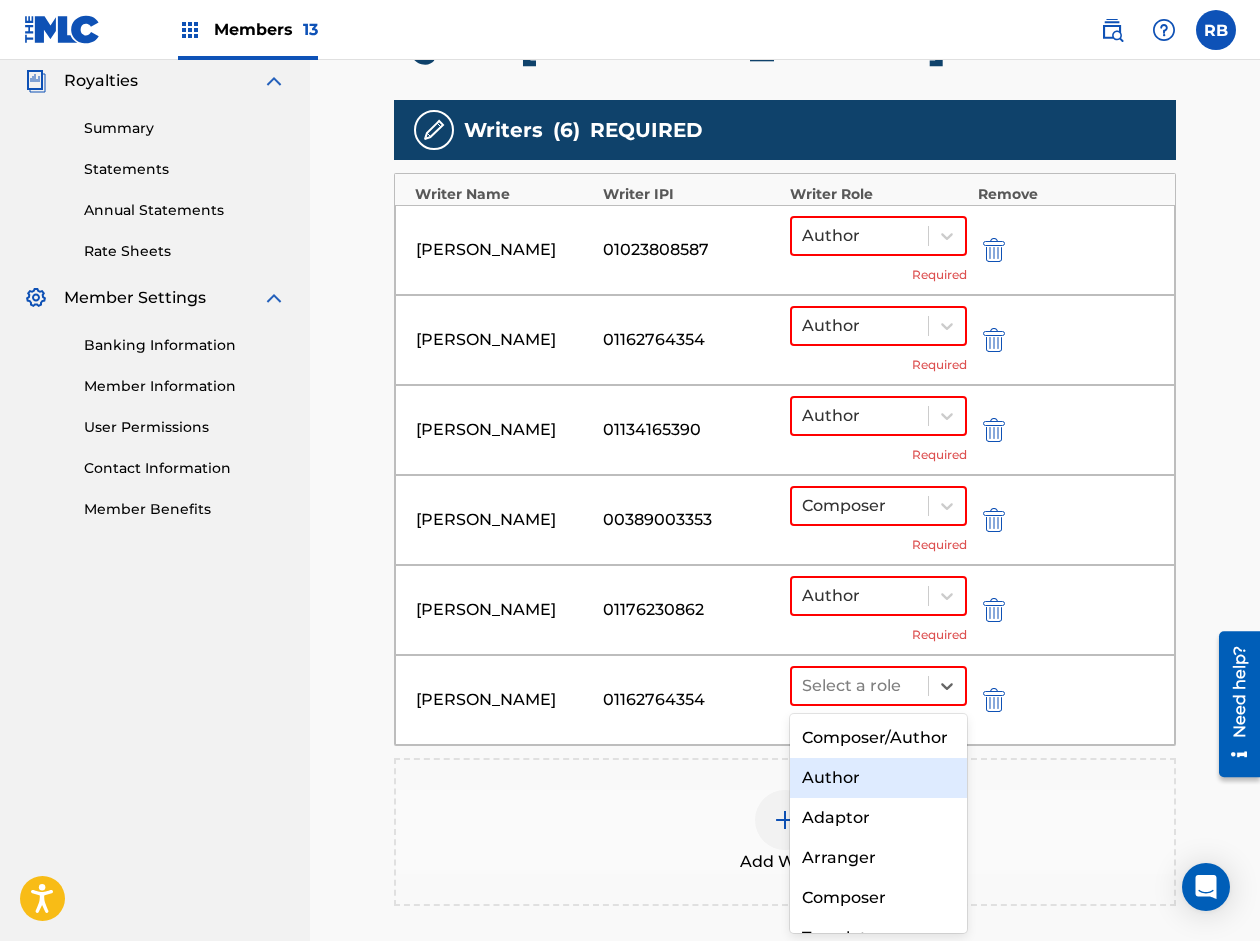 click on "Author" at bounding box center [878, 778] 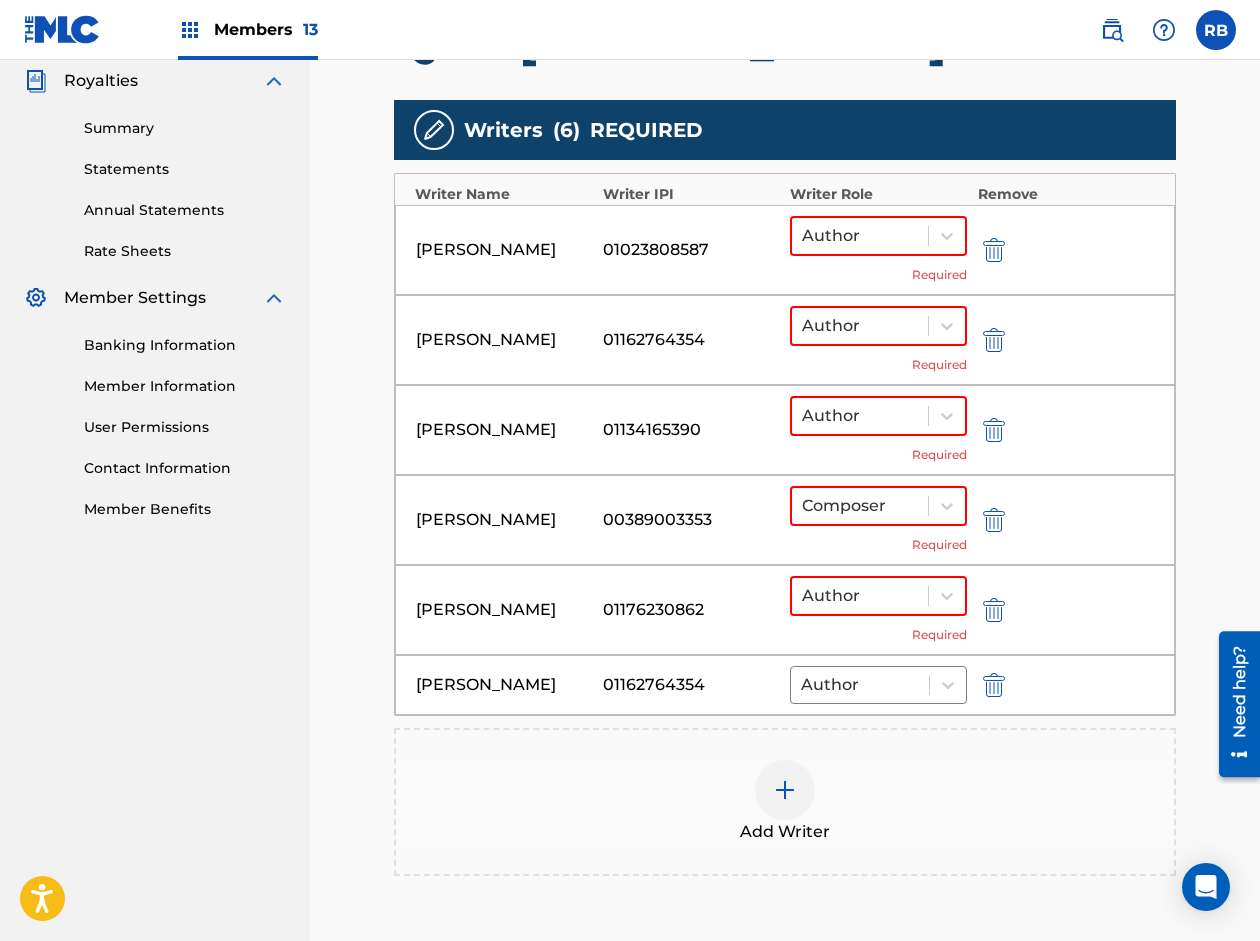 click at bounding box center (785, 790) 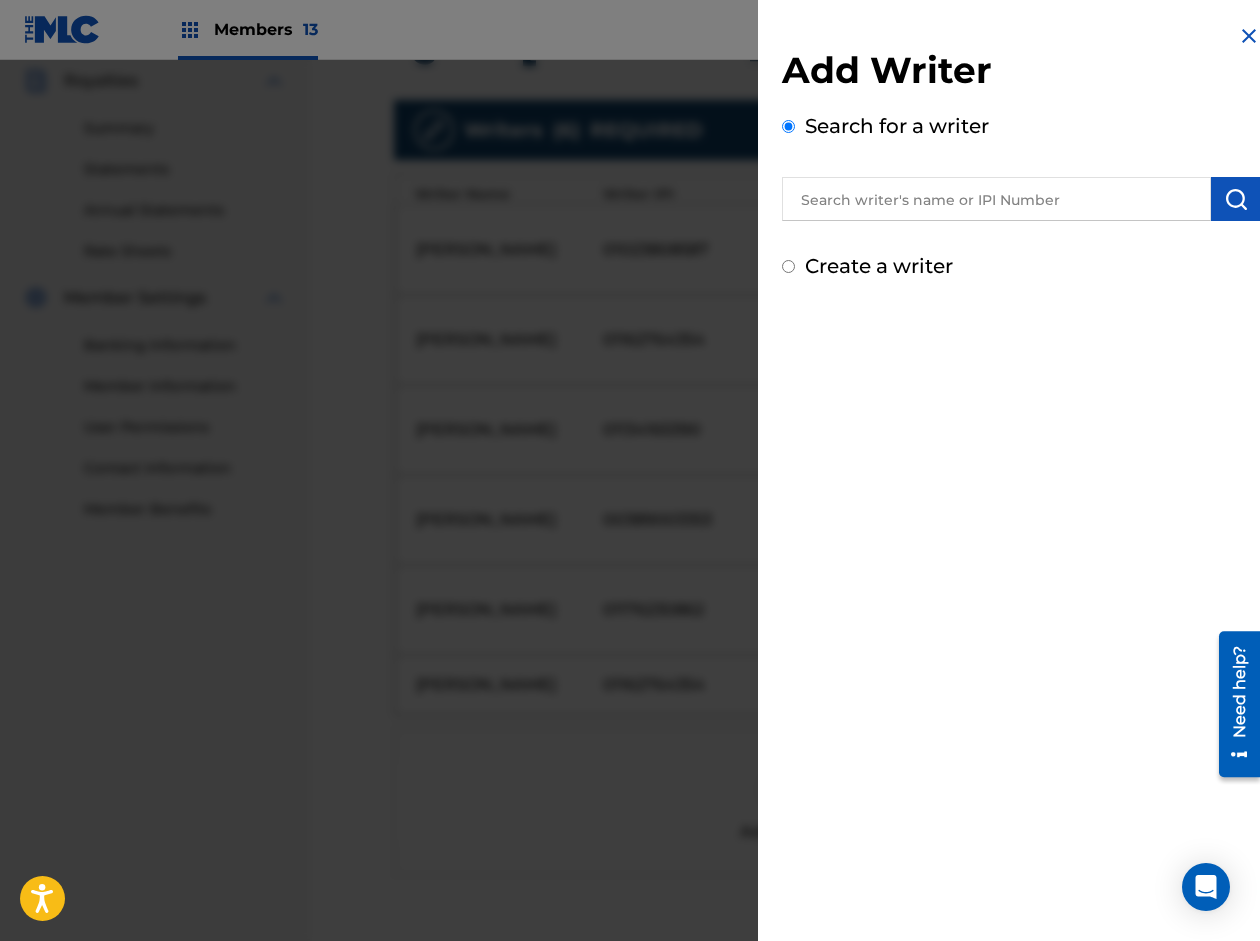 click at bounding box center (996, 199) 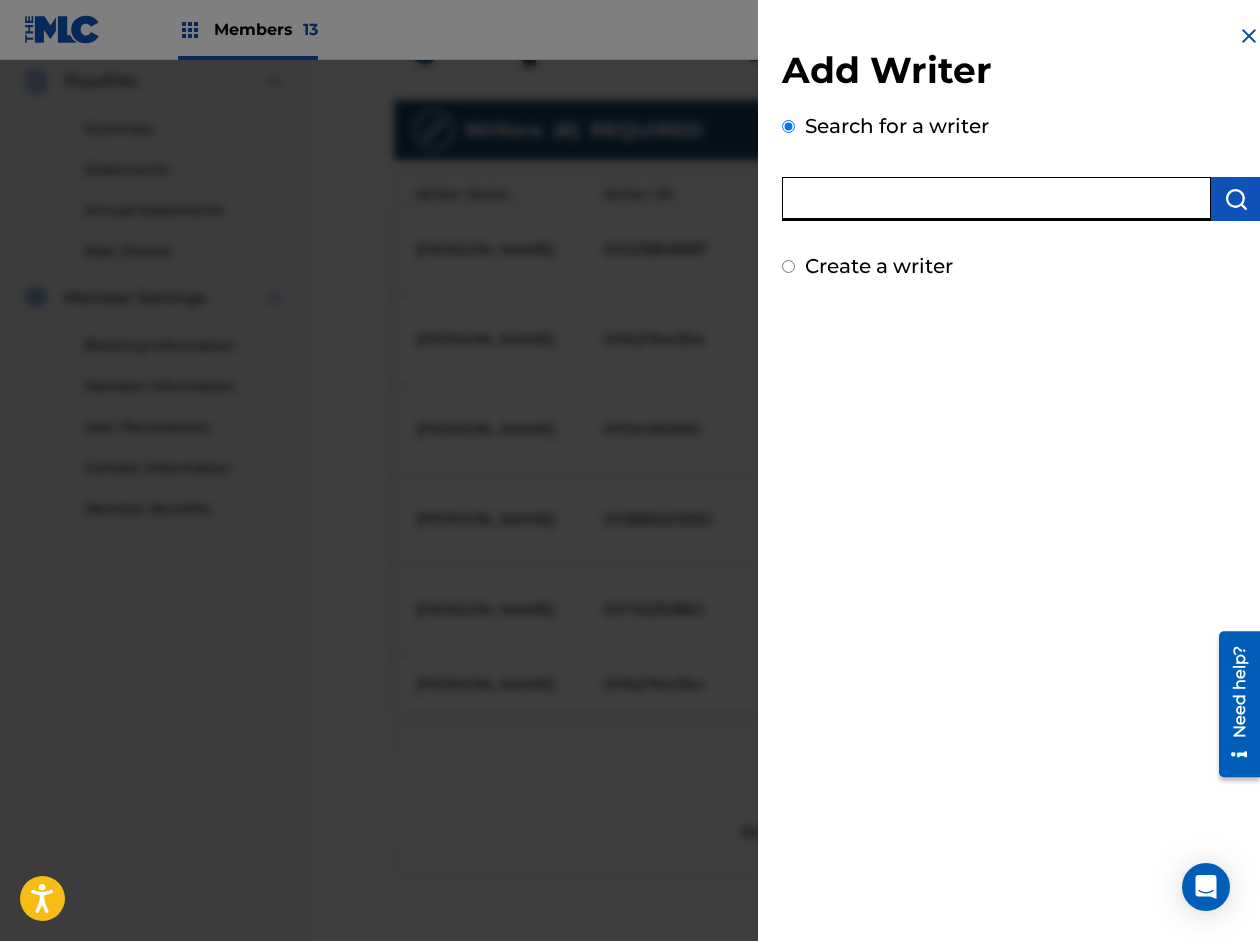 paste on "[PERSON_NAME]" 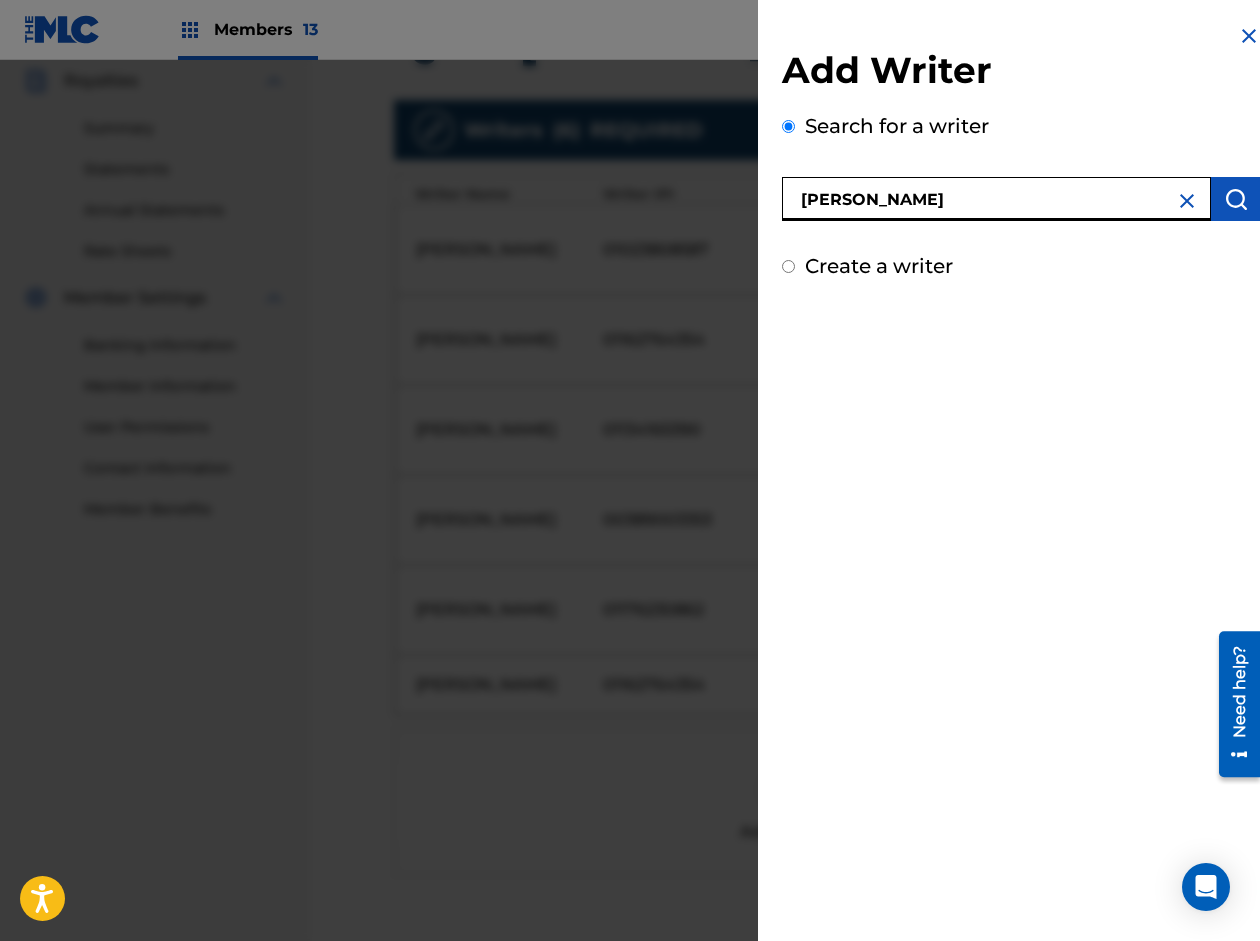 type on "[PERSON_NAME]" 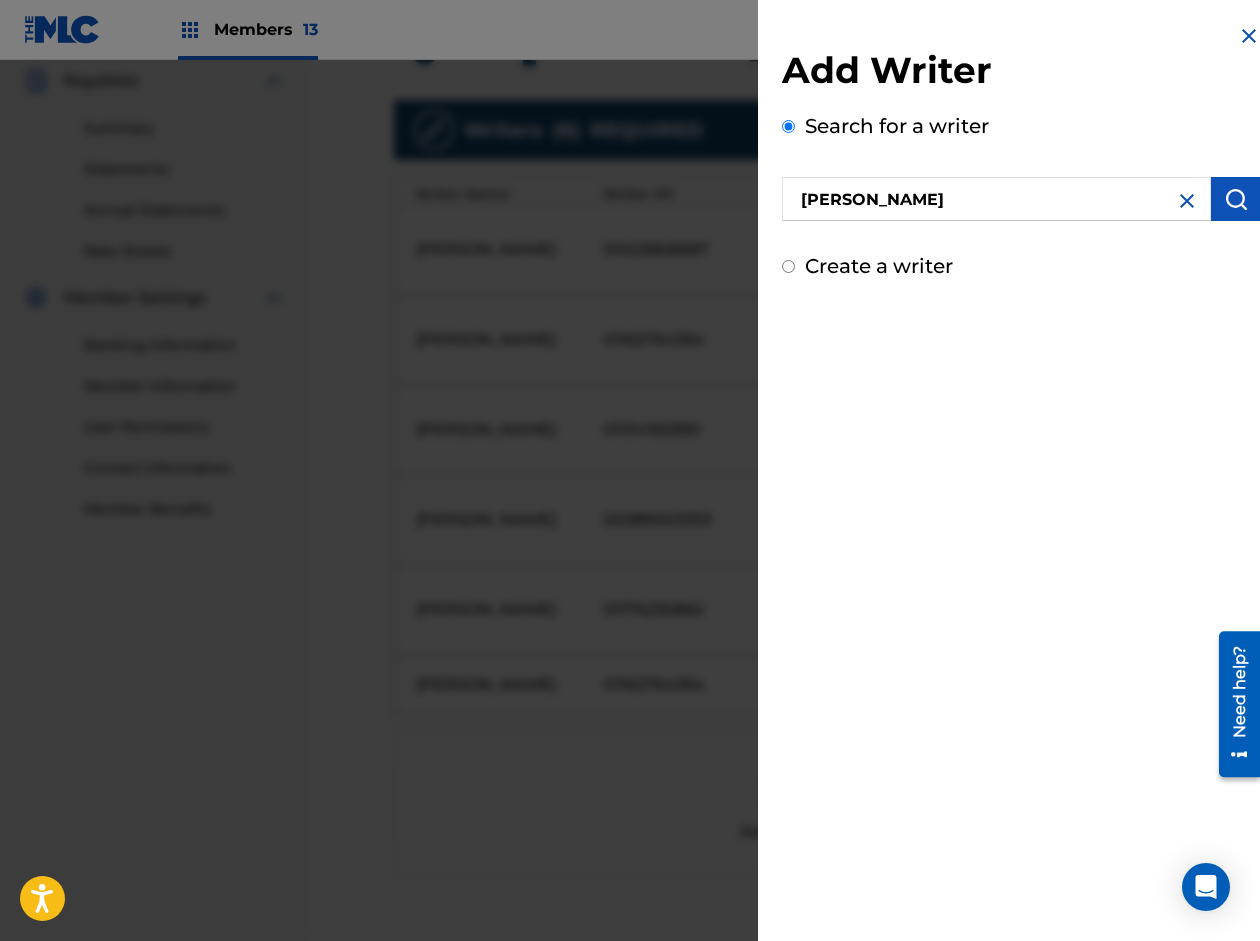 click at bounding box center (1236, 199) 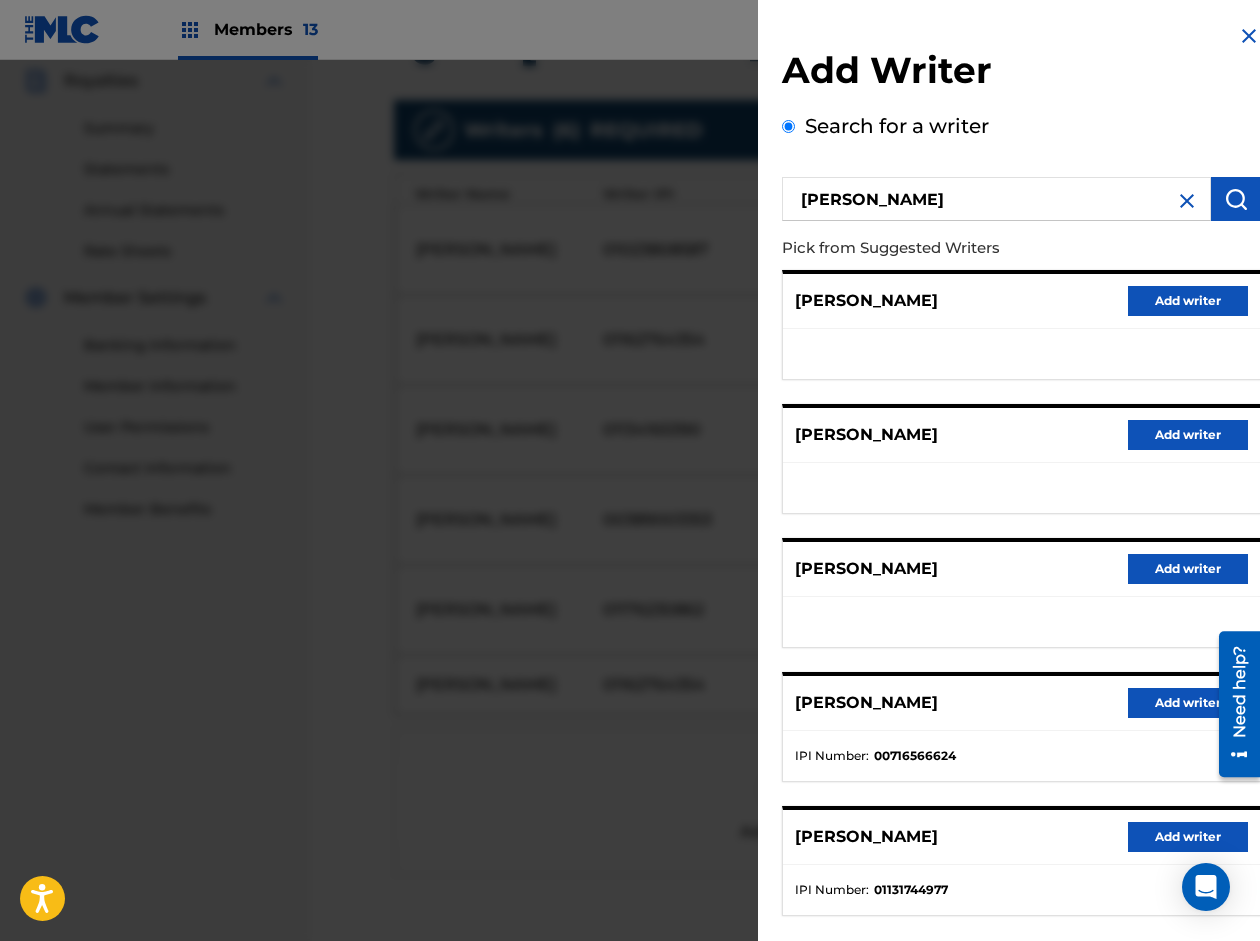 click on "Add writer" at bounding box center (1188, 837) 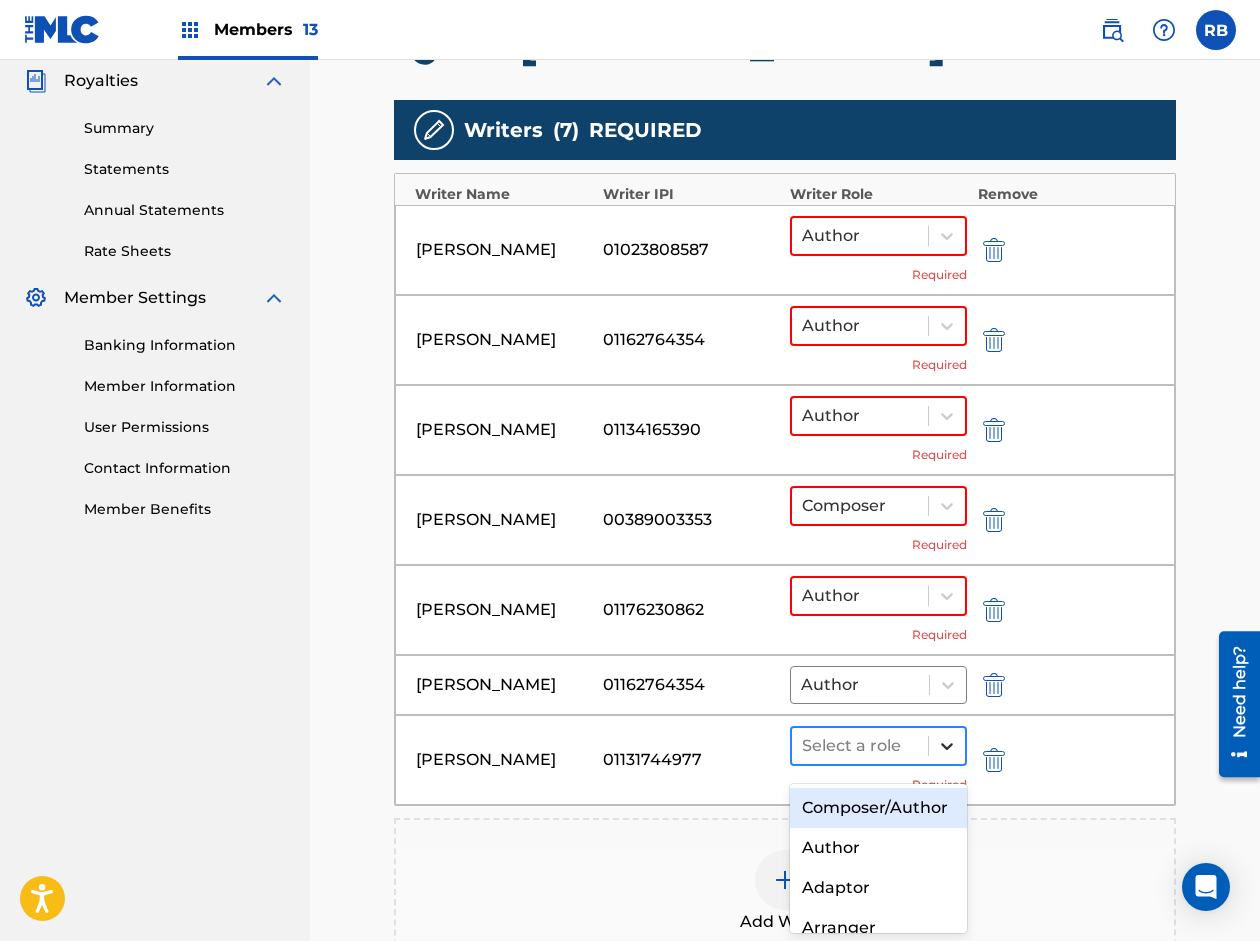 click 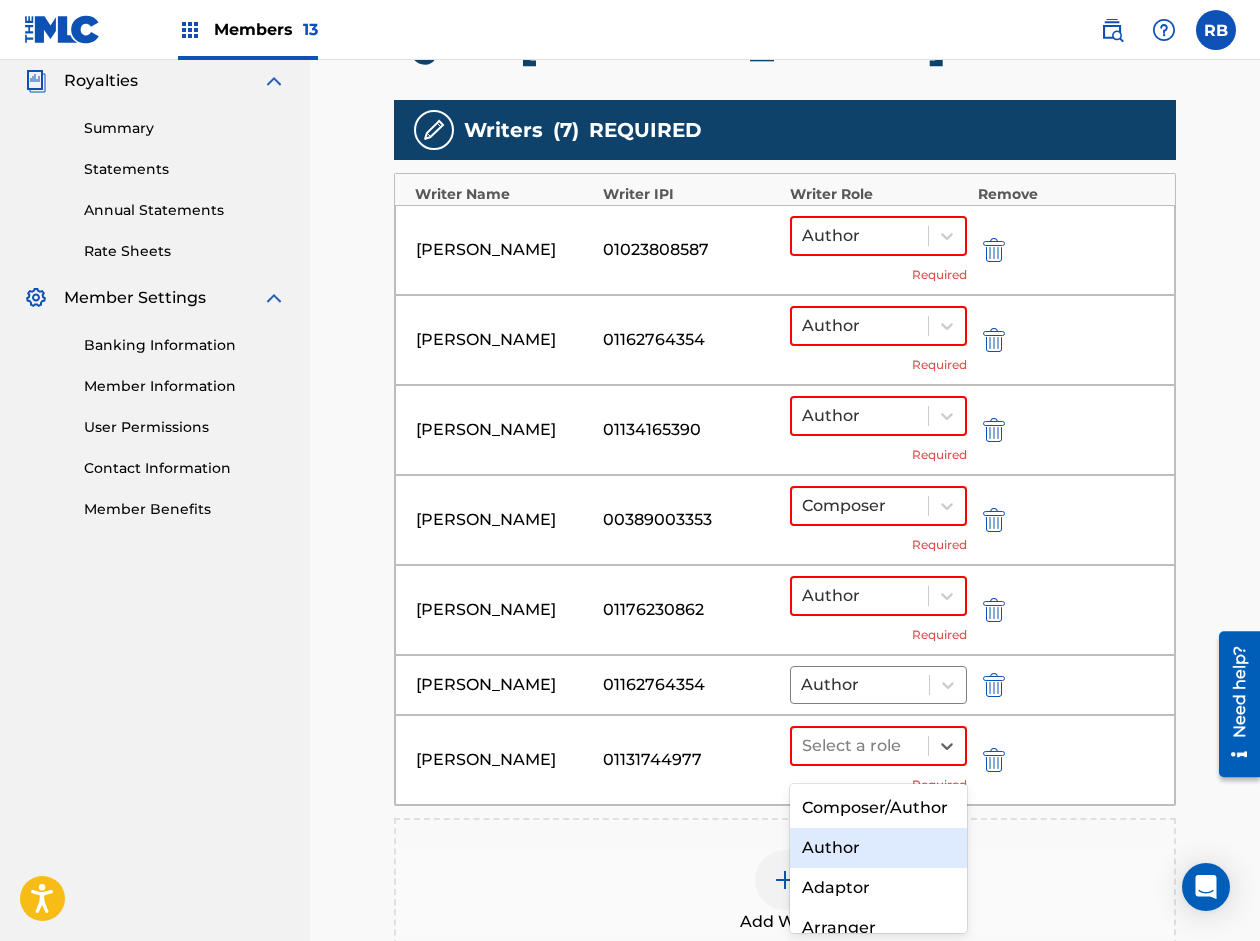 click on "Author" at bounding box center (878, 848) 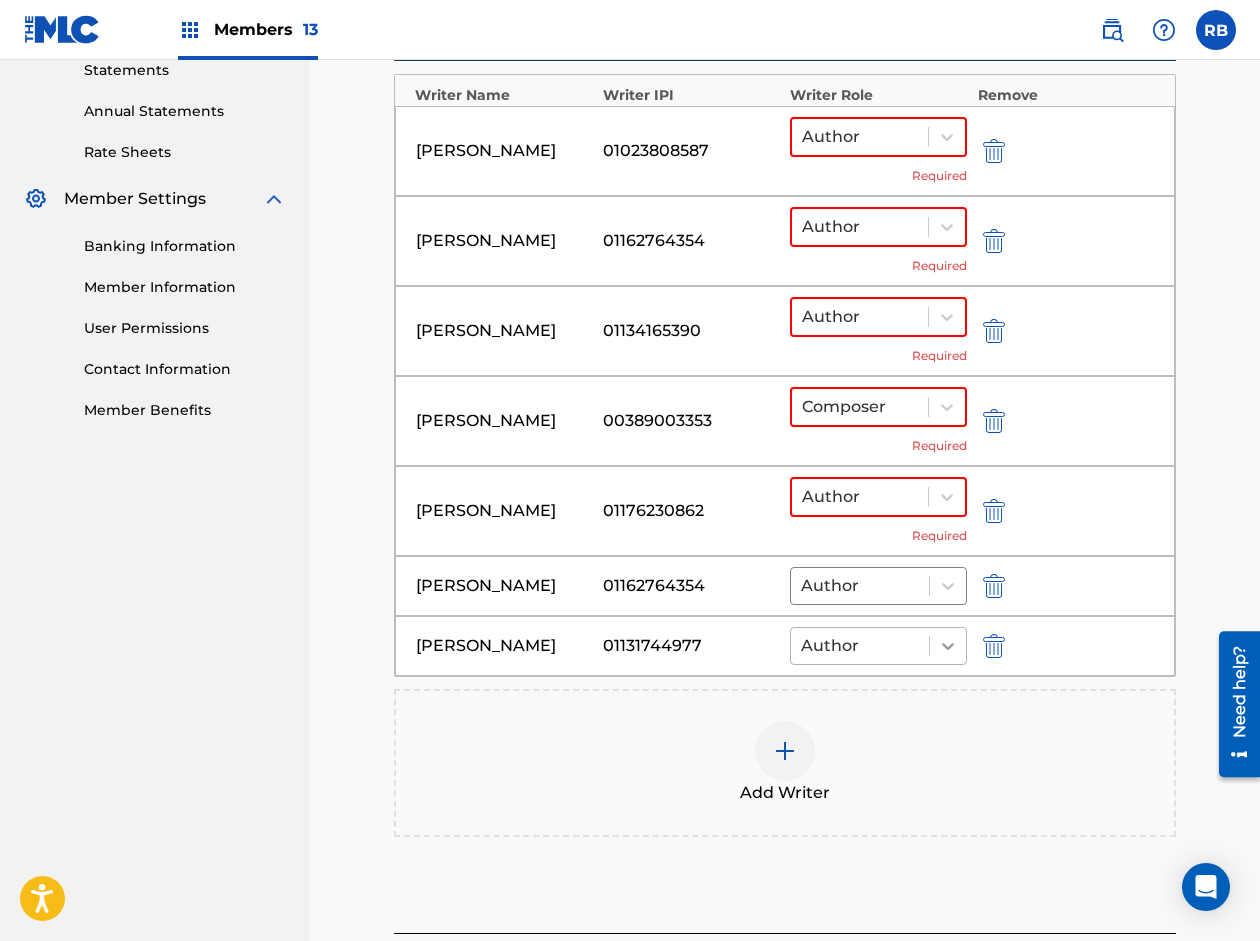 scroll, scrollTop: 700, scrollLeft: 0, axis: vertical 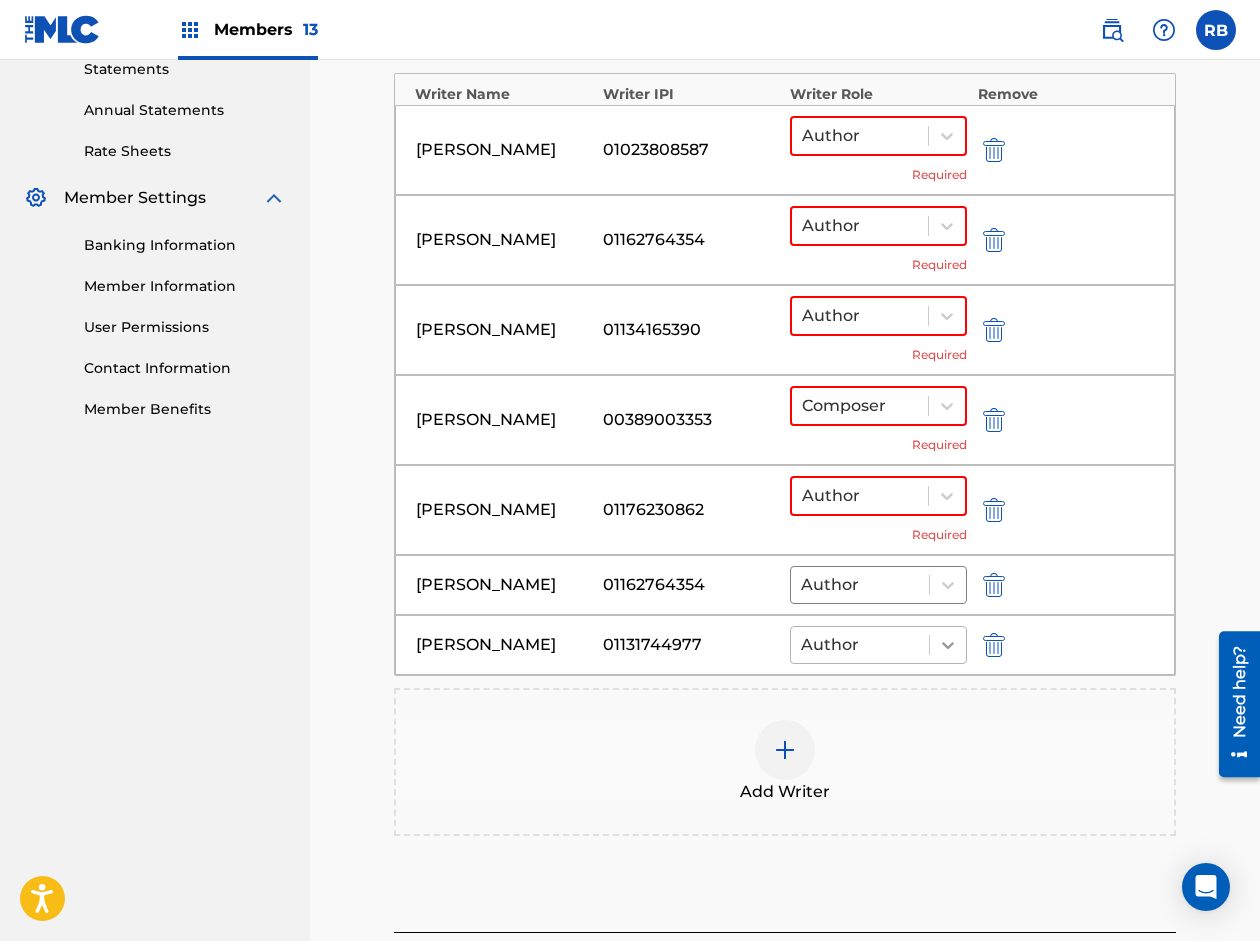 click 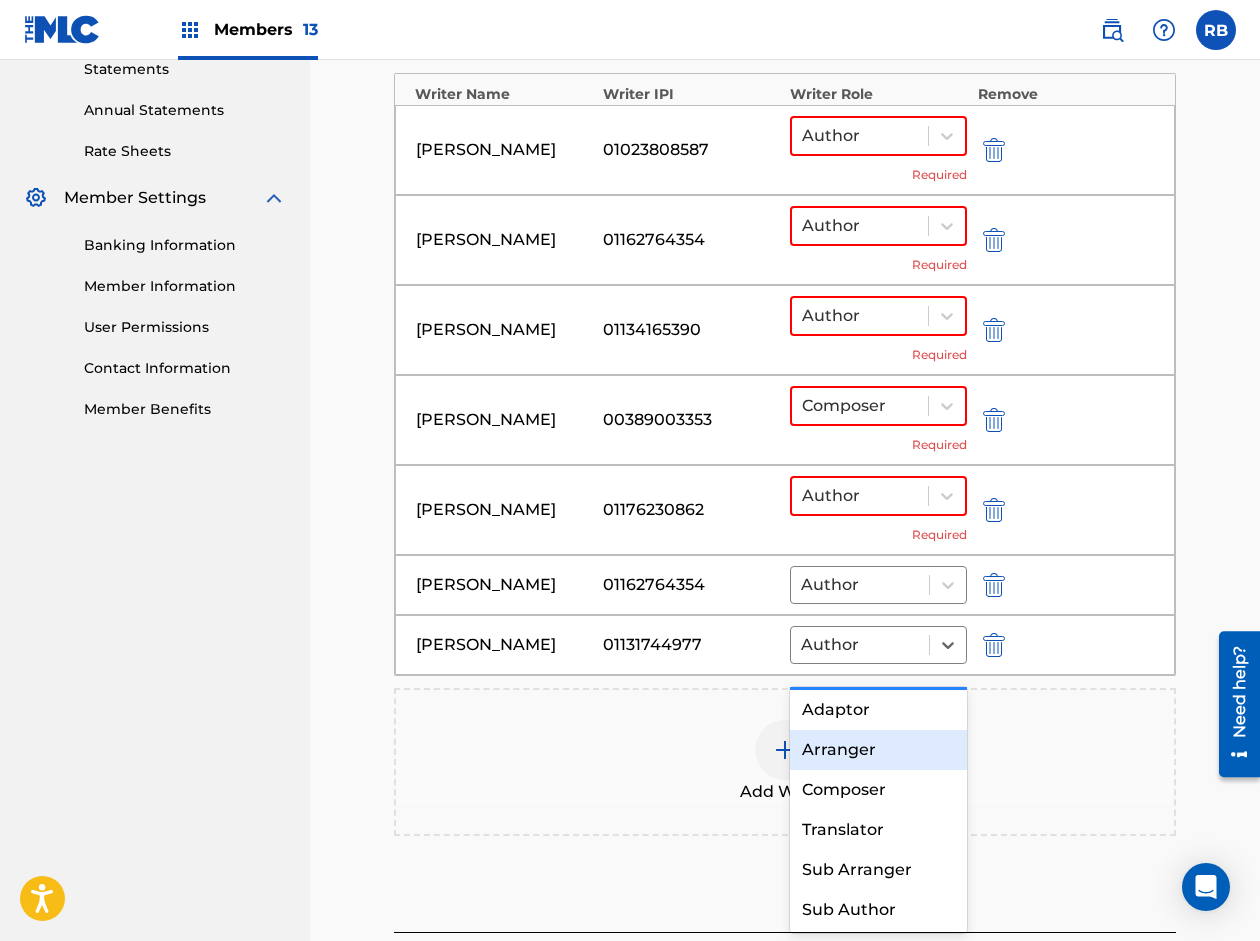 scroll, scrollTop: 105, scrollLeft: 0, axis: vertical 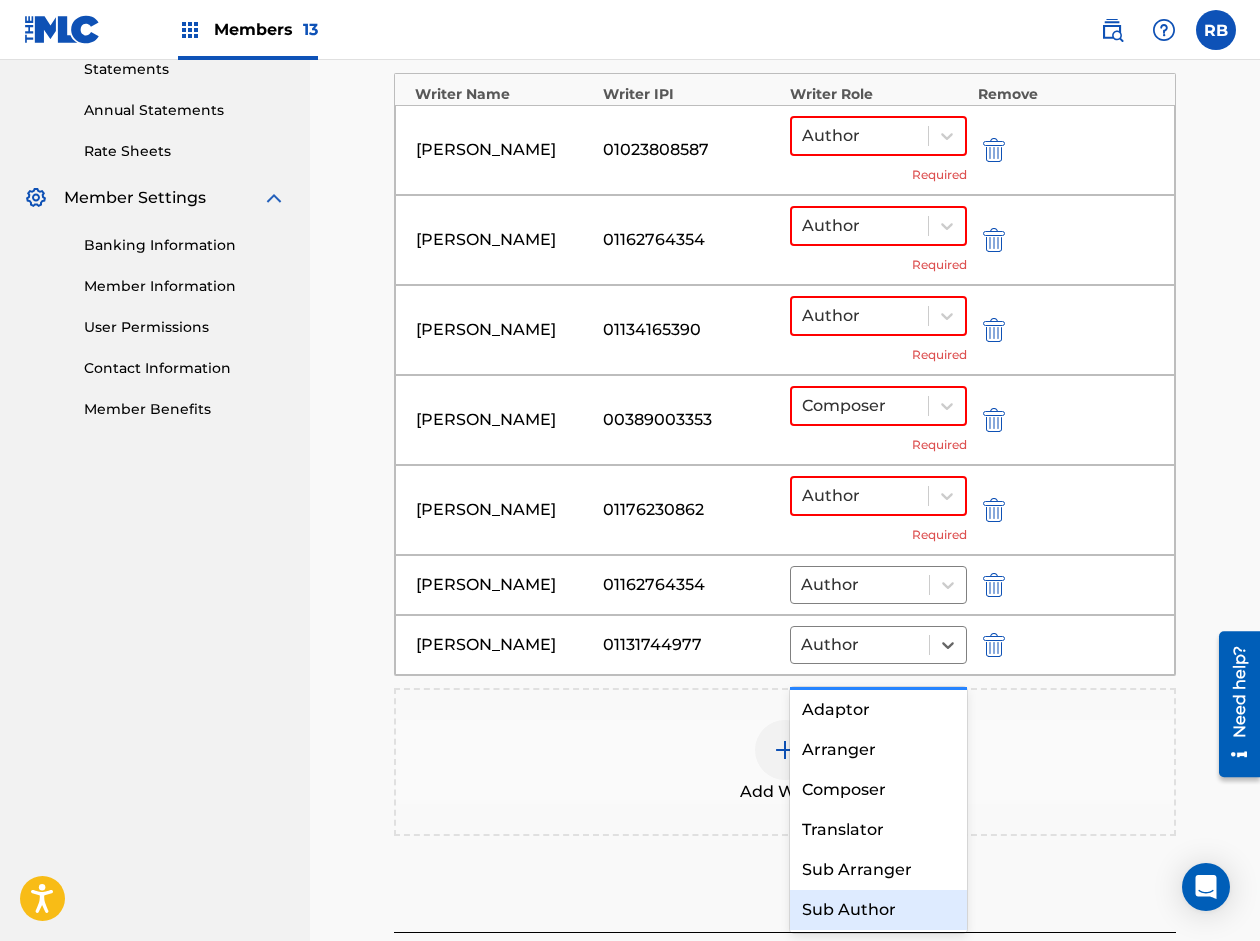 click on "Sub Author" at bounding box center [878, 910] 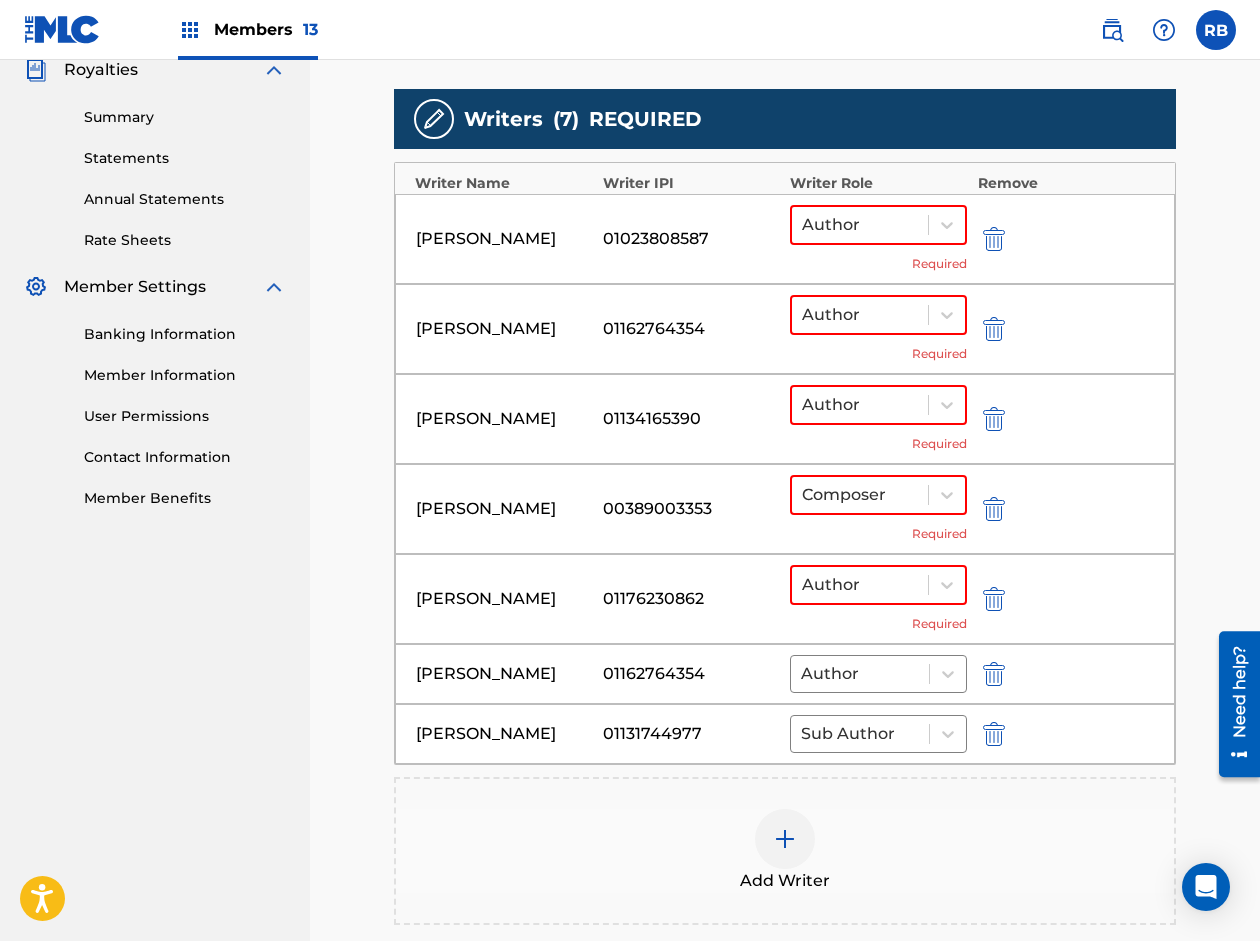 scroll, scrollTop: 600, scrollLeft: 0, axis: vertical 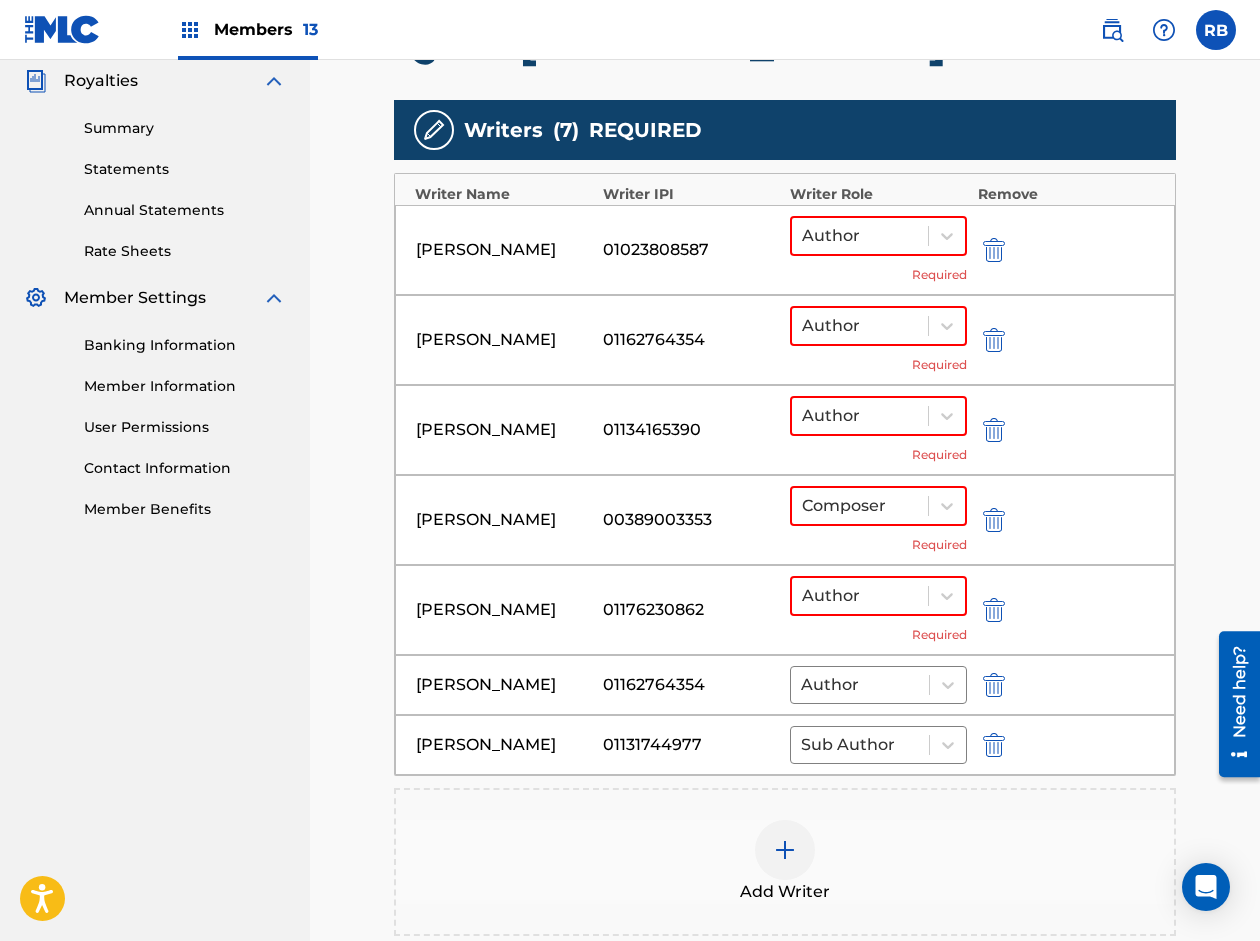 click on "Catalog Enter Work Details Add Writers Add Publishers & Shares Add Recording Review Add Writers & Roles Enter all writer(s) and their roles. A full list of writer roles and their definitions can be found in our Help Center article   here. Please note: At least one Composer/Author or Composer writer role is required for all new registrations. QUE [PERSON_NAME] REMIX Writers ( 7 ) REQUIRED Writer Name Writer IPI Writer Role Remove [PERSON_NAME] 01023808587 Author Required [PERSON_NAME] 01162764354 Author Required [PERSON_NAME] 01134165390 Author Required [PERSON_NAME] 00389003353 Composer Required [PERSON_NAME] 01176230862 Author Required [PERSON_NAME] 01162764354 Author [PERSON_NAME] 01131744977 Sub Author Add Writer Back Next" at bounding box center [785, 321] 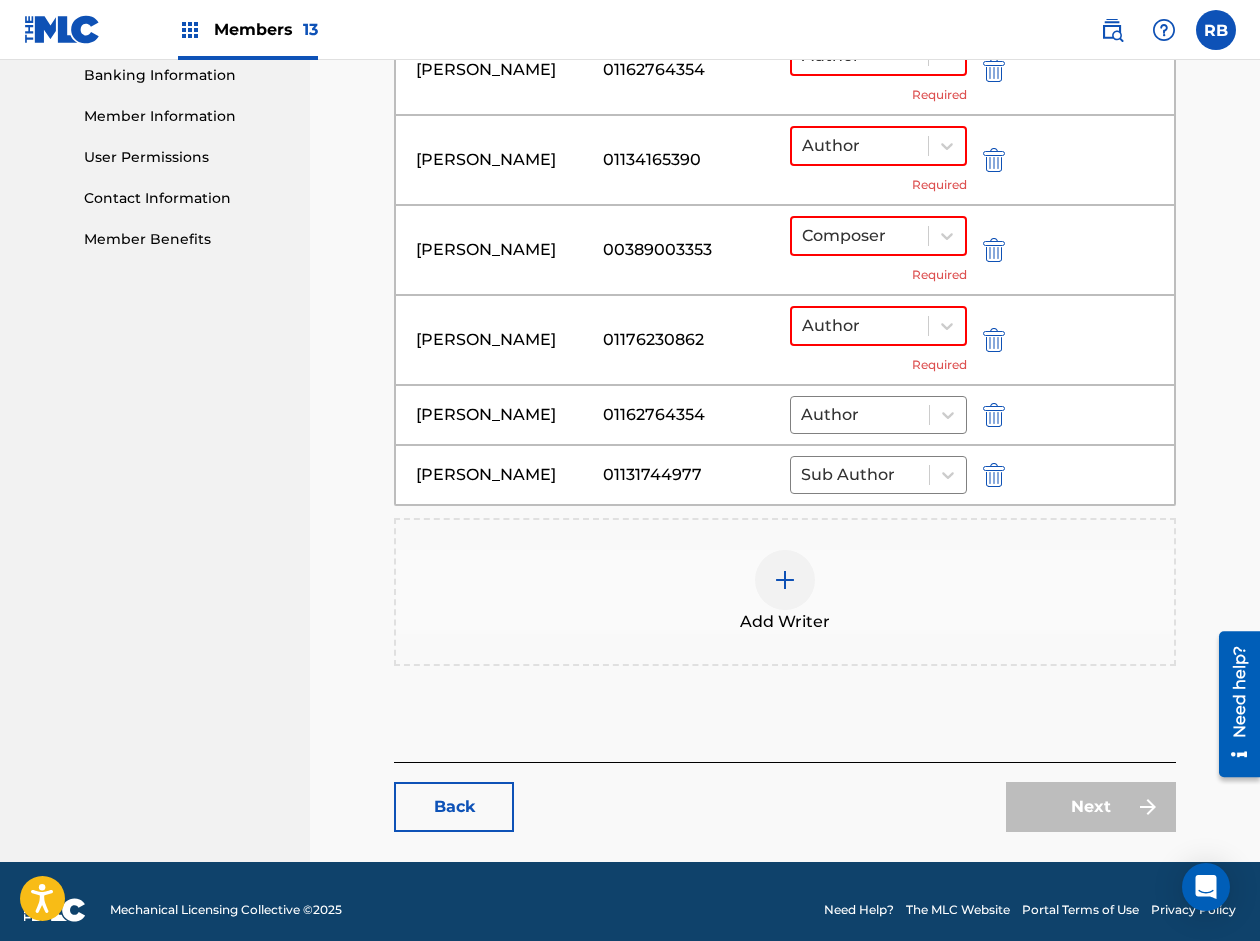 scroll, scrollTop: 900, scrollLeft: 0, axis: vertical 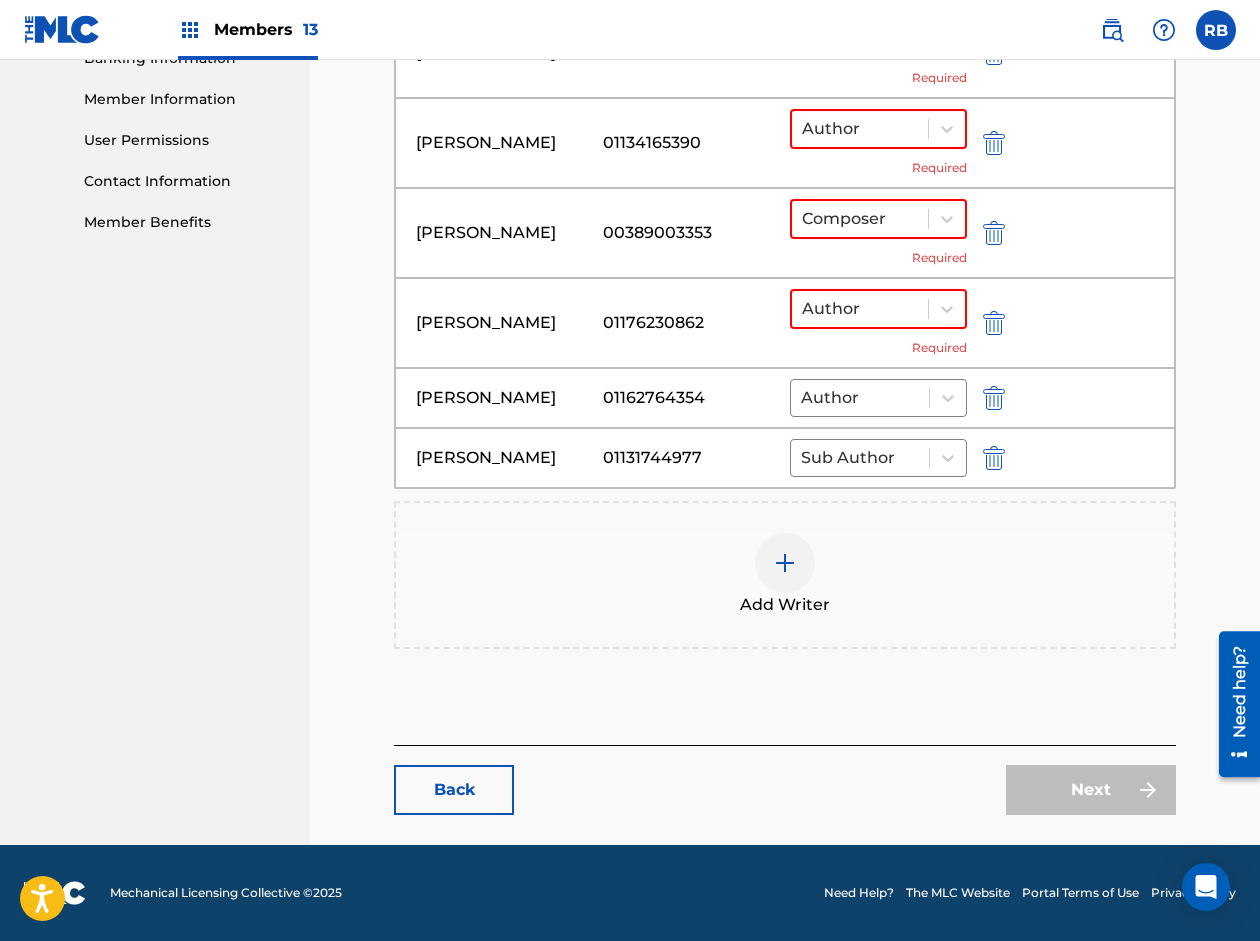 click on "Next" at bounding box center [1091, 790] 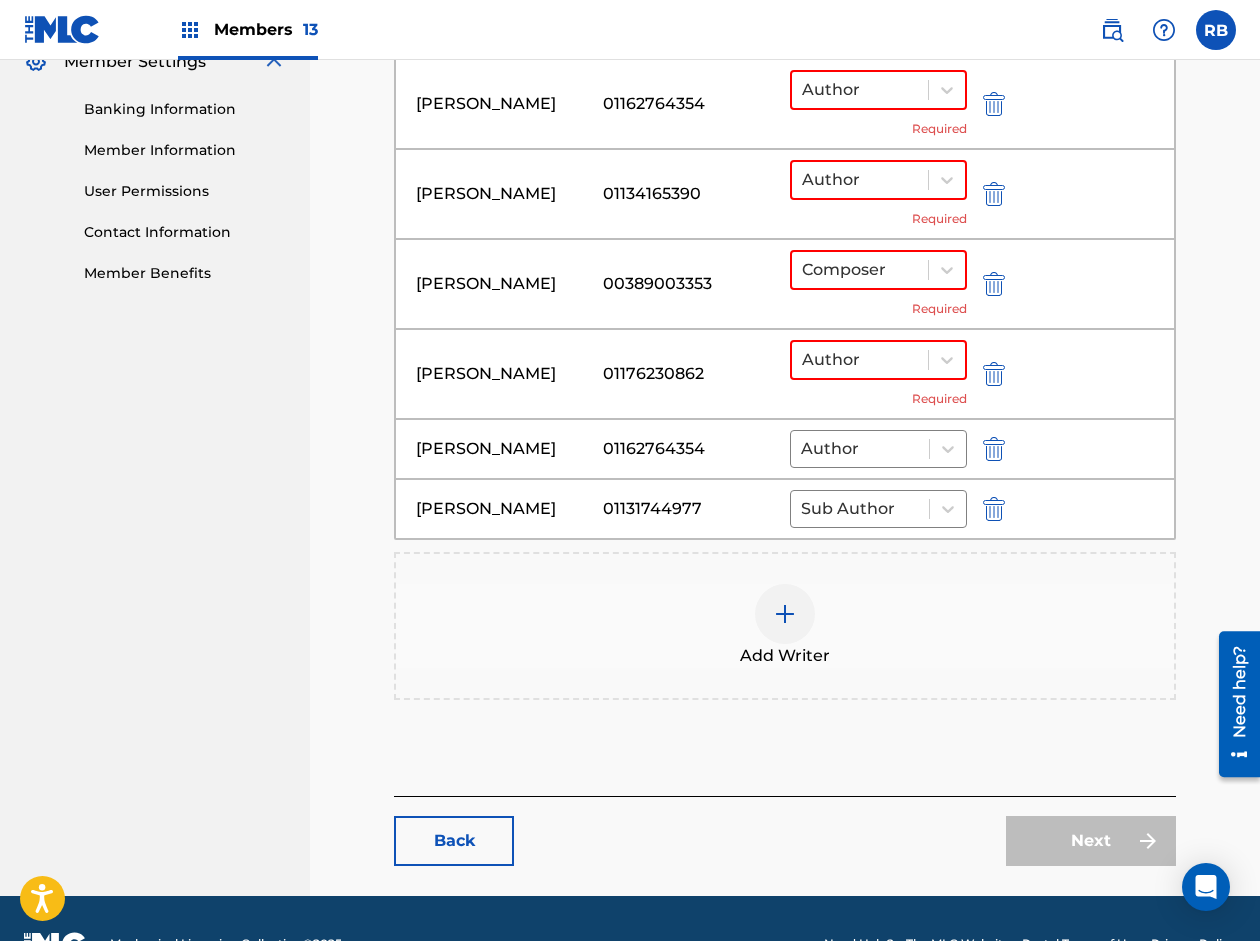 scroll, scrollTop: 800, scrollLeft: 0, axis: vertical 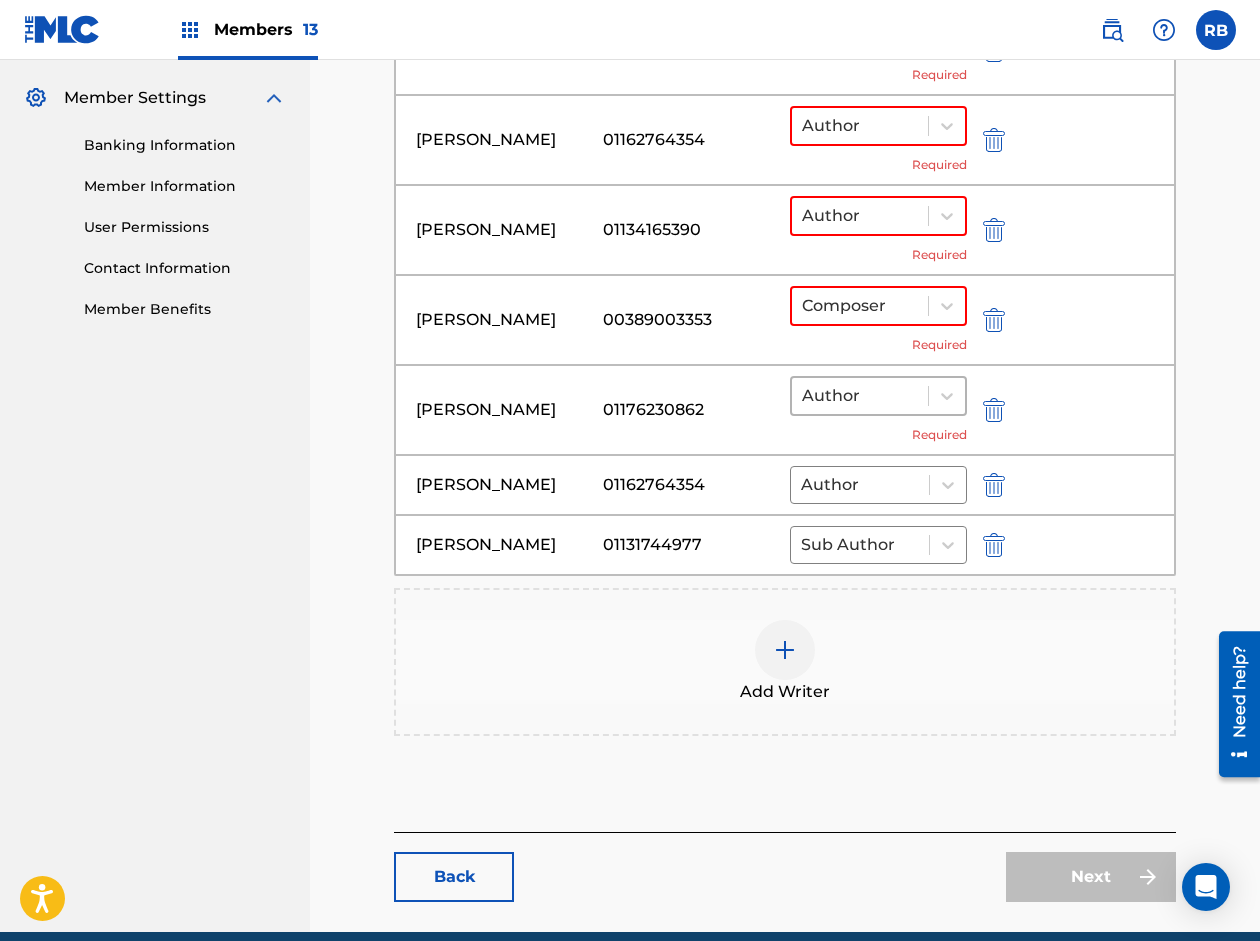 click at bounding box center (860, 396) 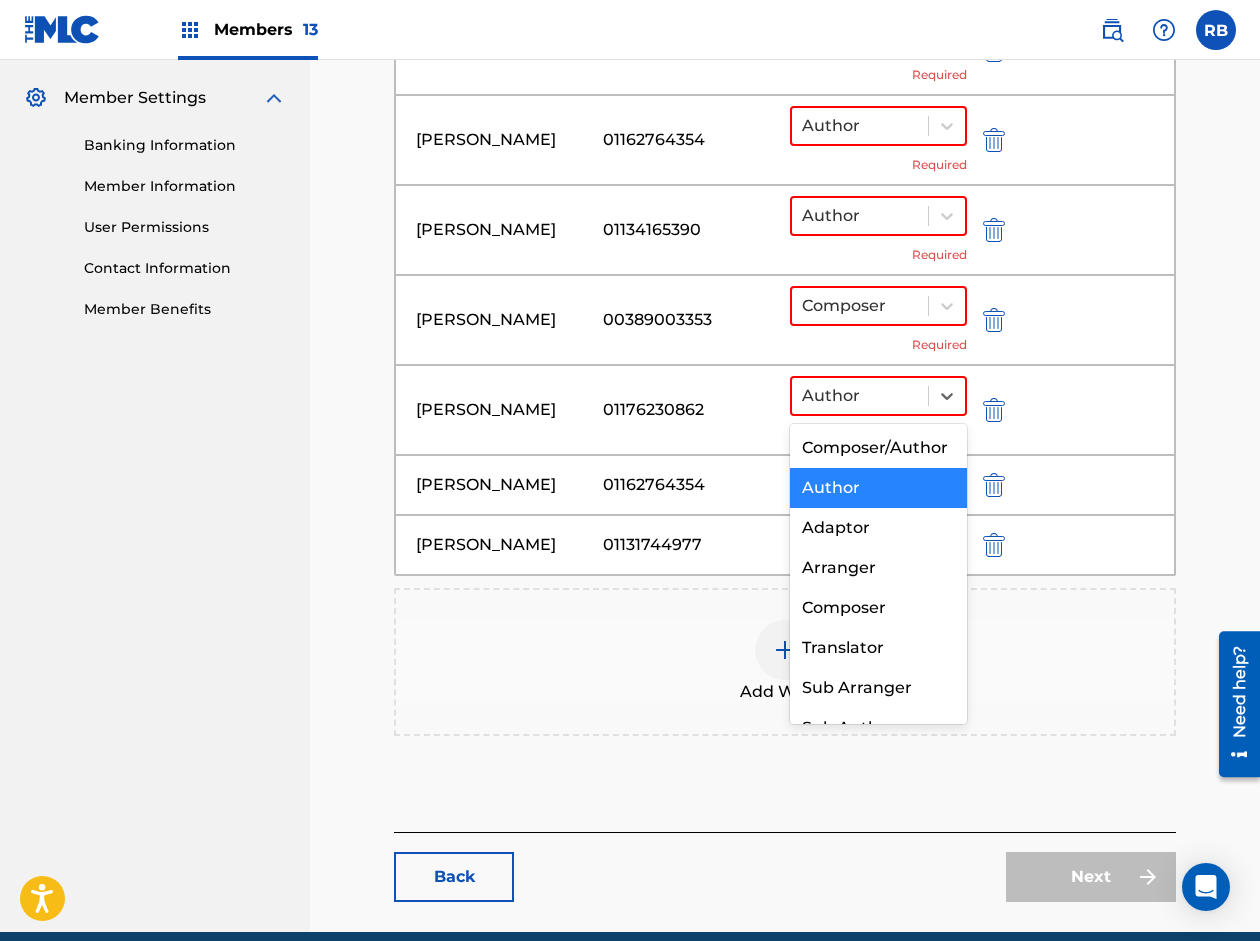click on "Author" at bounding box center (878, 488) 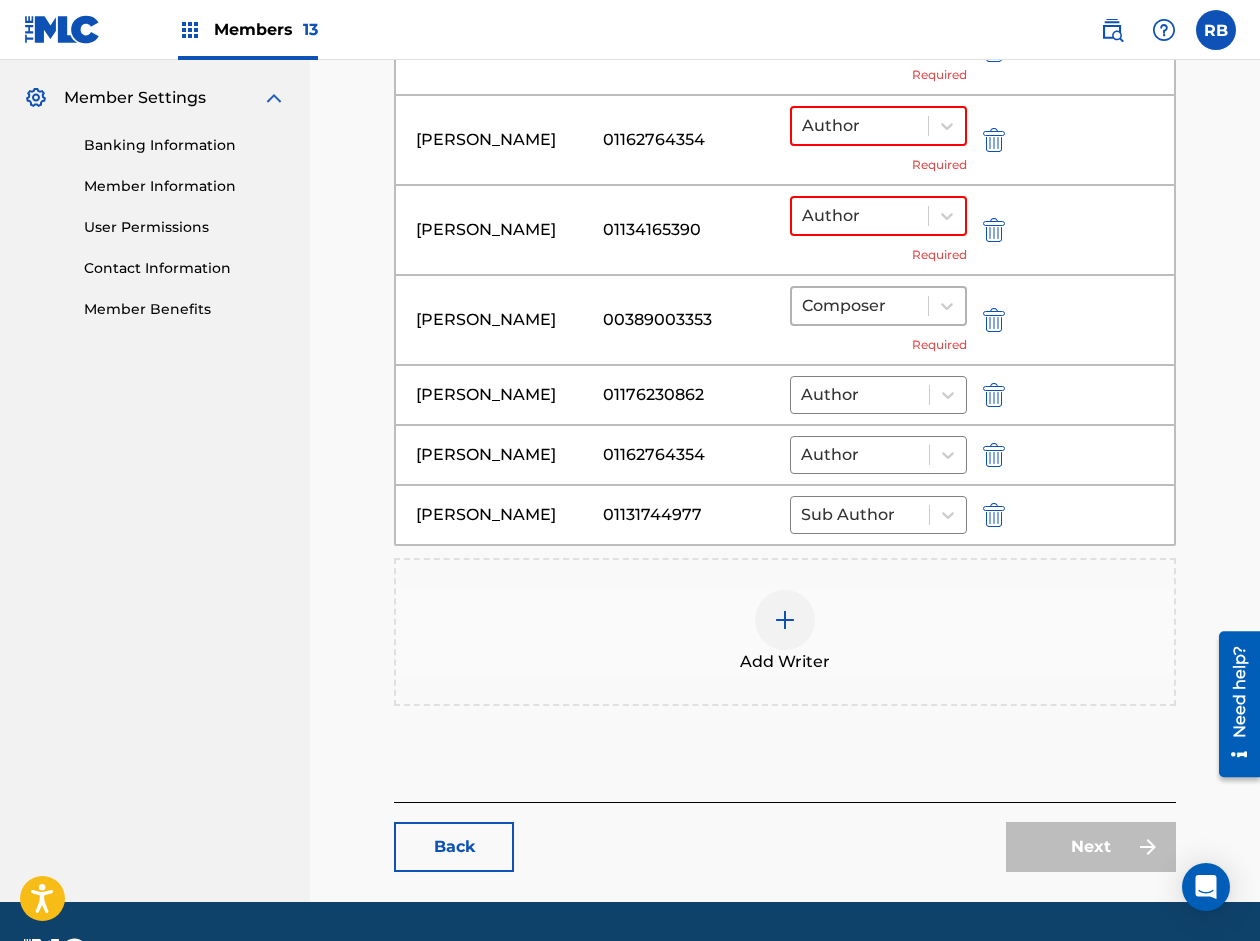 click at bounding box center (860, 306) 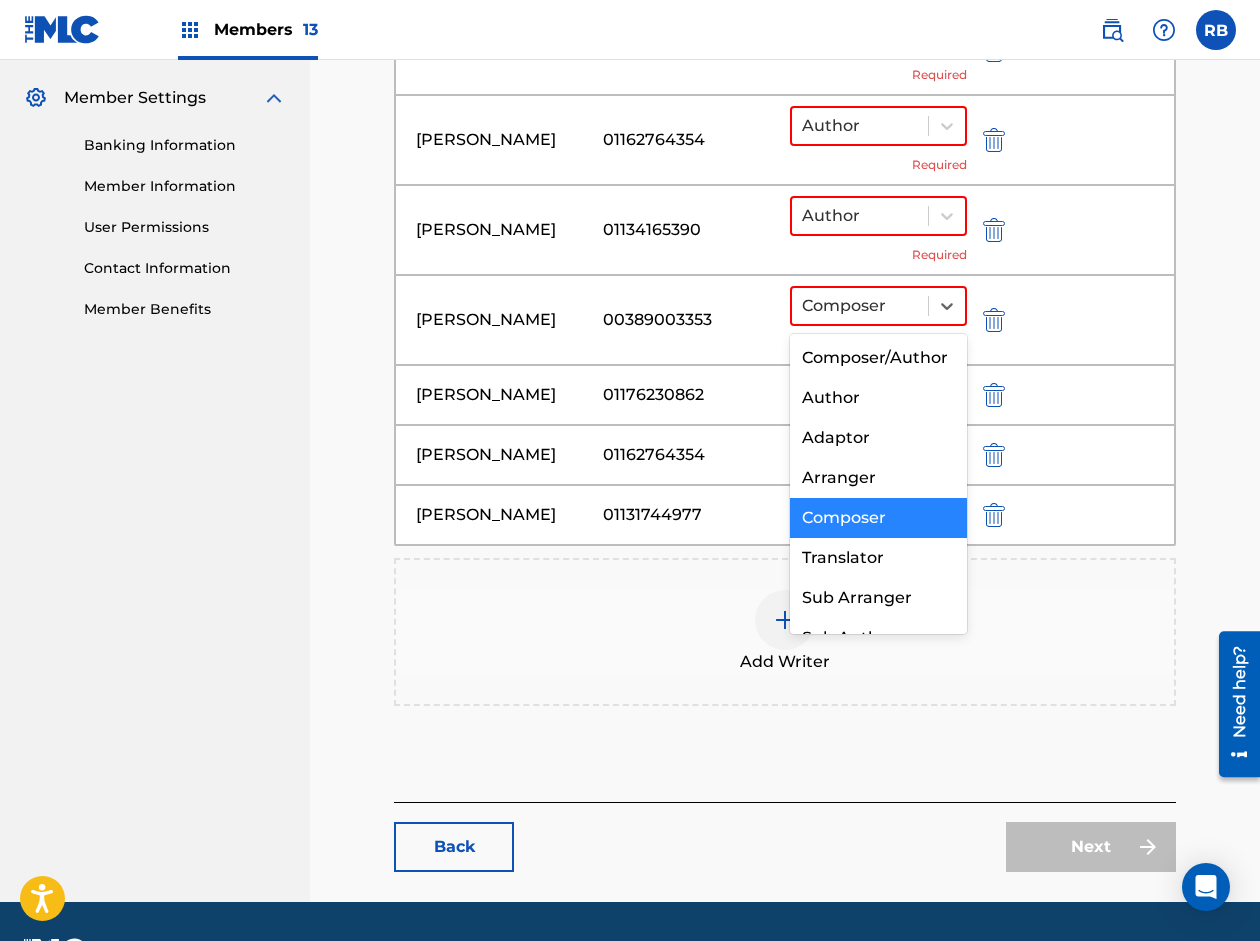 click on "Composer" at bounding box center [878, 518] 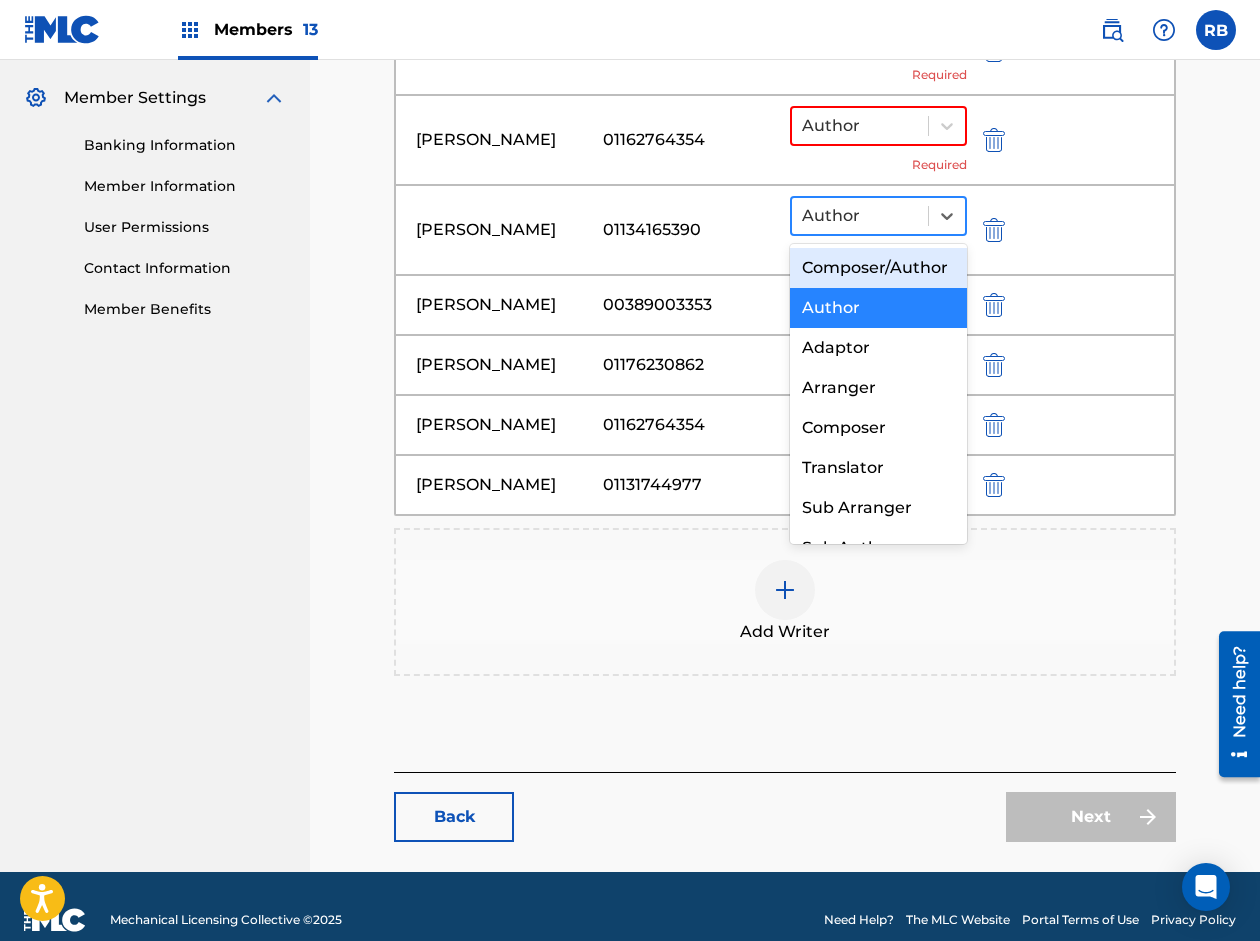 click at bounding box center (860, 216) 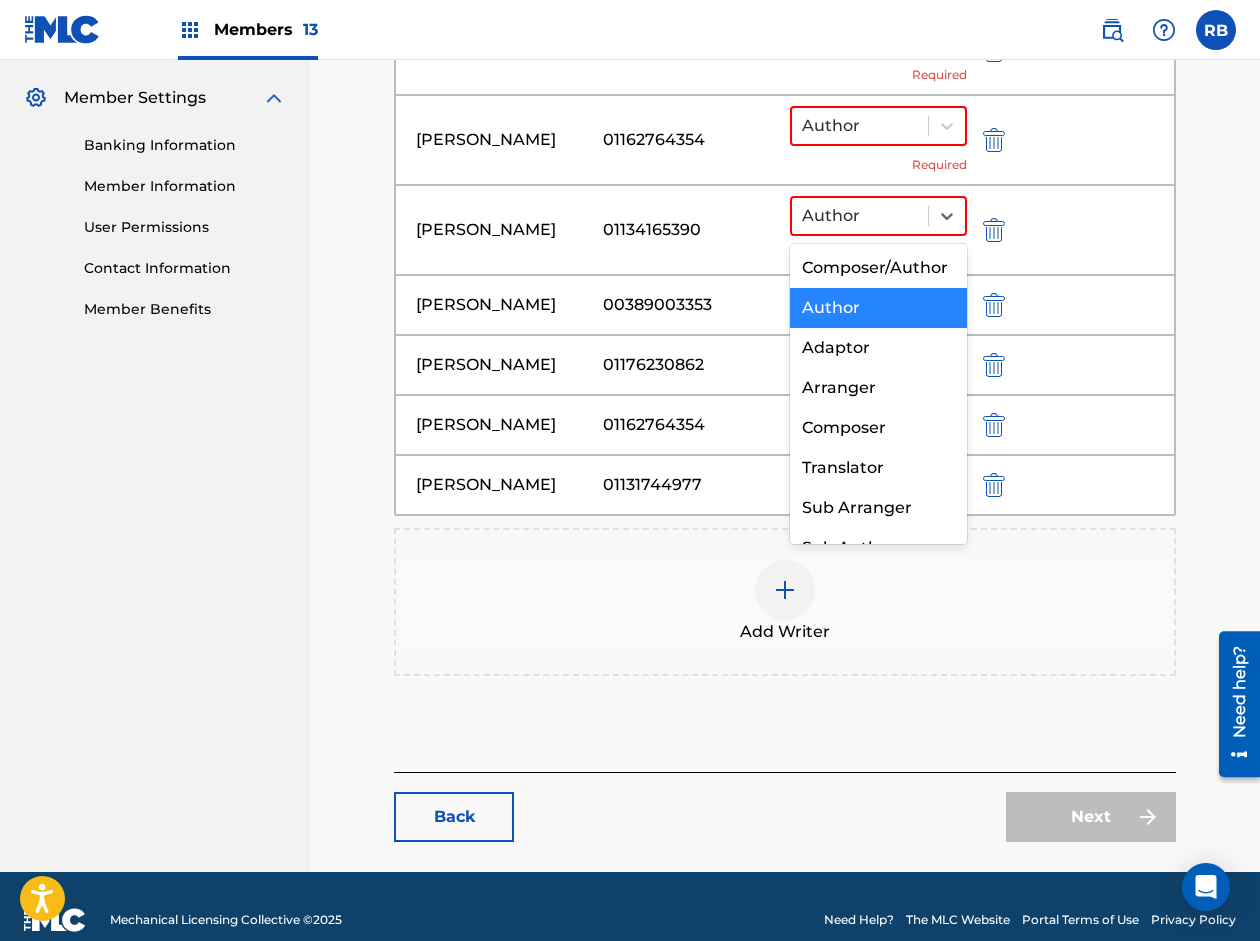 click on "Author" at bounding box center [878, 308] 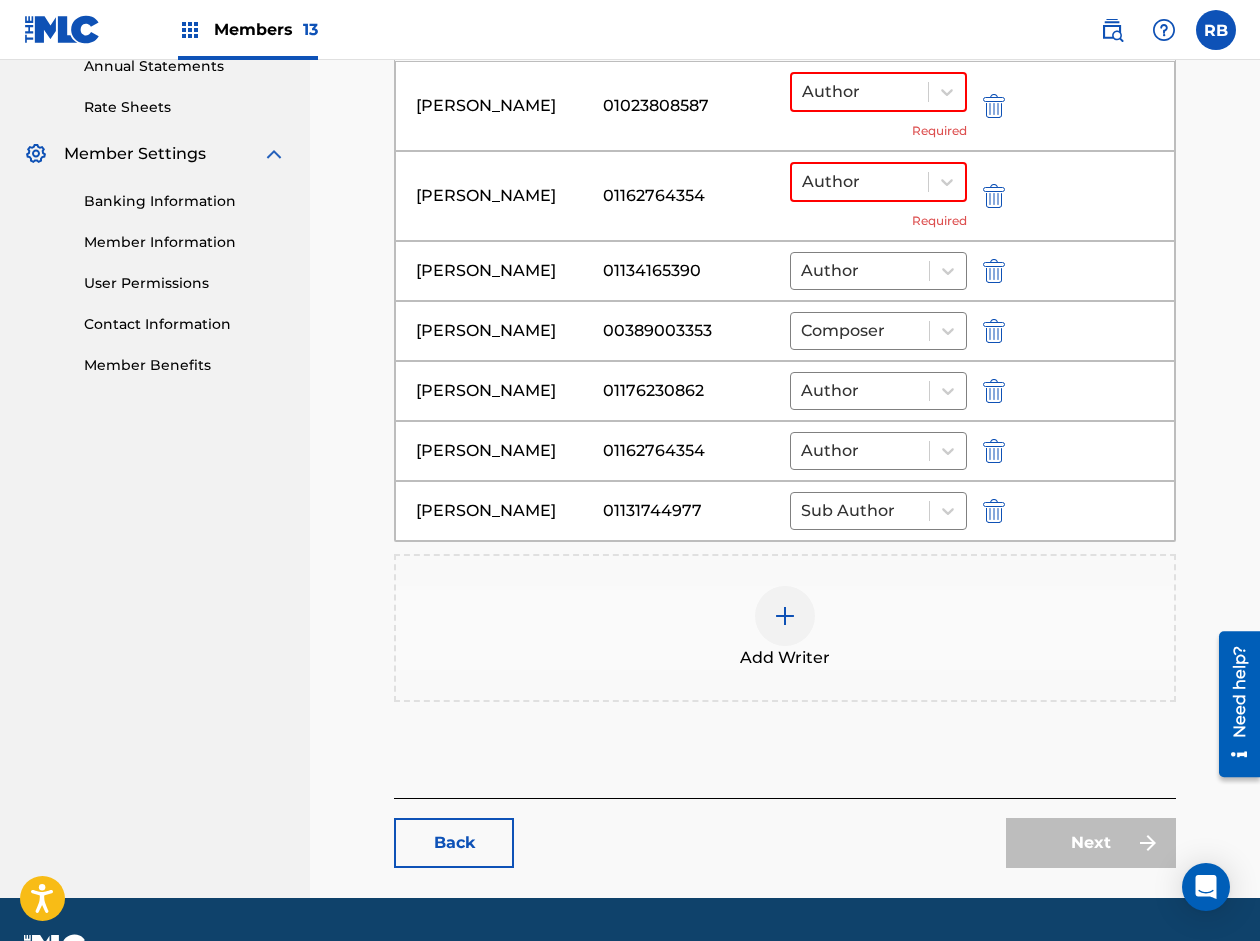 scroll, scrollTop: 600, scrollLeft: 0, axis: vertical 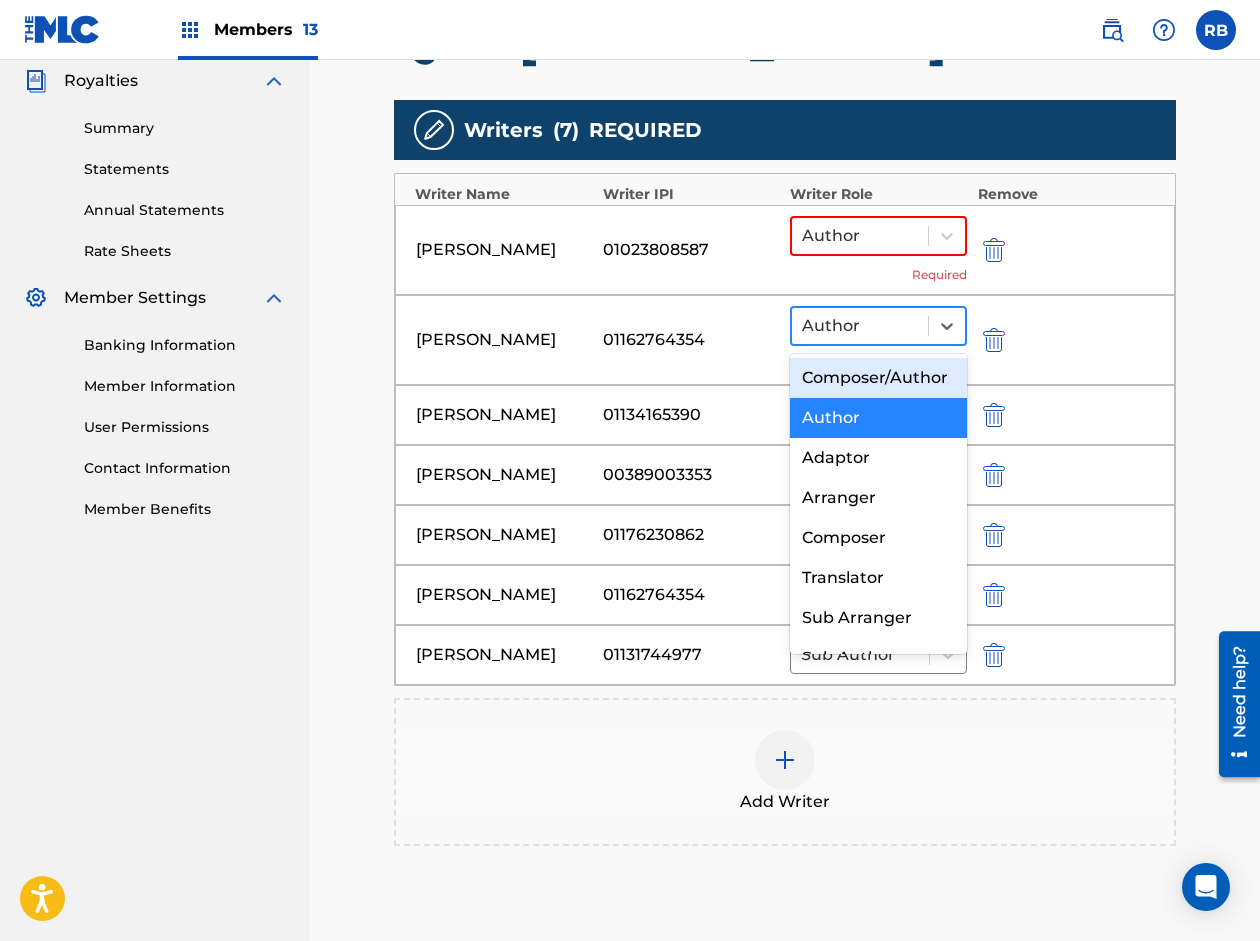 click at bounding box center [860, 326] 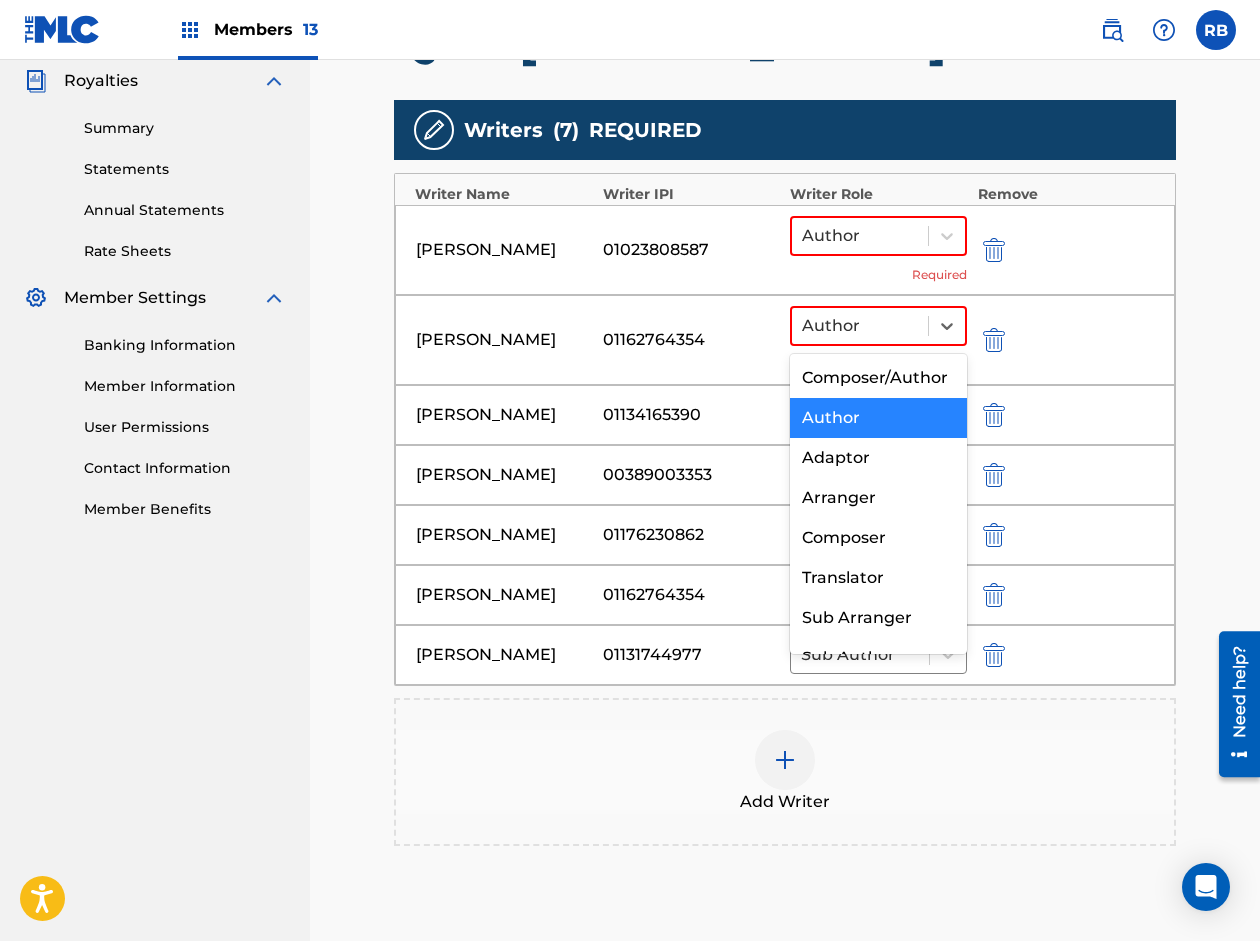 click on "Author" at bounding box center [878, 418] 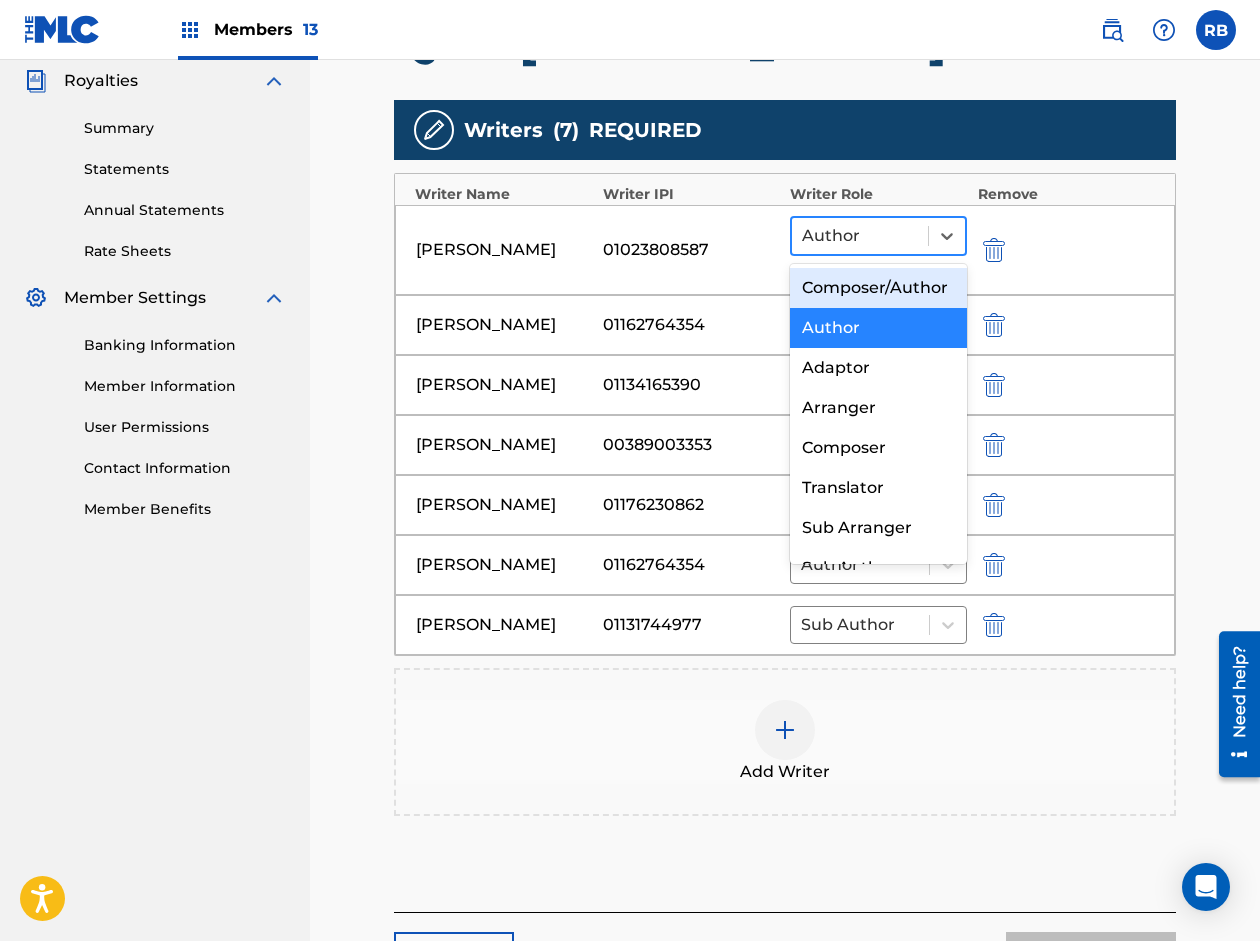 click at bounding box center (860, 236) 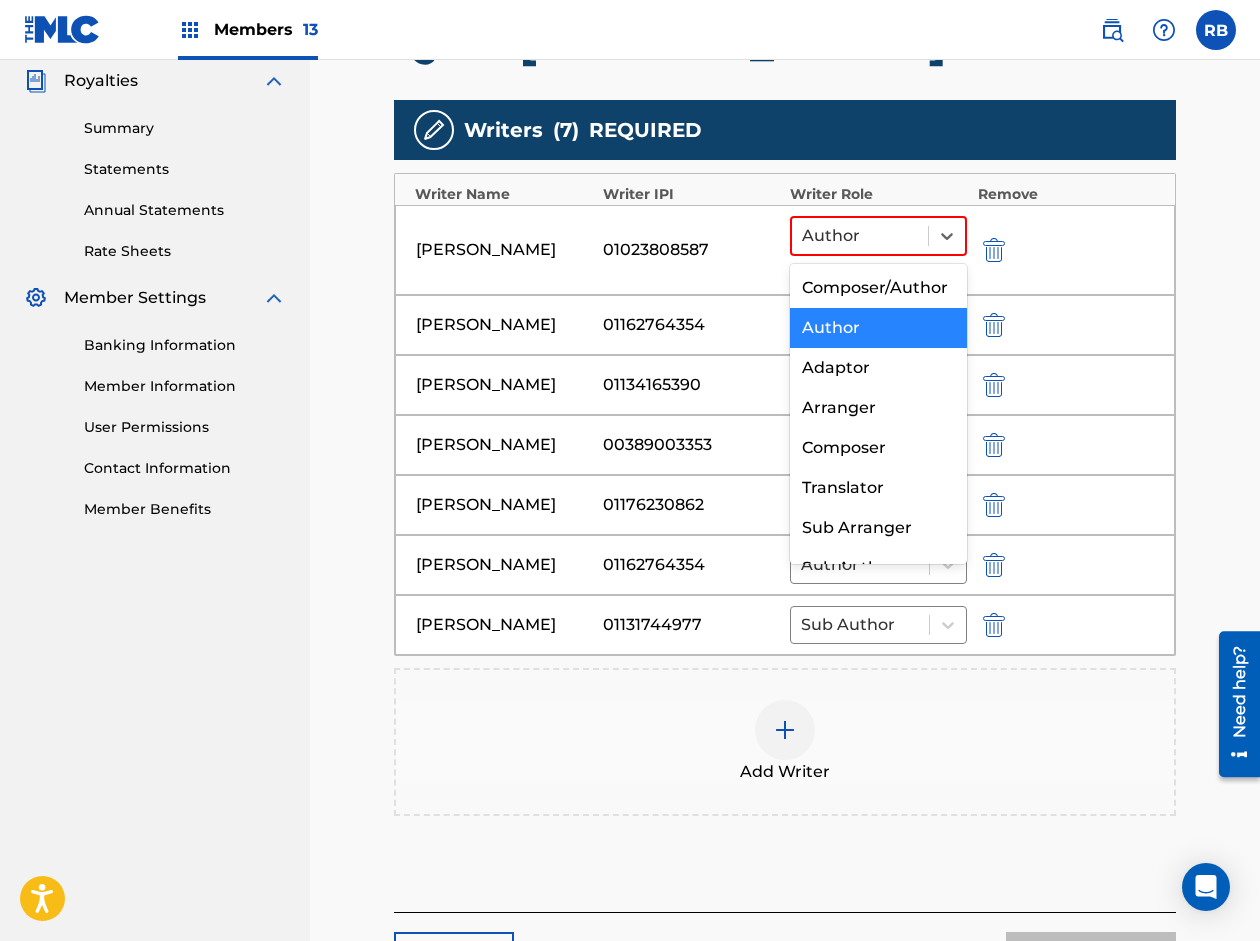 click on "Author" at bounding box center [878, 328] 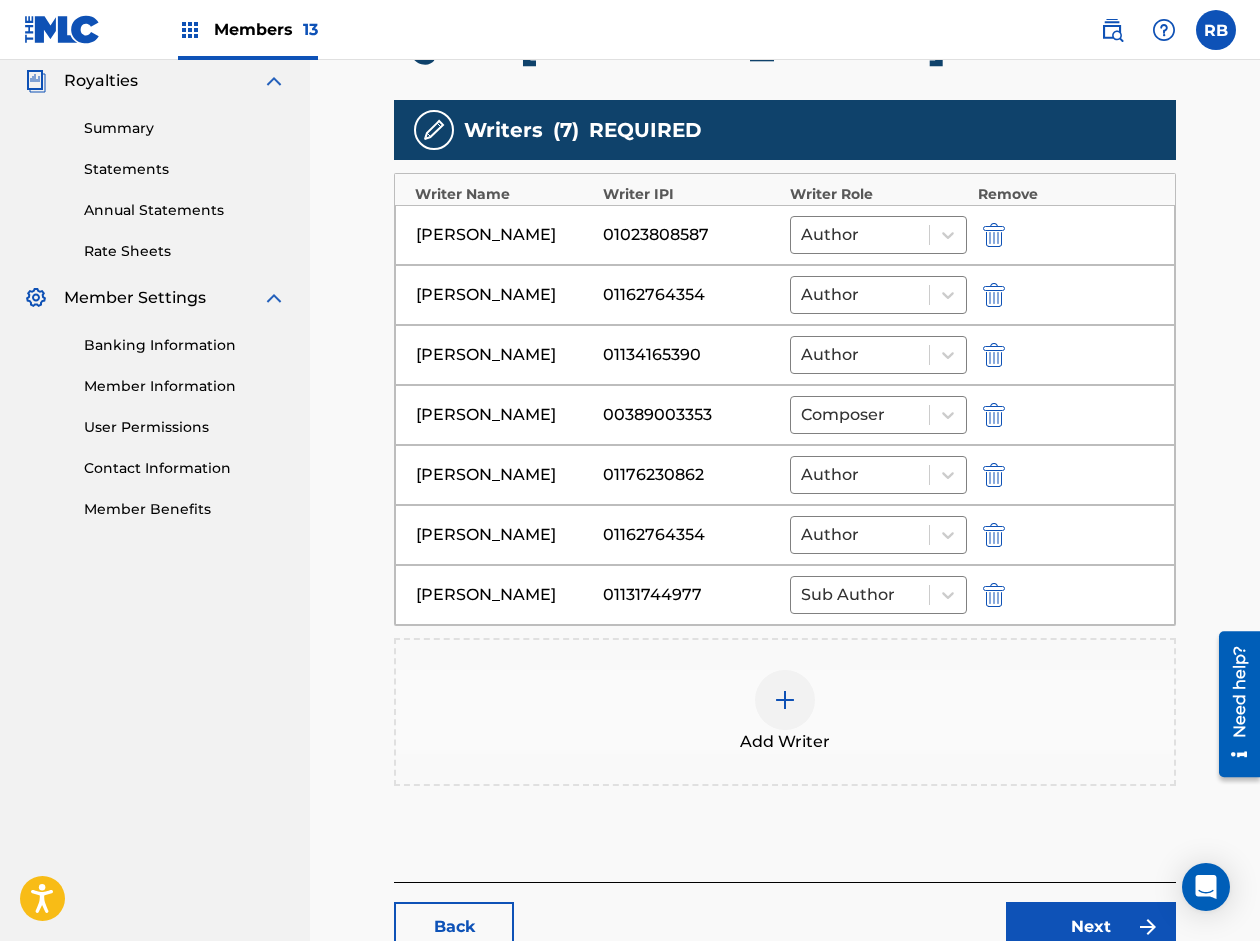 click at bounding box center (994, 295) 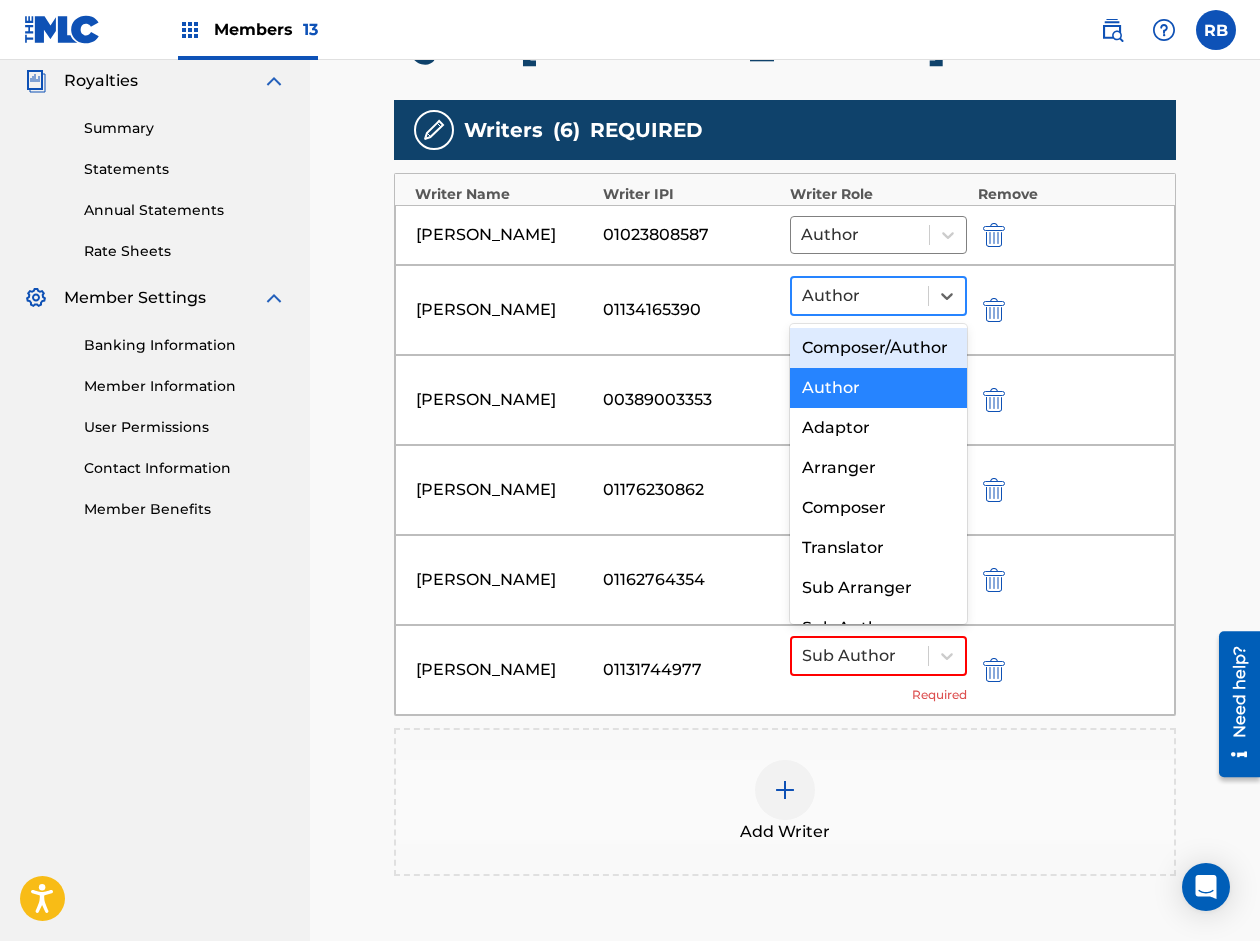 click at bounding box center (860, 296) 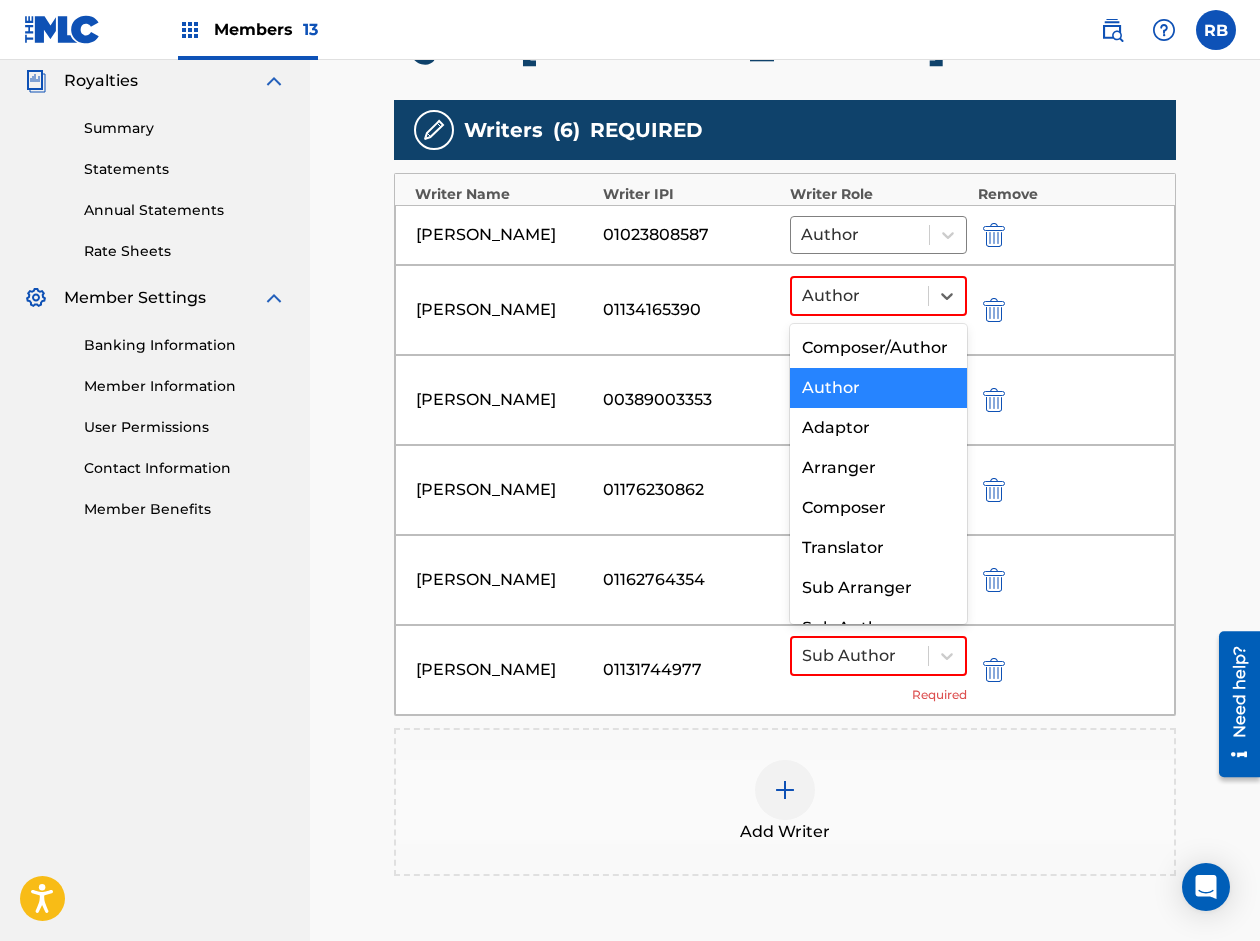 click on "Author" at bounding box center (878, 388) 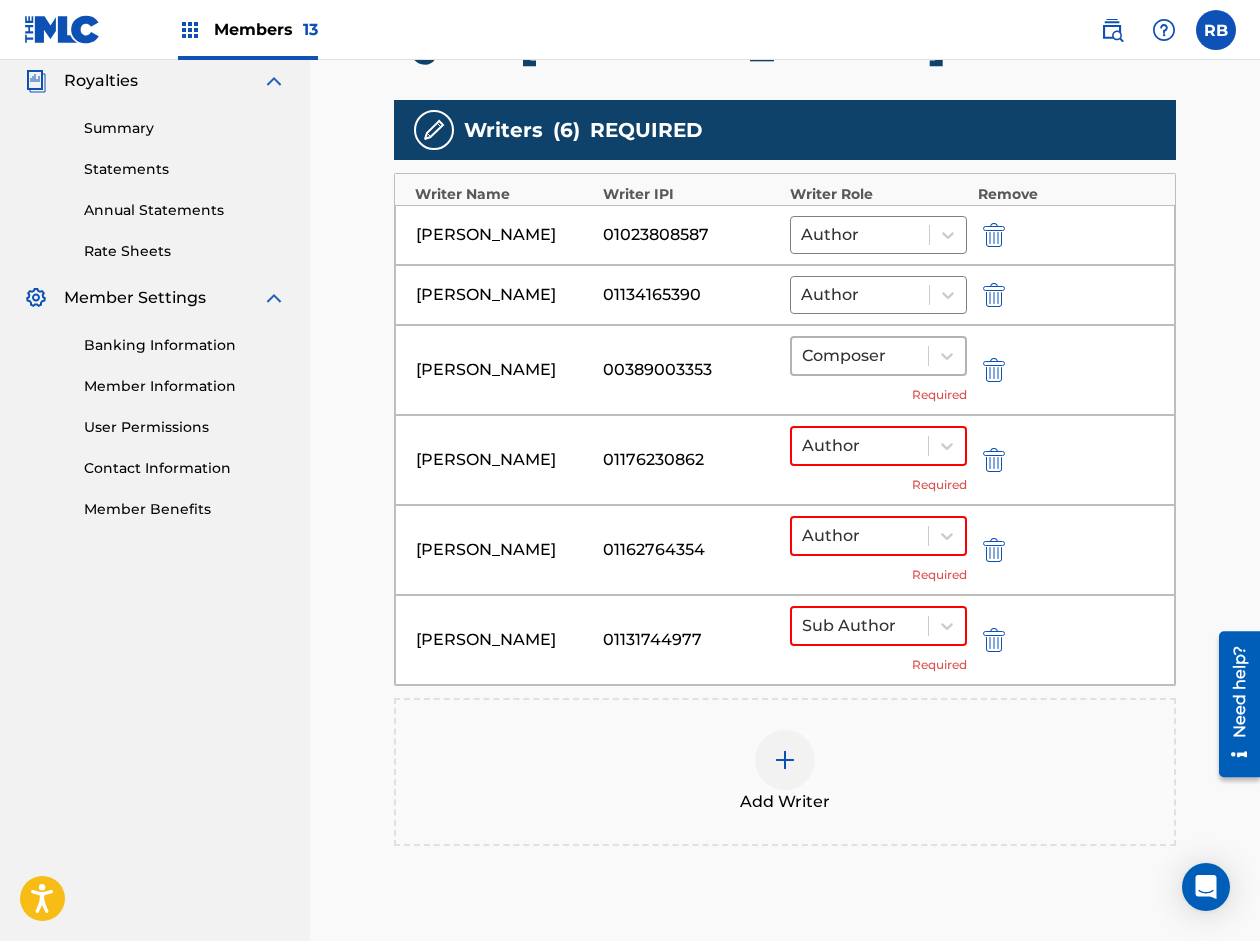 click at bounding box center (860, 356) 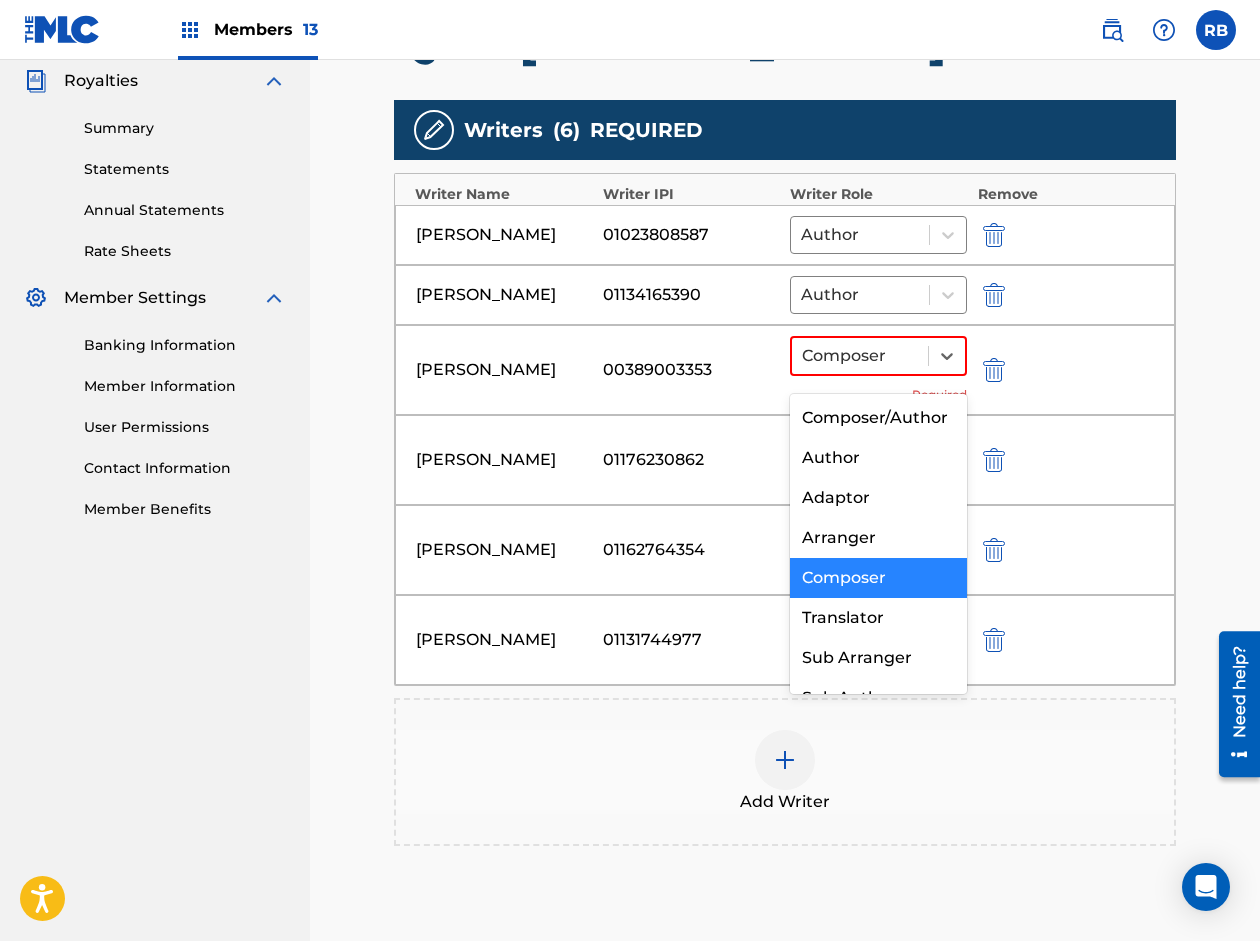 click on "Composer" at bounding box center (878, 578) 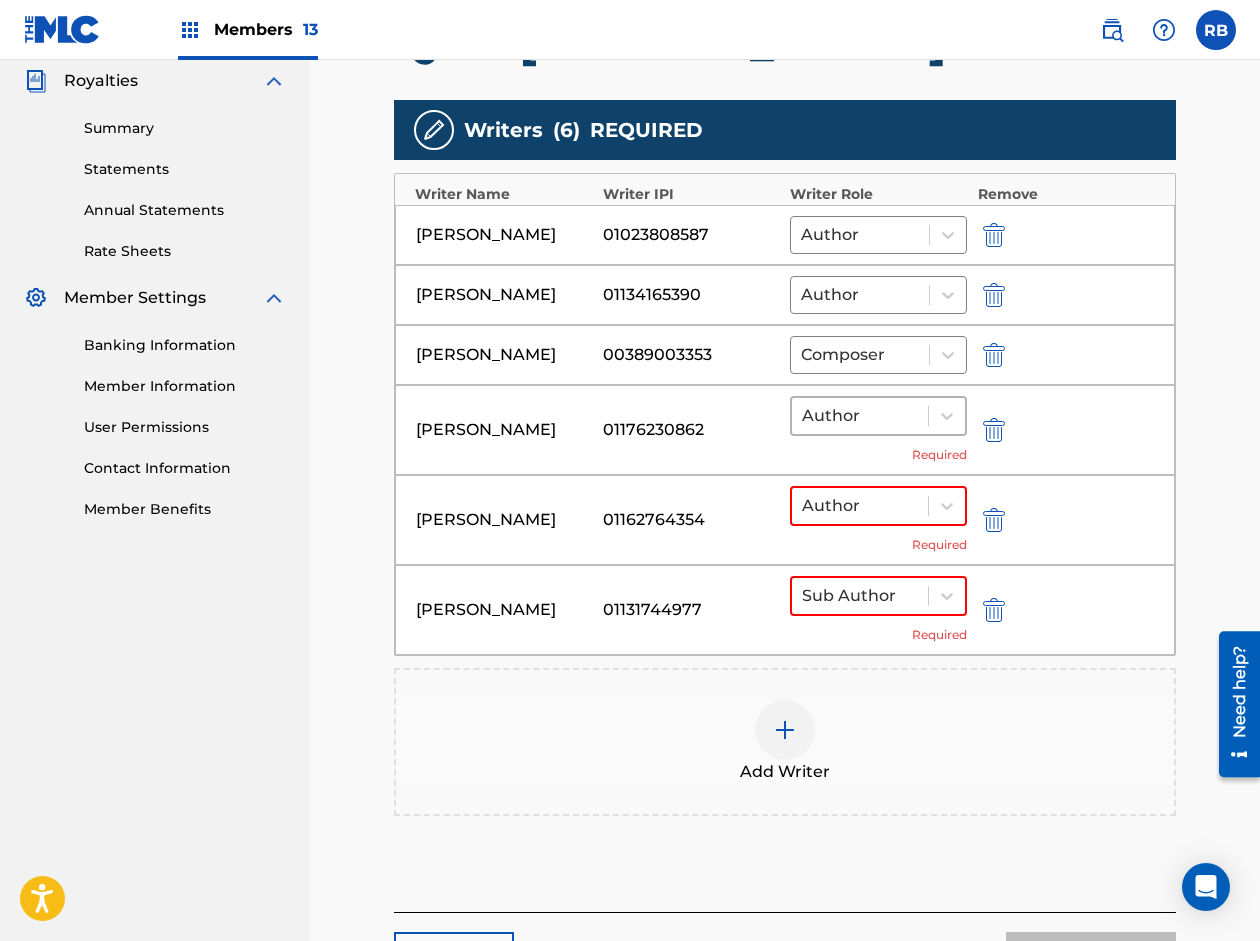 click at bounding box center (860, 416) 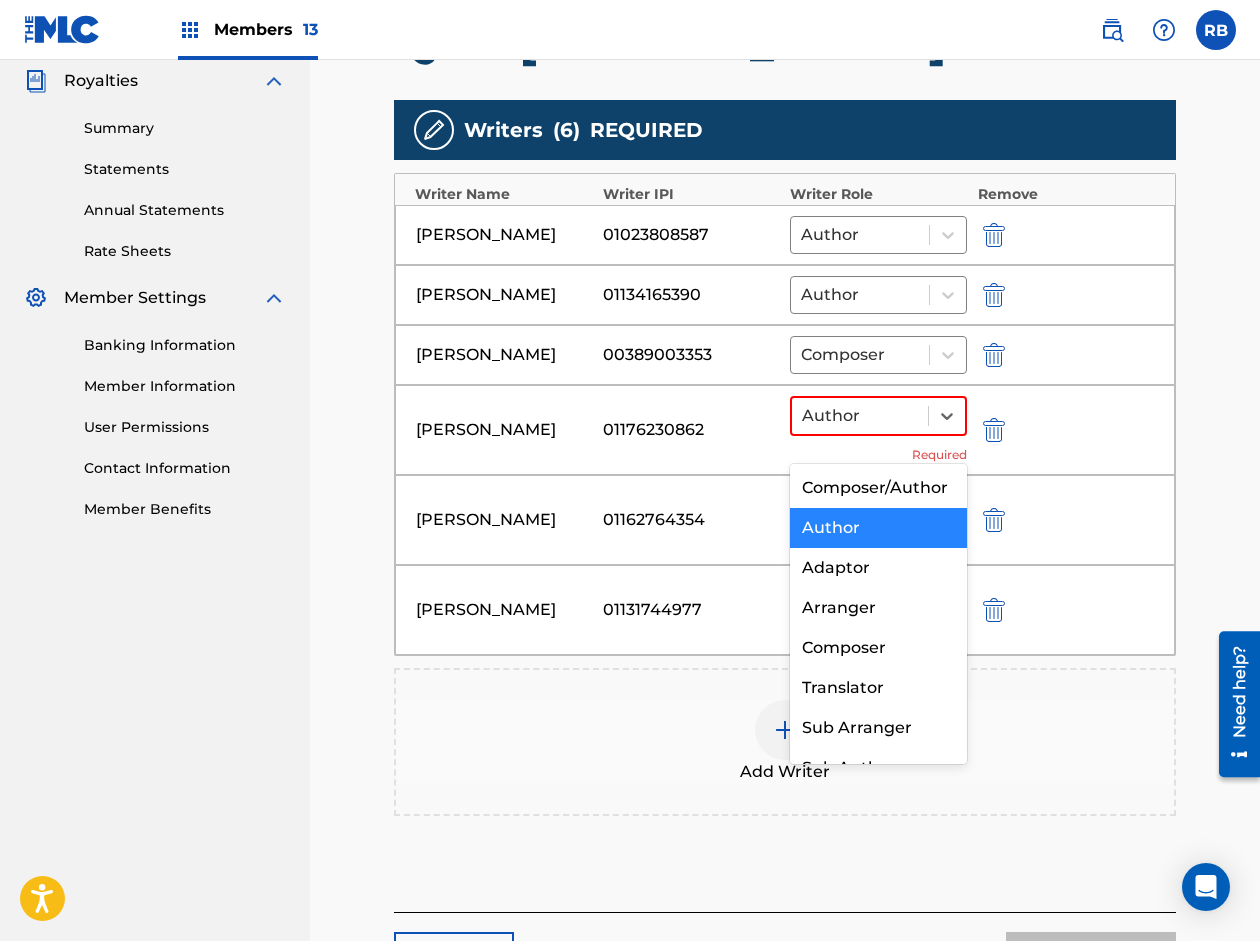 click on "Author" at bounding box center [878, 528] 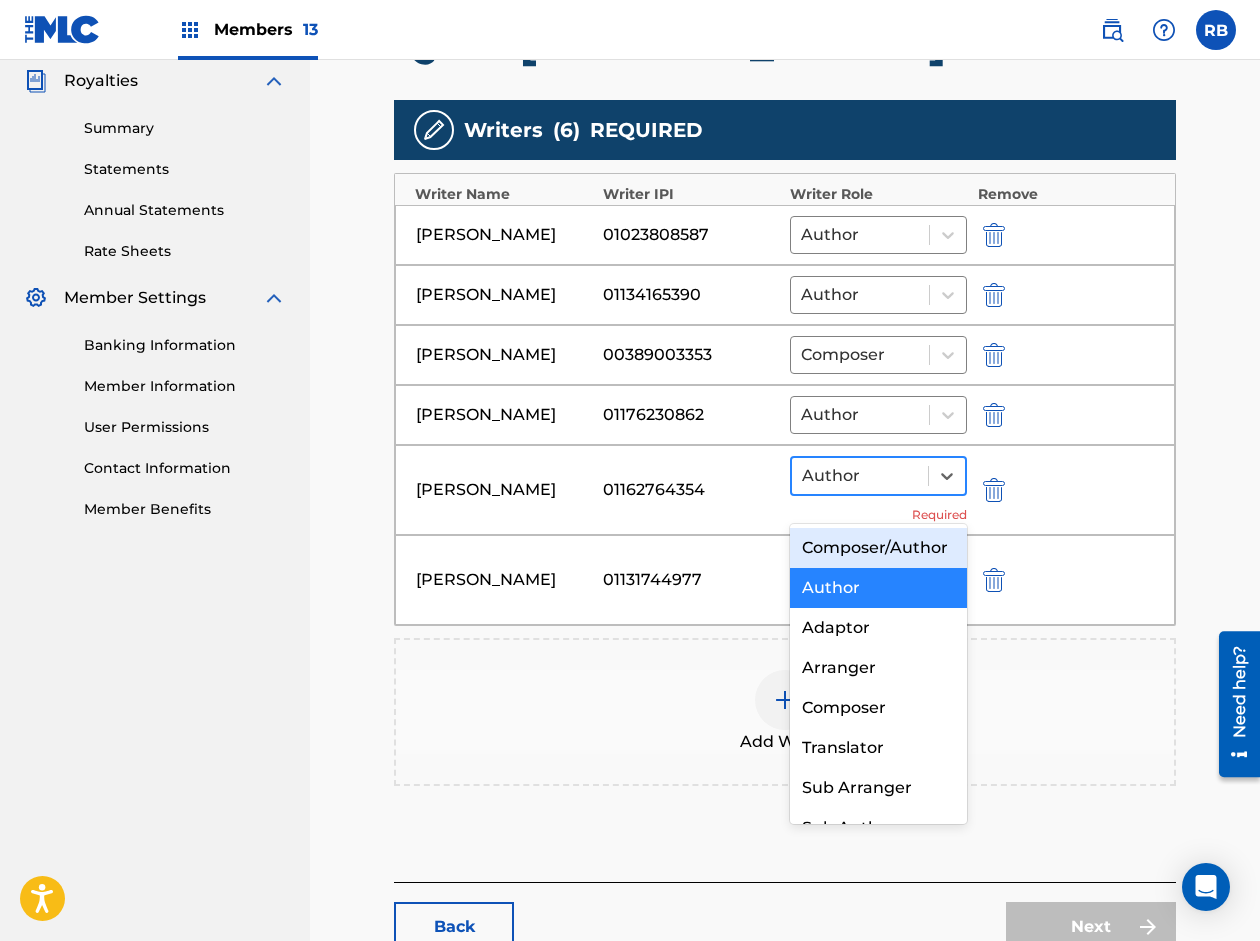 click at bounding box center (860, 476) 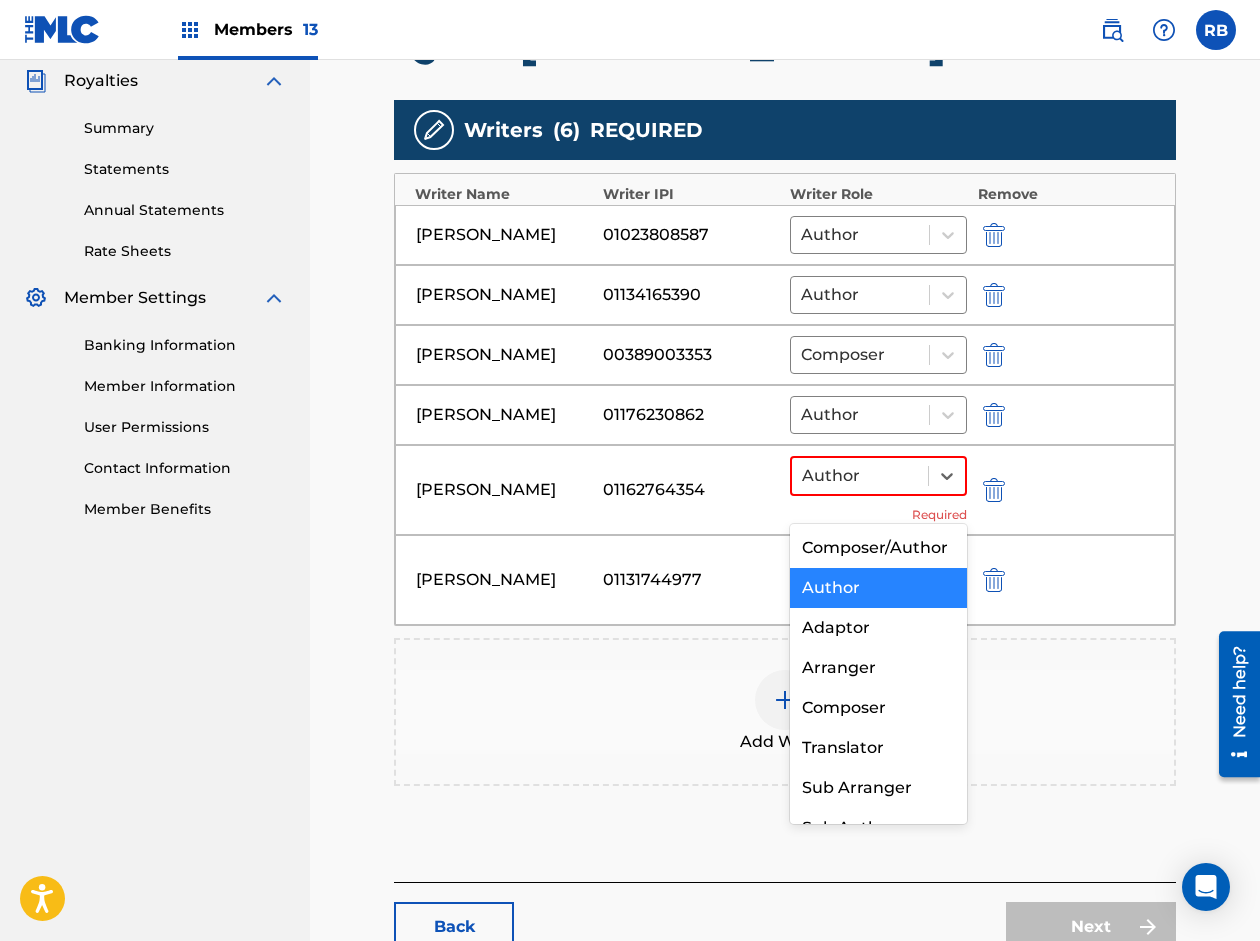 click on "Author" at bounding box center [878, 588] 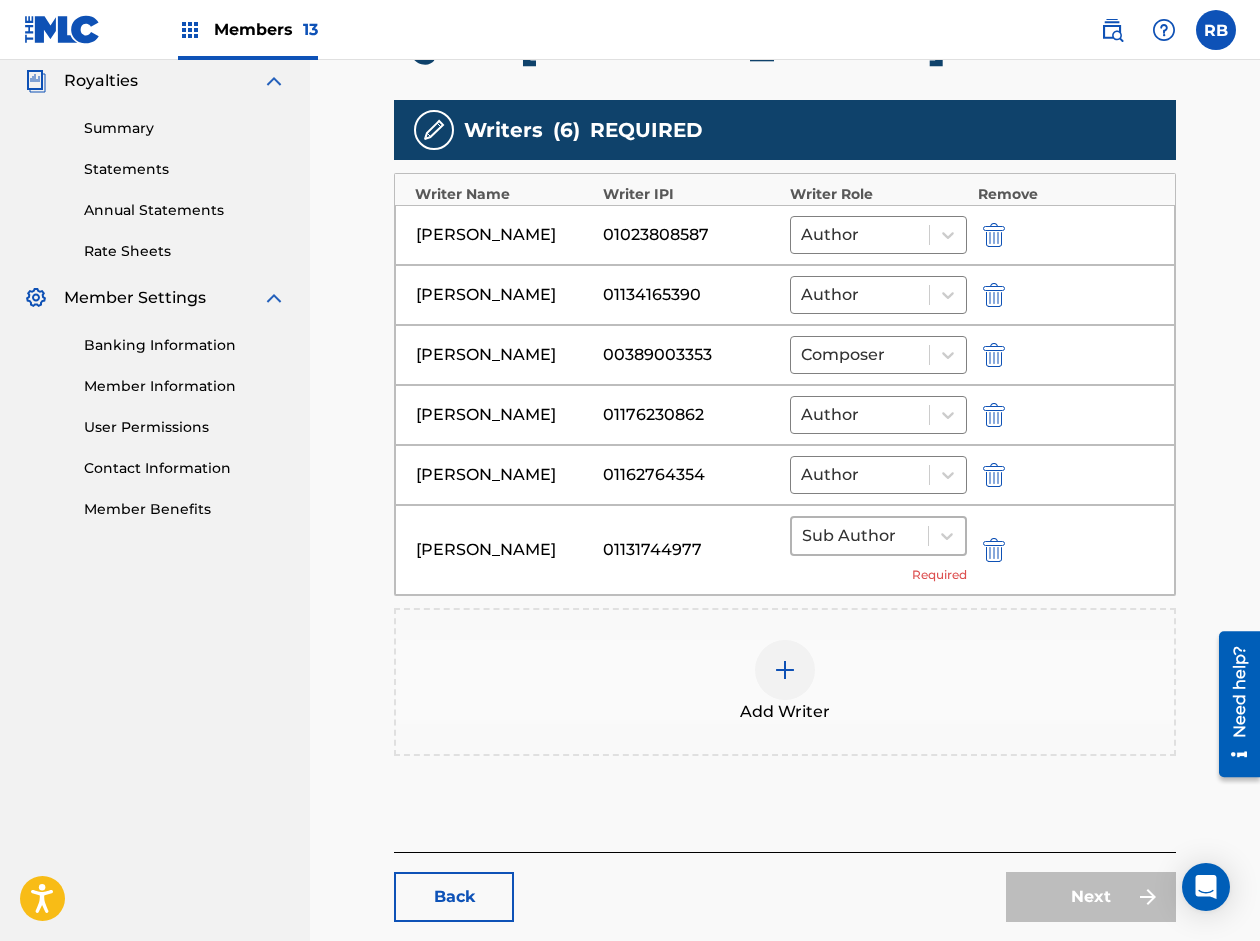 click at bounding box center (860, 536) 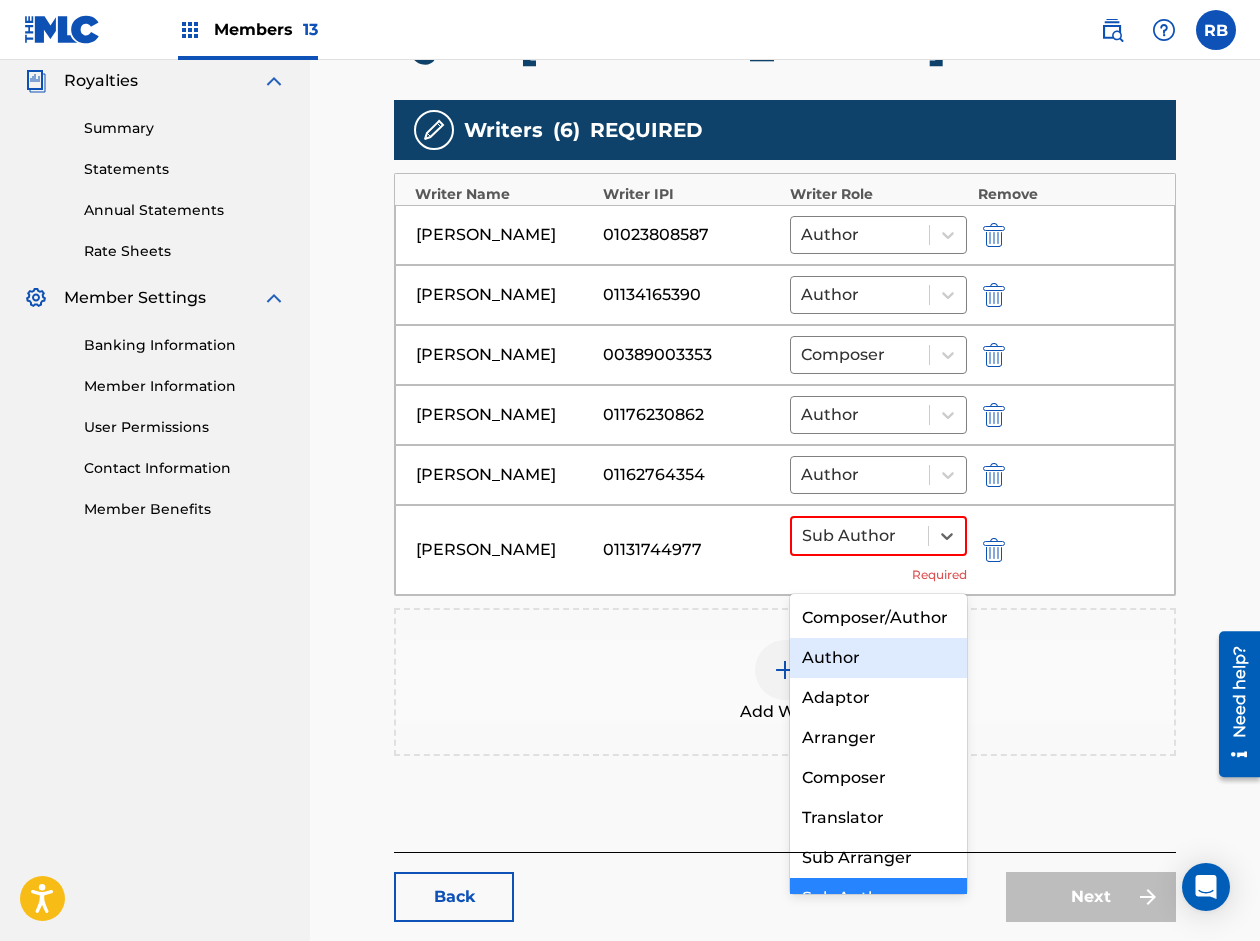 scroll, scrollTop: 52, scrollLeft: 0, axis: vertical 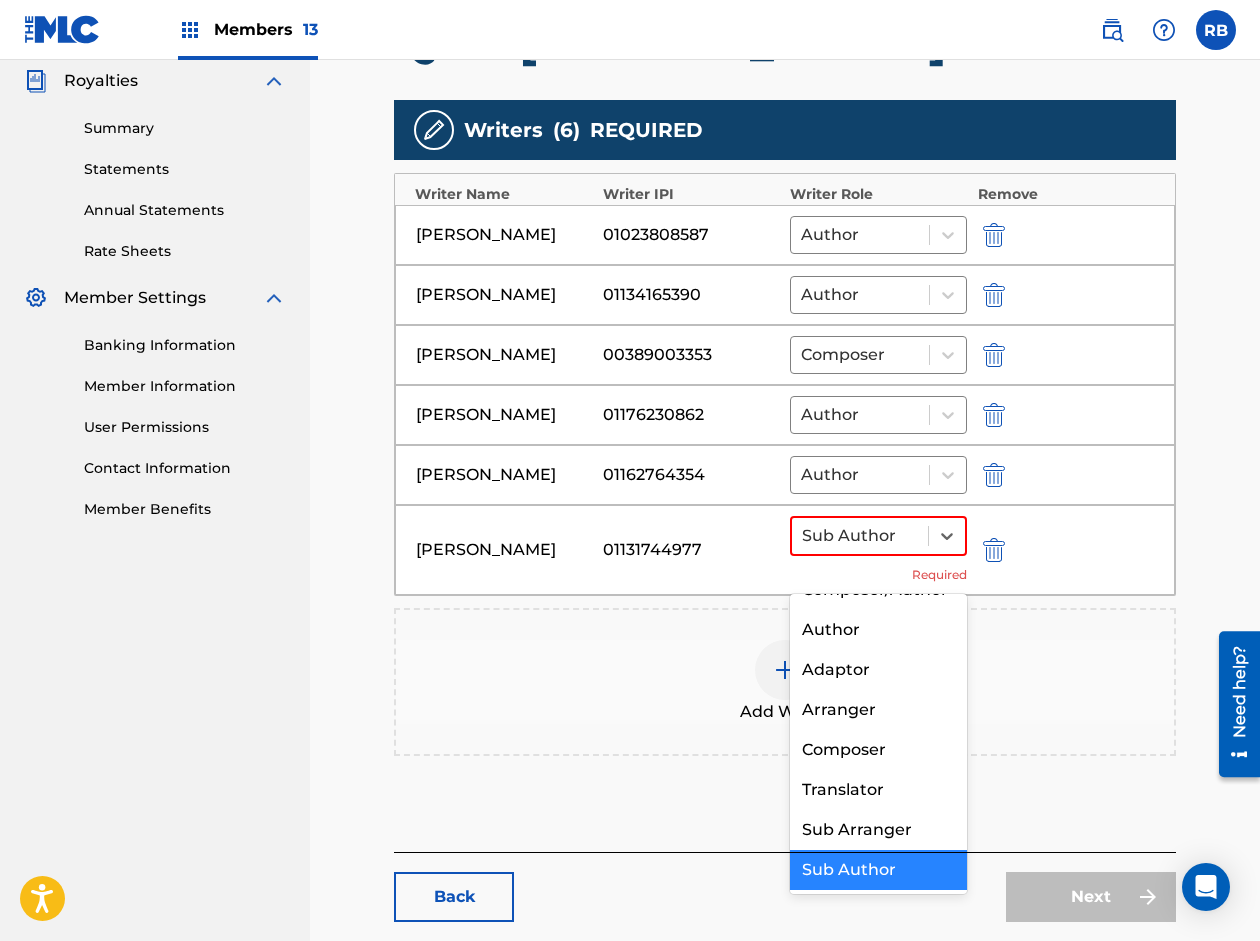 click on "Sub Author" at bounding box center (878, 870) 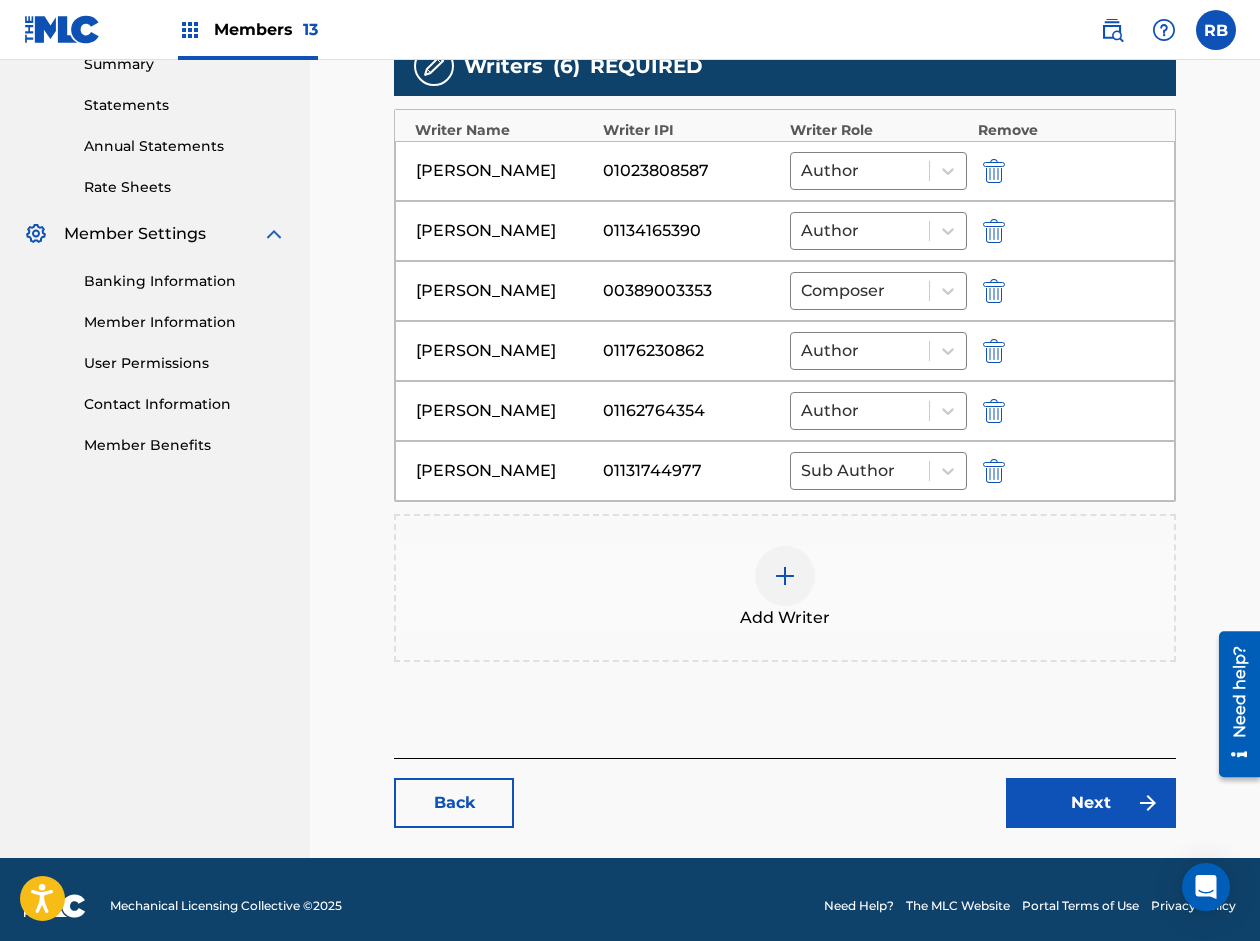 scroll, scrollTop: 700, scrollLeft: 0, axis: vertical 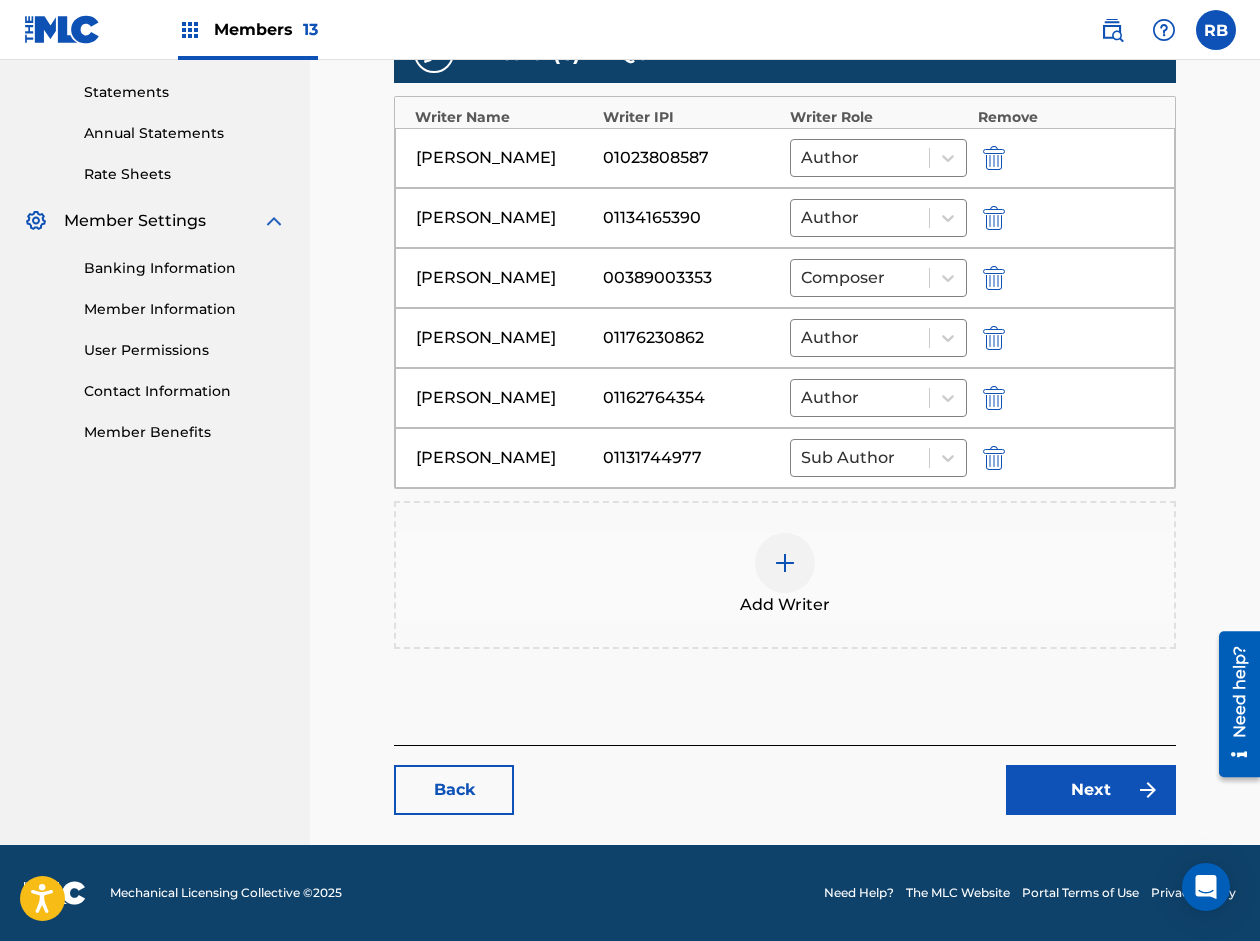 click on "Next" at bounding box center (1091, 790) 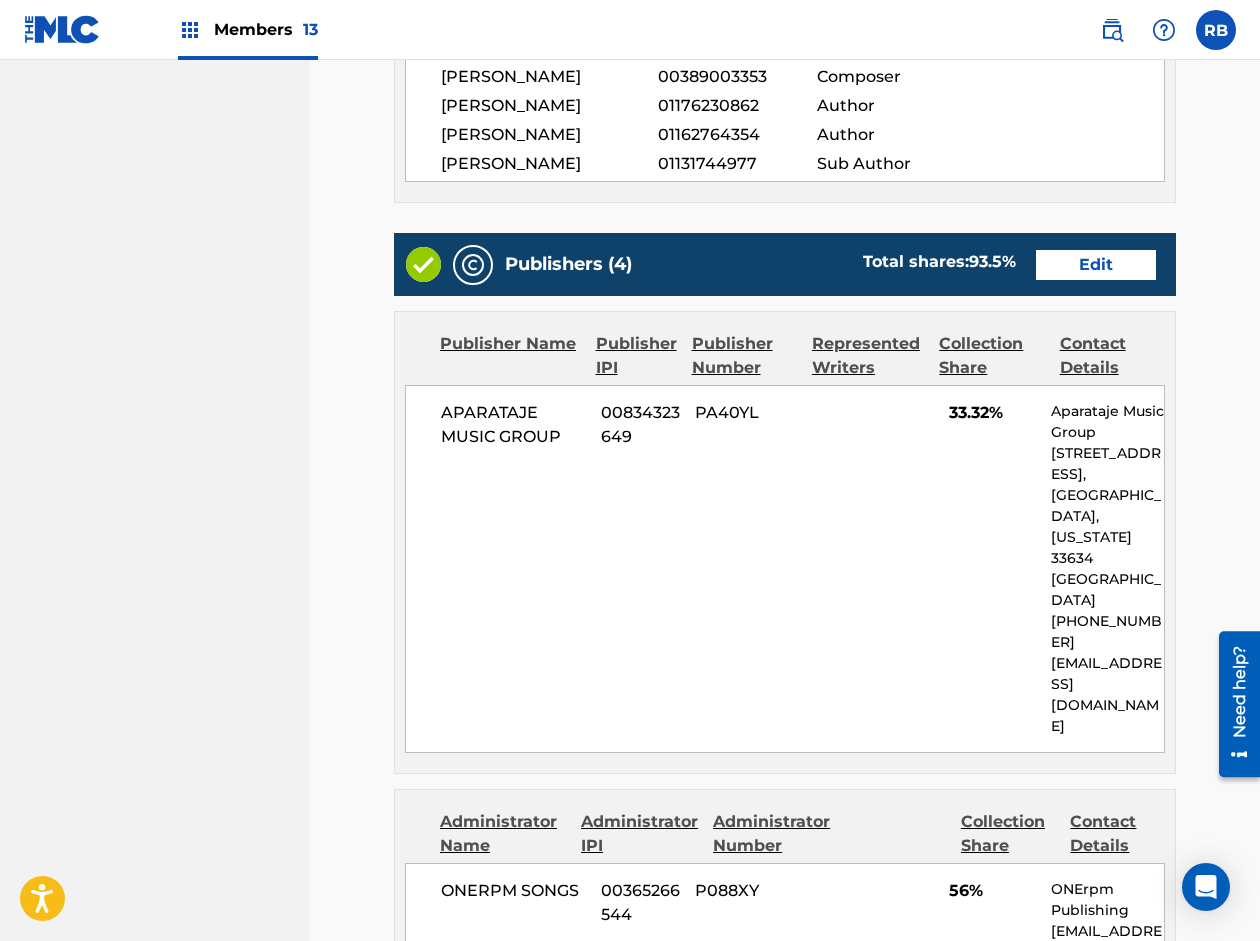 scroll, scrollTop: 1500, scrollLeft: 0, axis: vertical 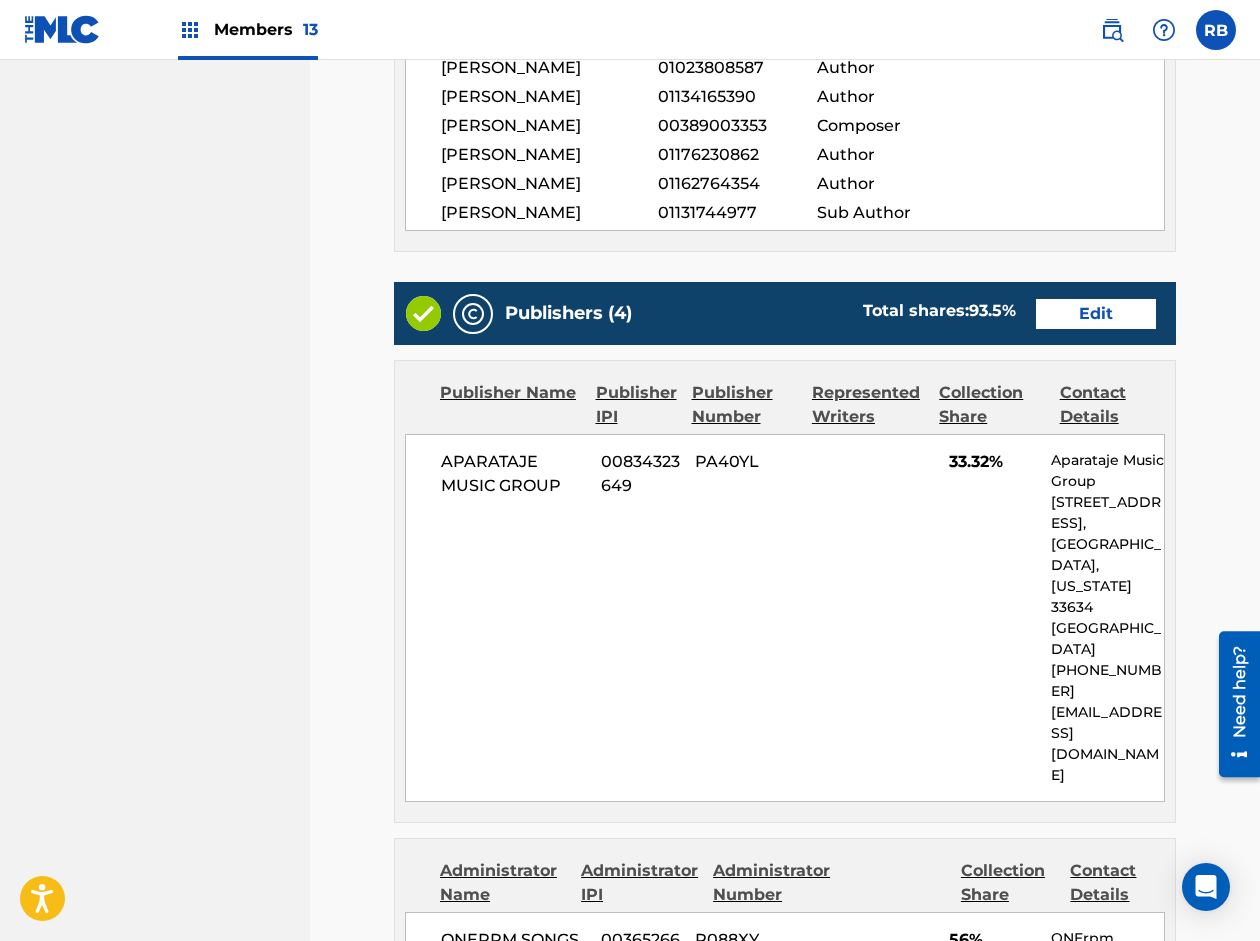 click on "Edit" at bounding box center [1096, 314] 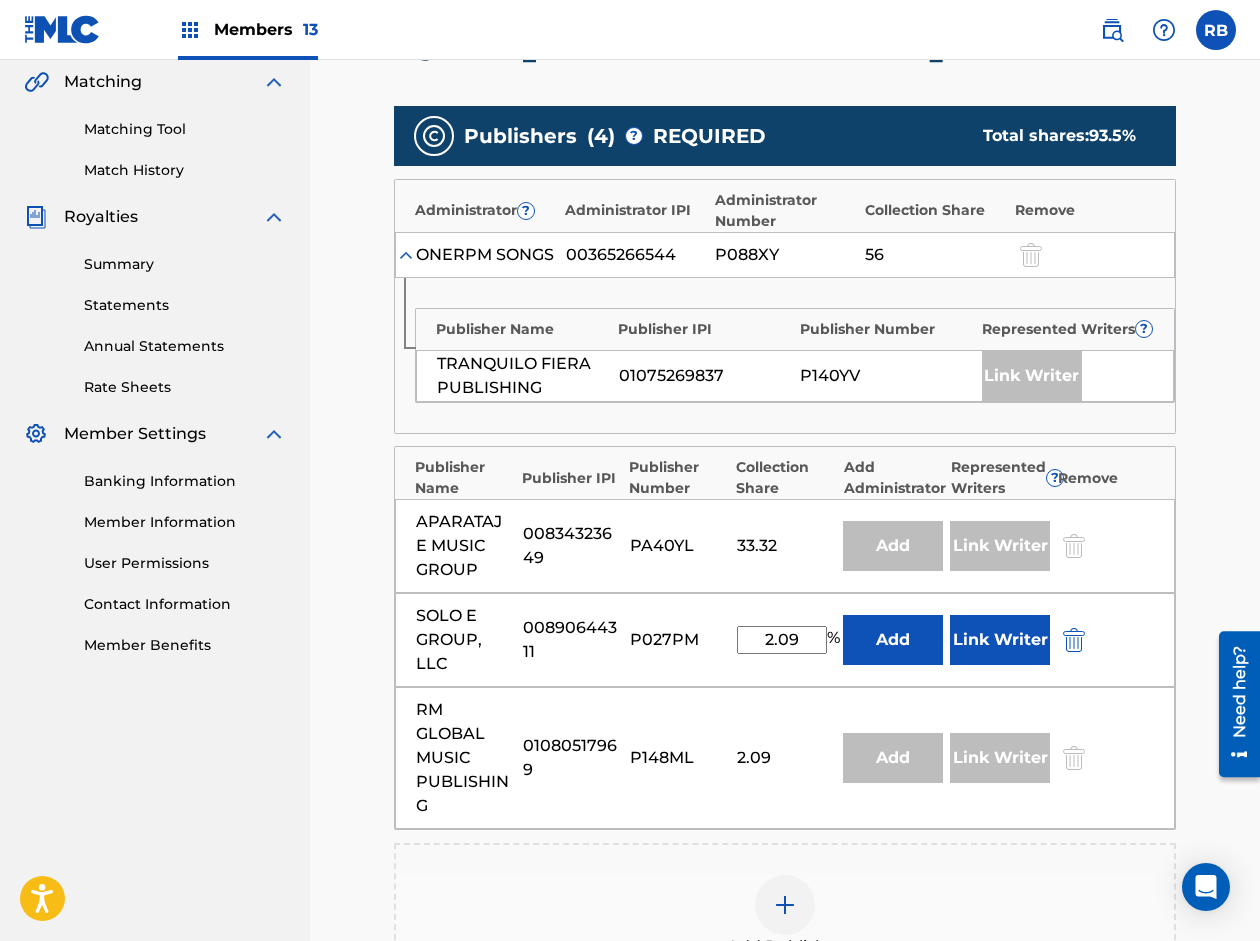 scroll, scrollTop: 500, scrollLeft: 0, axis: vertical 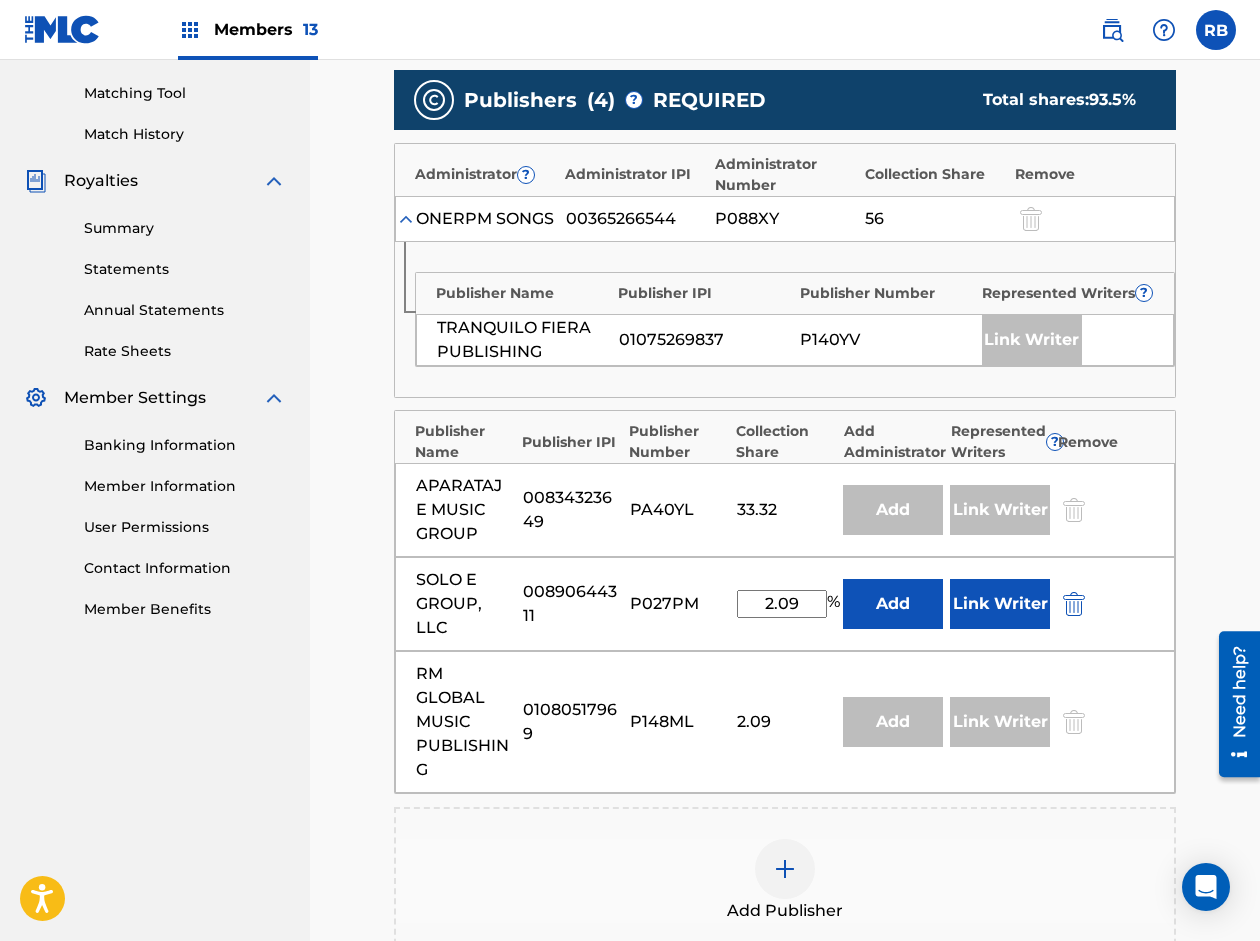 click on "Link Writer" at bounding box center (1000, 604) 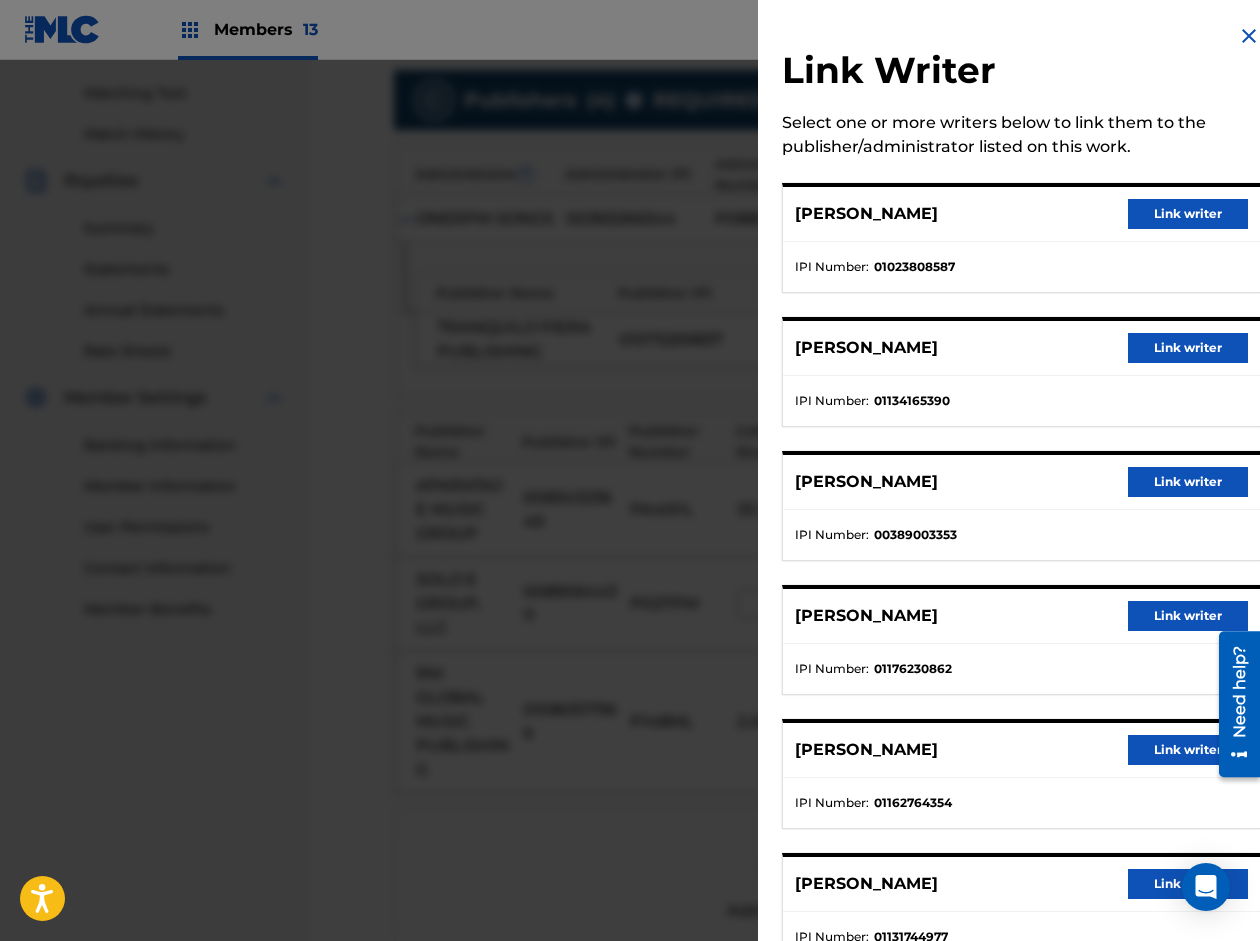 click on "Link writer" at bounding box center (1188, 616) 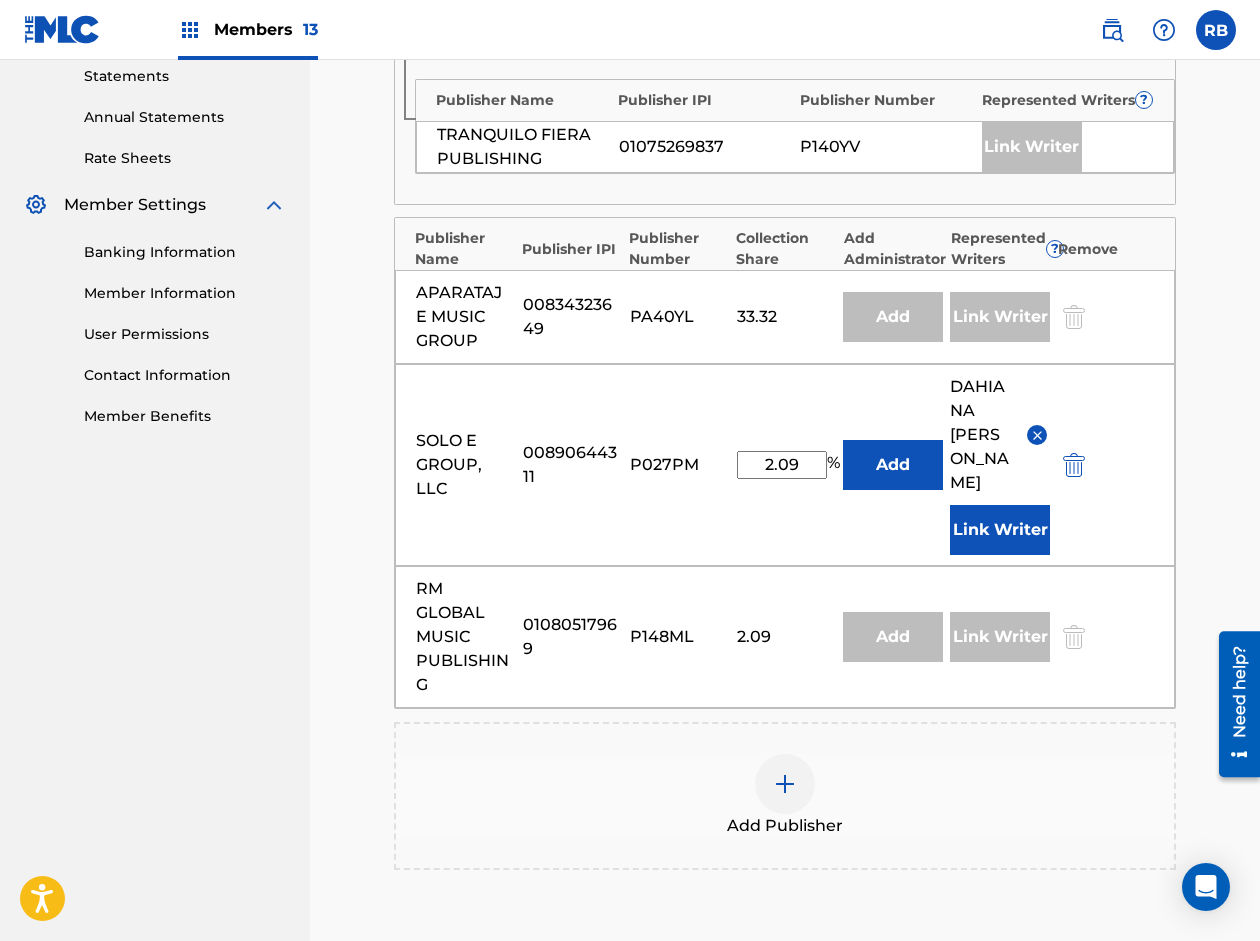 scroll, scrollTop: 700, scrollLeft: 0, axis: vertical 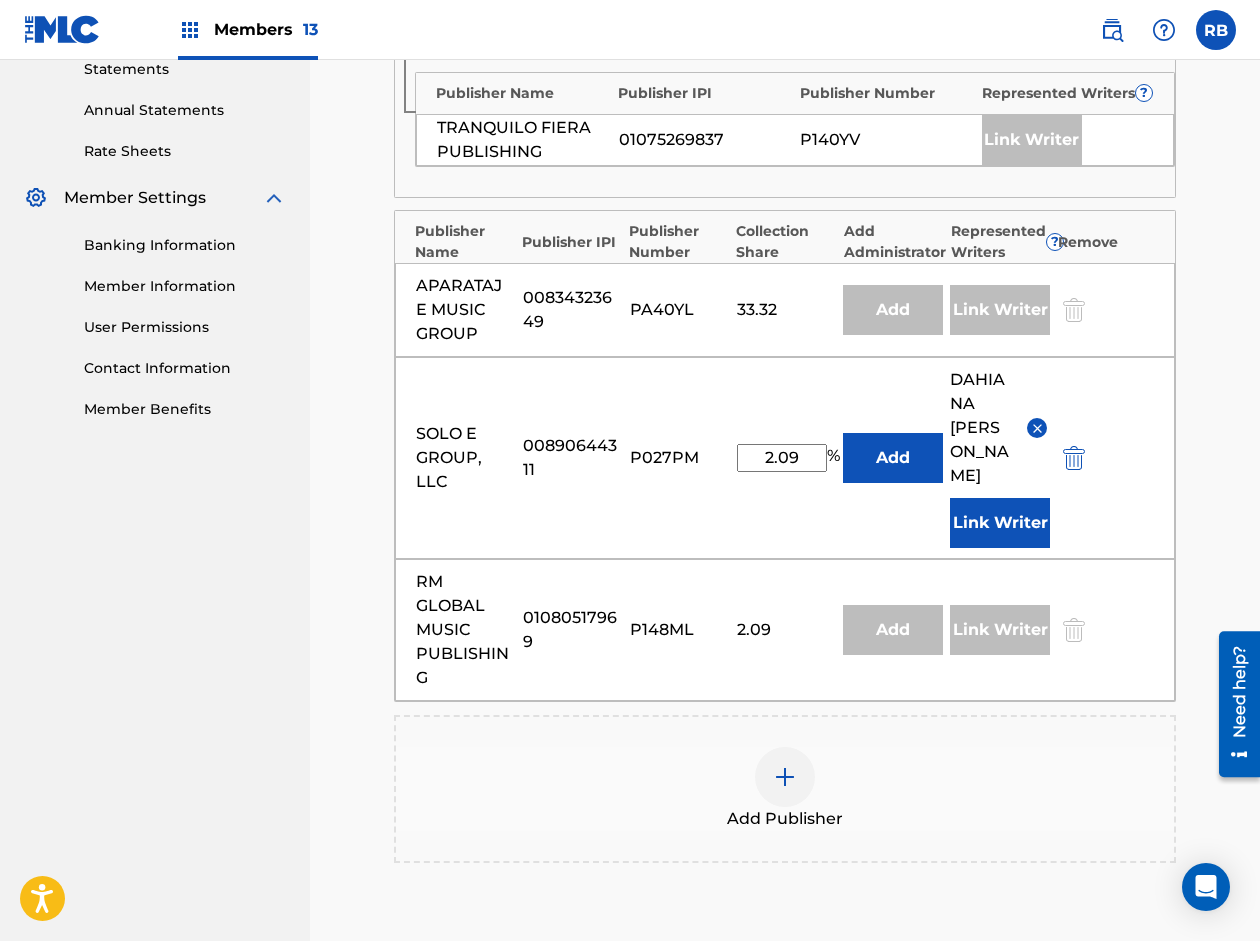 click on "Add" at bounding box center (893, 310) 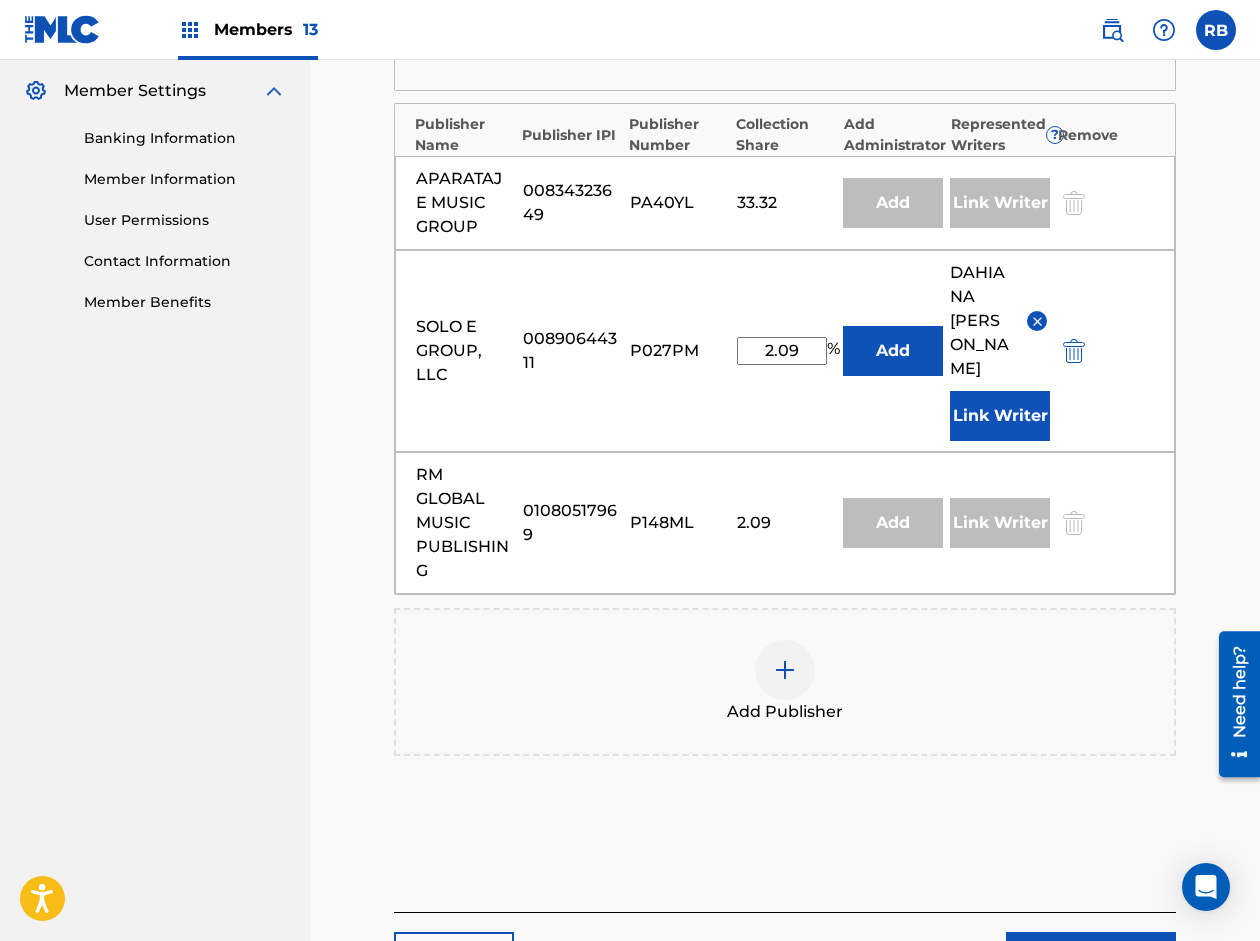 scroll, scrollTop: 950, scrollLeft: 0, axis: vertical 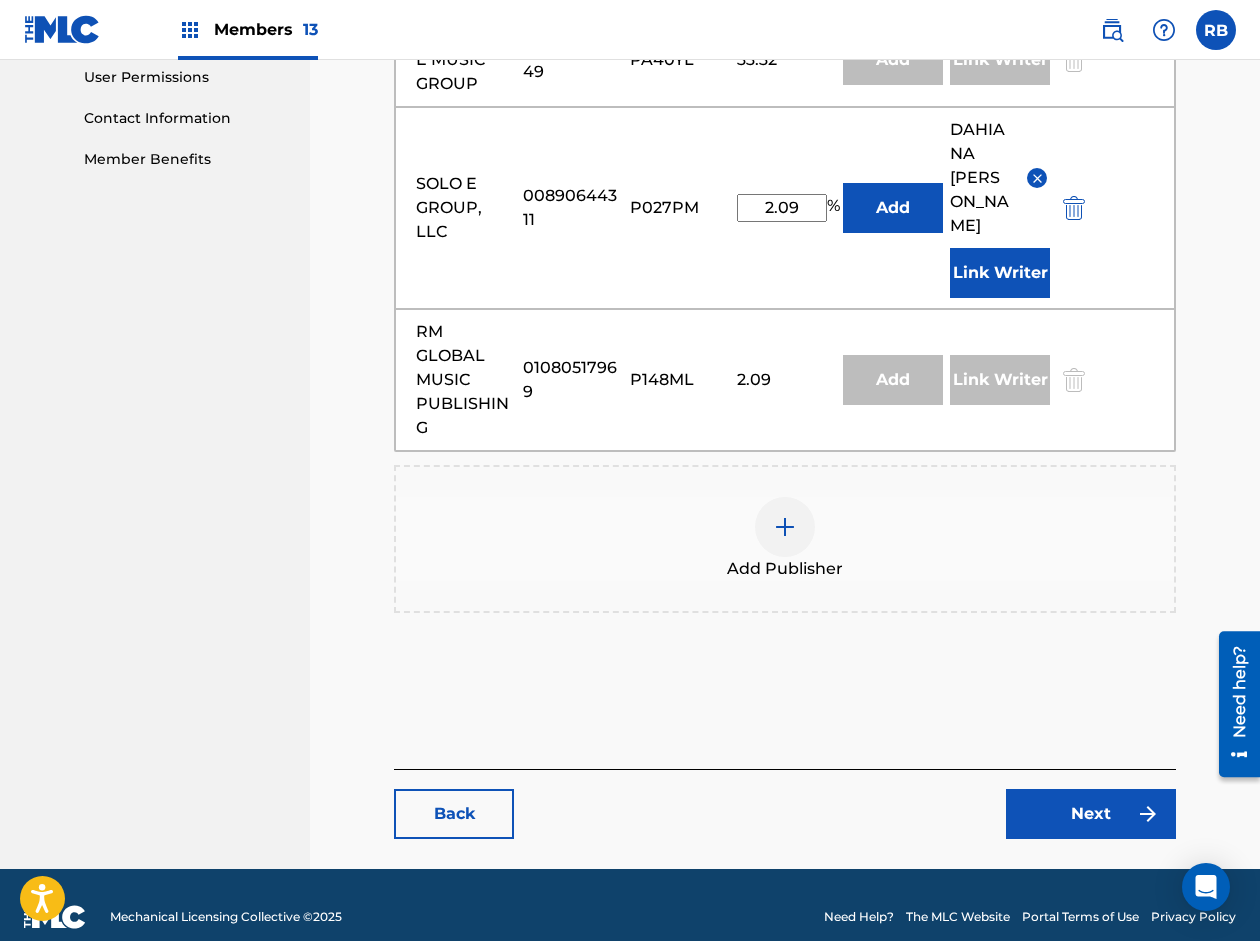 click on "Next" at bounding box center (1091, 814) 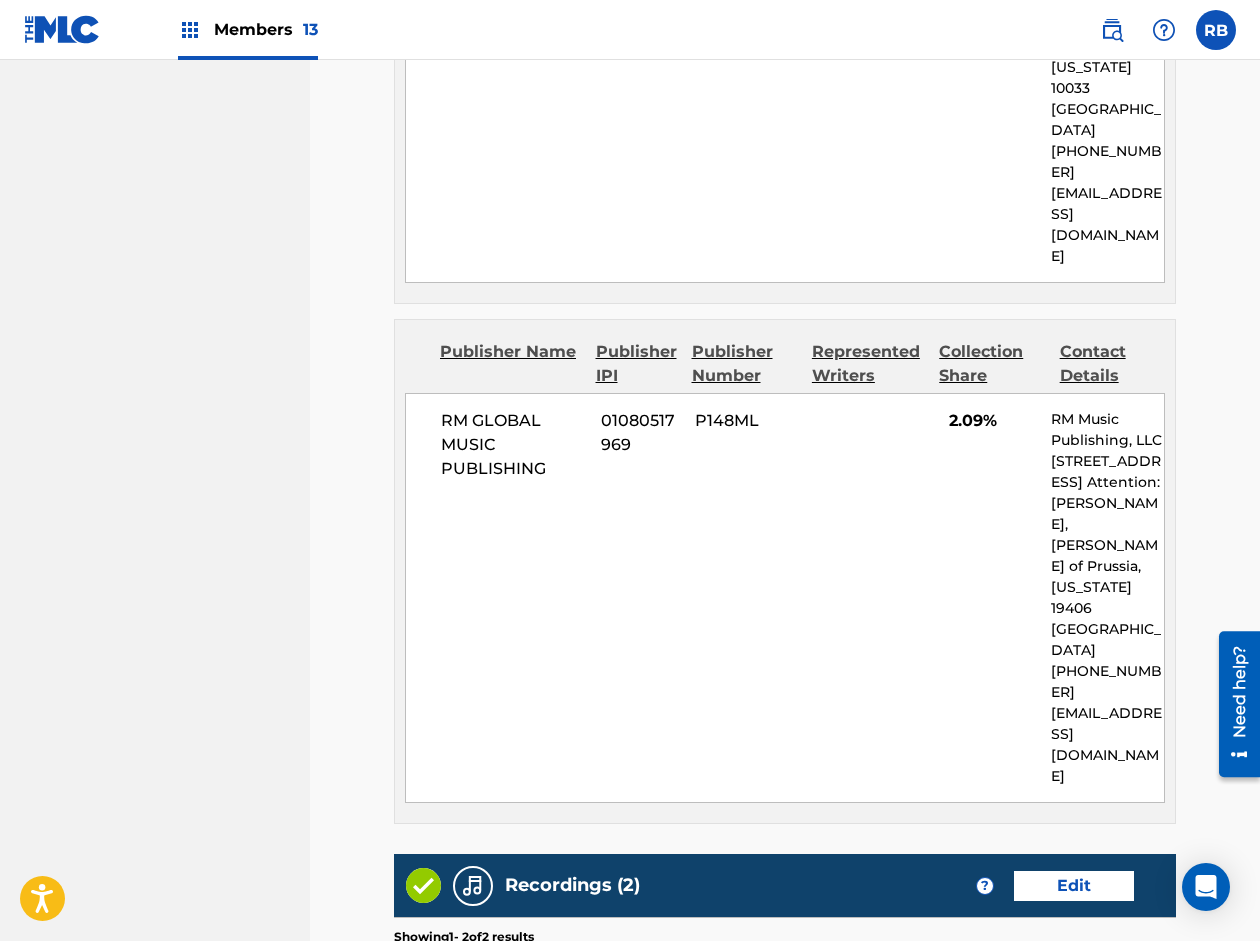 scroll, scrollTop: 3000, scrollLeft: 0, axis: vertical 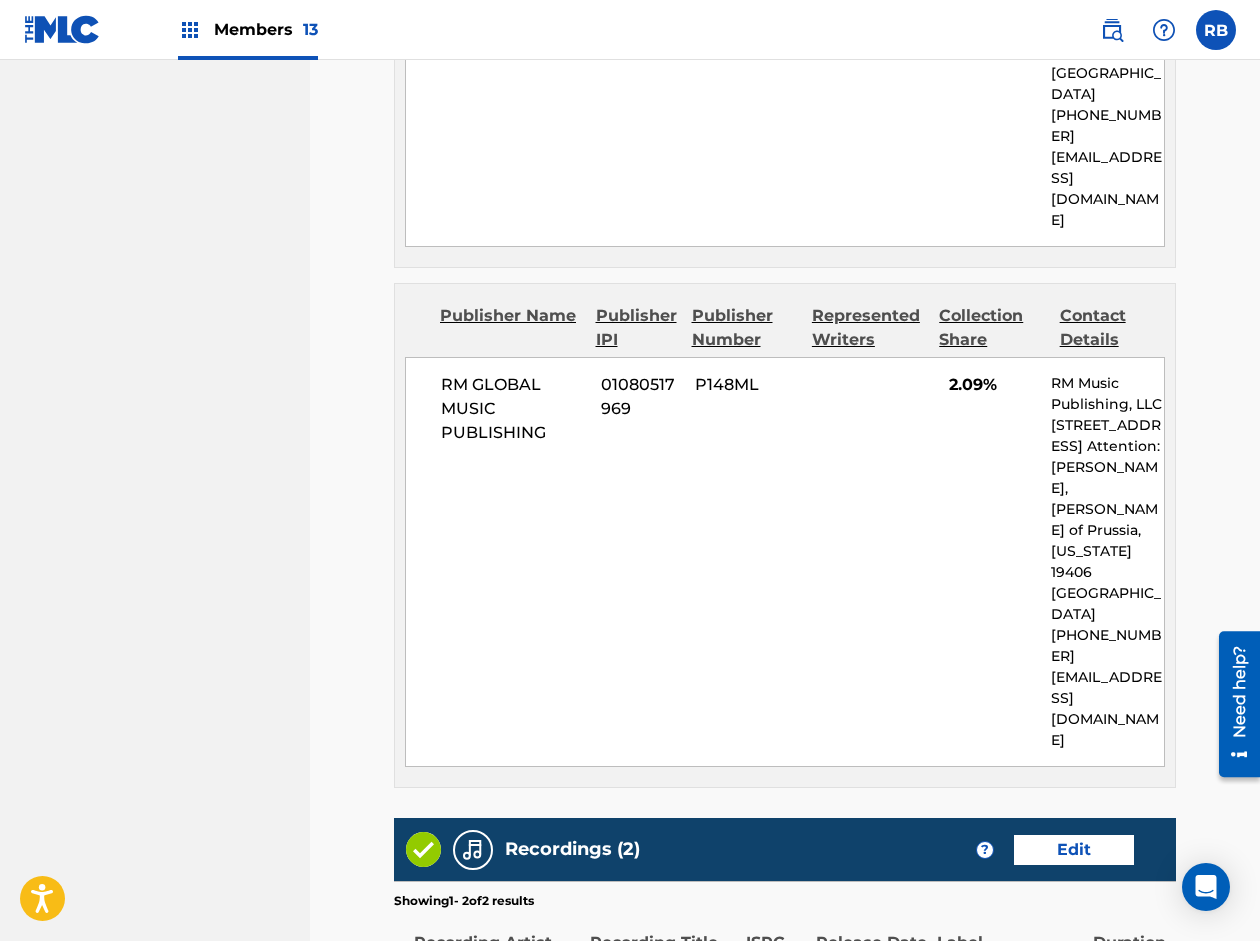 click on "Edit" at bounding box center [1074, 850] 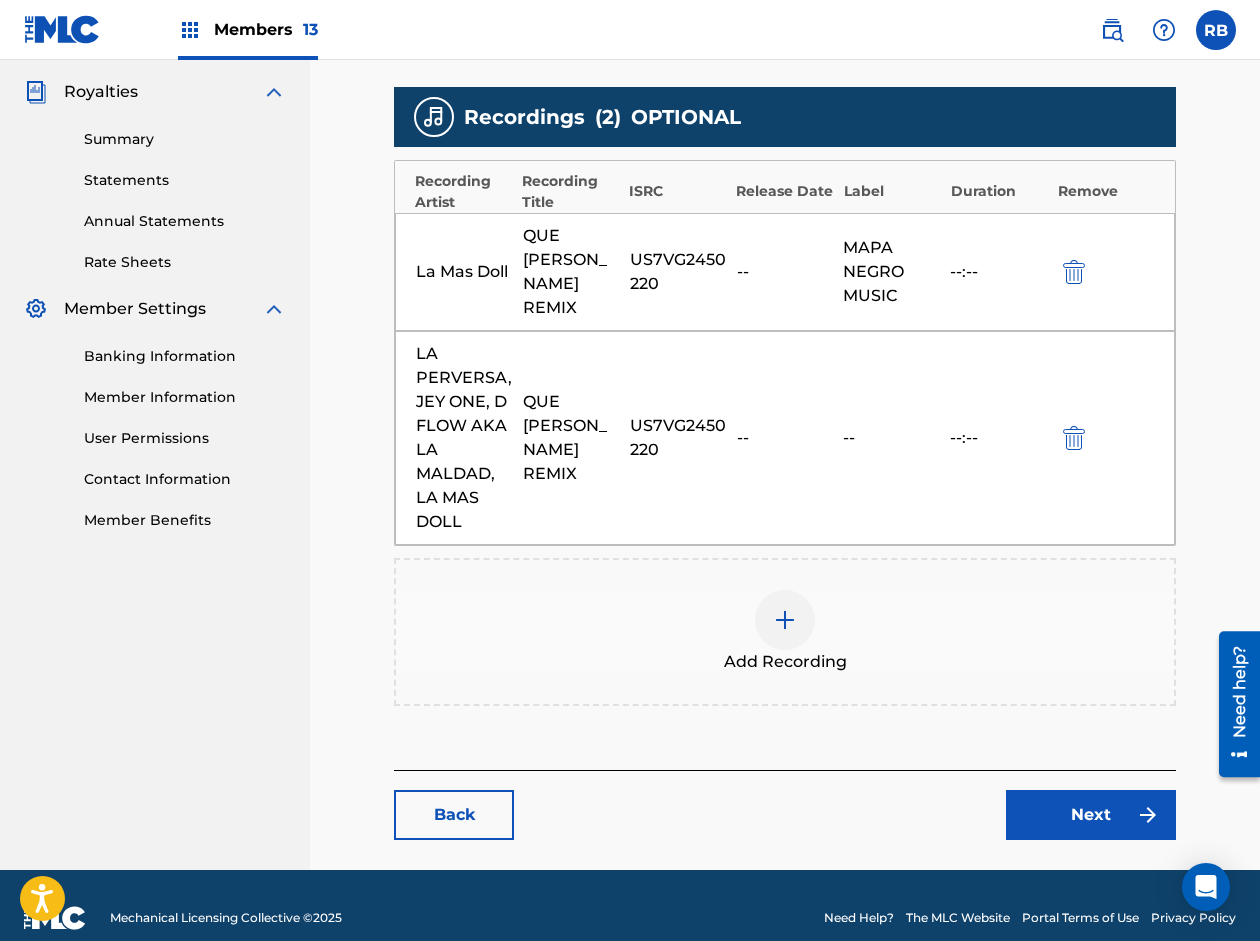 scroll, scrollTop: 590, scrollLeft: 0, axis: vertical 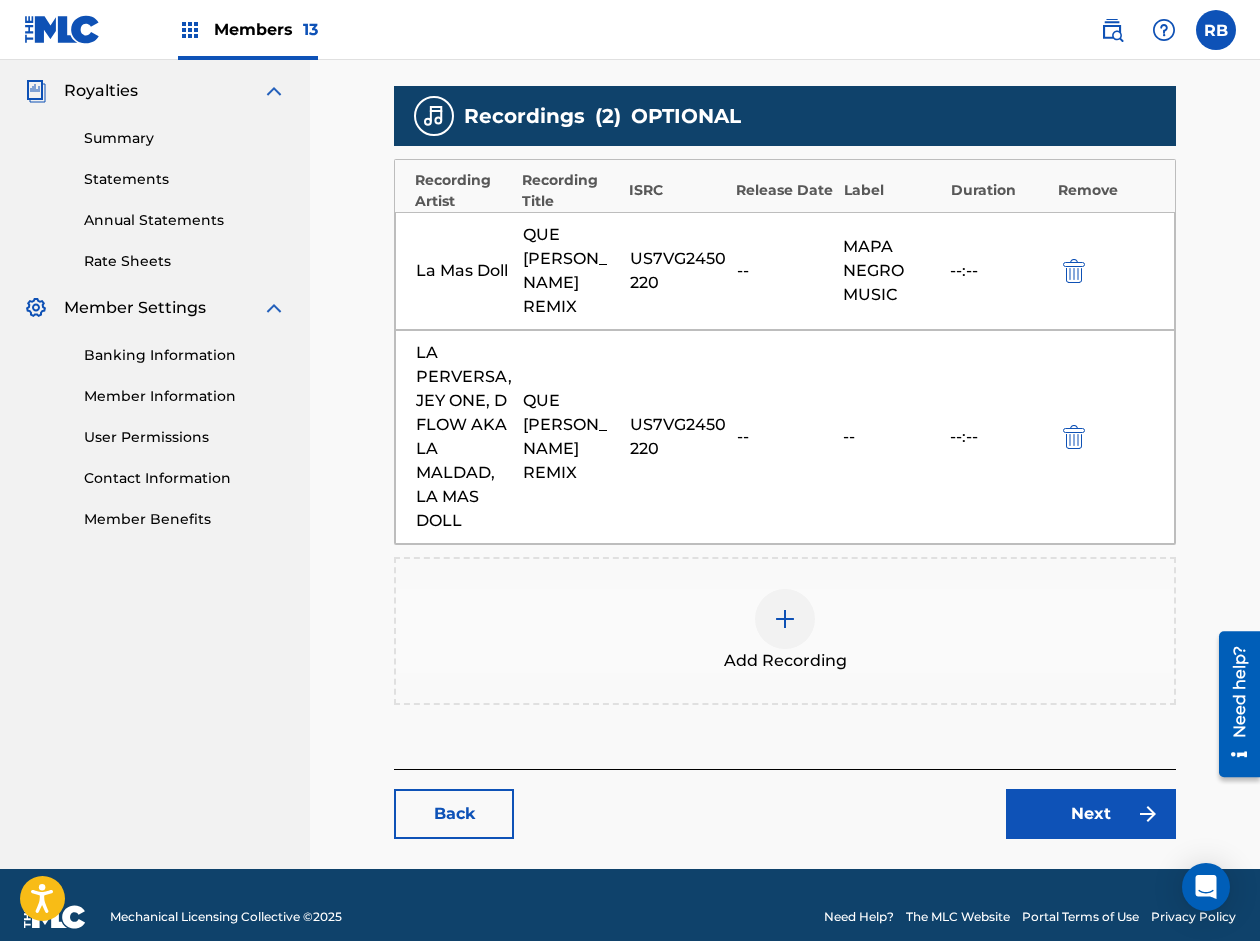 click at bounding box center (785, 619) 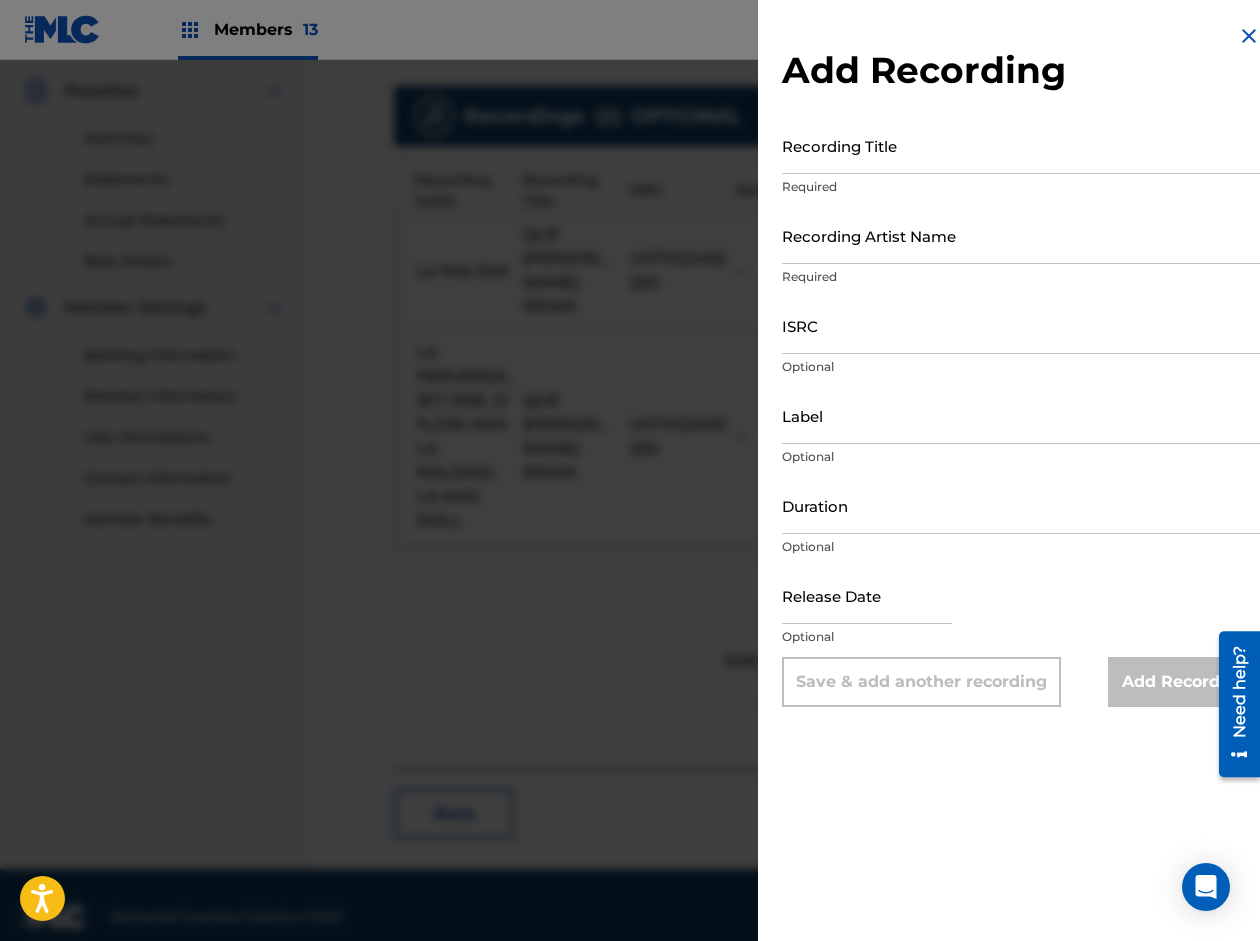 click on "Recording Title" at bounding box center [1021, 145] 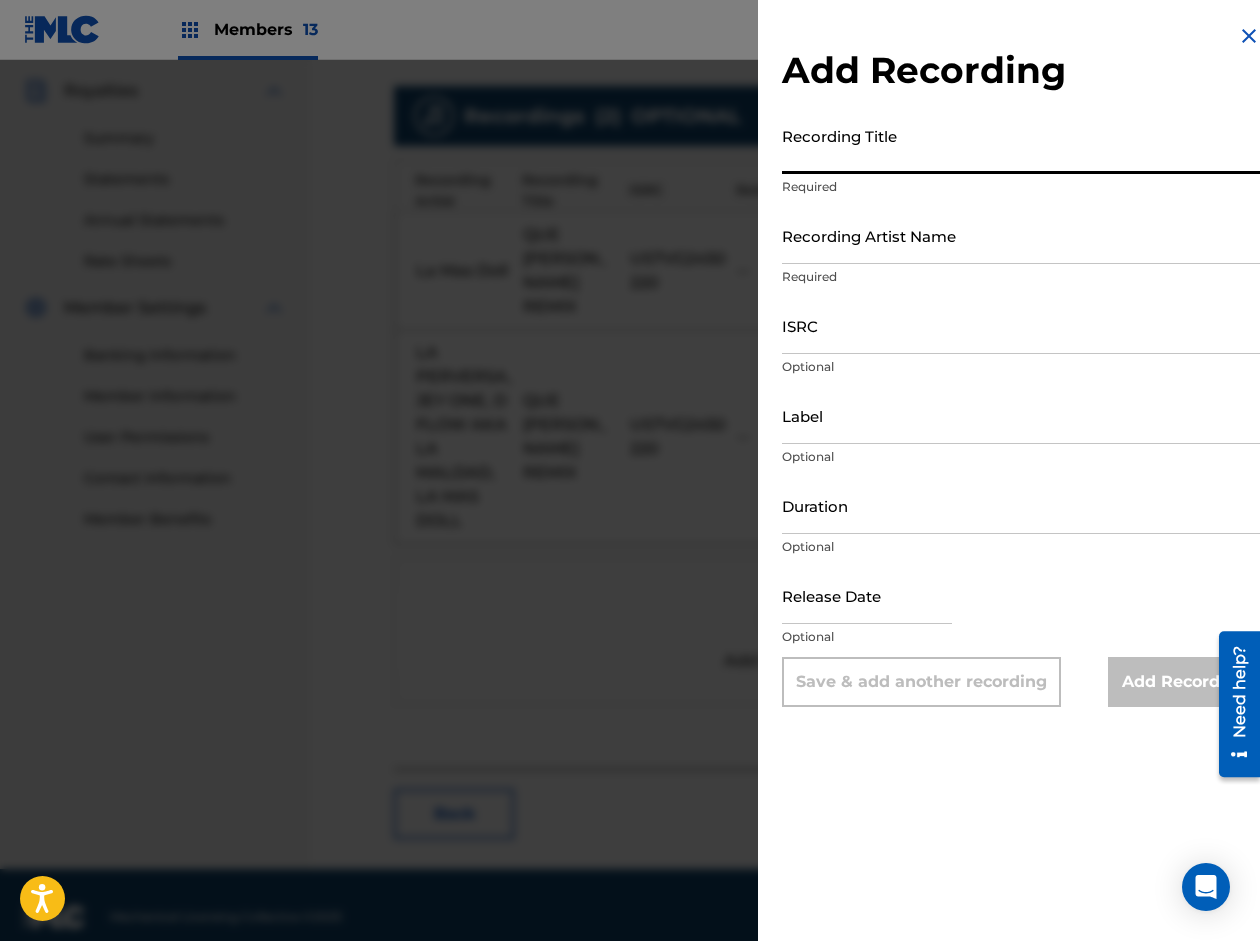 paste on "Que Tigueron (Remix)" 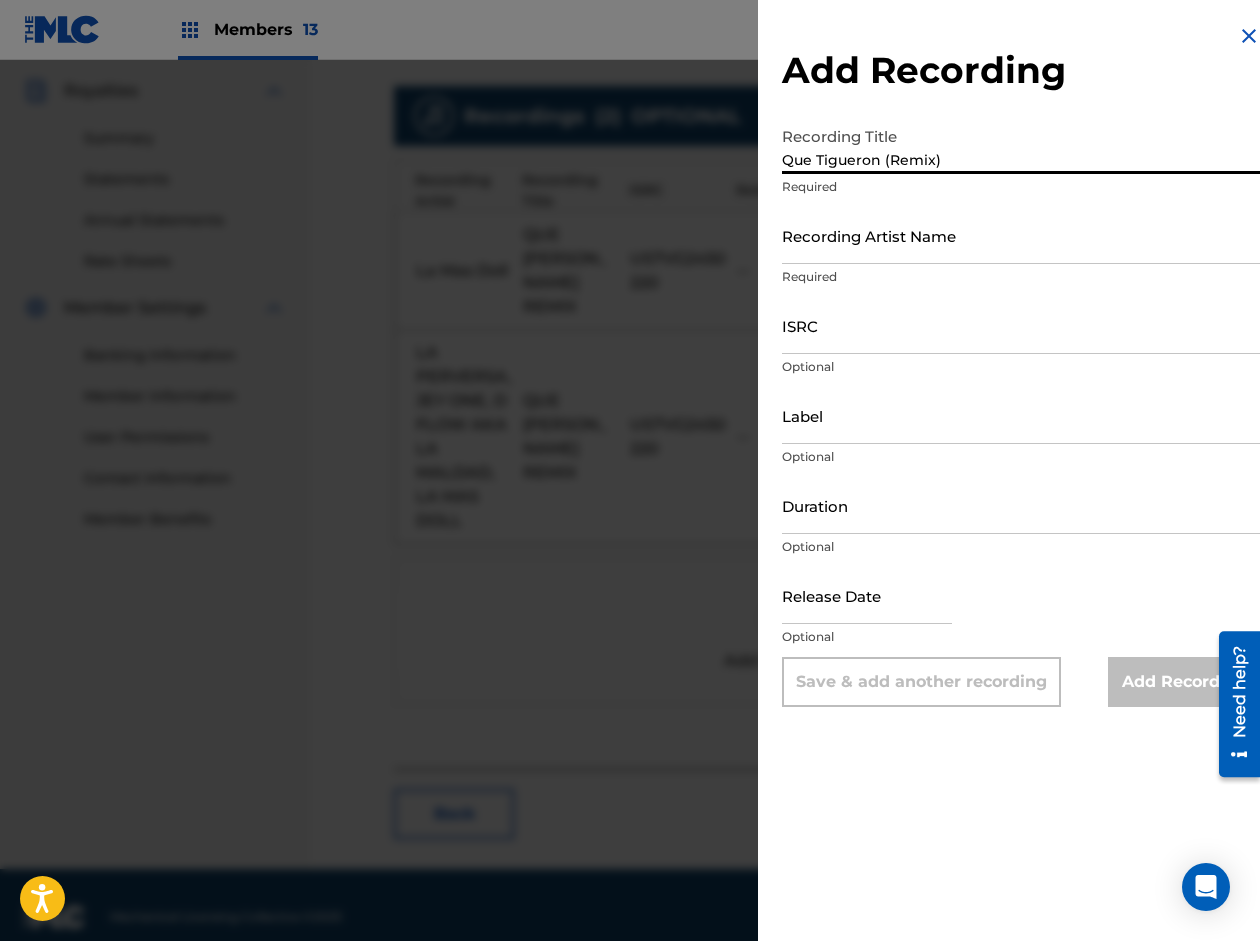 type on "Que Tigueron (Remix)" 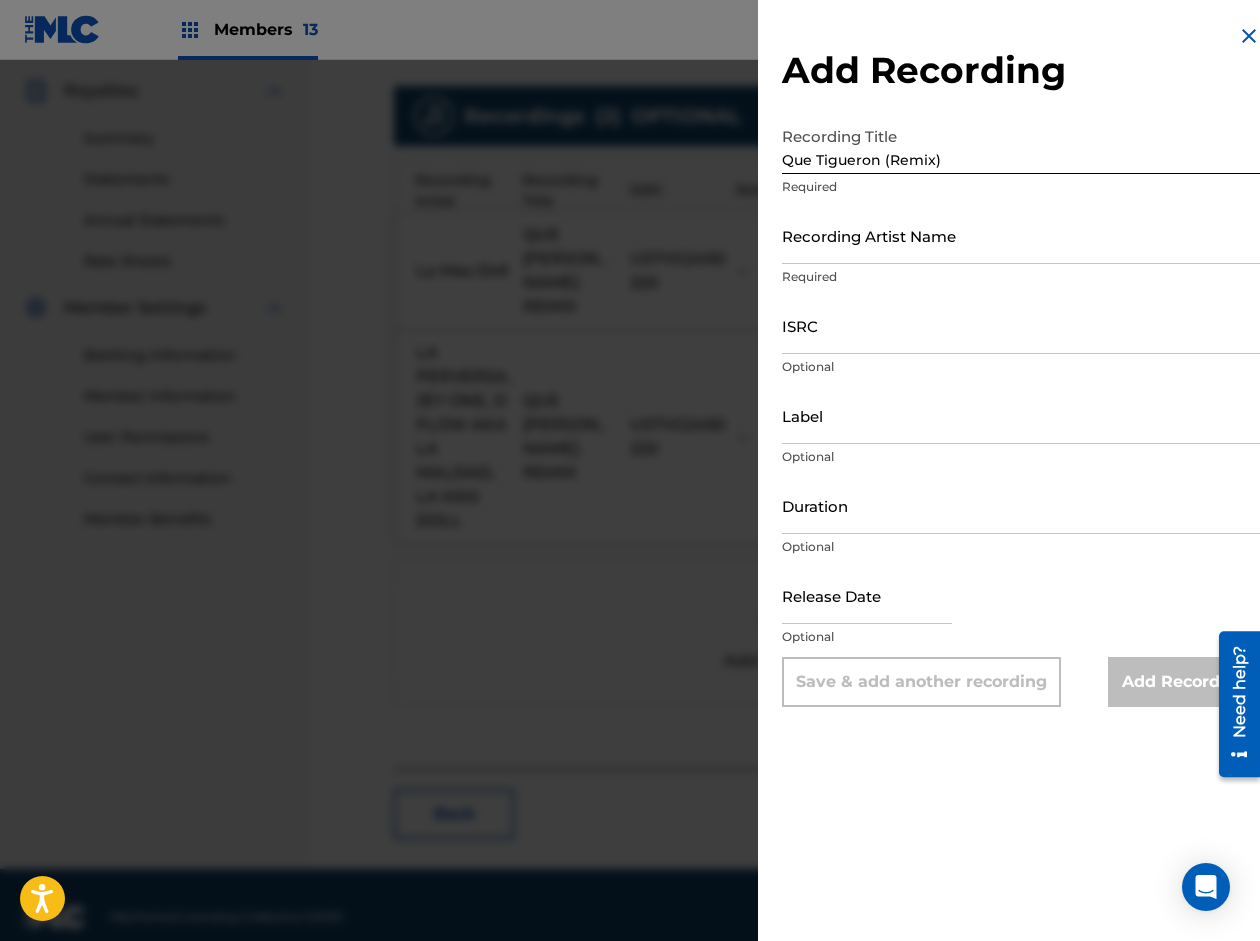 click on "Recording Artist Name" at bounding box center (1021, 235) 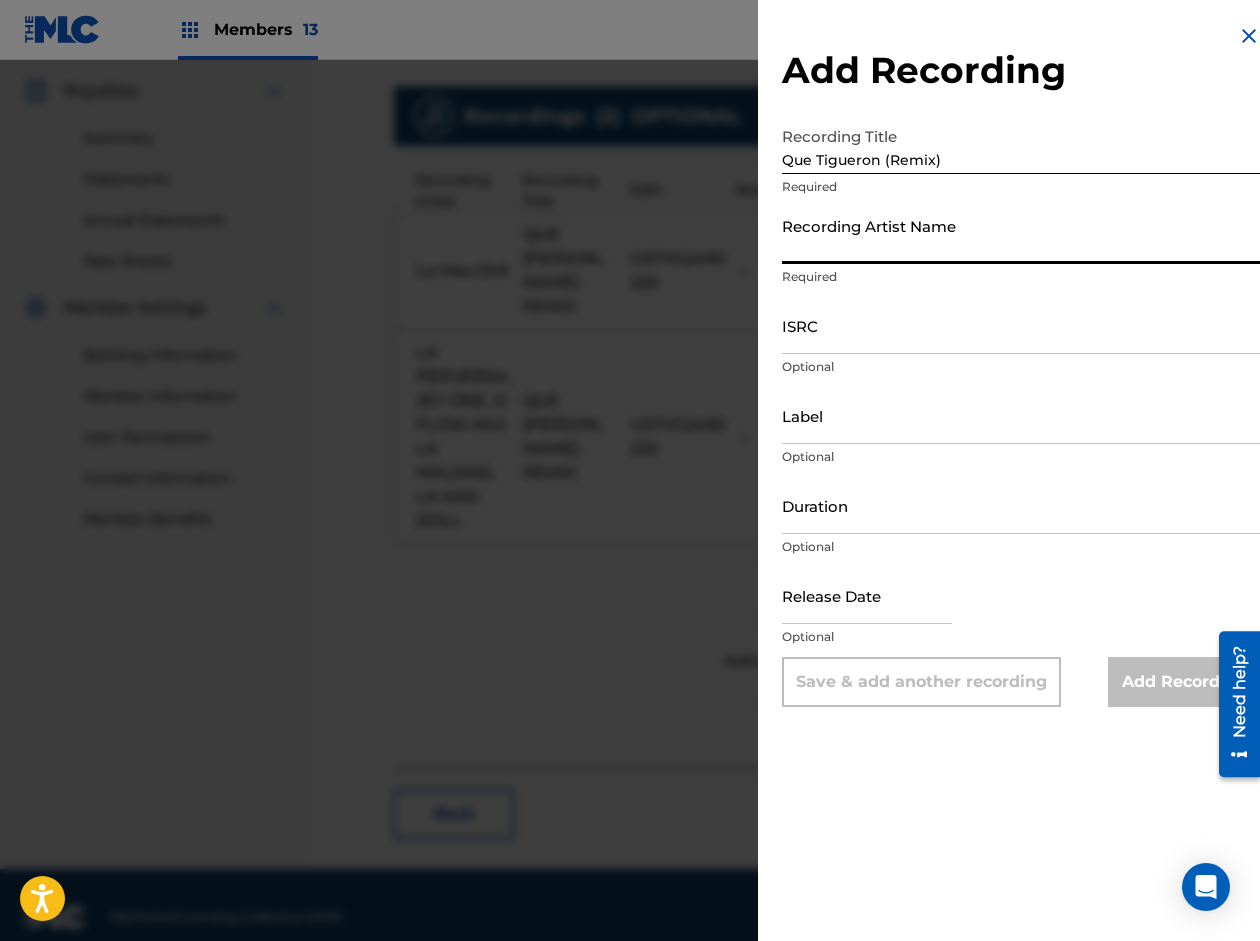 paste on "La Mas Doll" 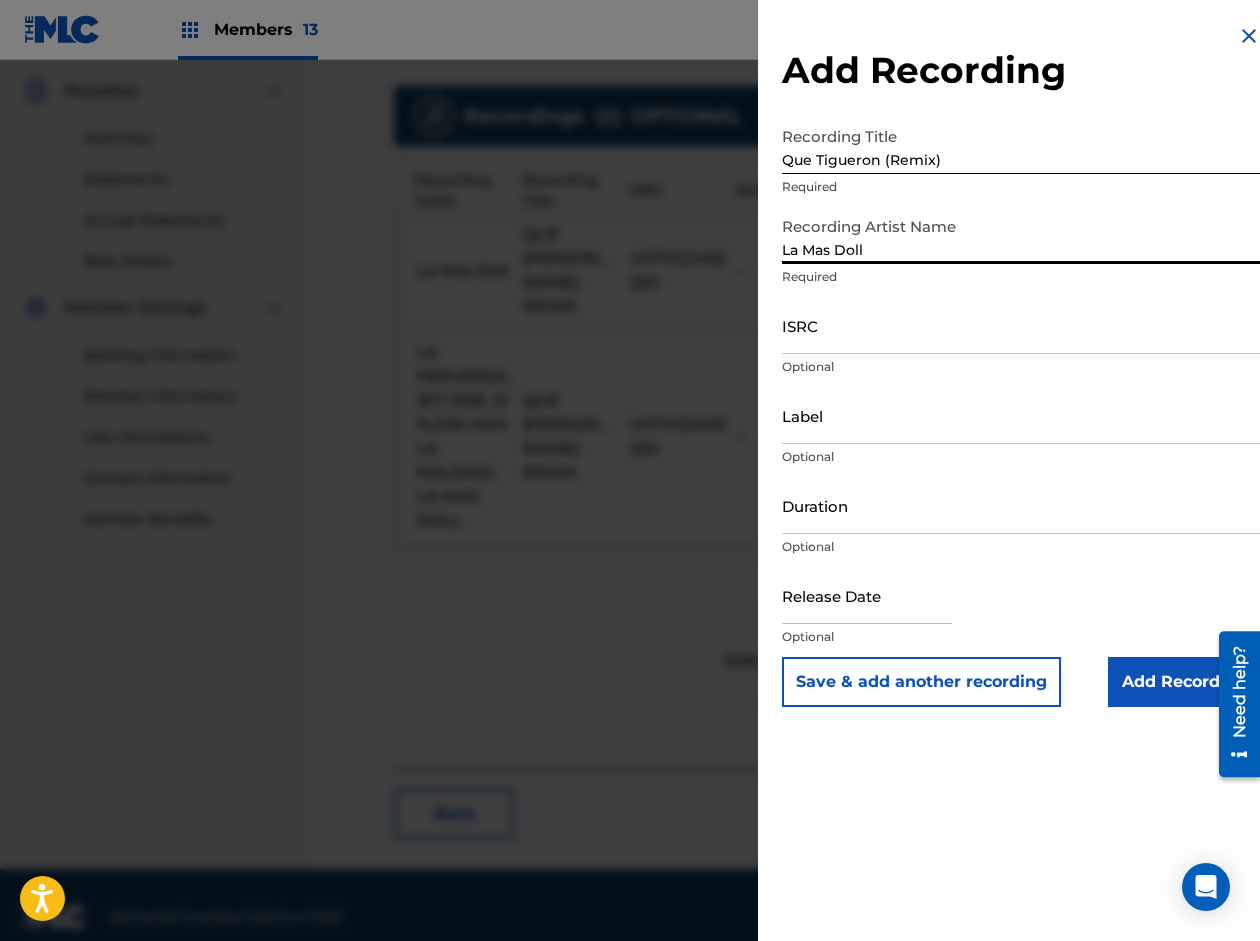 type on "La Mas Doll" 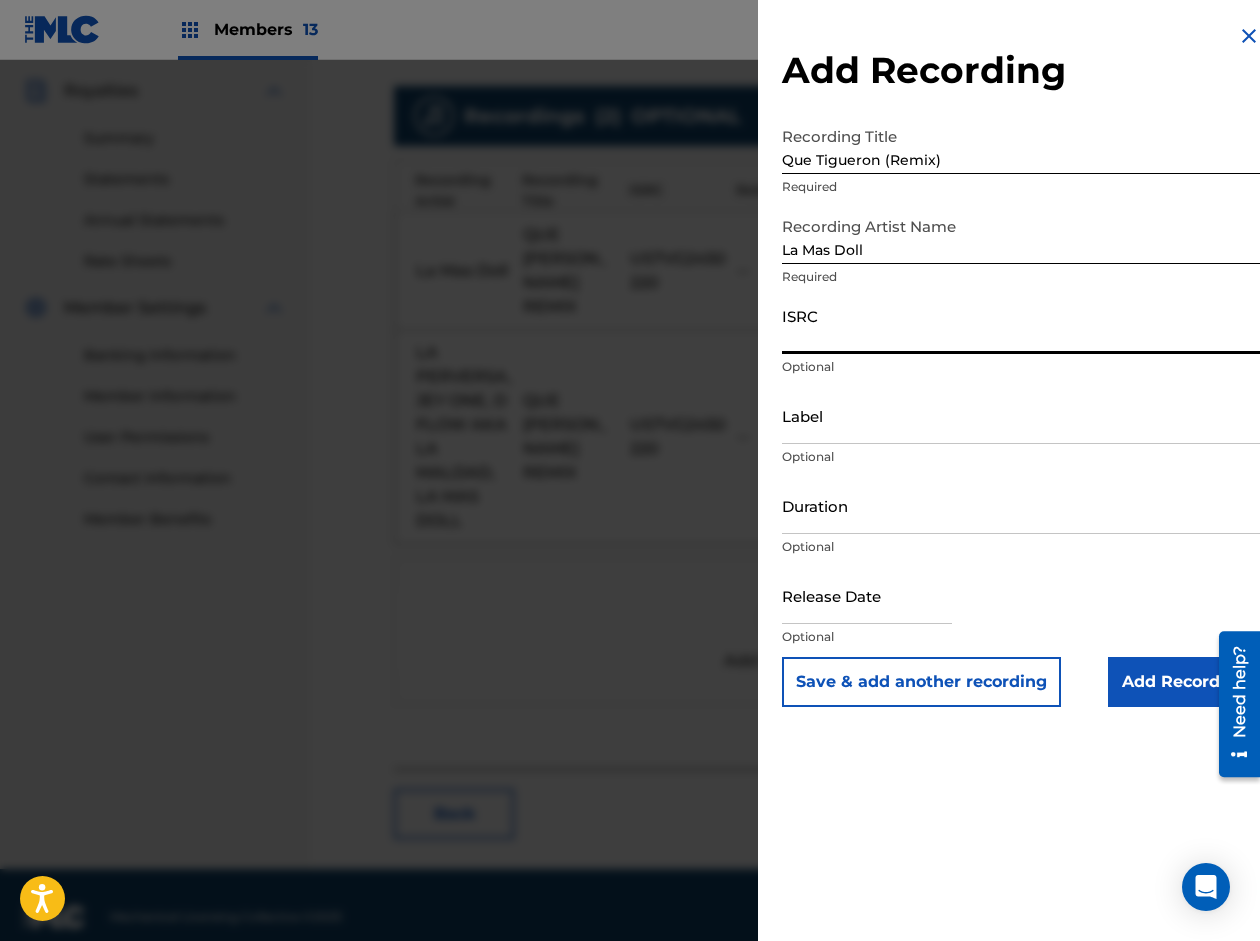 click on "ISRC" at bounding box center [1021, 325] 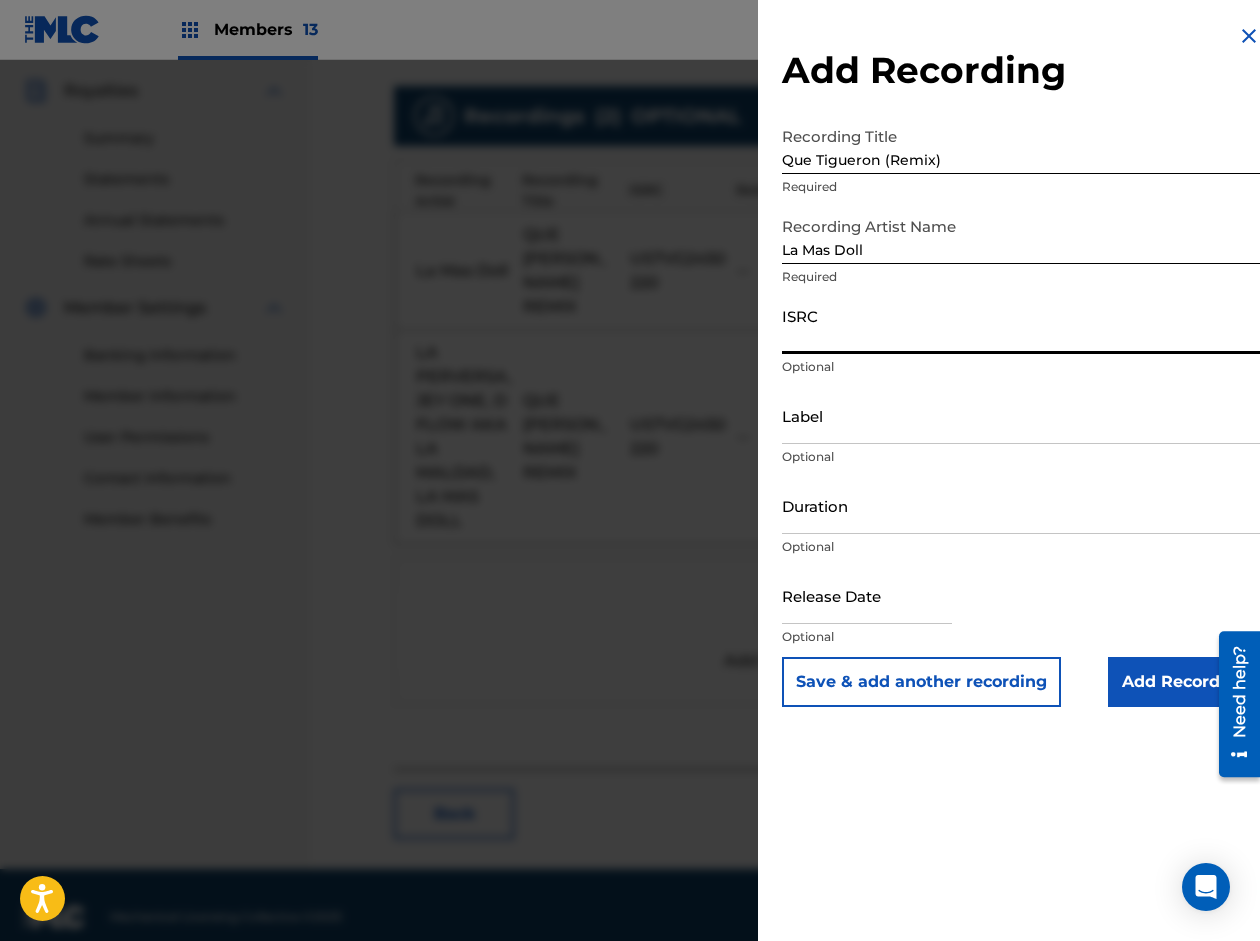 paste on "US7VG2450220" 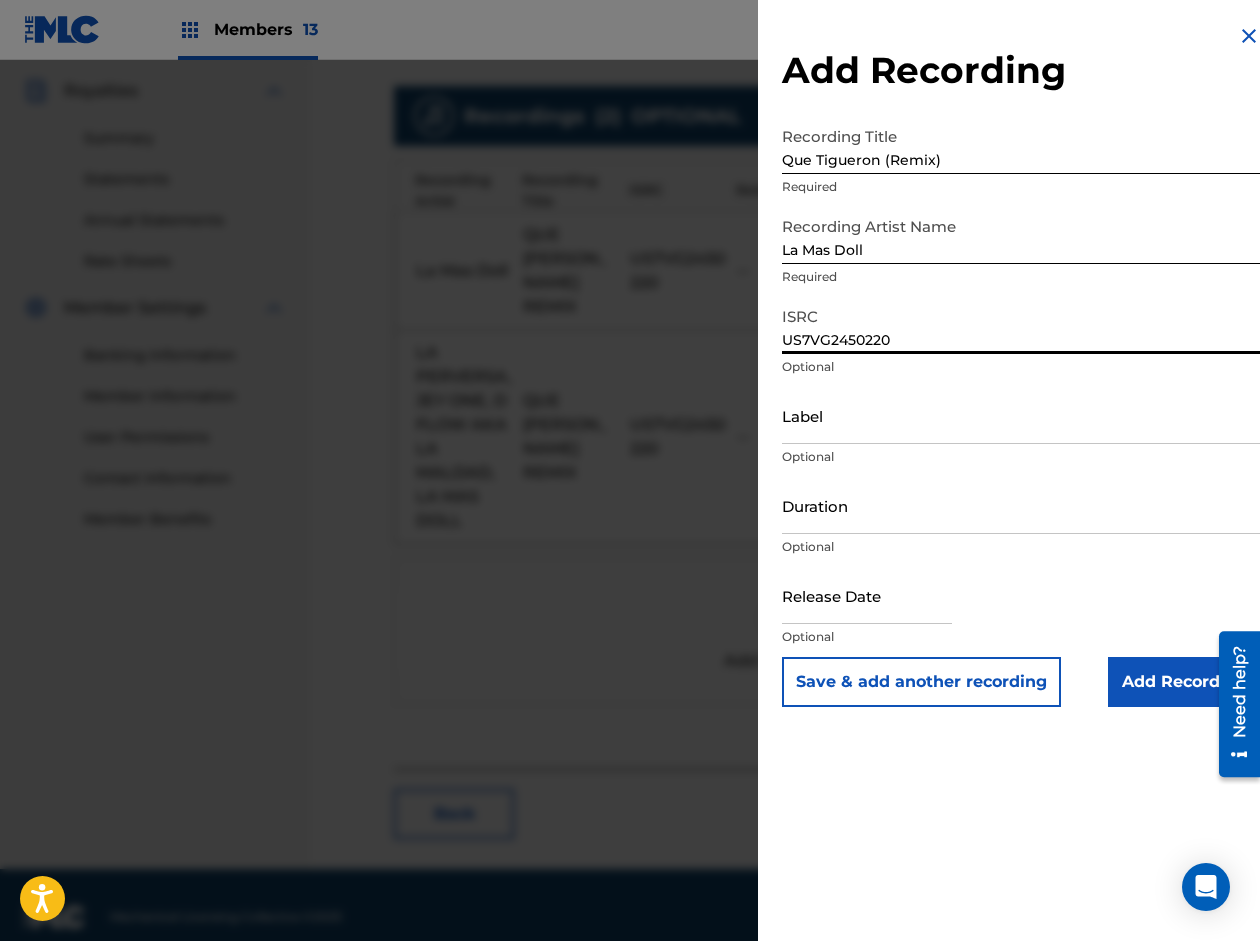 type on "US7VG2450220" 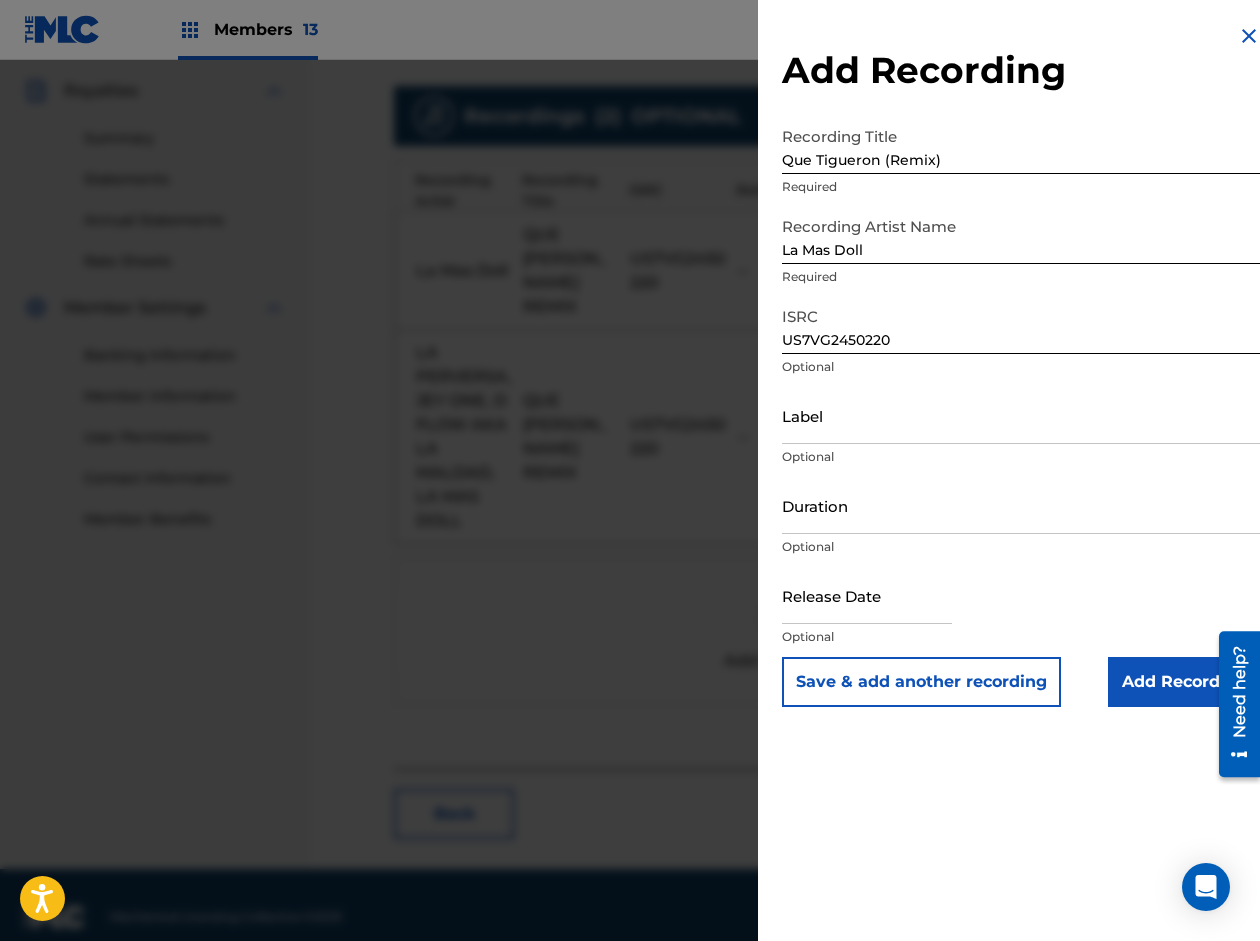 click on "Label" at bounding box center (1021, 415) 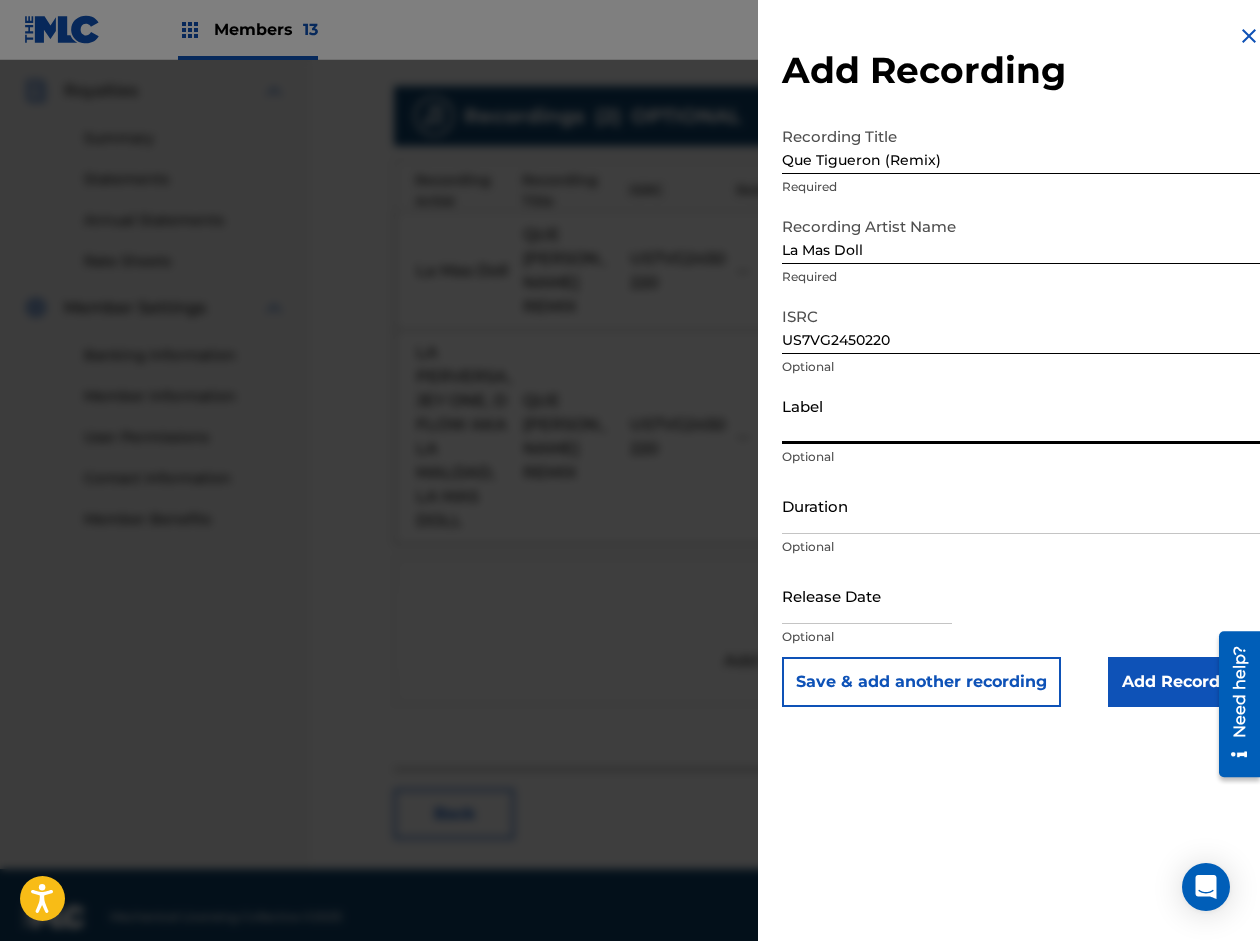 paste on "Mapa Negro Music, RM Music Publishing, Solo E Group" 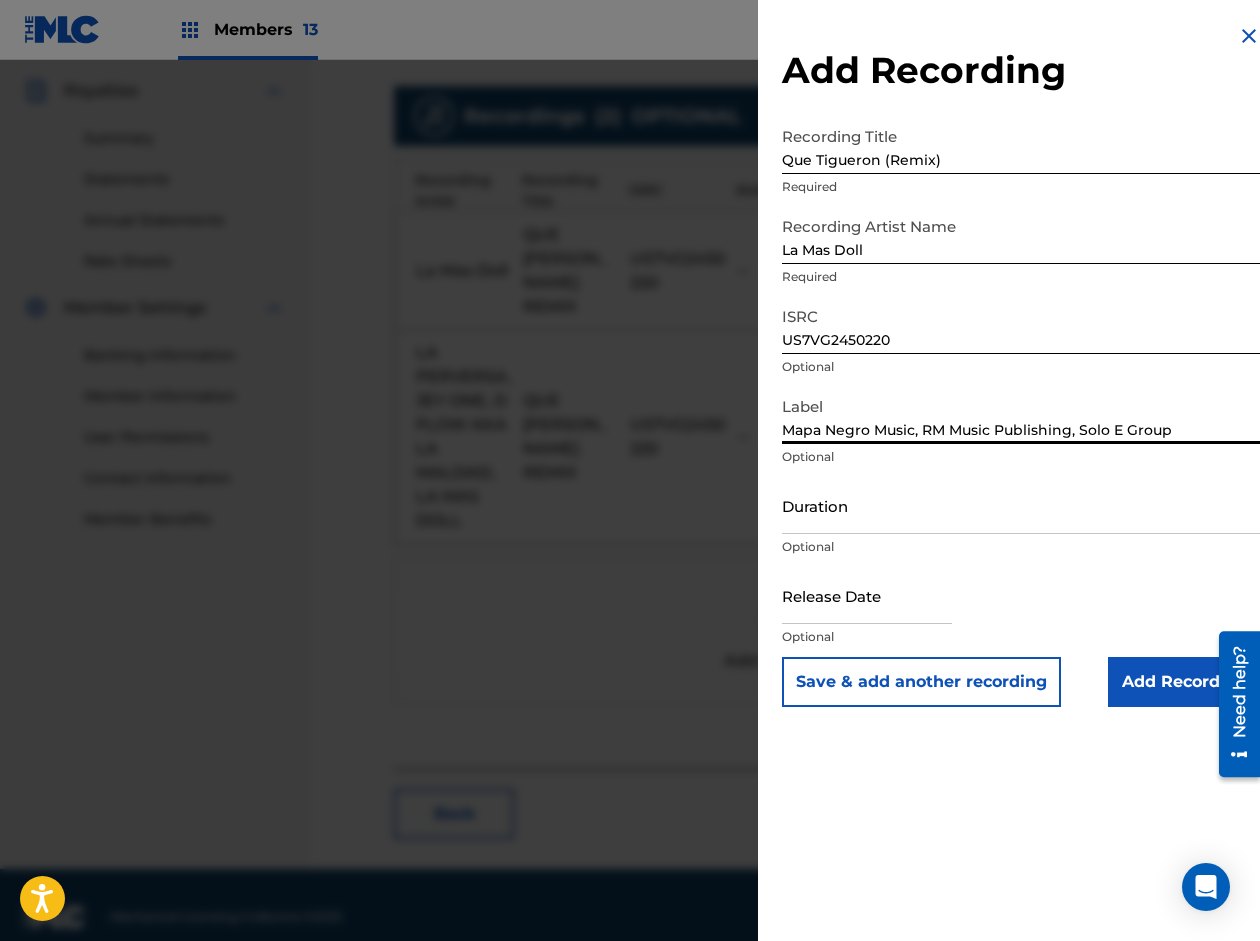 type on "Mapa Negro Music, RM Music Publishing, Solo E Group LLC" 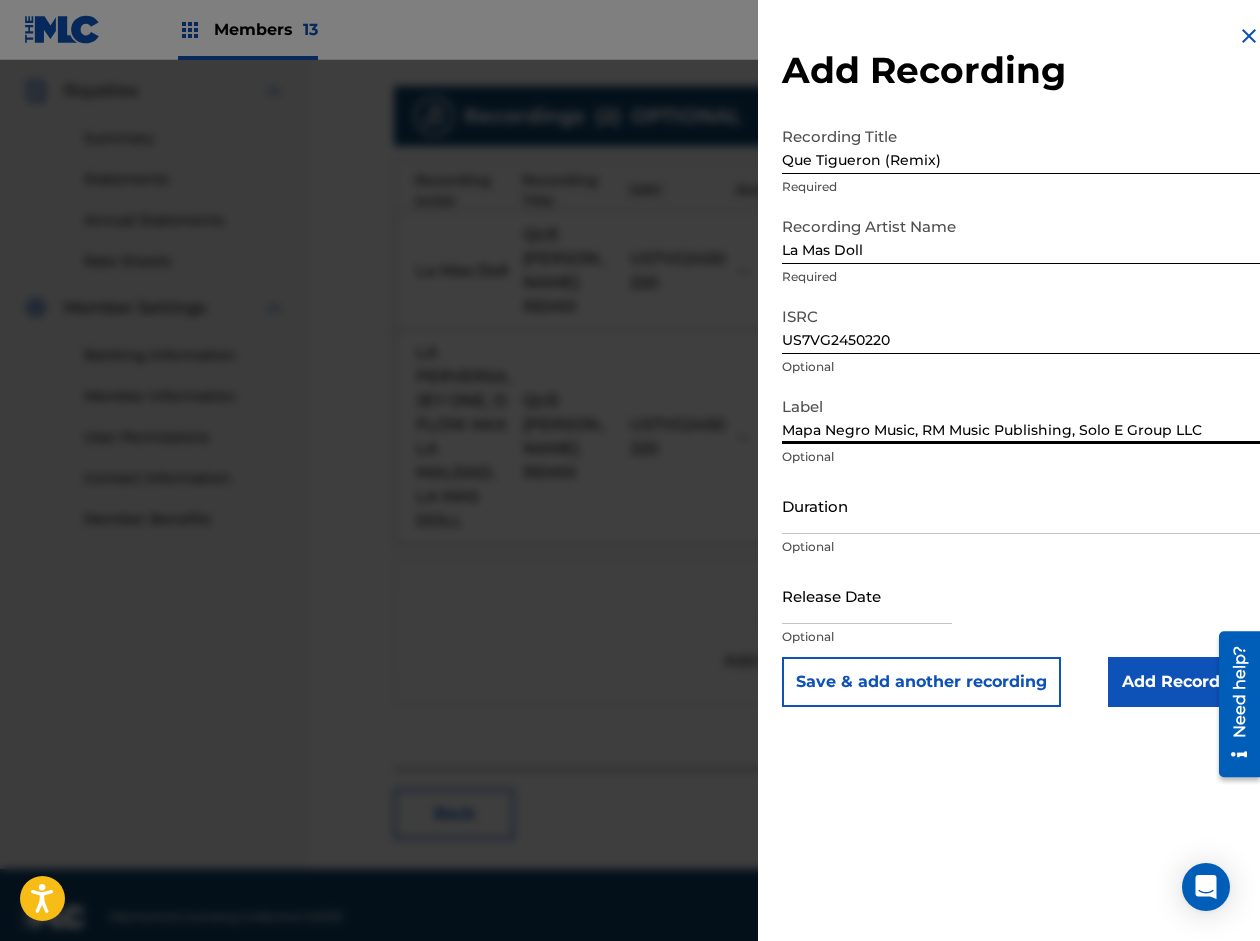 click on "Mapa Negro Music, RM Music Publishing, Solo E Group LLC" at bounding box center [1021, 415] 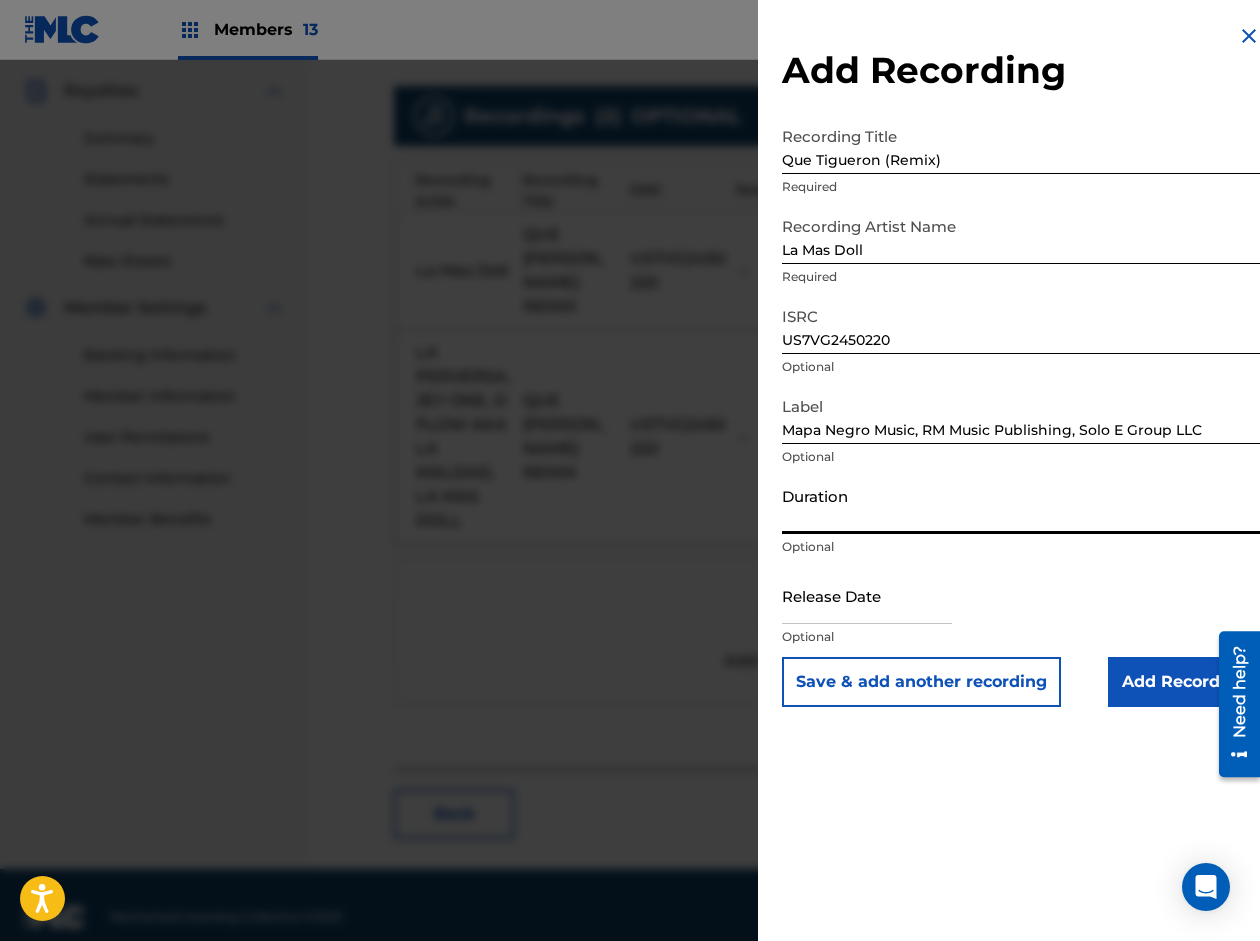 click on "Duration" at bounding box center [1021, 505] 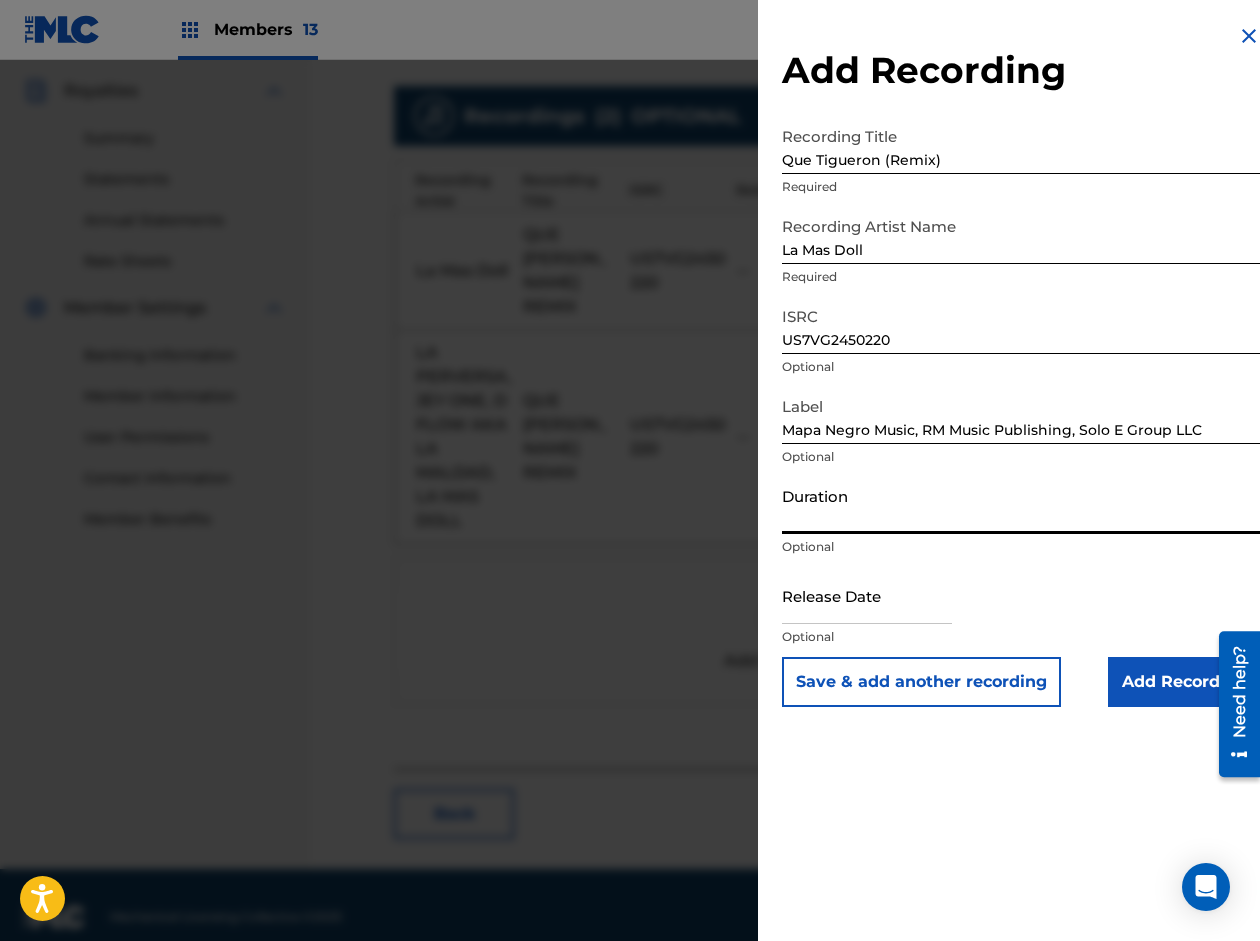 paste on "02:39" 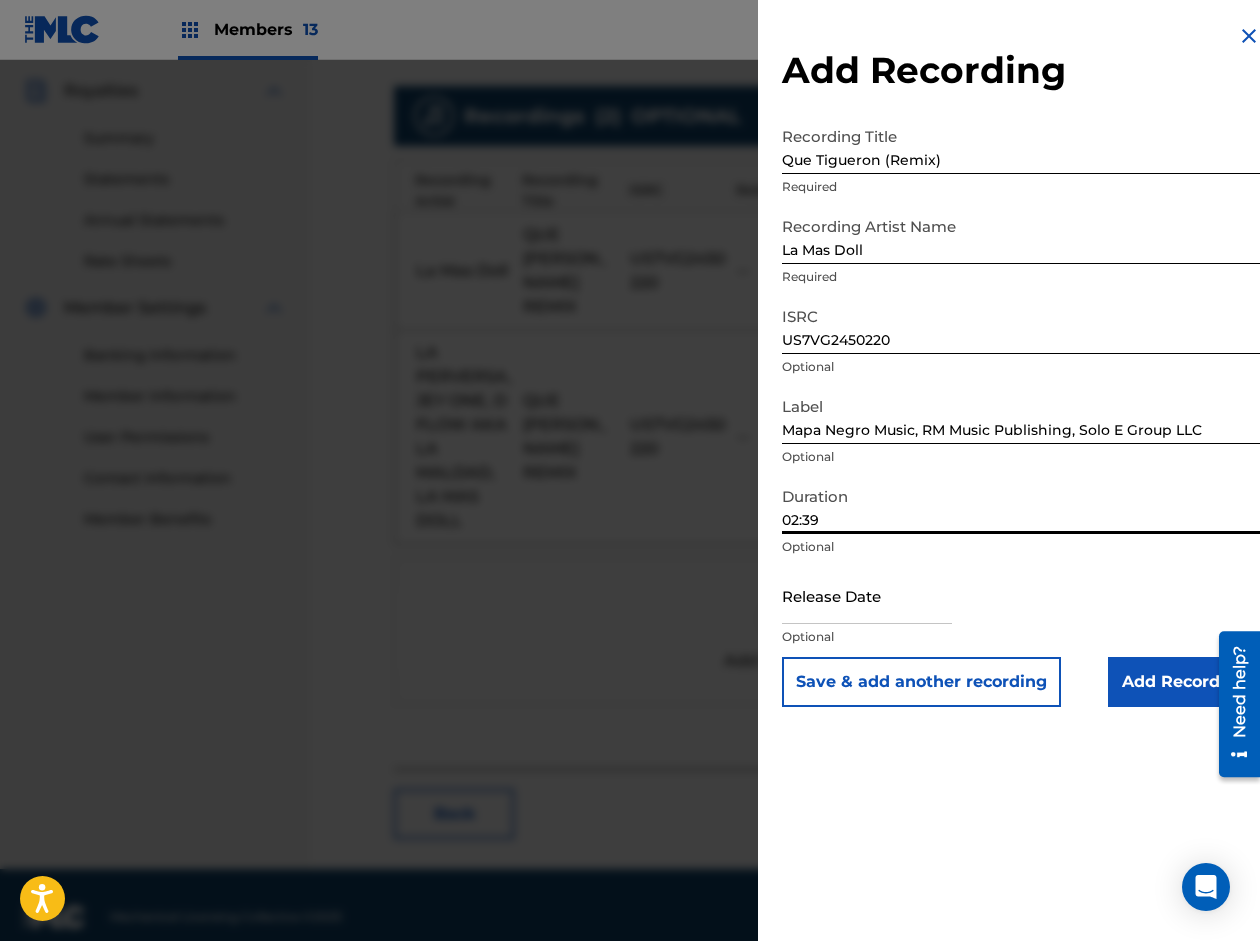 type on "02:39" 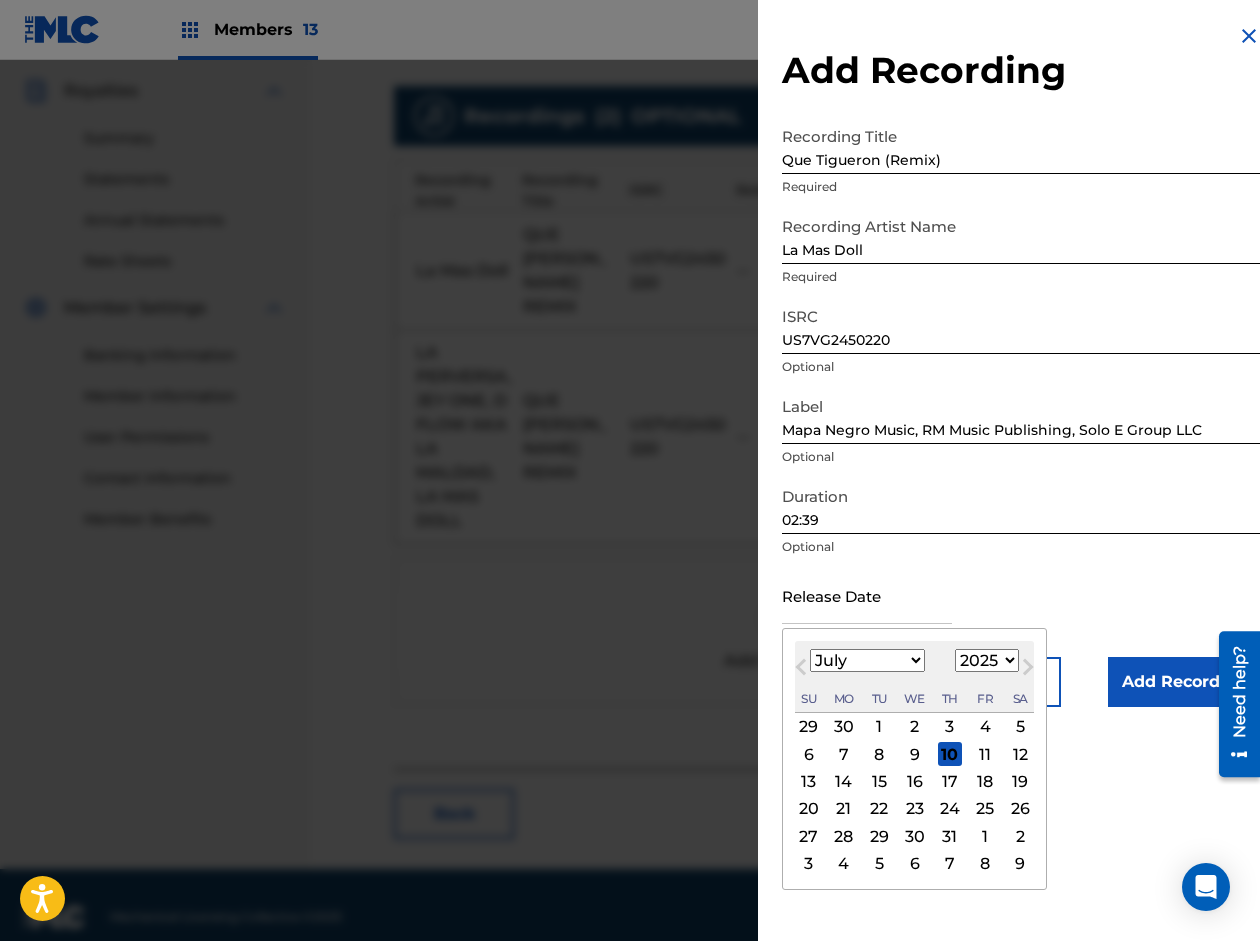 click on "Previous Month" at bounding box center [803, 670] 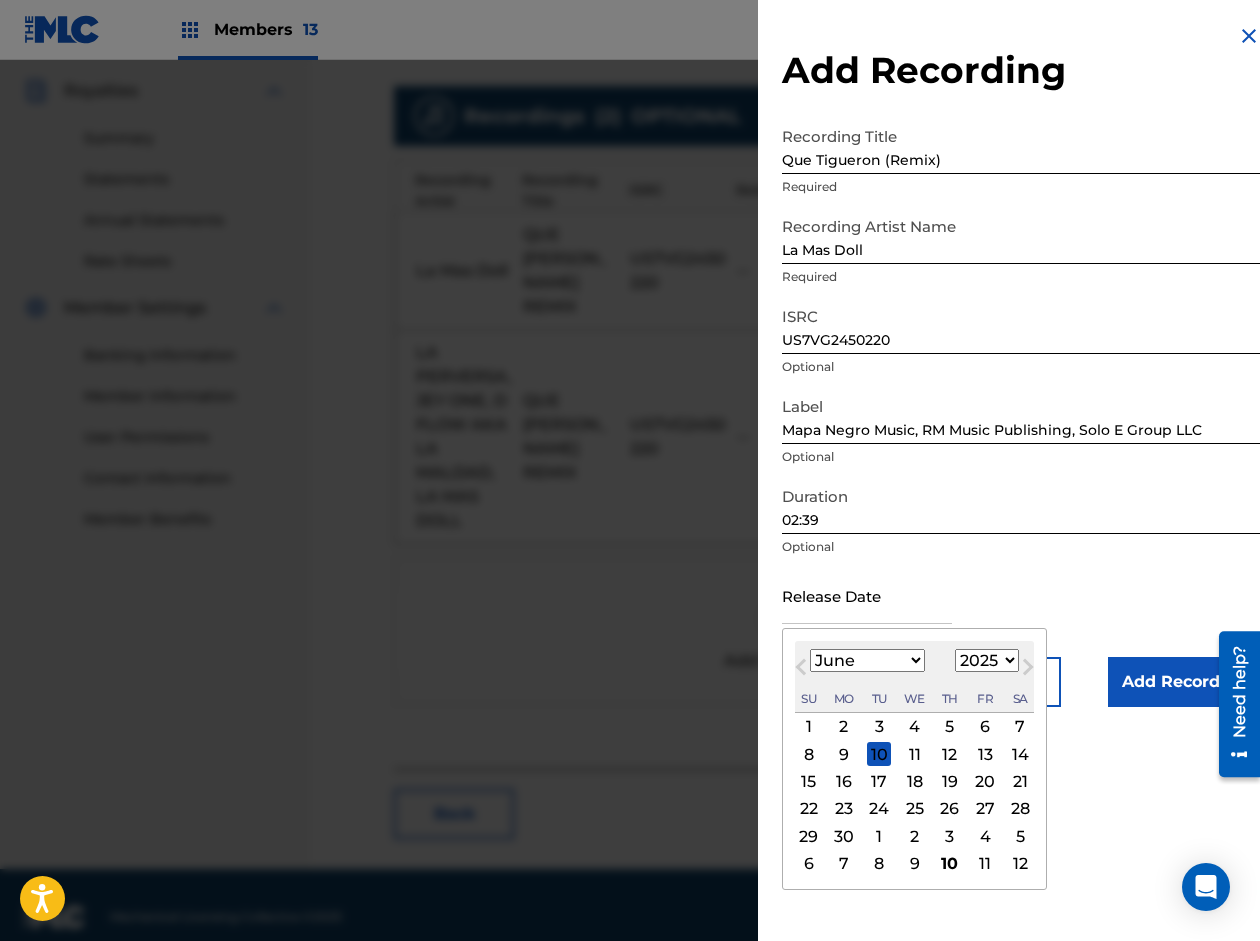 click on "Previous Month" at bounding box center (803, 670) 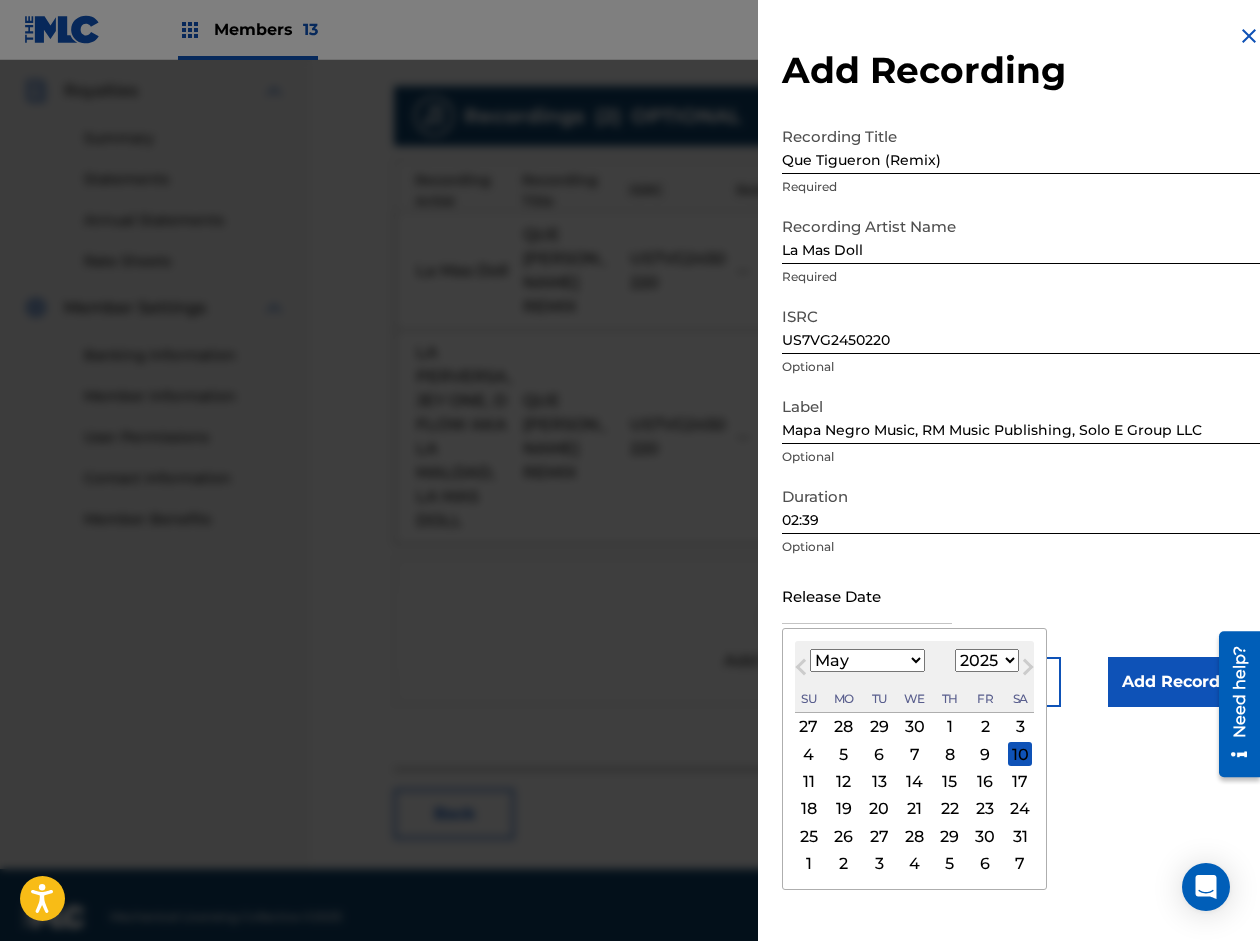 click on "Previous Month" at bounding box center (803, 670) 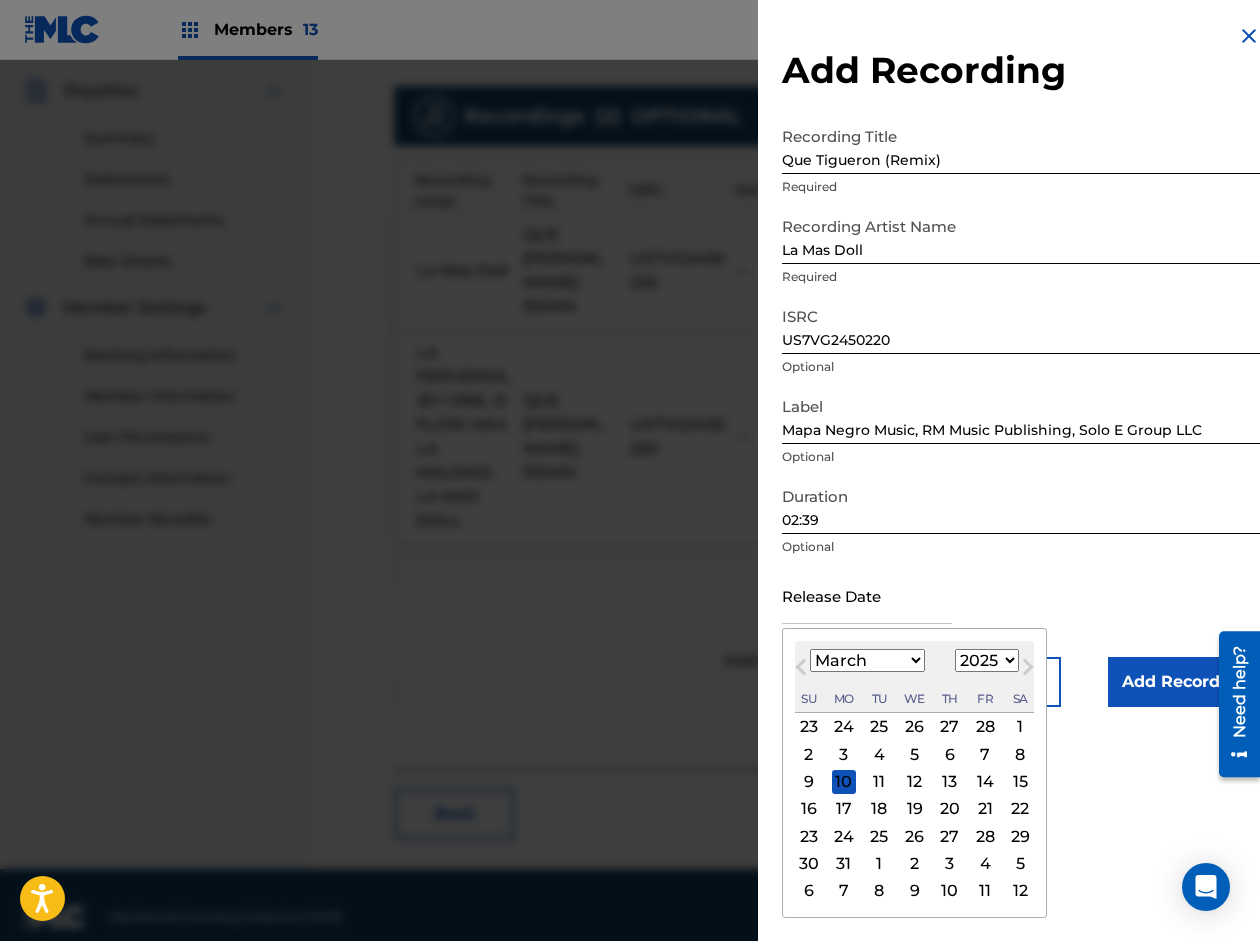 click on "Previous Month" at bounding box center [803, 670] 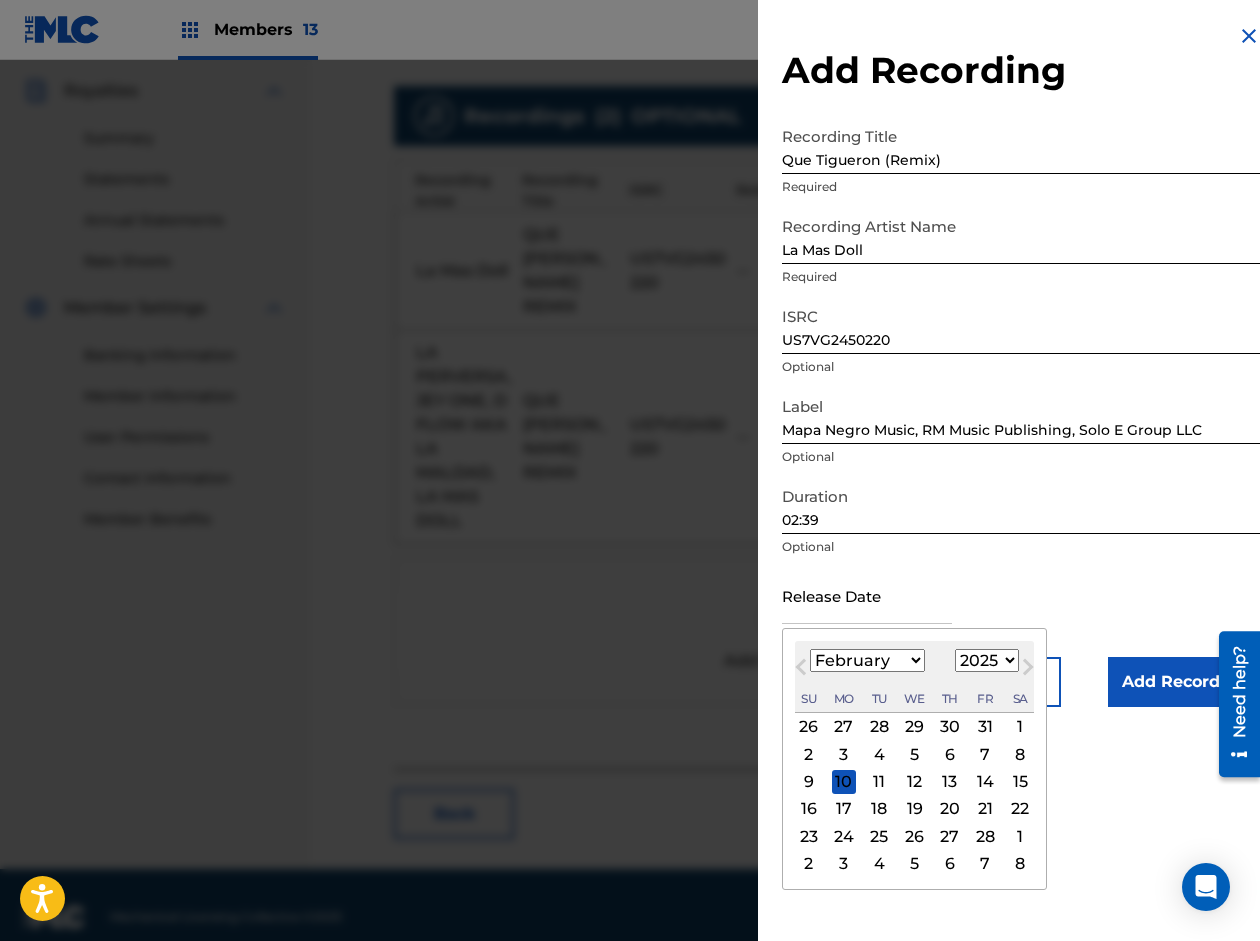 click on "Previous Month" at bounding box center [803, 670] 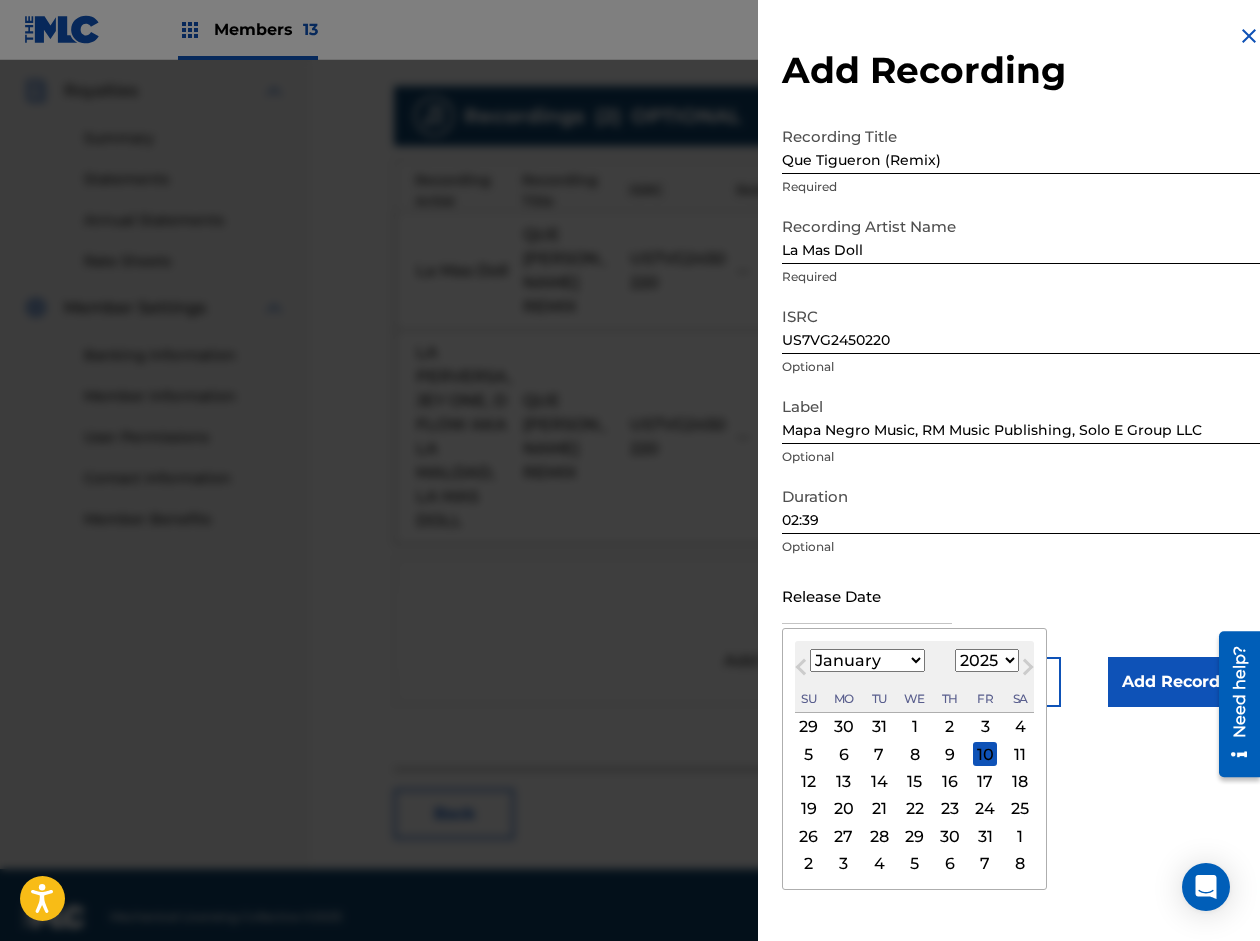 click on "Previous Month" at bounding box center [803, 670] 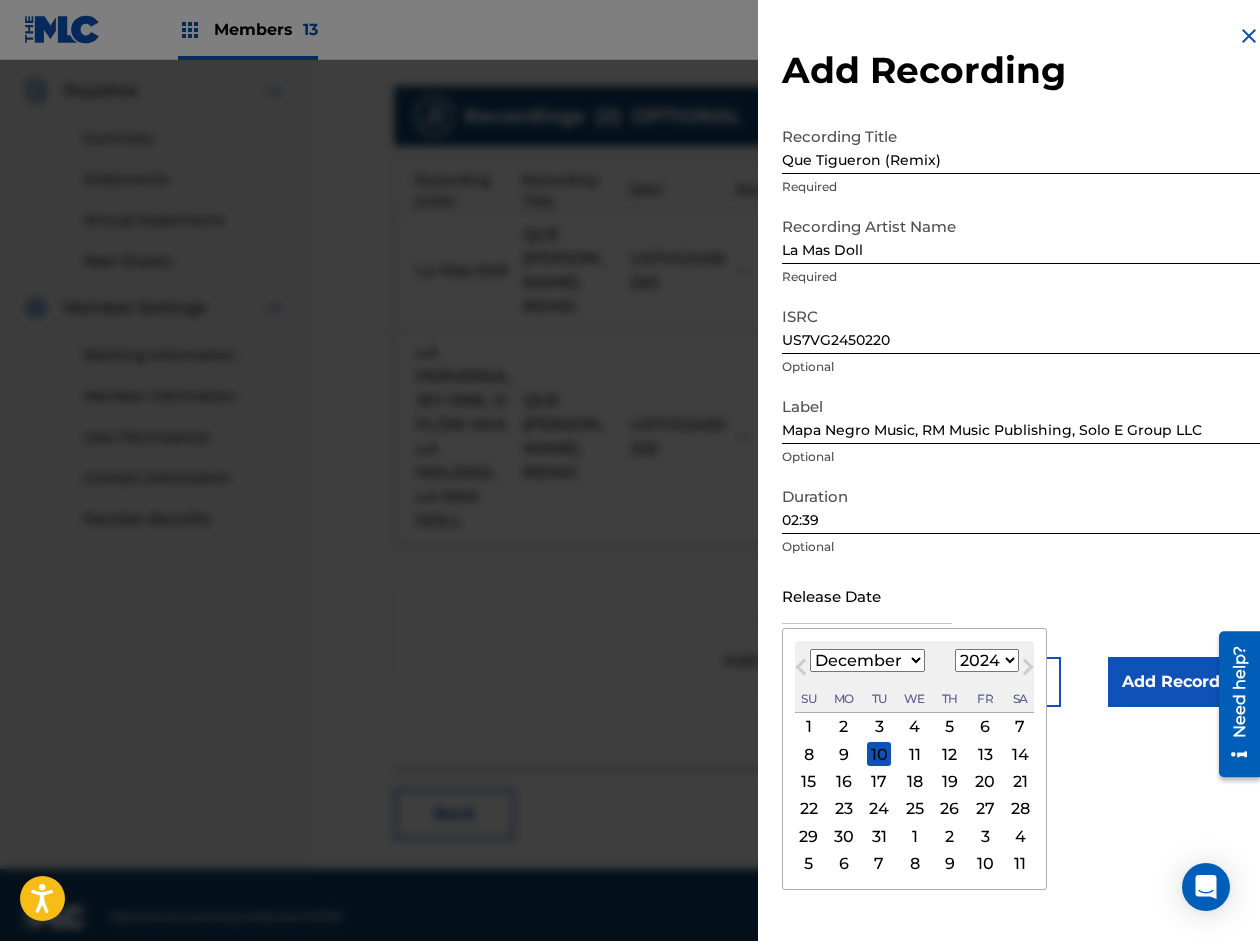 click on "Next Month" at bounding box center [1026, 670] 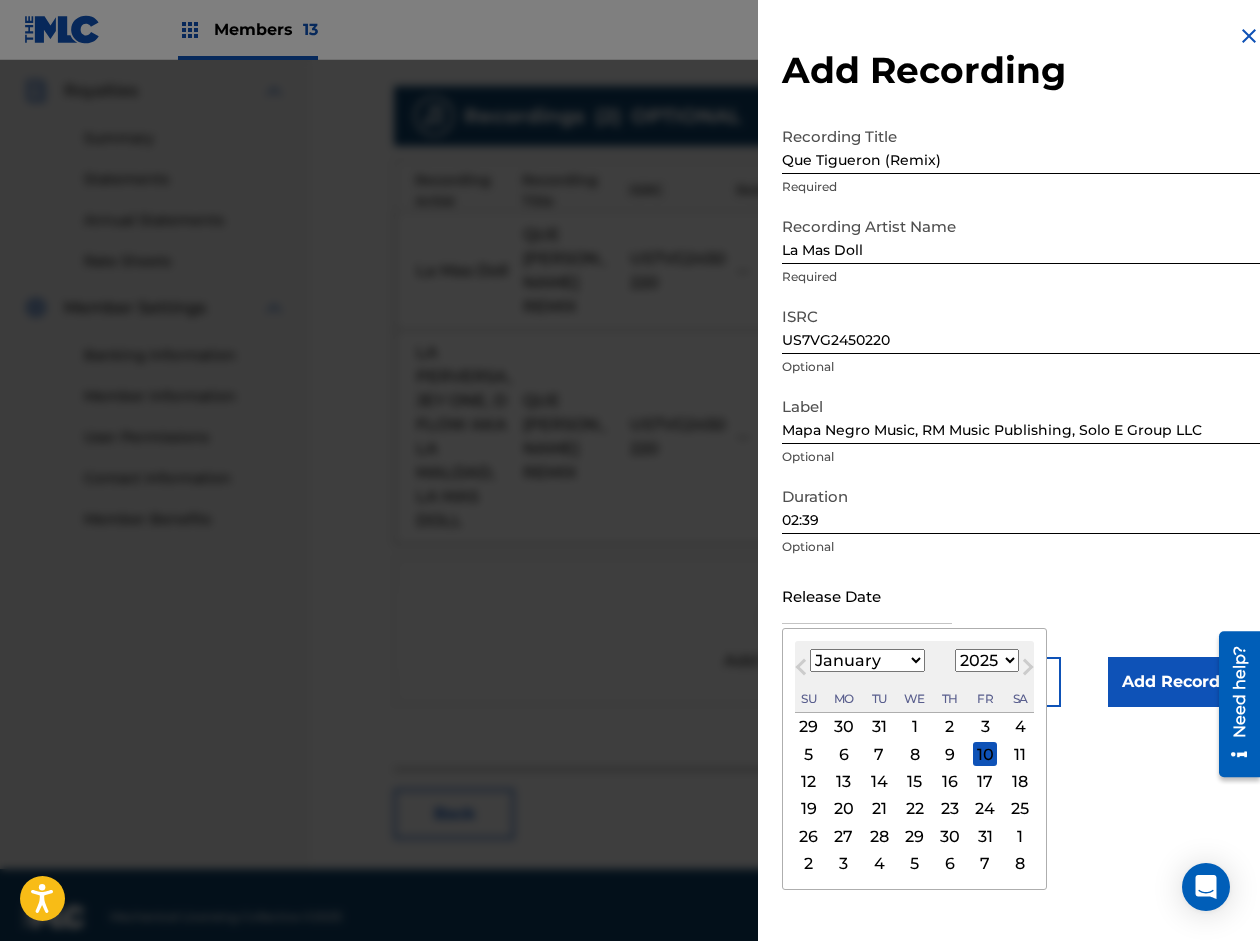 click on "1899 1900 1901 1902 1903 1904 1905 1906 1907 1908 1909 1910 1911 1912 1913 1914 1915 1916 1917 1918 1919 1920 1921 1922 1923 1924 1925 1926 1927 1928 1929 1930 1931 1932 1933 1934 1935 1936 1937 1938 1939 1940 1941 1942 1943 1944 1945 1946 1947 1948 1949 1950 1951 1952 1953 1954 1955 1956 1957 1958 1959 1960 1961 1962 1963 1964 1965 1966 1967 1968 1969 1970 1971 1972 1973 1974 1975 1976 1977 1978 1979 1980 1981 1982 1983 1984 1985 1986 1987 1988 1989 1990 1991 1992 1993 1994 1995 1996 1997 1998 1999 2000 2001 2002 2003 2004 2005 2006 2007 2008 2009 2010 2011 2012 2013 2014 2015 2016 2017 2018 2019 2020 2021 2022 2023 2024 2025 2026 2027 2028 2029 2030 2031 2032 2033 2034 2035 2036 2037 2038 2039 2040 2041 2042 2043 2044 2045 2046 2047 2048 2049 2050 2051 2052 2053 2054 2055 2056 2057 2058 2059 2060 2061 2062 2063 2064 2065 2066 2067 2068 2069 2070 2071 2072 2073 2074 2075 2076 2077 2078 2079 2080 2081 2082 2083 2084 2085 2086 2087 2088 2089 2090 2091 2092 2093 2094 2095 2096 2097 2098 2099 2100" at bounding box center (987, 660) 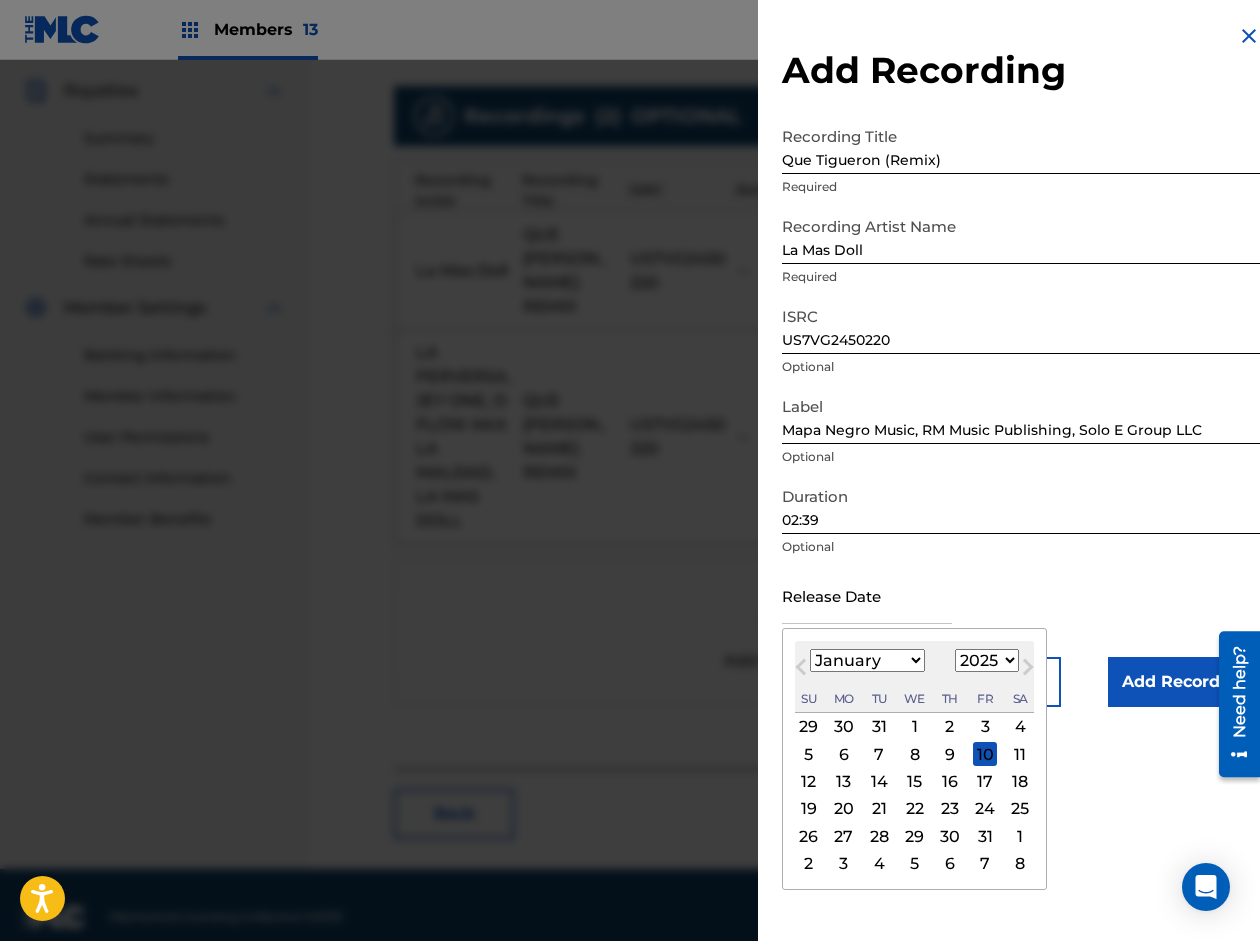 select on "2024" 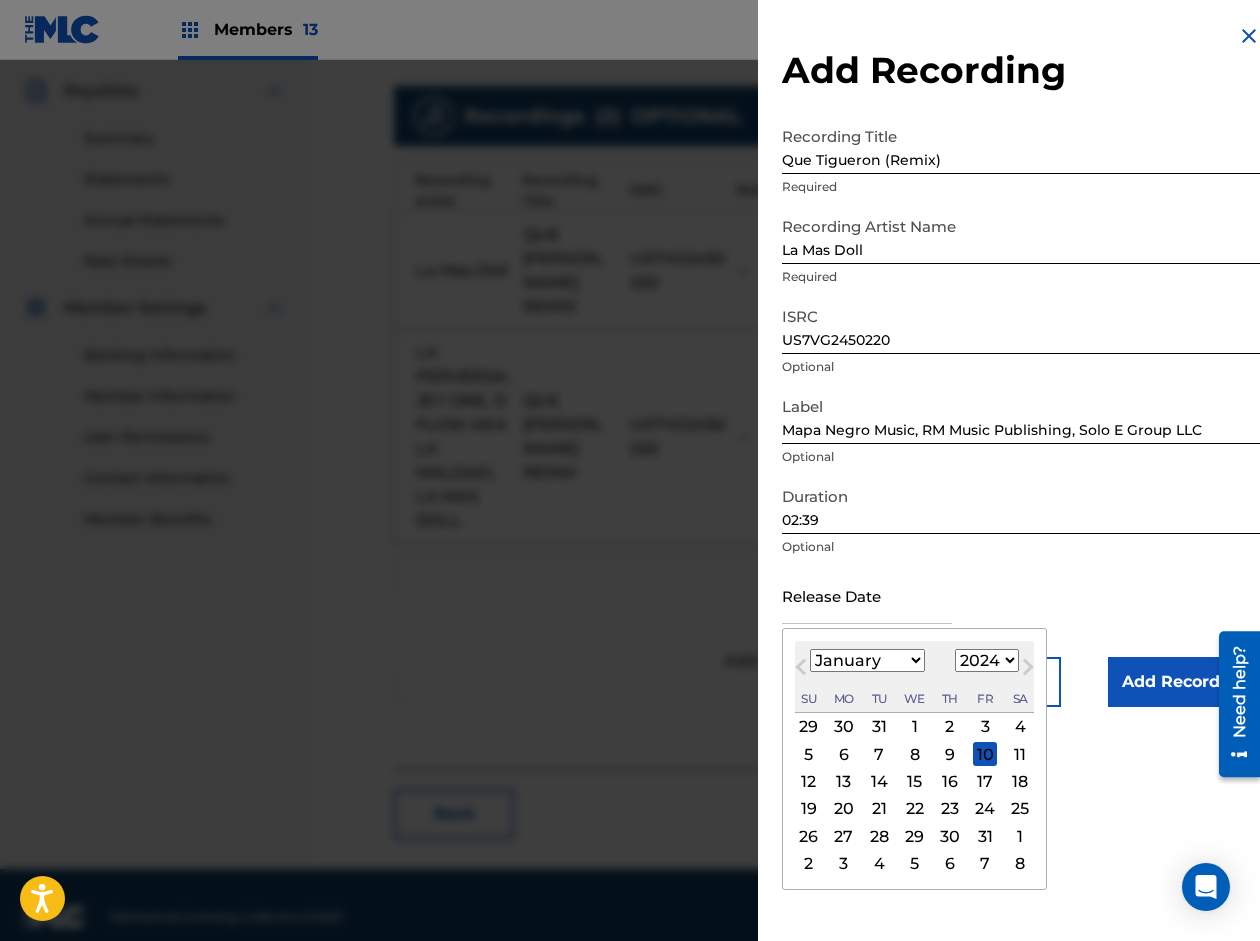 click on "1899 1900 1901 1902 1903 1904 1905 1906 1907 1908 1909 1910 1911 1912 1913 1914 1915 1916 1917 1918 1919 1920 1921 1922 1923 1924 1925 1926 1927 1928 1929 1930 1931 1932 1933 1934 1935 1936 1937 1938 1939 1940 1941 1942 1943 1944 1945 1946 1947 1948 1949 1950 1951 1952 1953 1954 1955 1956 1957 1958 1959 1960 1961 1962 1963 1964 1965 1966 1967 1968 1969 1970 1971 1972 1973 1974 1975 1976 1977 1978 1979 1980 1981 1982 1983 1984 1985 1986 1987 1988 1989 1990 1991 1992 1993 1994 1995 1996 1997 1998 1999 2000 2001 2002 2003 2004 2005 2006 2007 2008 2009 2010 2011 2012 2013 2014 2015 2016 2017 2018 2019 2020 2021 2022 2023 2024 2025 2026 2027 2028 2029 2030 2031 2032 2033 2034 2035 2036 2037 2038 2039 2040 2041 2042 2043 2044 2045 2046 2047 2048 2049 2050 2051 2052 2053 2054 2055 2056 2057 2058 2059 2060 2061 2062 2063 2064 2065 2066 2067 2068 2069 2070 2071 2072 2073 2074 2075 2076 2077 2078 2079 2080 2081 2082 2083 2084 2085 2086 2087 2088 2089 2090 2091 2092 2093 2094 2095 2096 2097 2098 2099 2100" at bounding box center (987, 660) 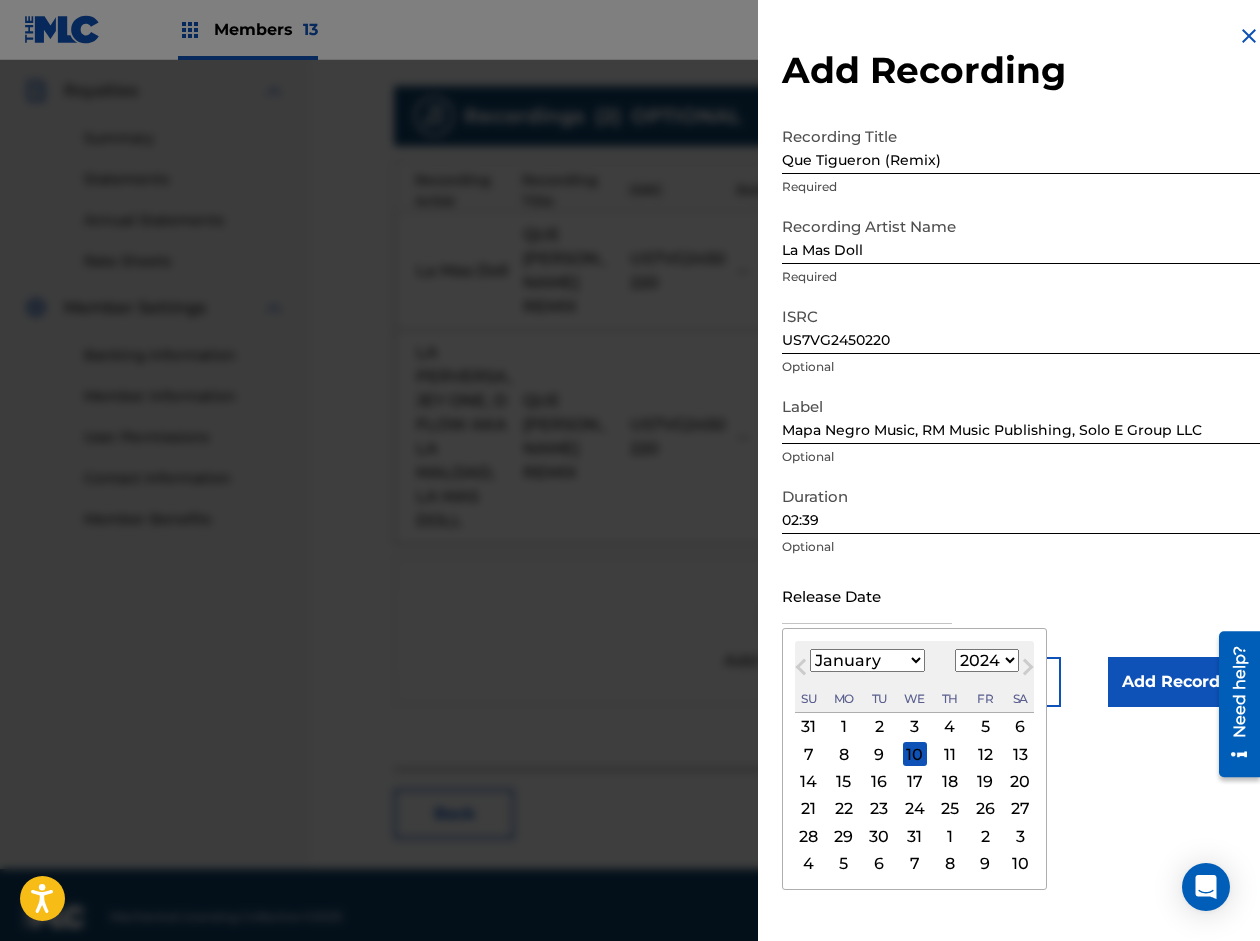 click on "5" at bounding box center [985, 727] 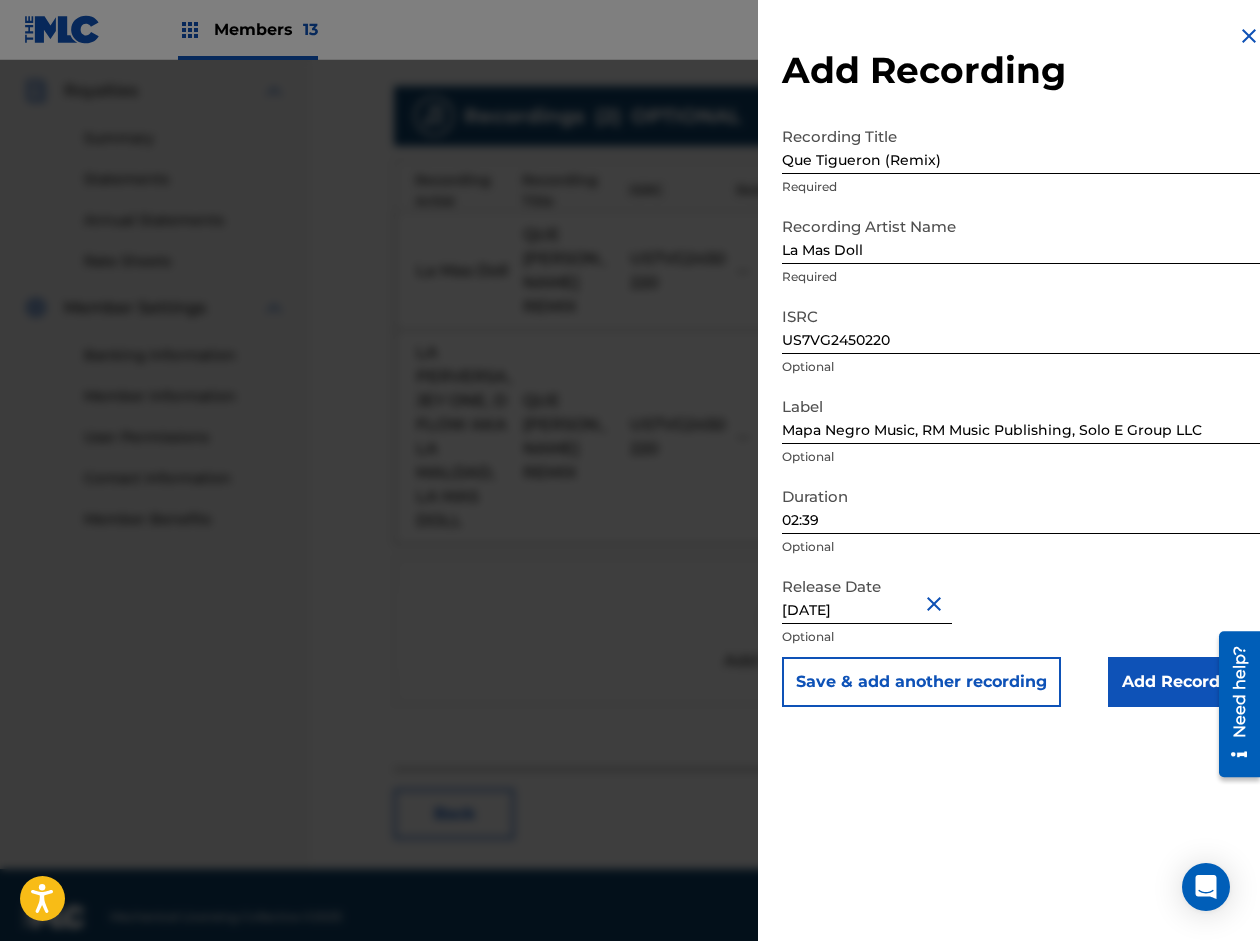 click on "Add Recording" at bounding box center [1184, 682] 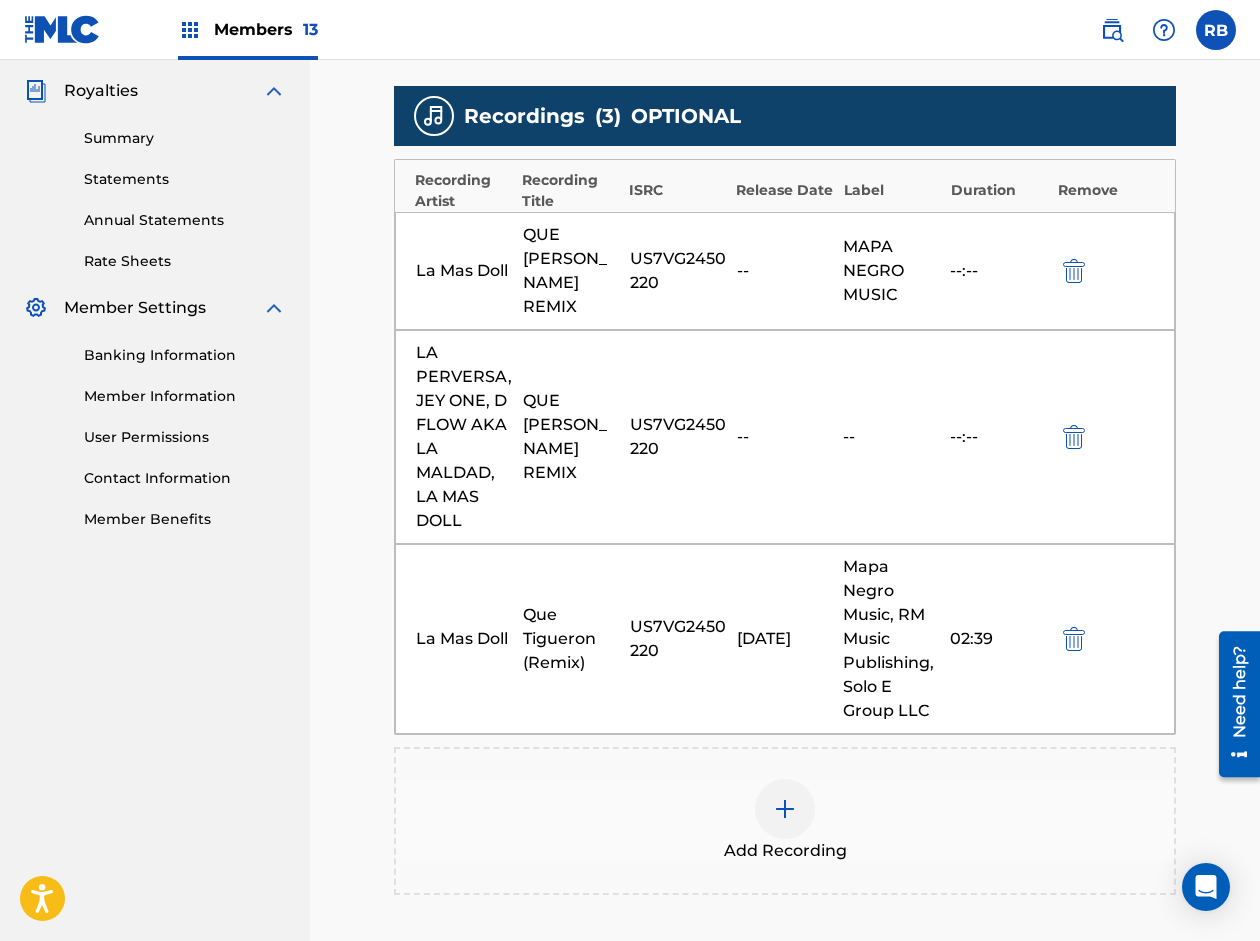 scroll, scrollTop: 490, scrollLeft: 0, axis: vertical 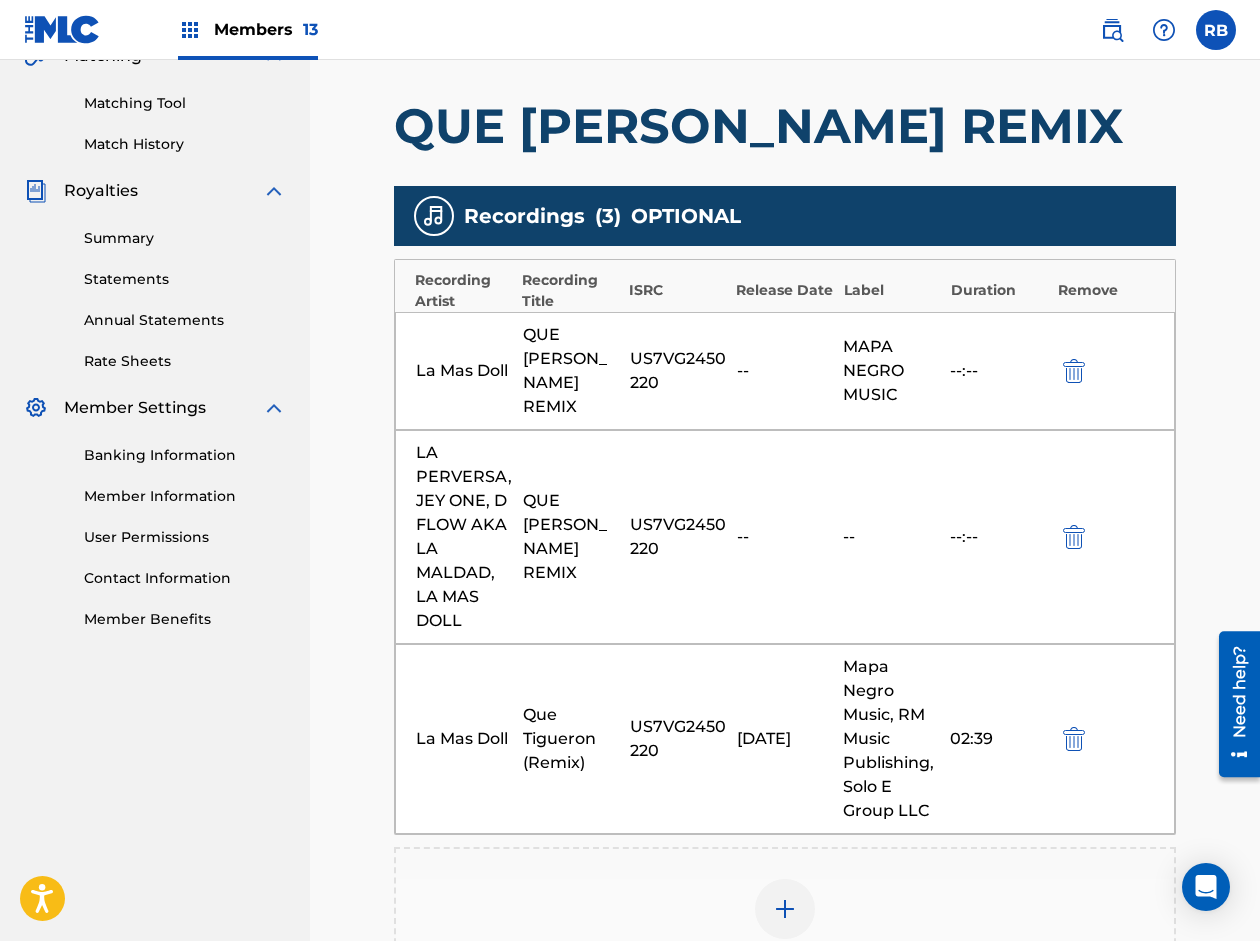 click at bounding box center (1074, 371) 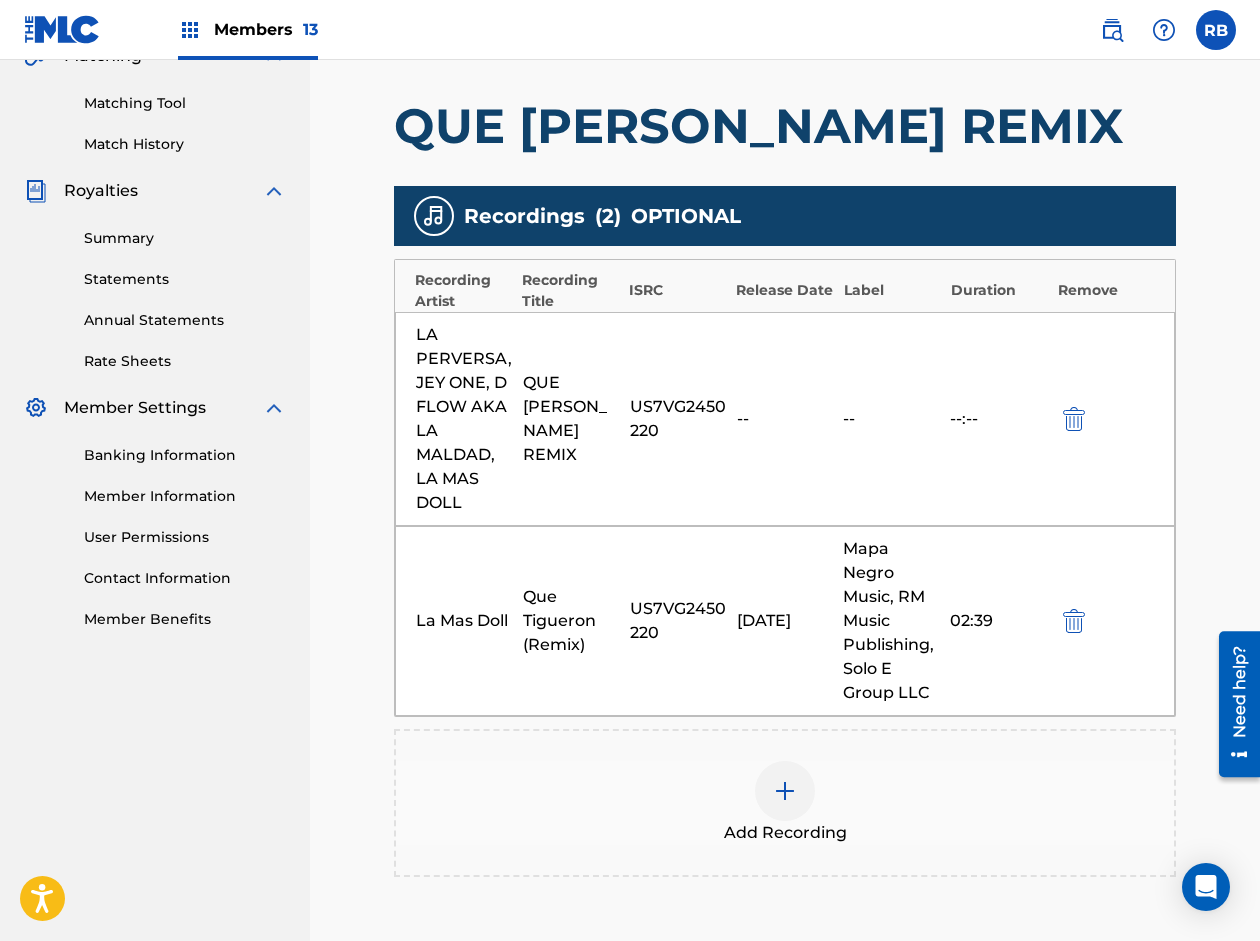 click at bounding box center (1074, 419) 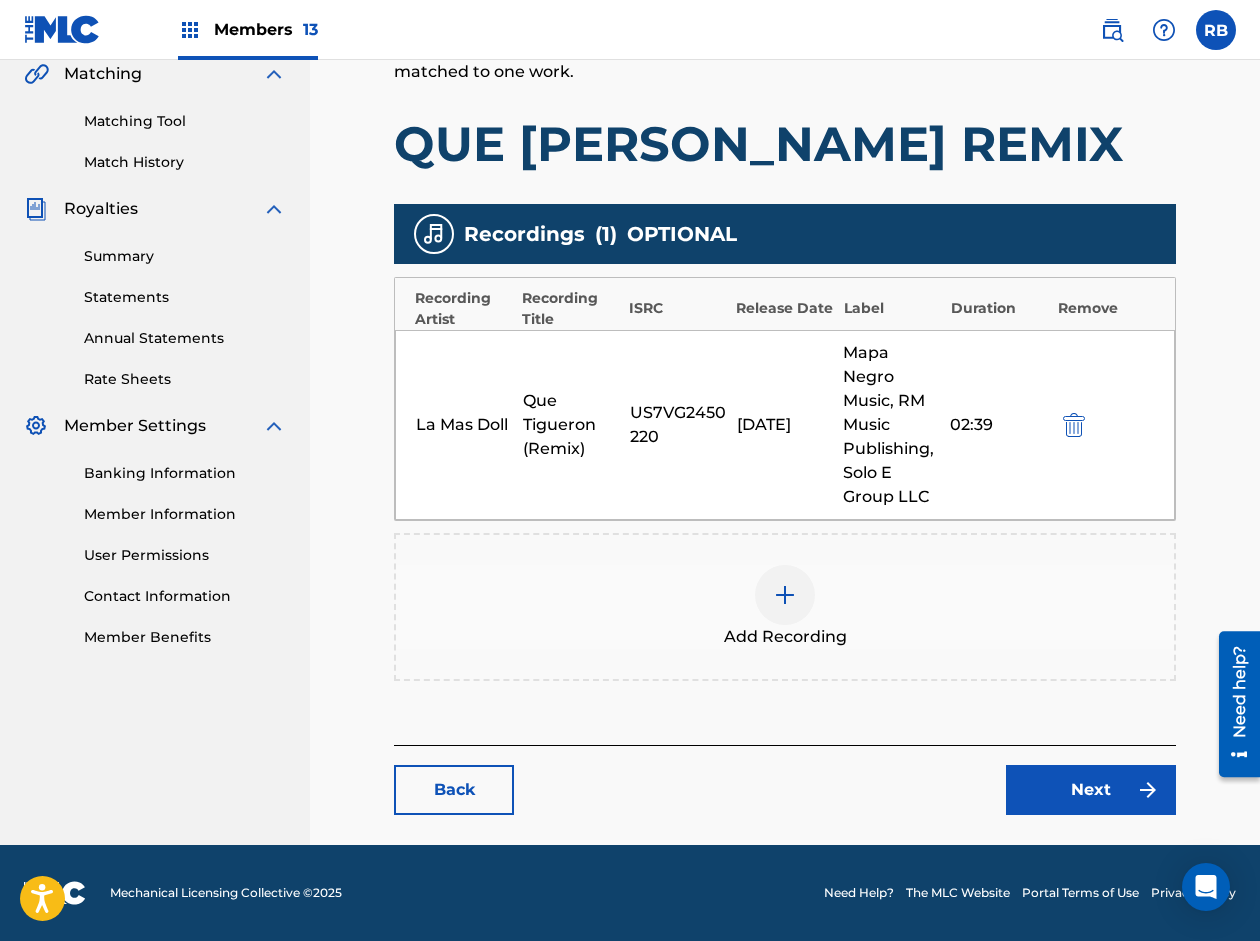 click on "Next" at bounding box center [1091, 790] 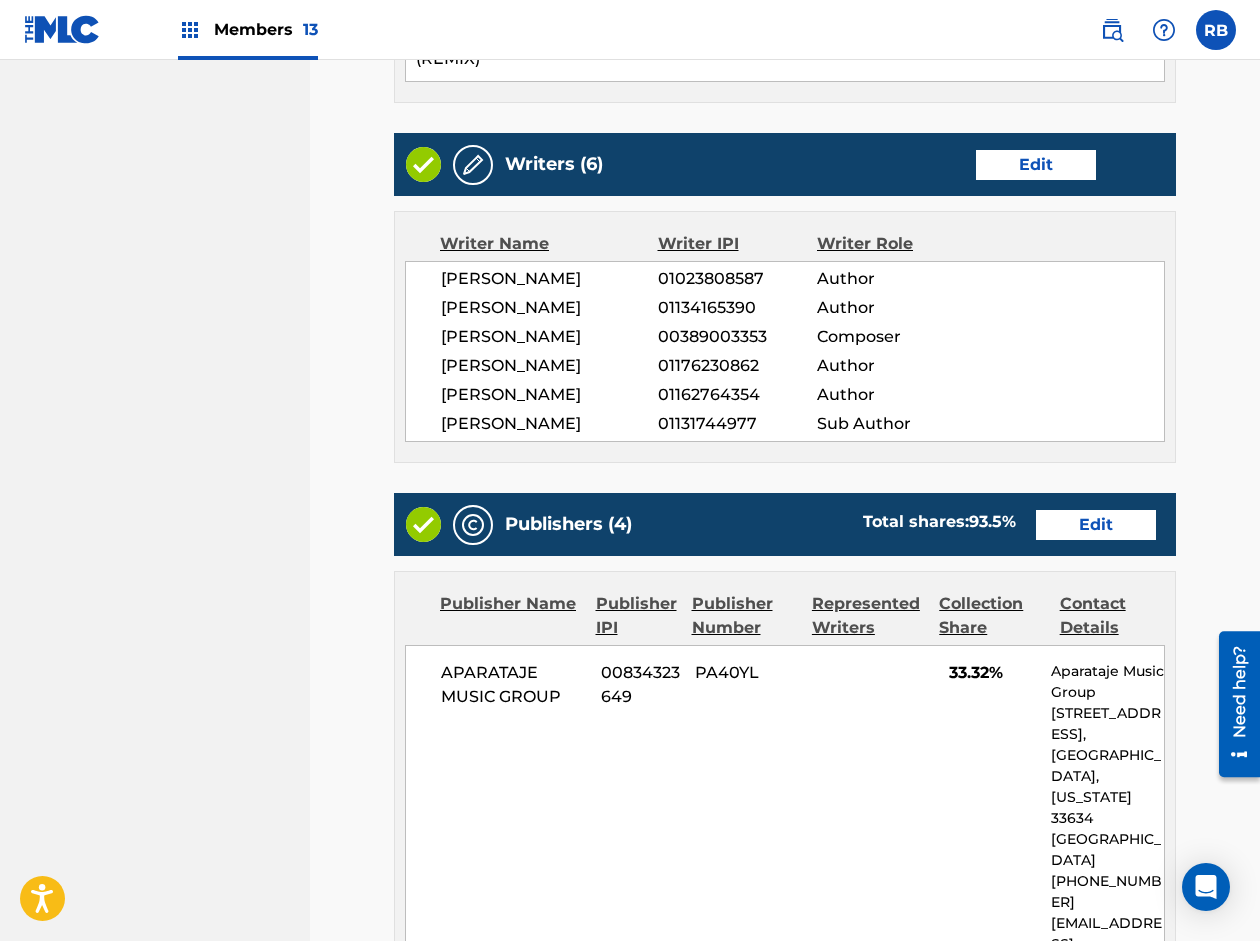 scroll, scrollTop: 1189, scrollLeft: 0, axis: vertical 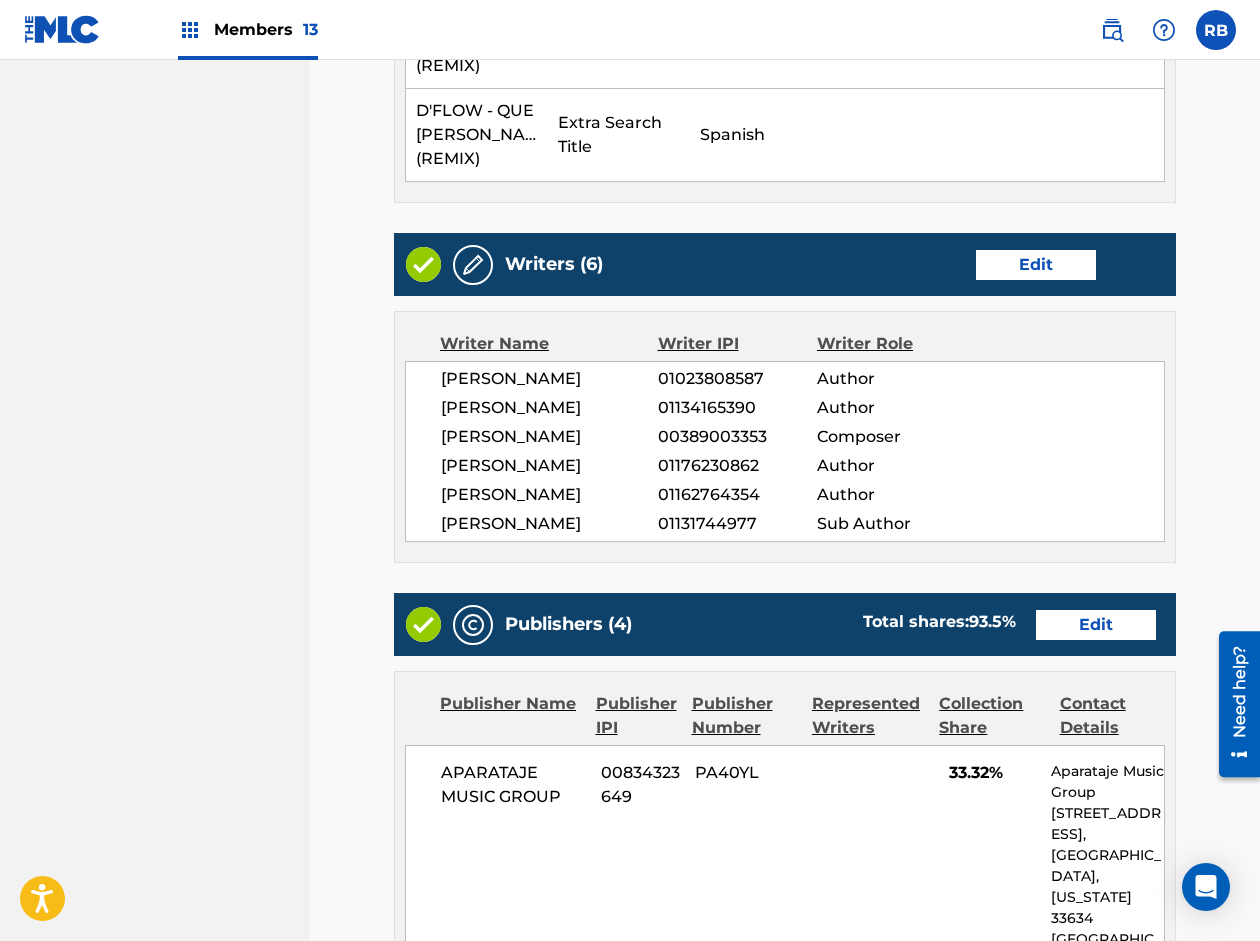 click on "Edit" at bounding box center [1036, 265] 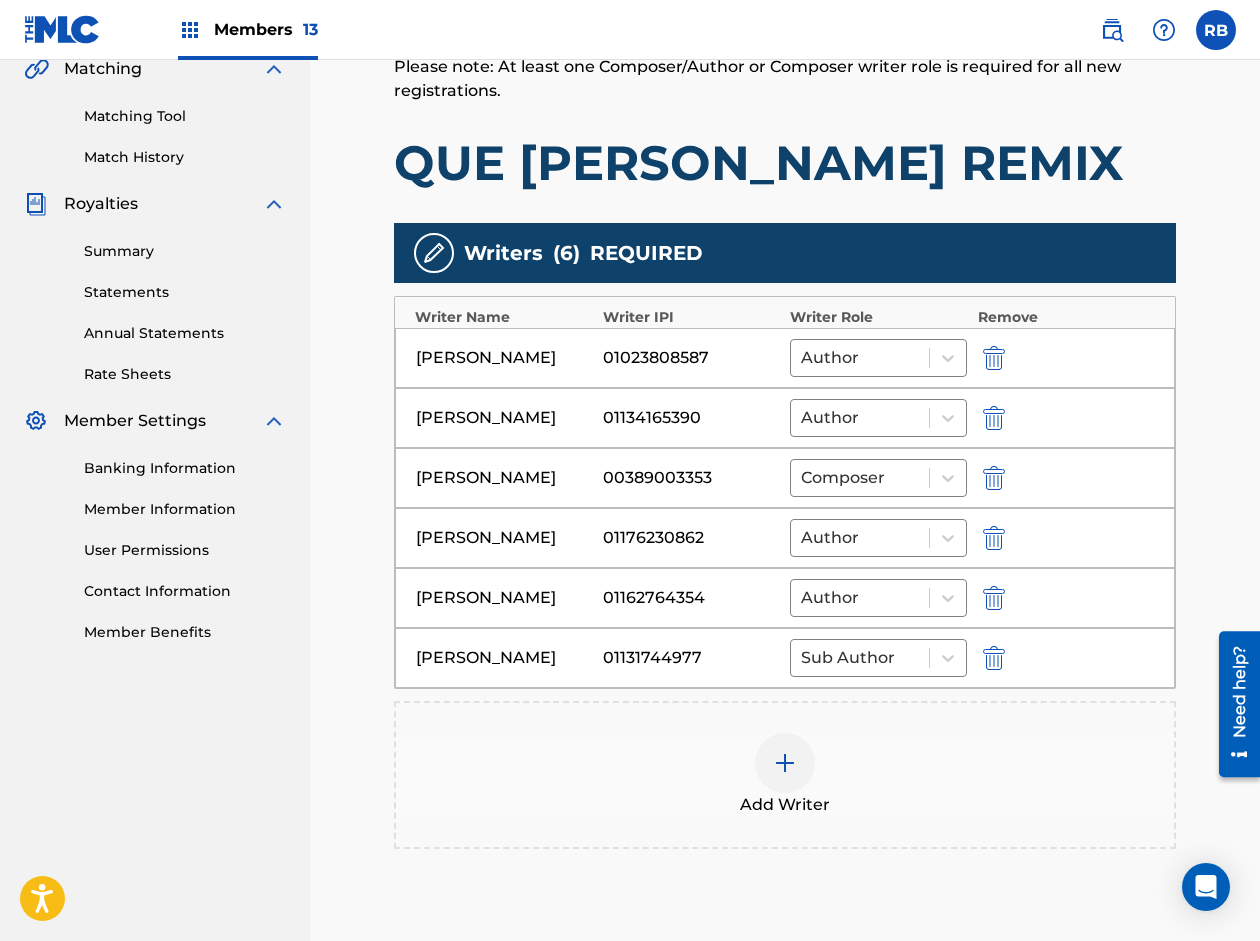 scroll, scrollTop: 500, scrollLeft: 0, axis: vertical 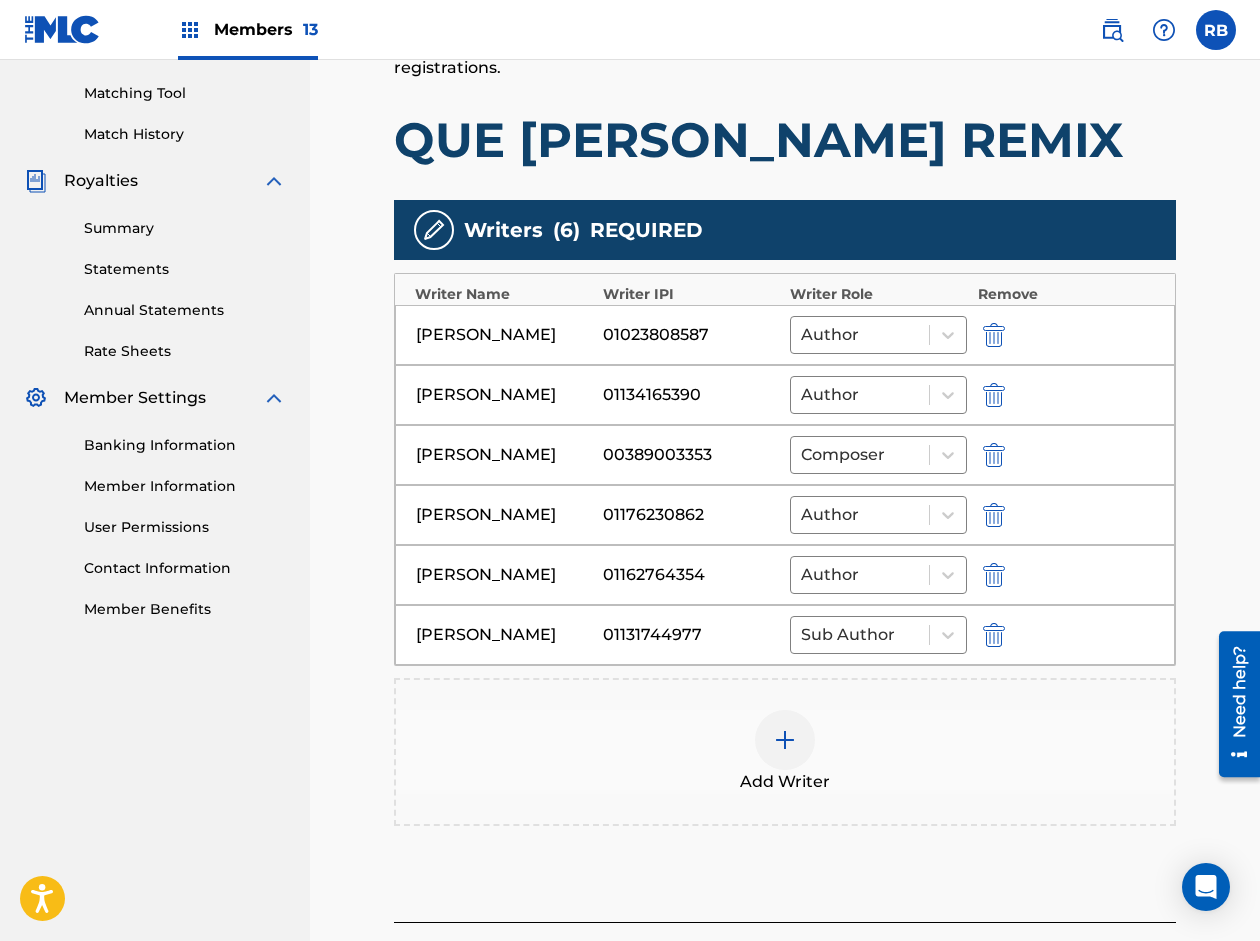 click at bounding box center (785, 740) 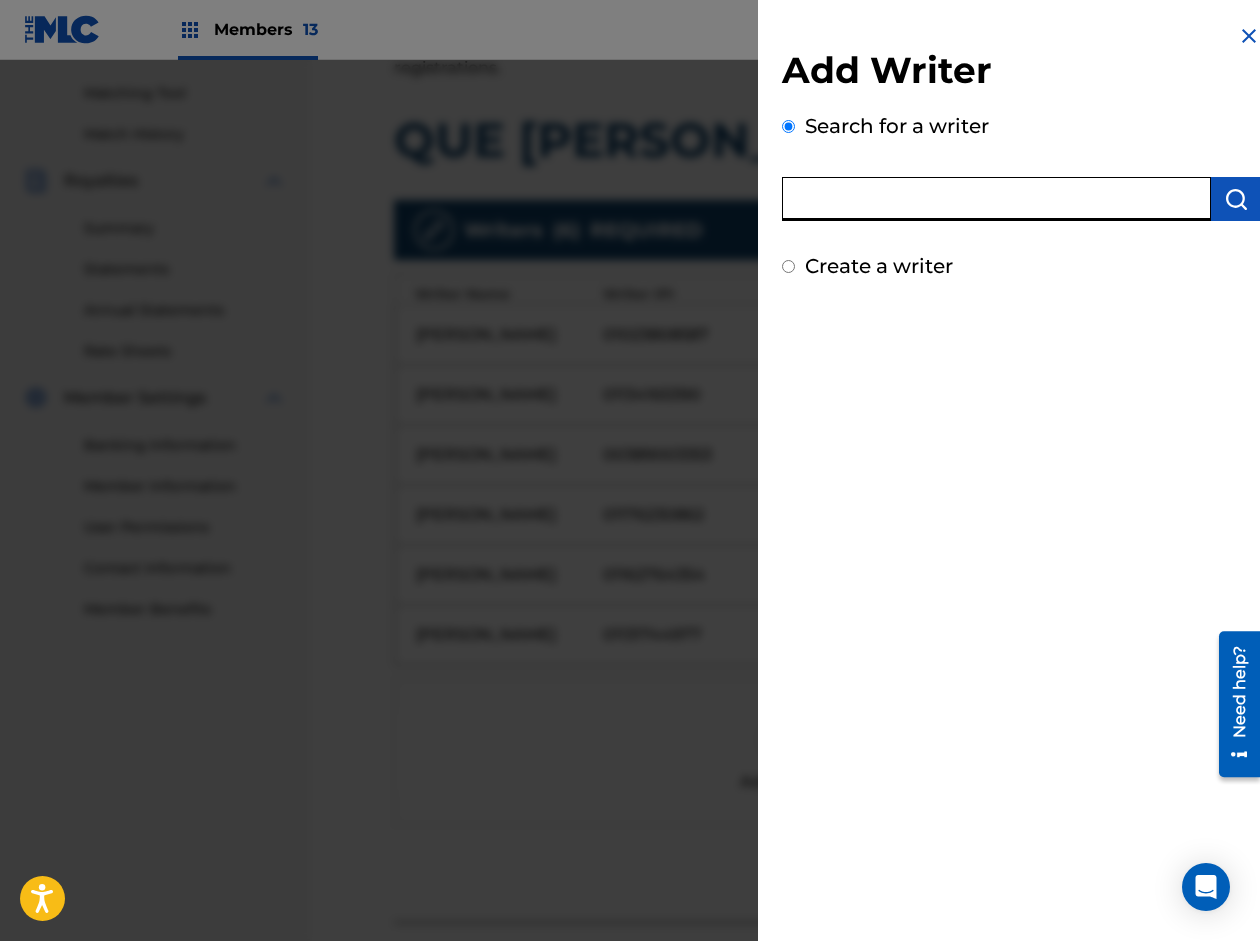 click at bounding box center (996, 199) 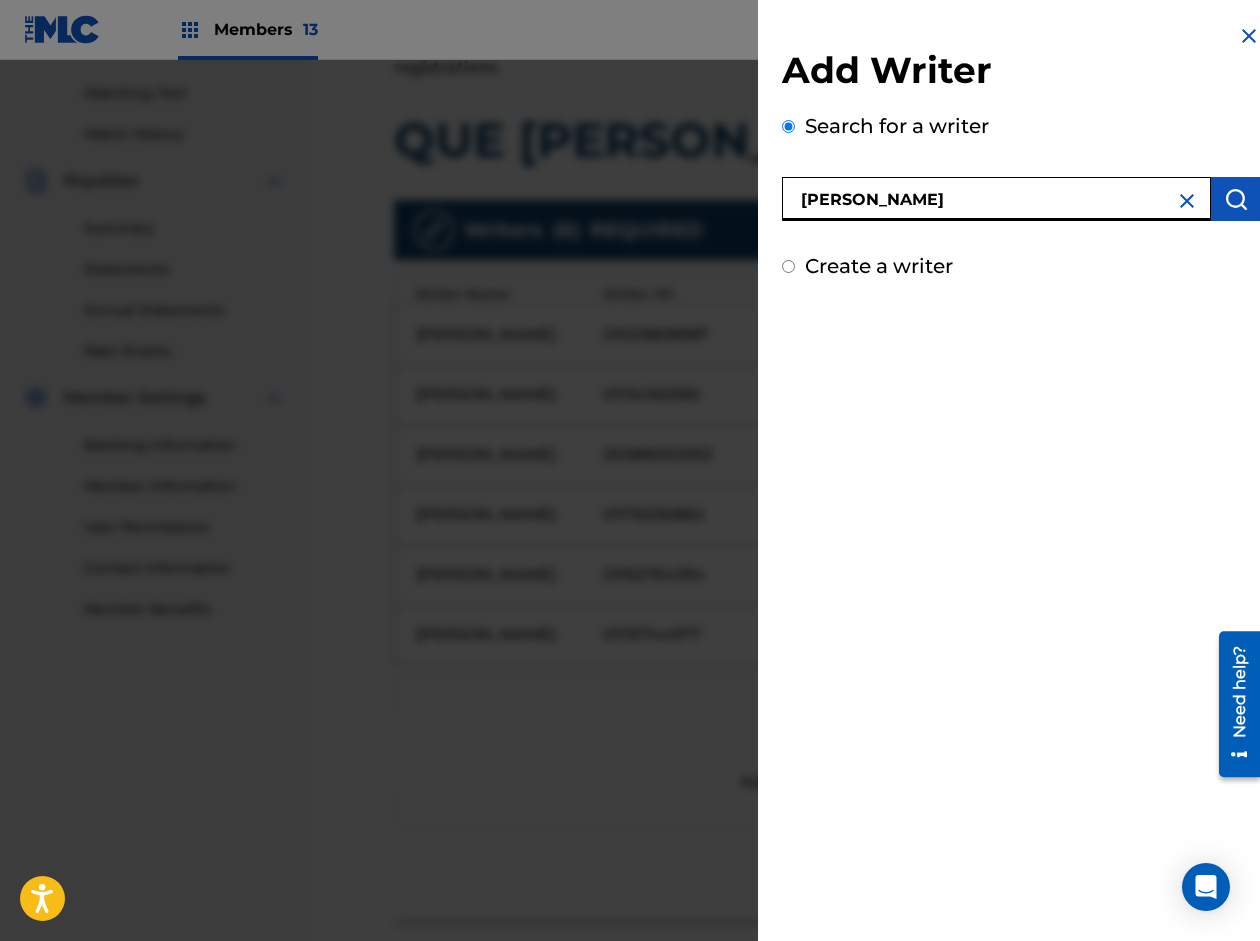 type on "[PERSON_NAME]" 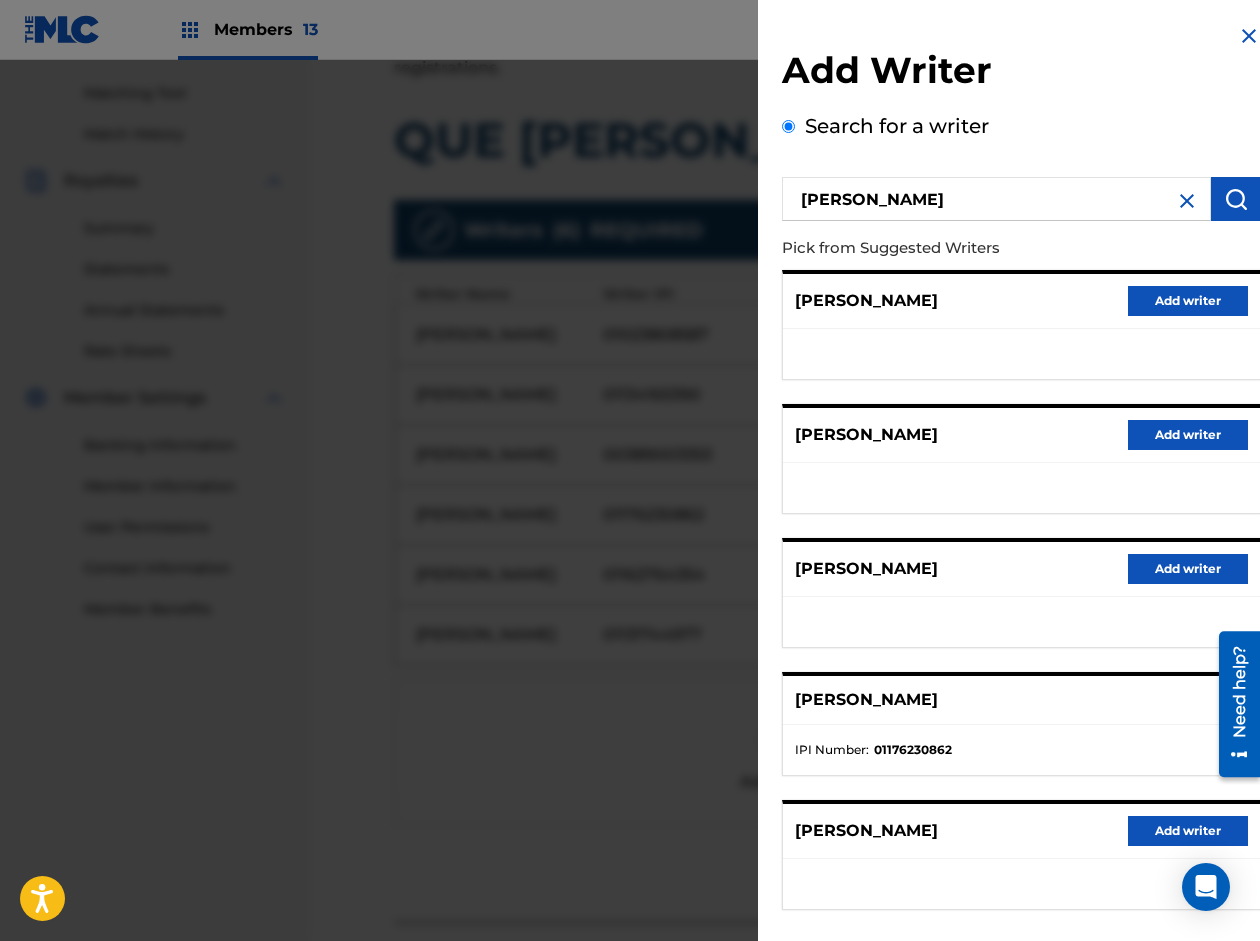 click at bounding box center (1249, 36) 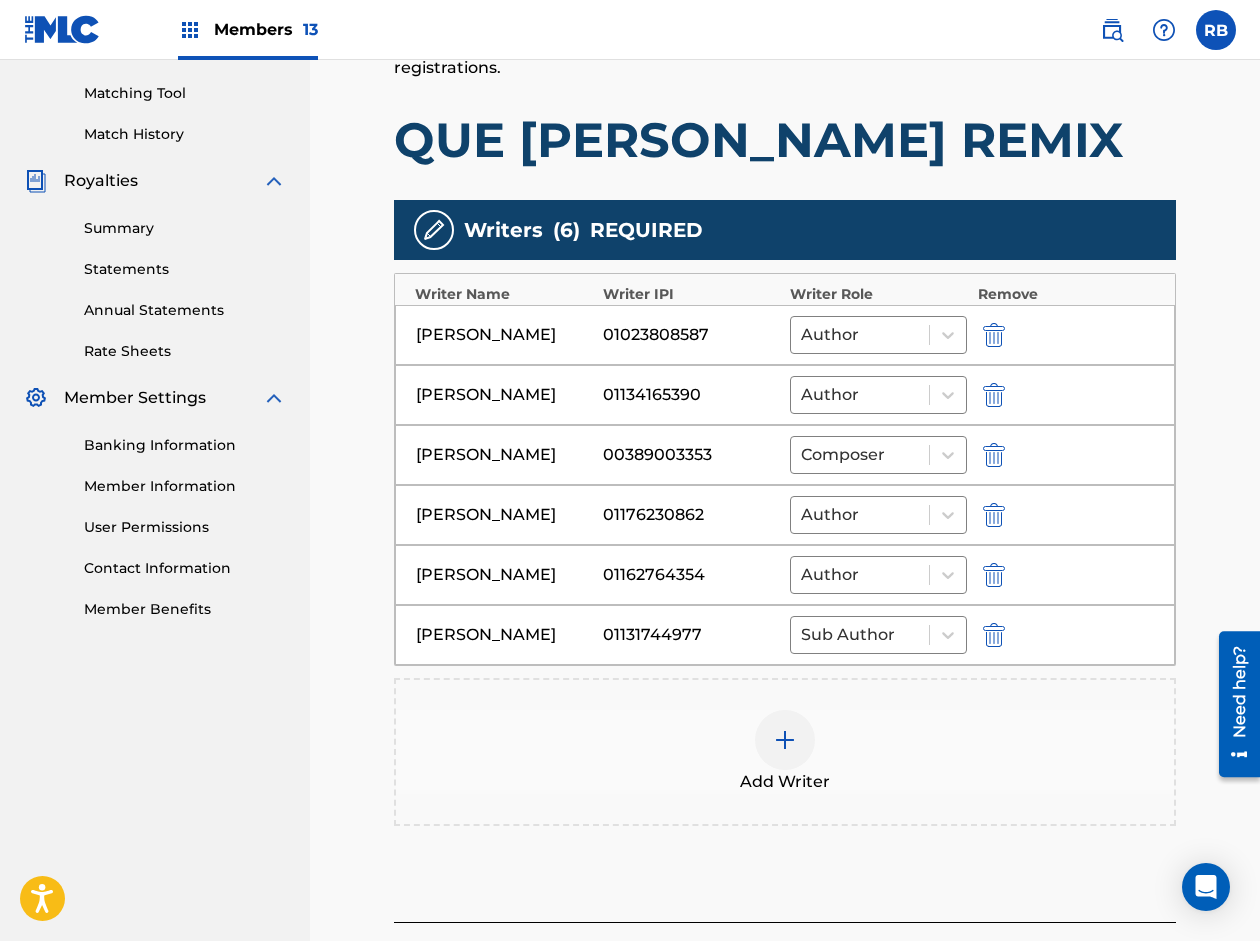 click at bounding box center (994, 515) 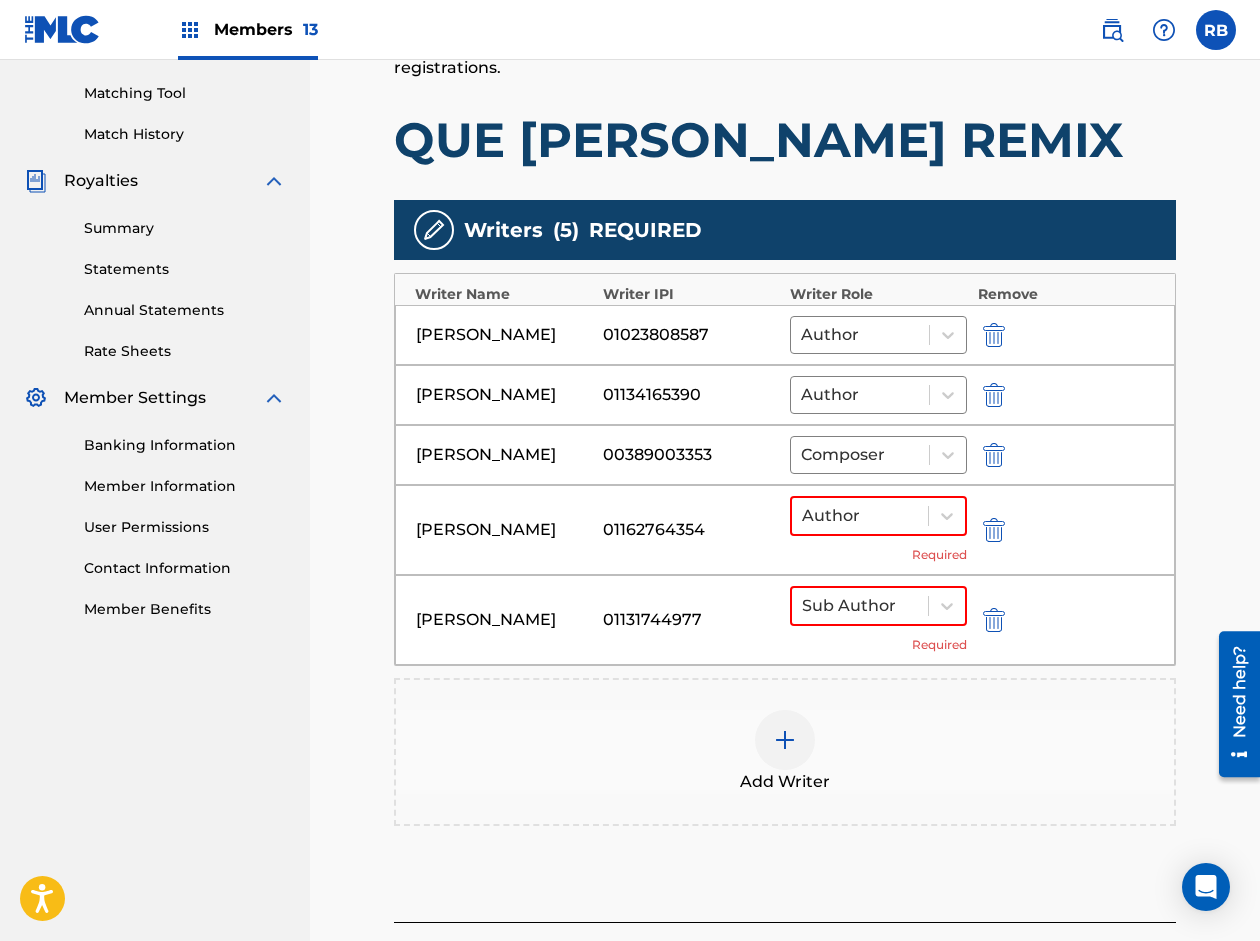 click at bounding box center [785, 740] 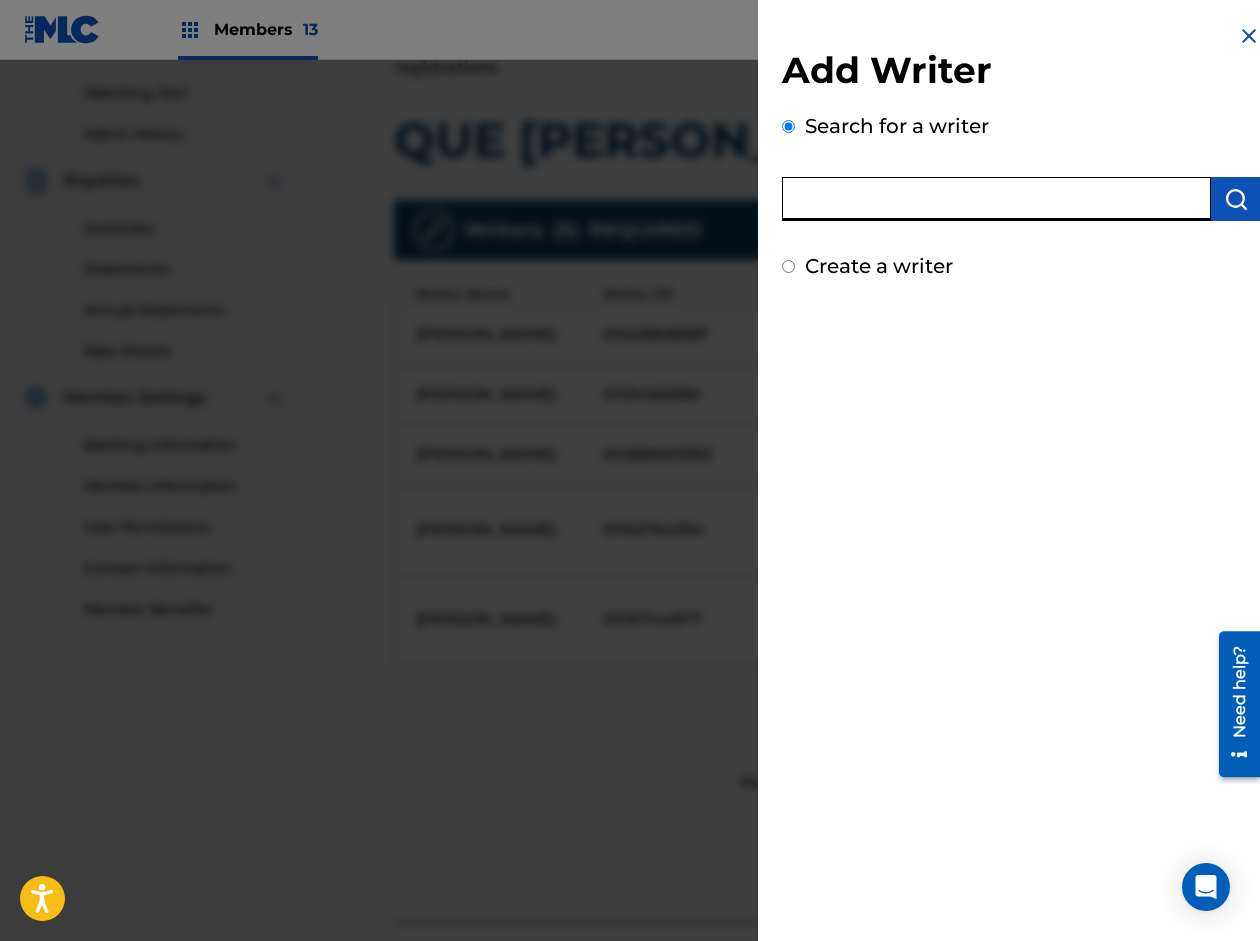 click at bounding box center [996, 199] 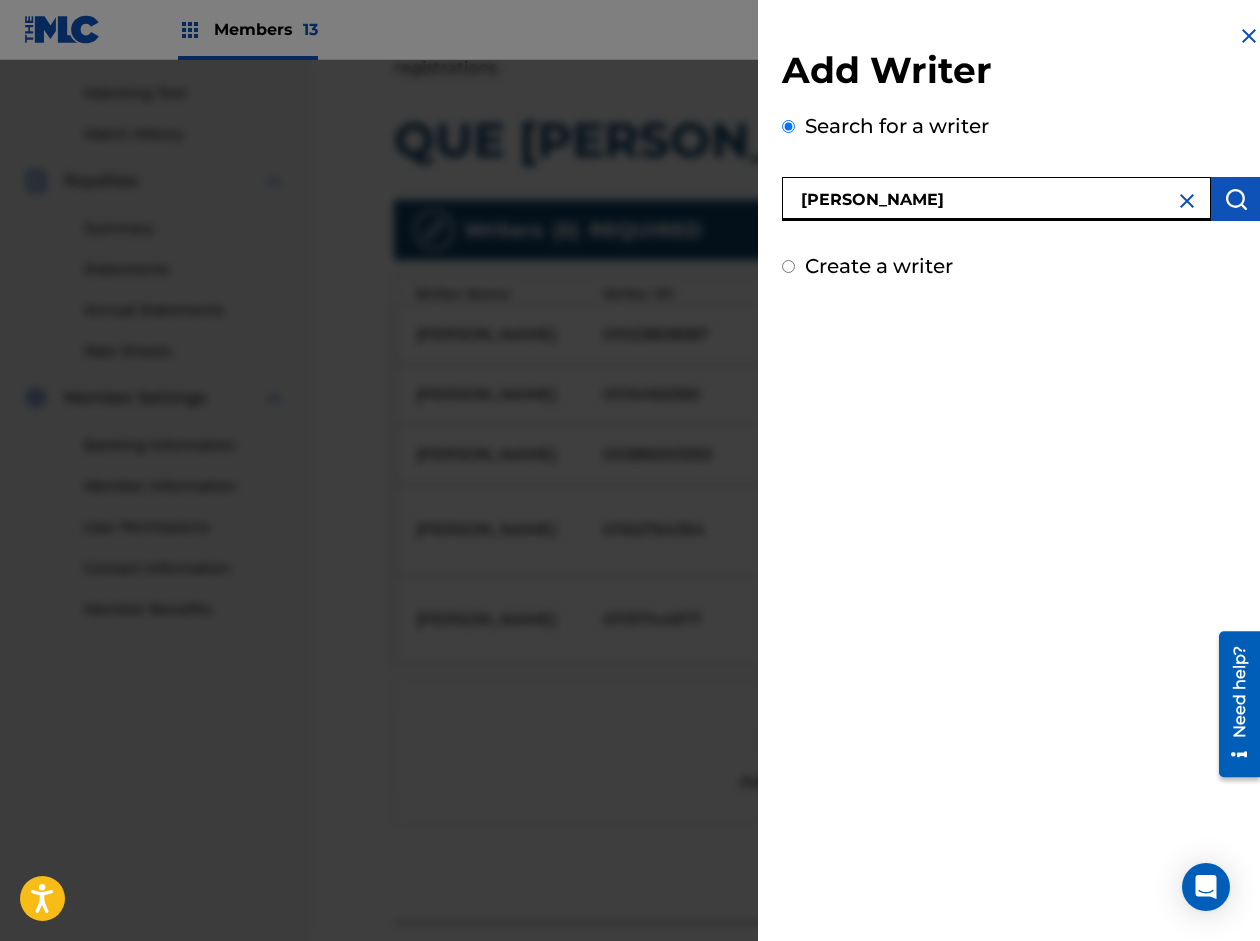 type on "[PERSON_NAME]" 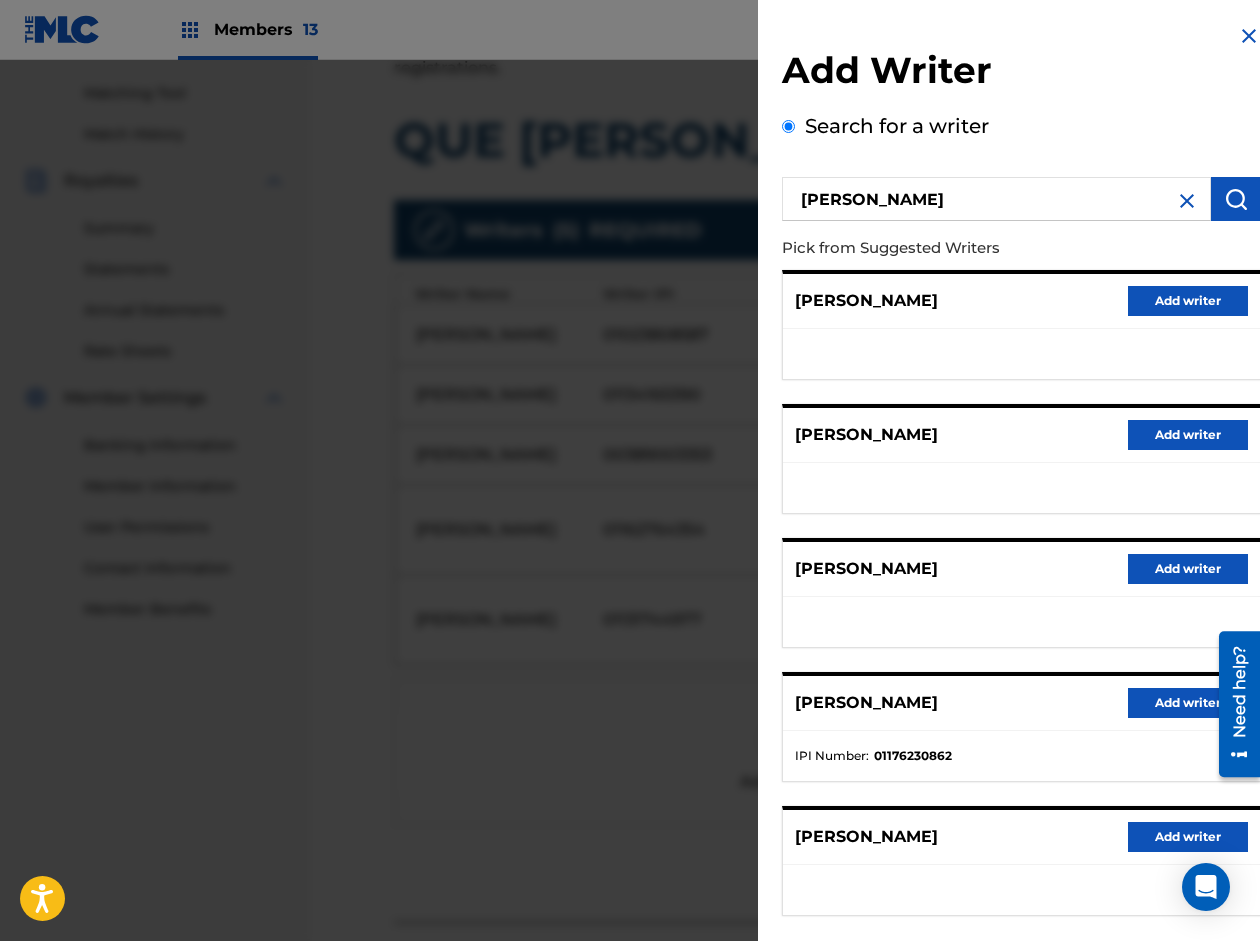 click on "Add writer" at bounding box center [1188, 703] 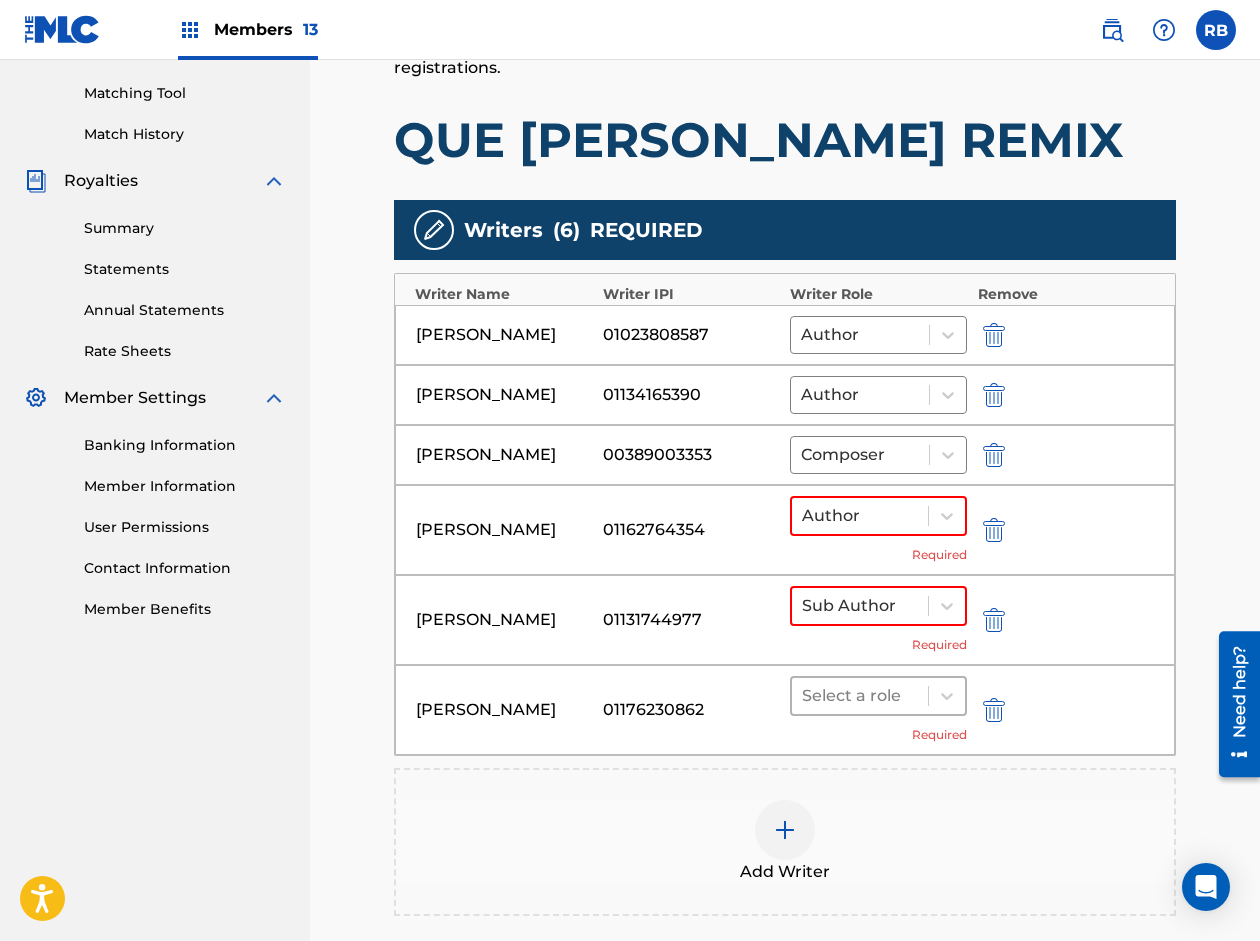 click at bounding box center [860, 696] 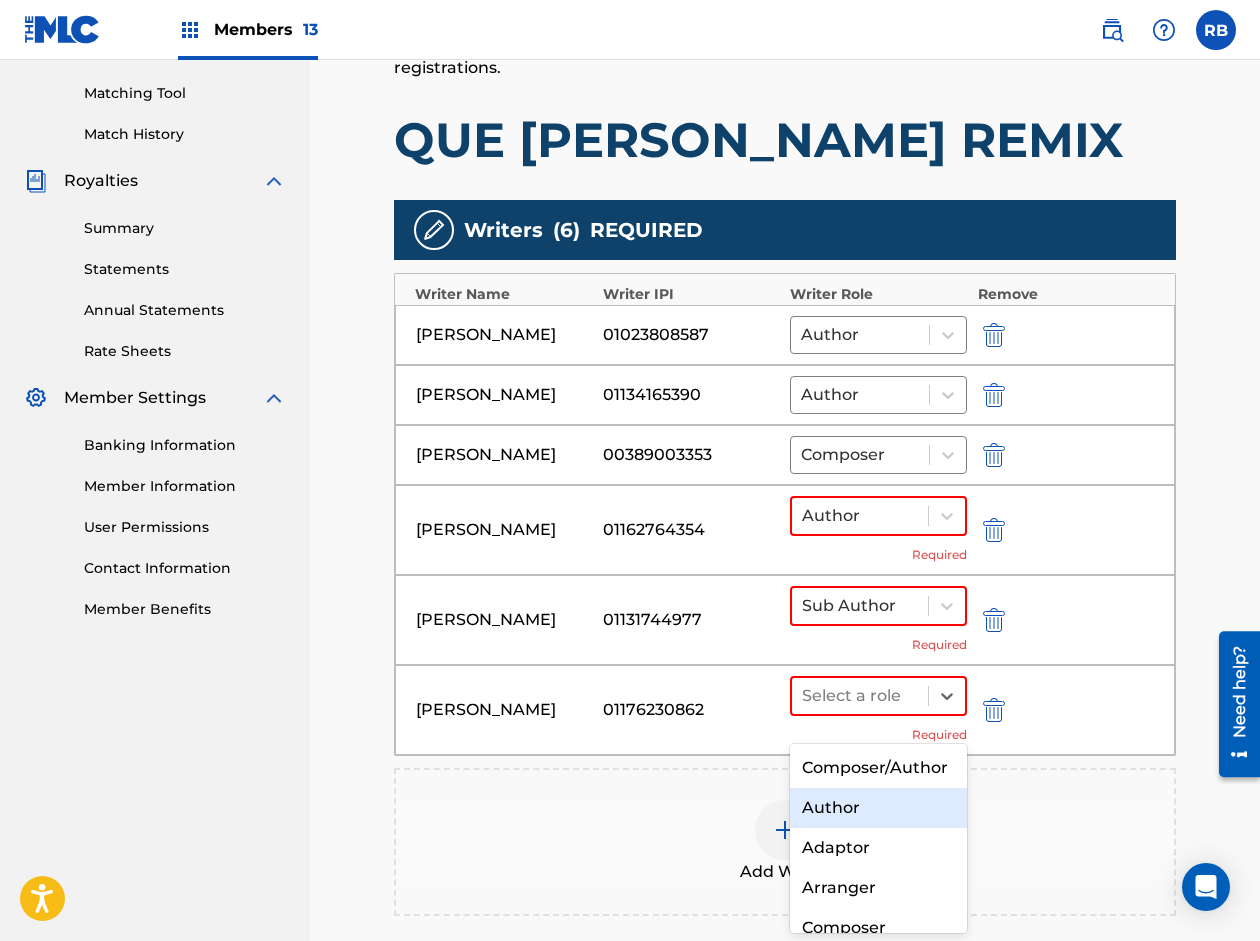 click on "Author" at bounding box center (878, 808) 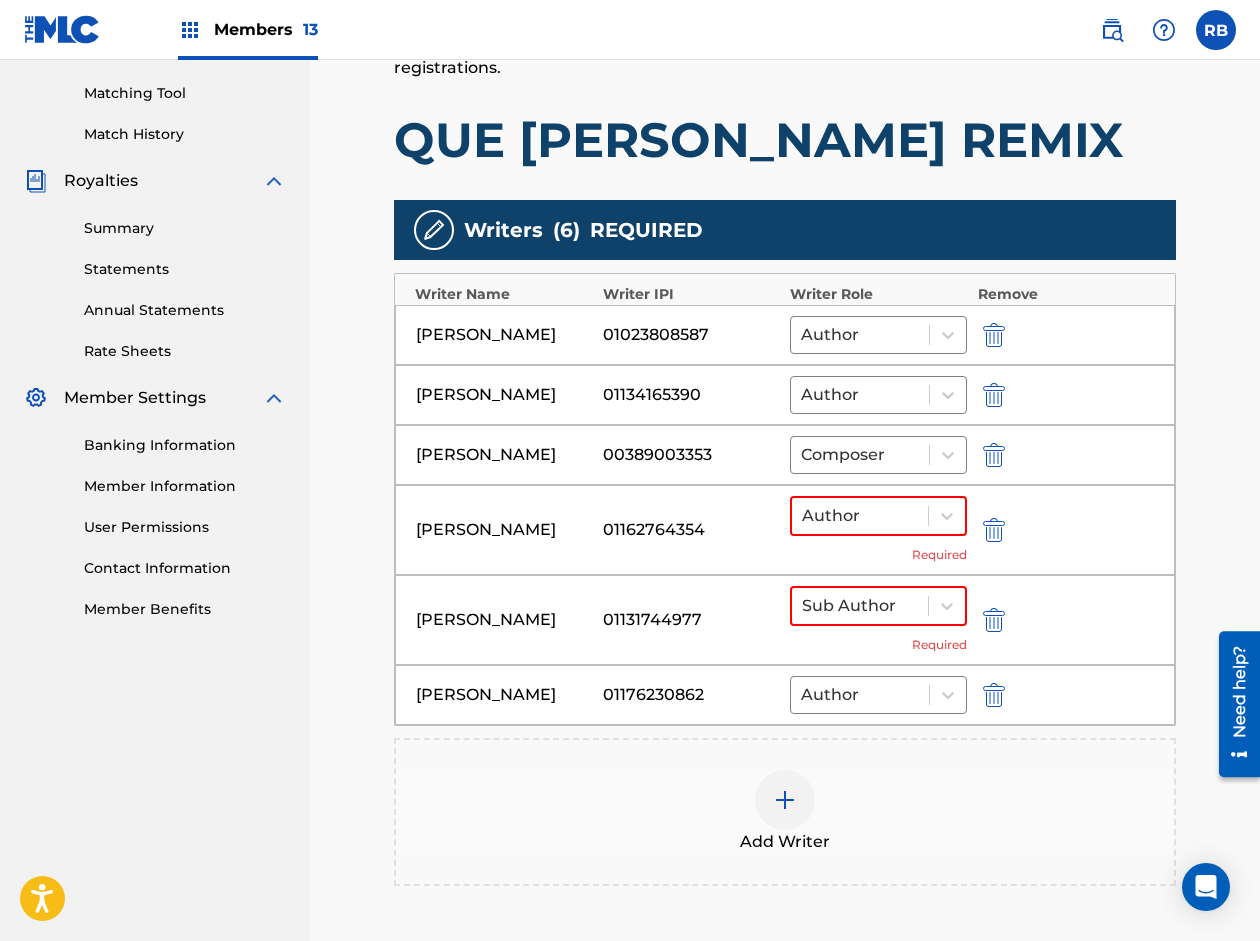 scroll, scrollTop: 600, scrollLeft: 0, axis: vertical 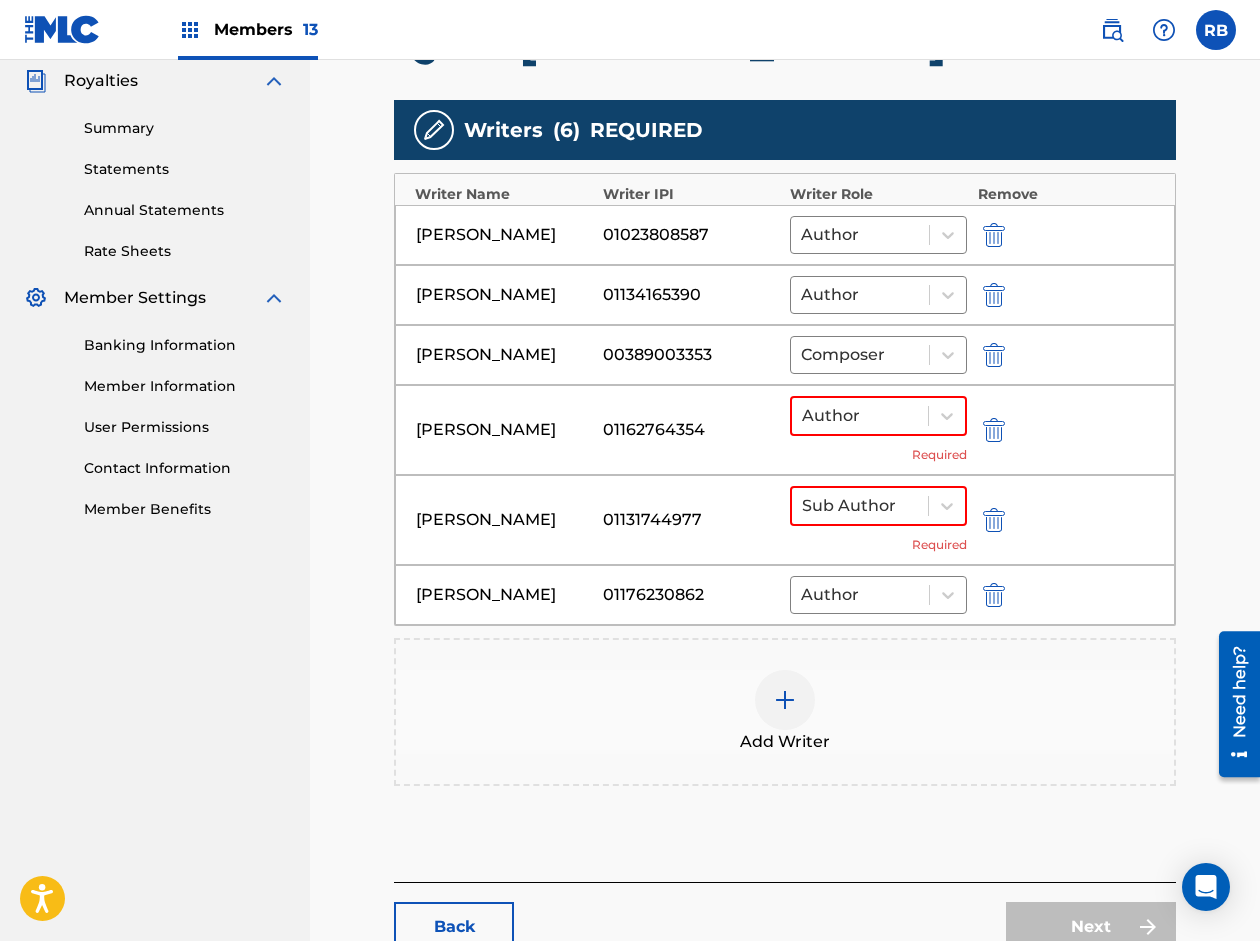 click at bounding box center [785, 700] 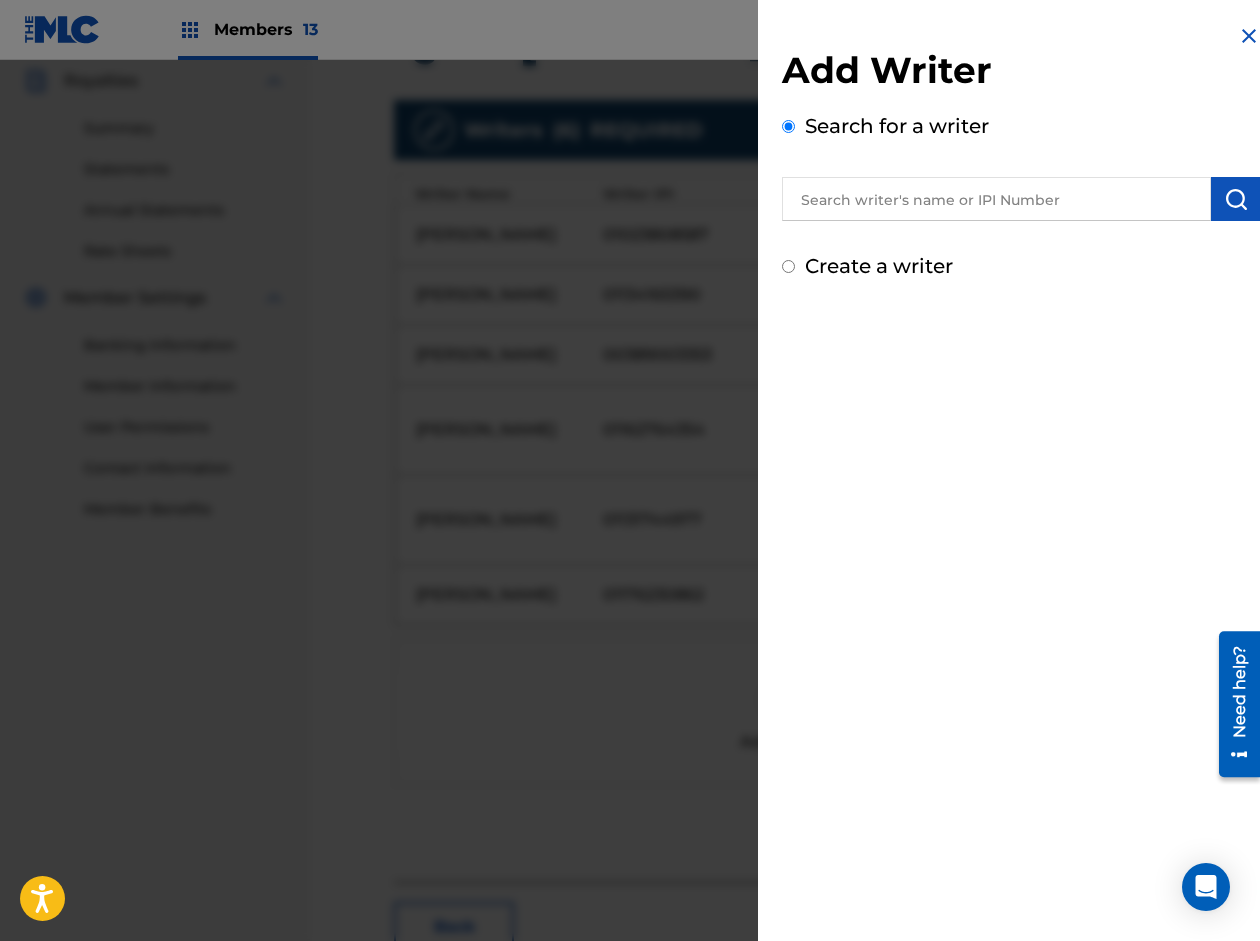 click at bounding box center (1249, 36) 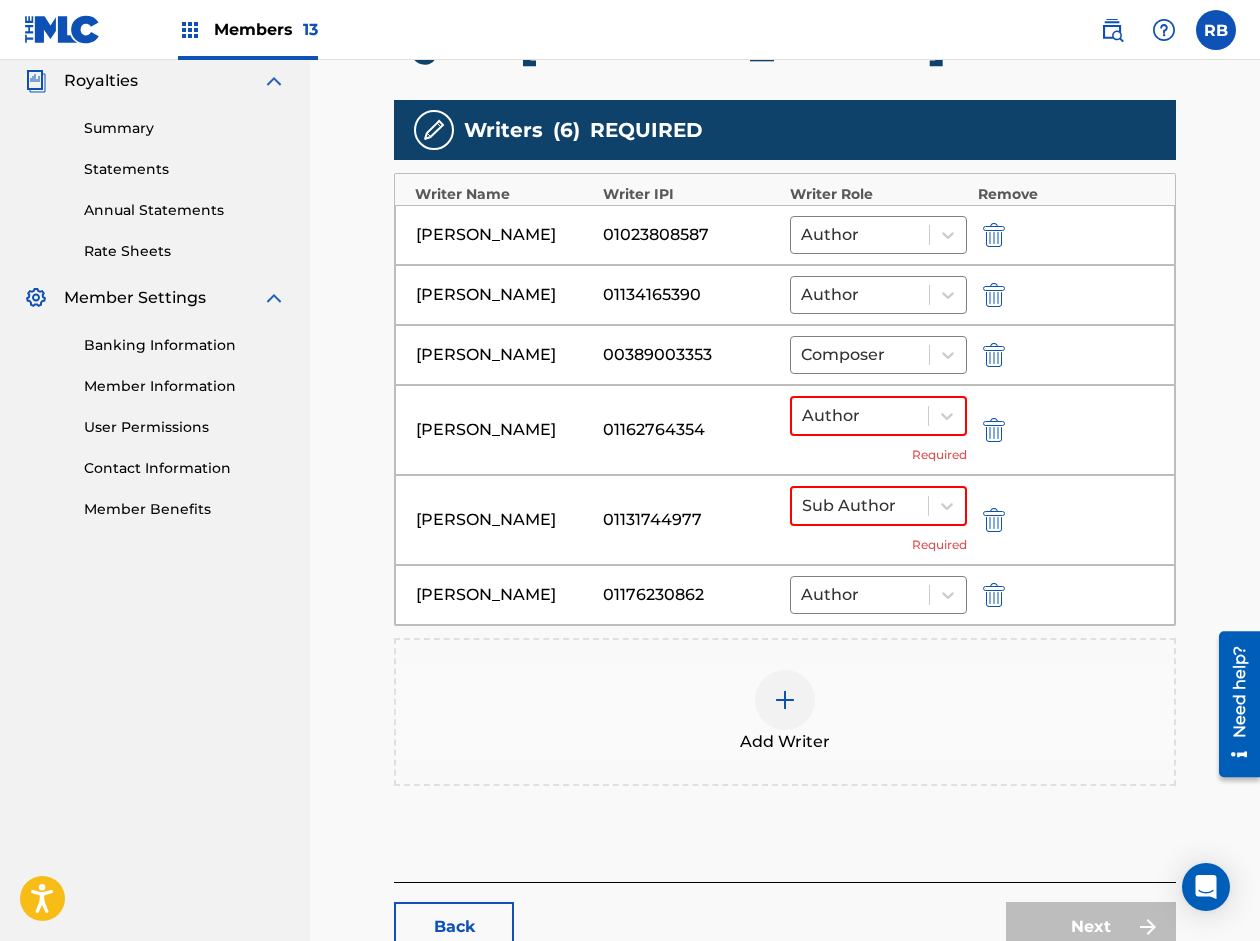 click at bounding box center (994, 355) 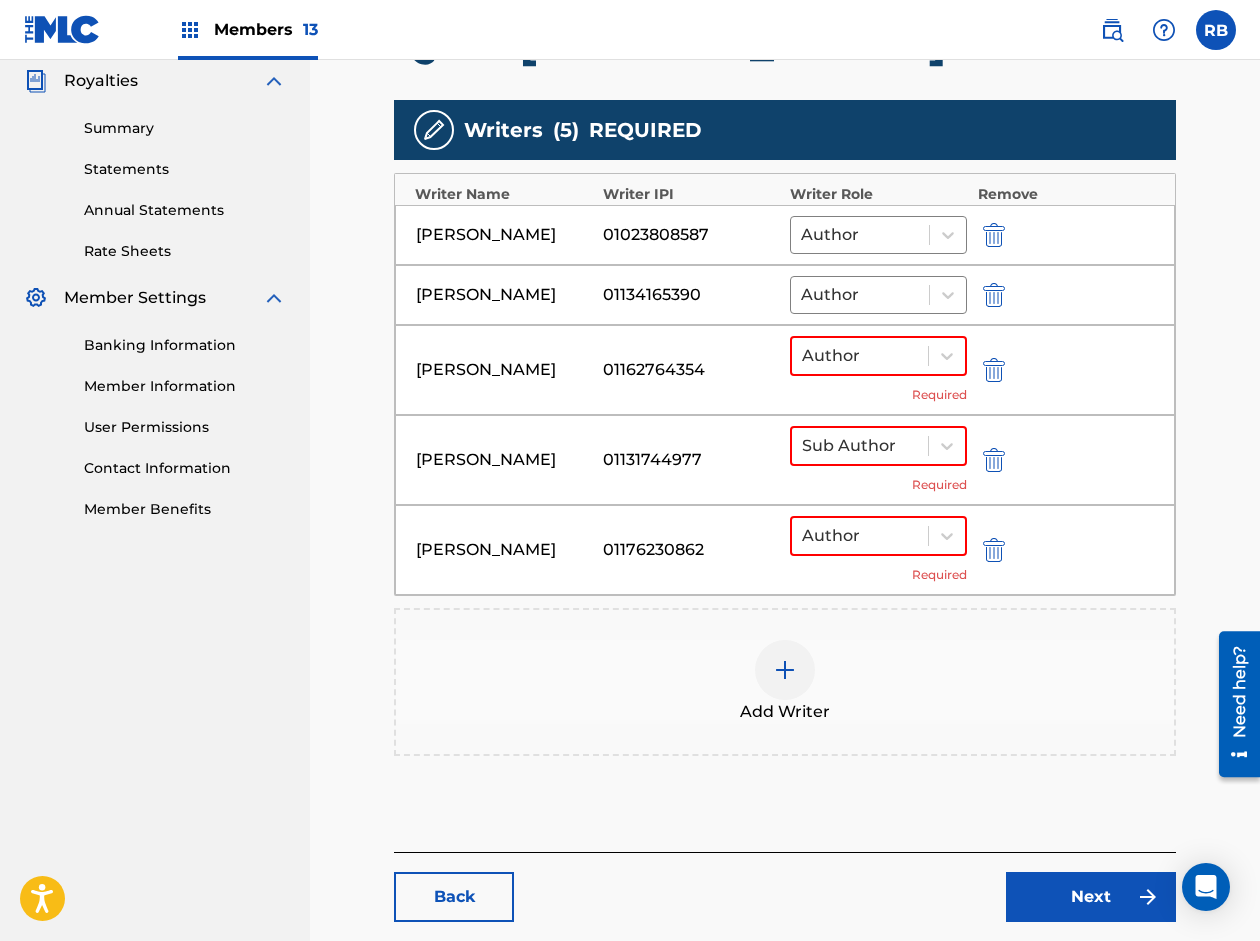 click at bounding box center (785, 670) 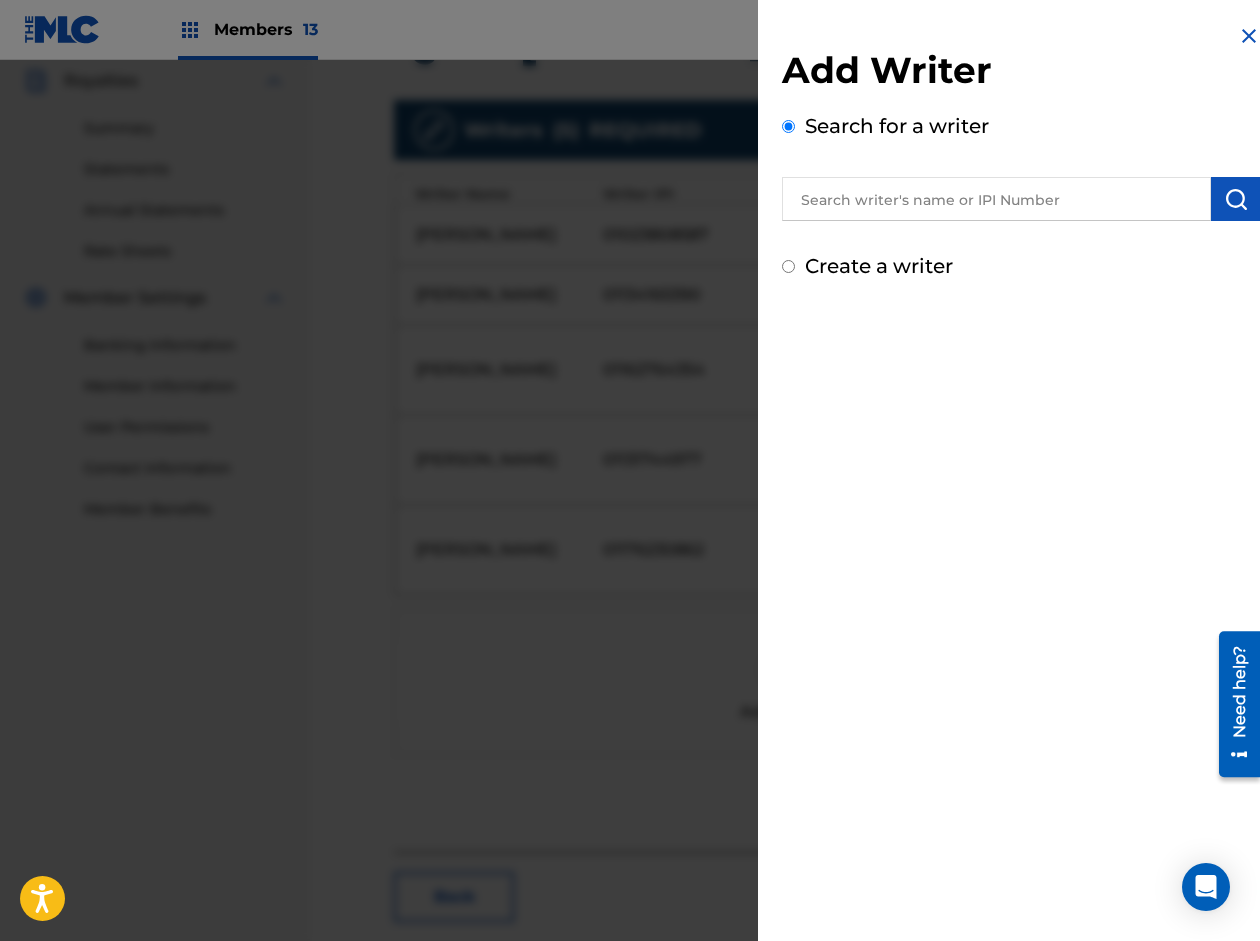 click at bounding box center (996, 199) 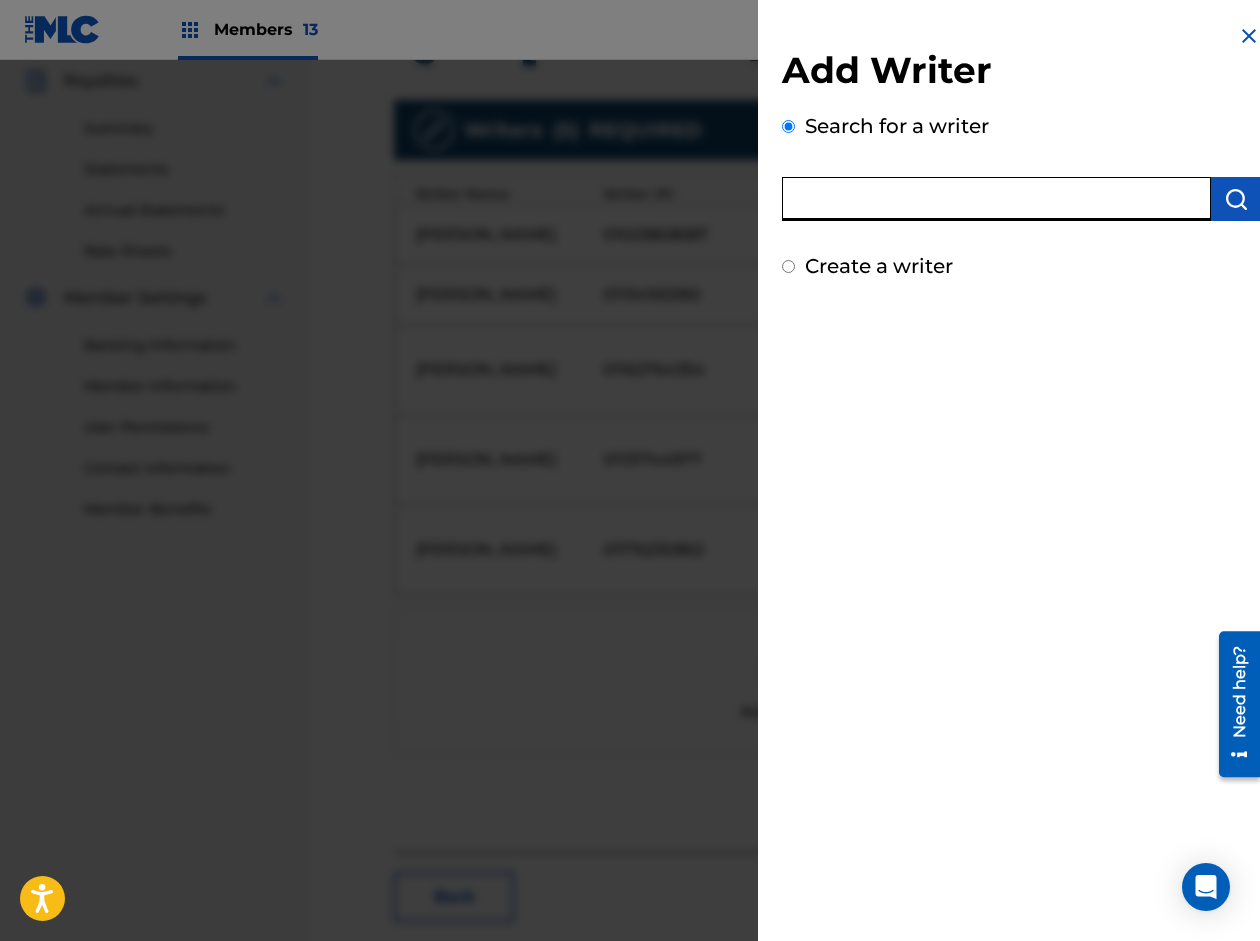 paste on "[PERSON_NAME]" 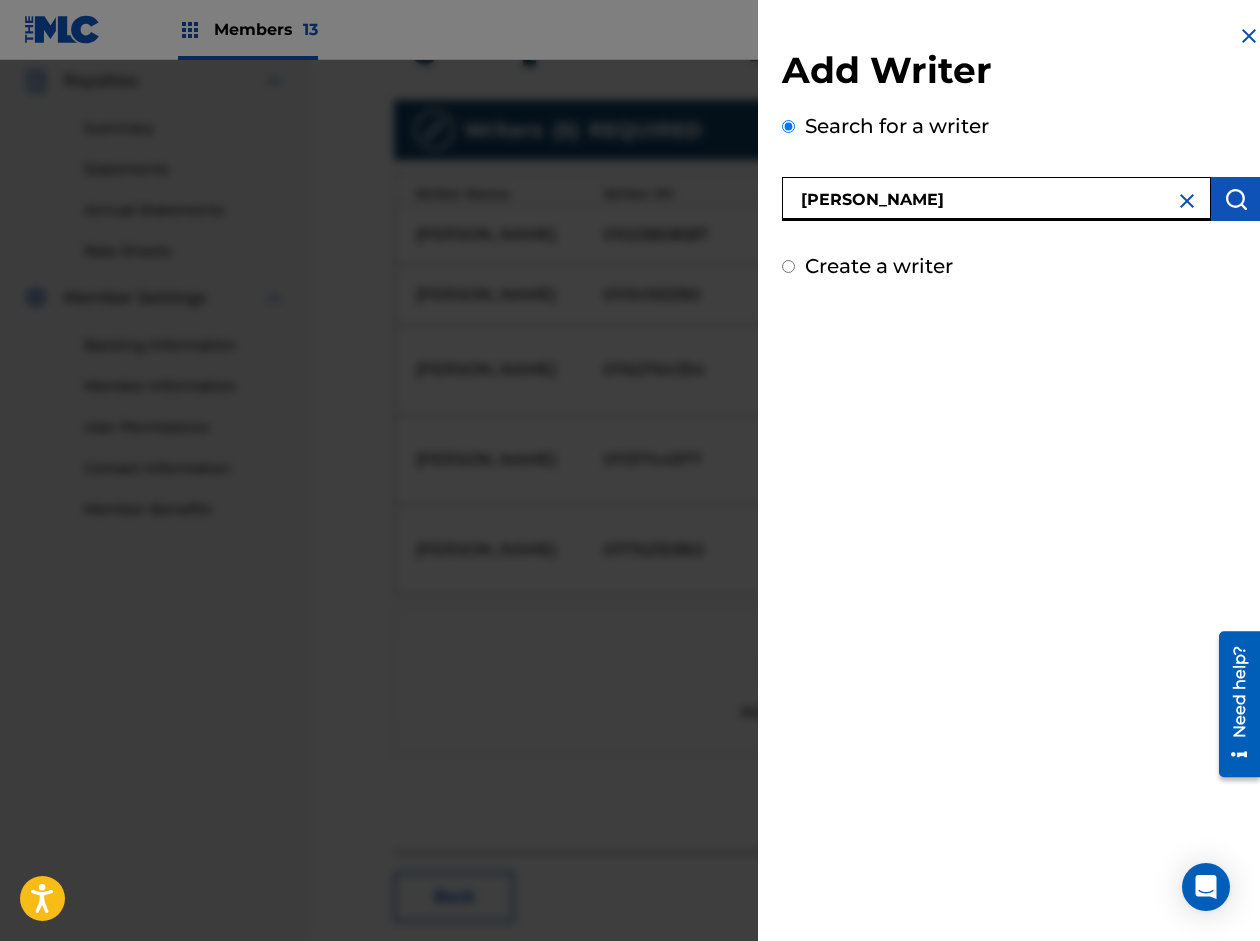 type on "[PERSON_NAME]" 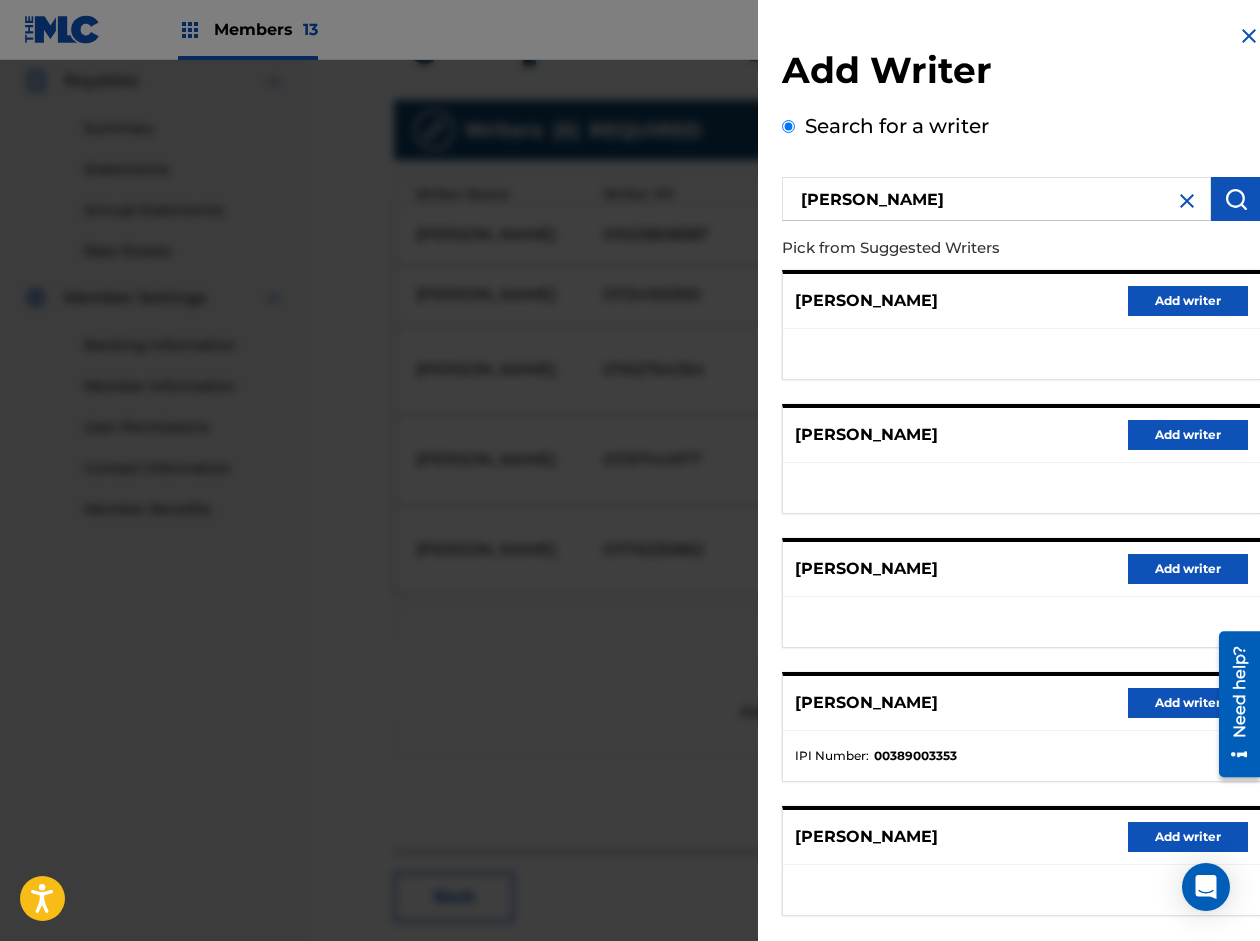 click on "Add writer" at bounding box center (1188, 703) 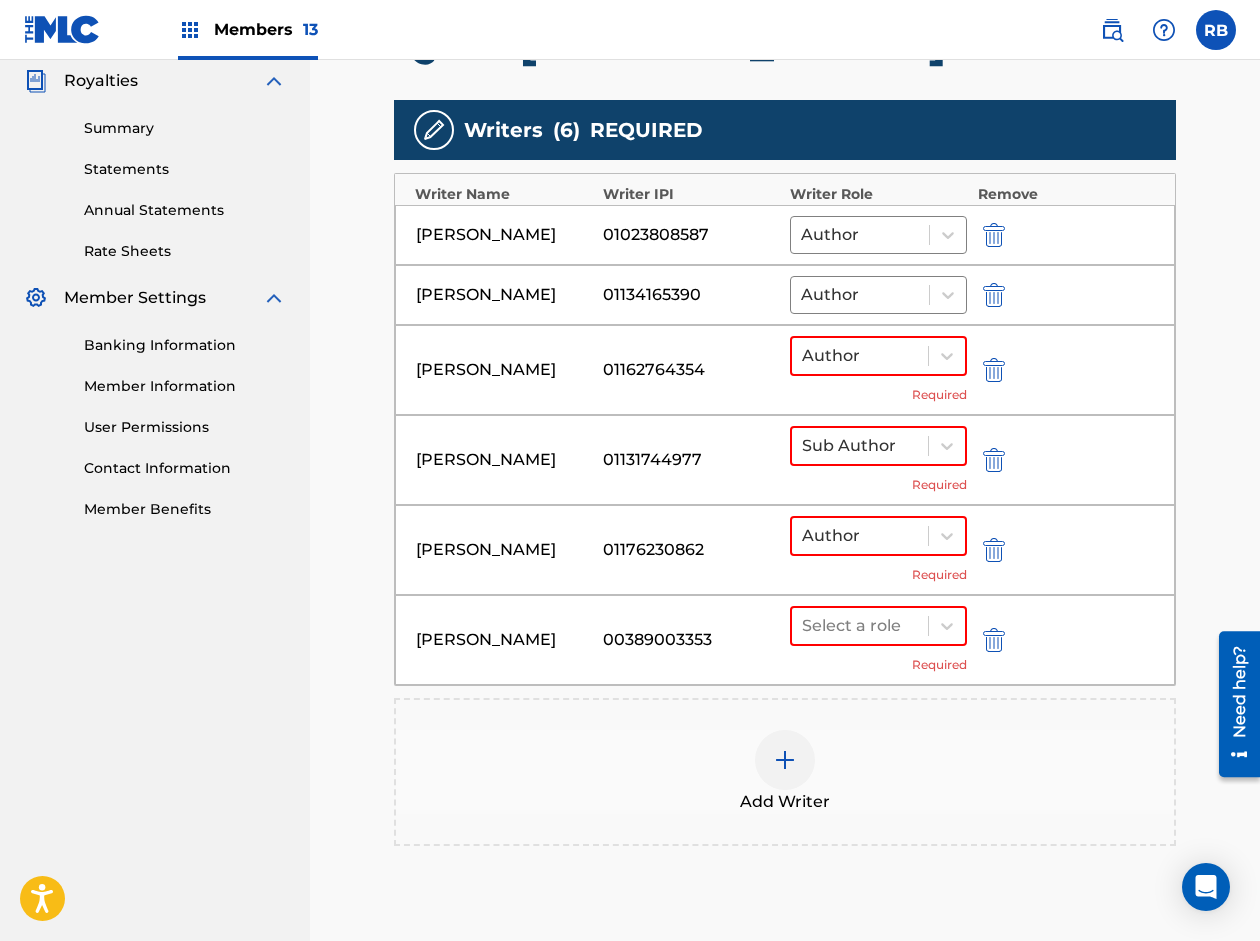 click at bounding box center [994, 295] 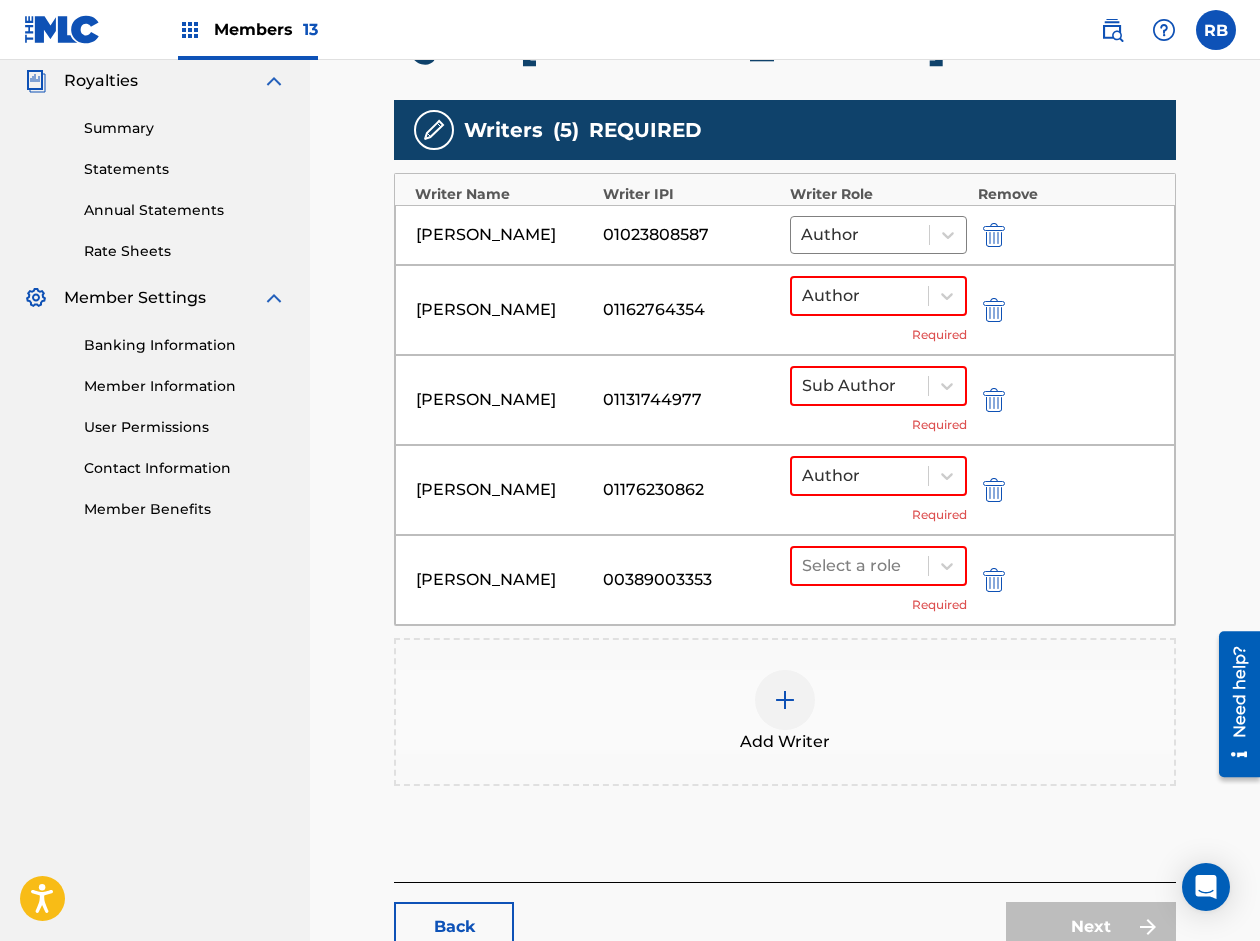 click at bounding box center [785, 700] 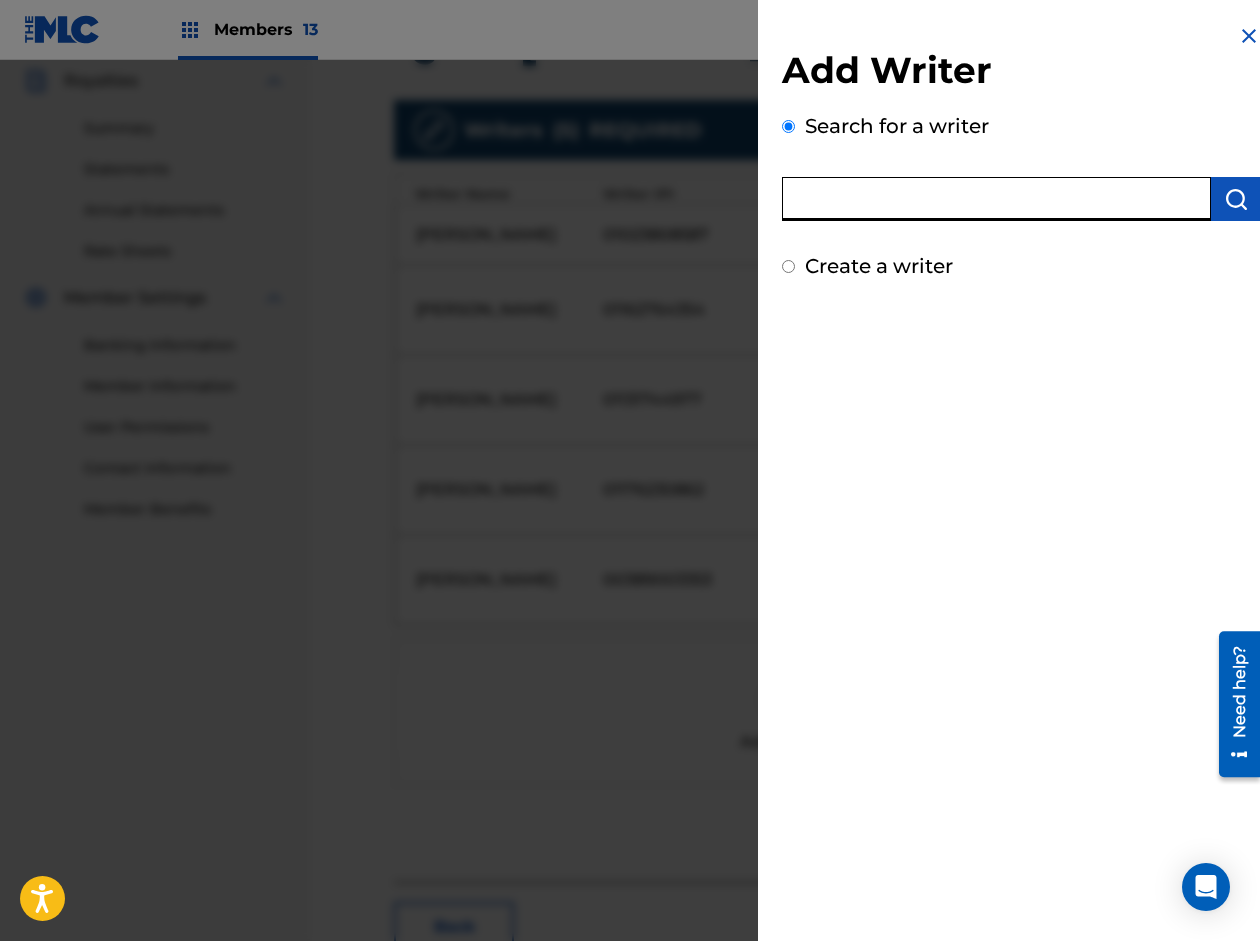 paste on "[PERSON_NAME]" 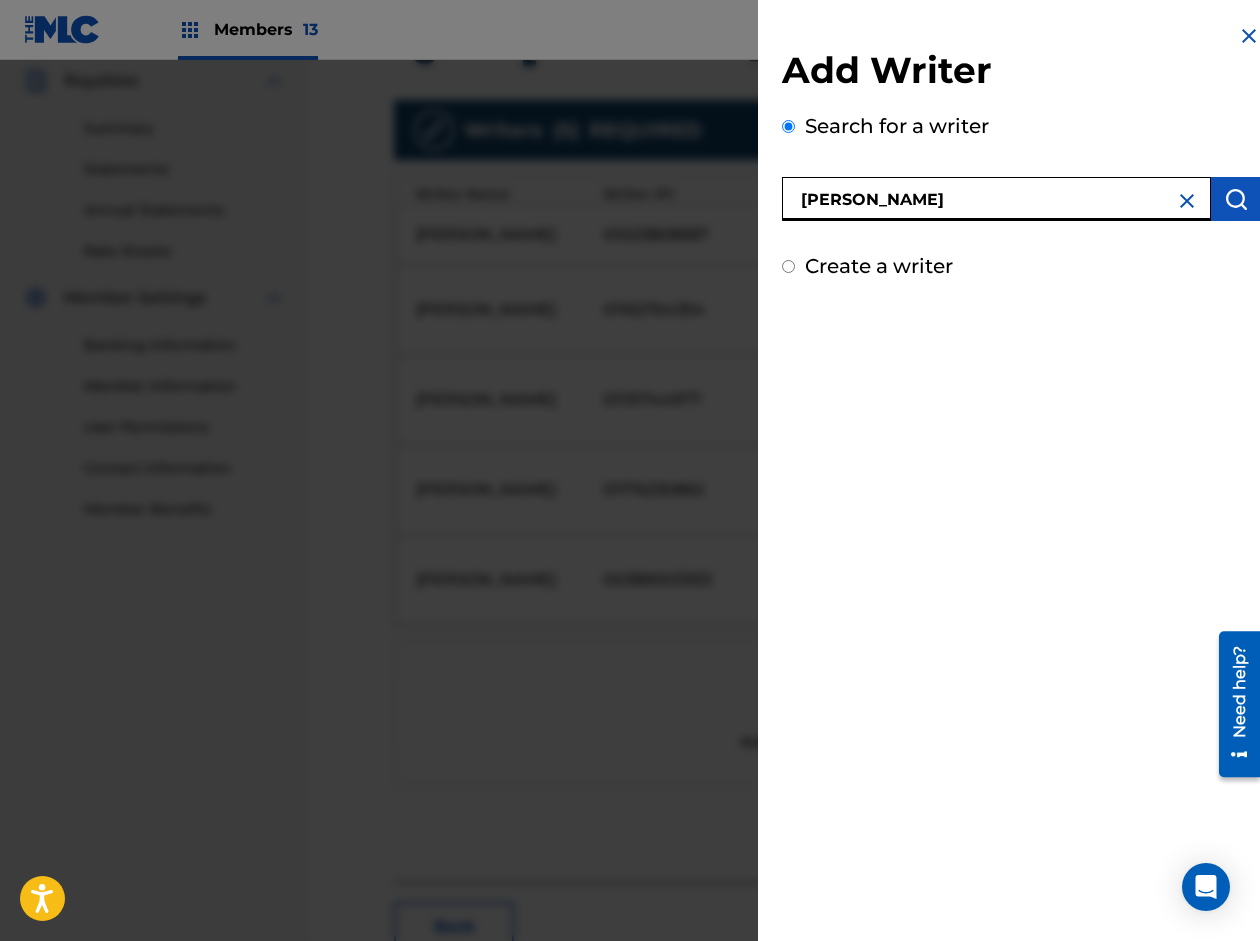type on "[PERSON_NAME]" 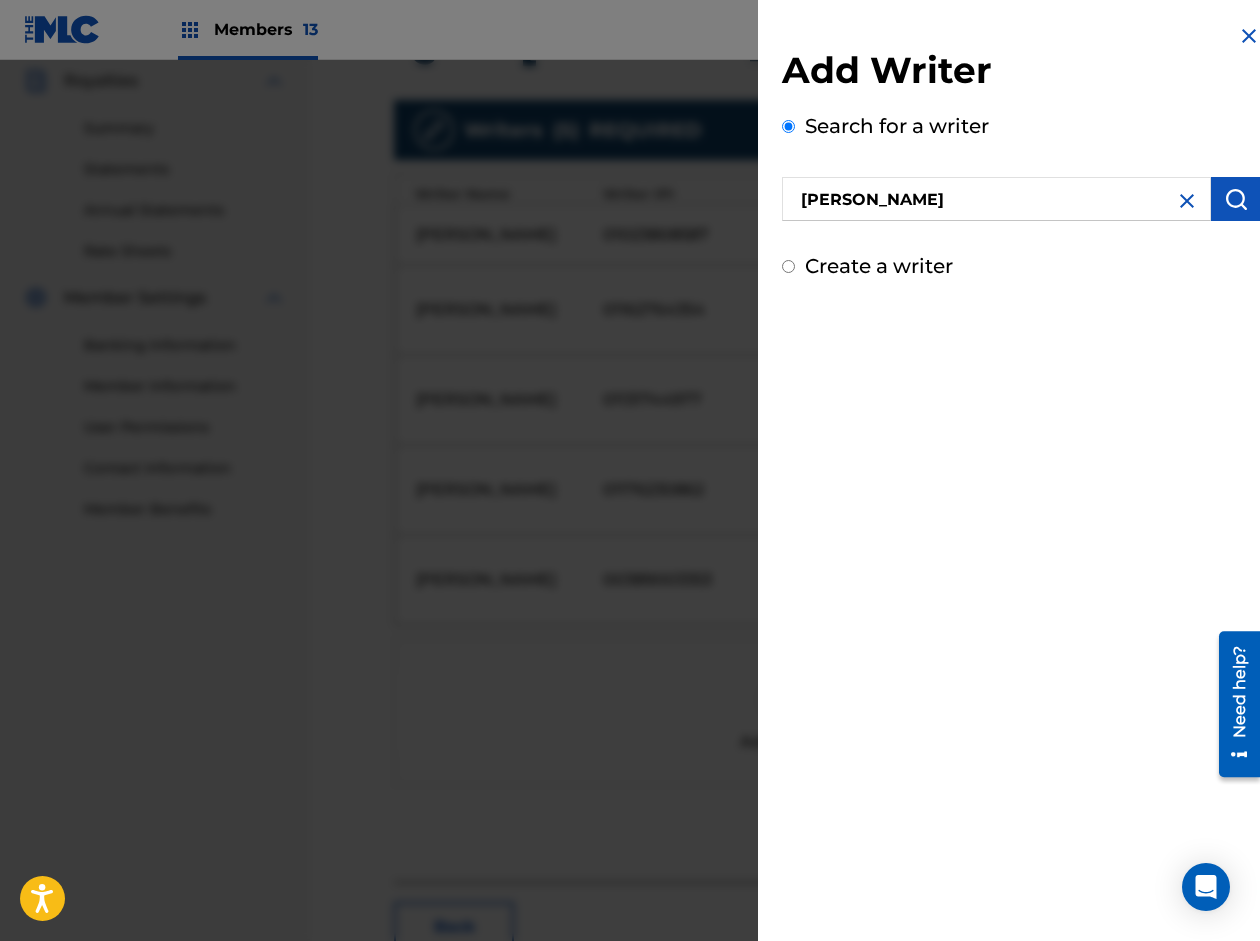 click at bounding box center (1236, 199) 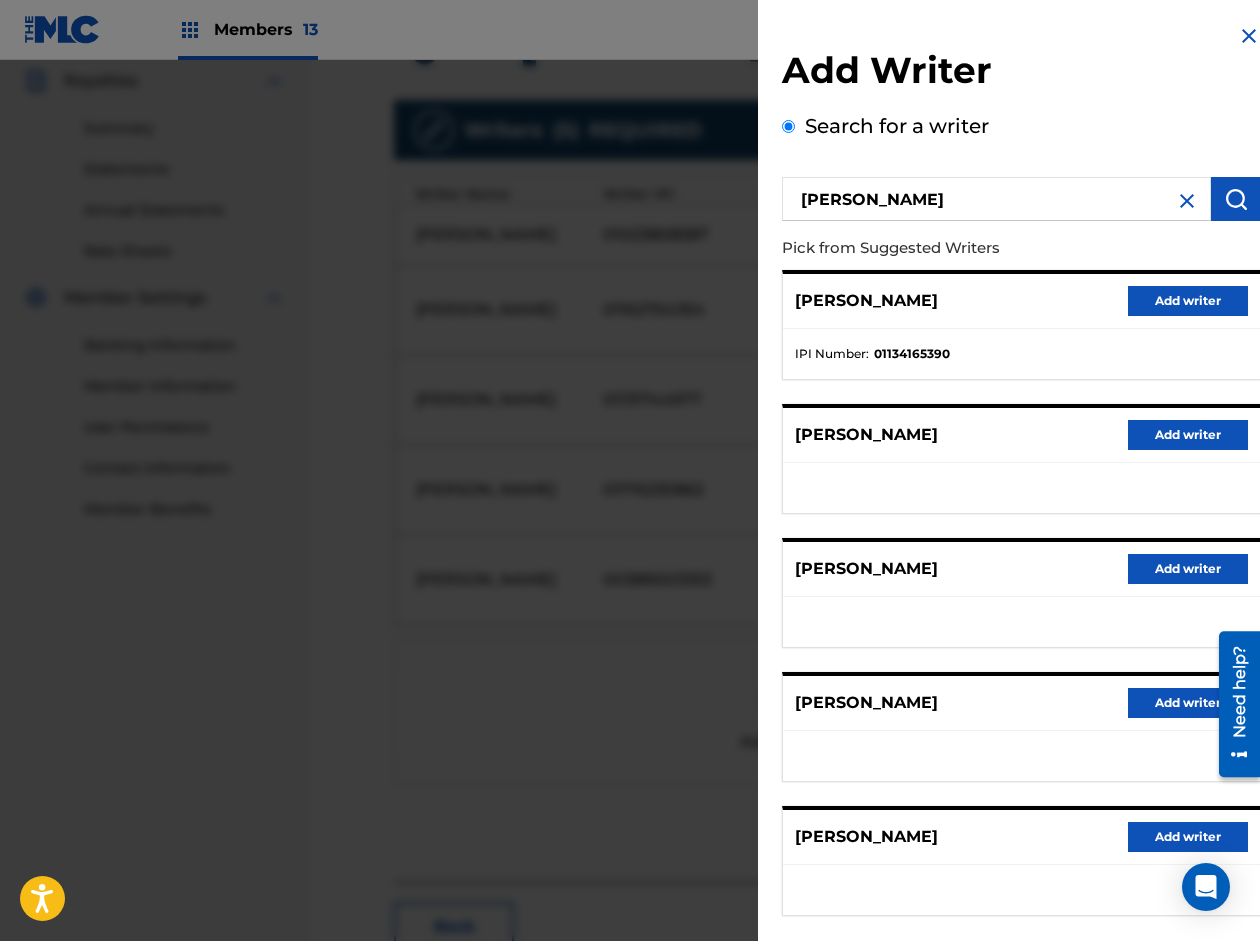click on "Add writer" at bounding box center (1188, 301) 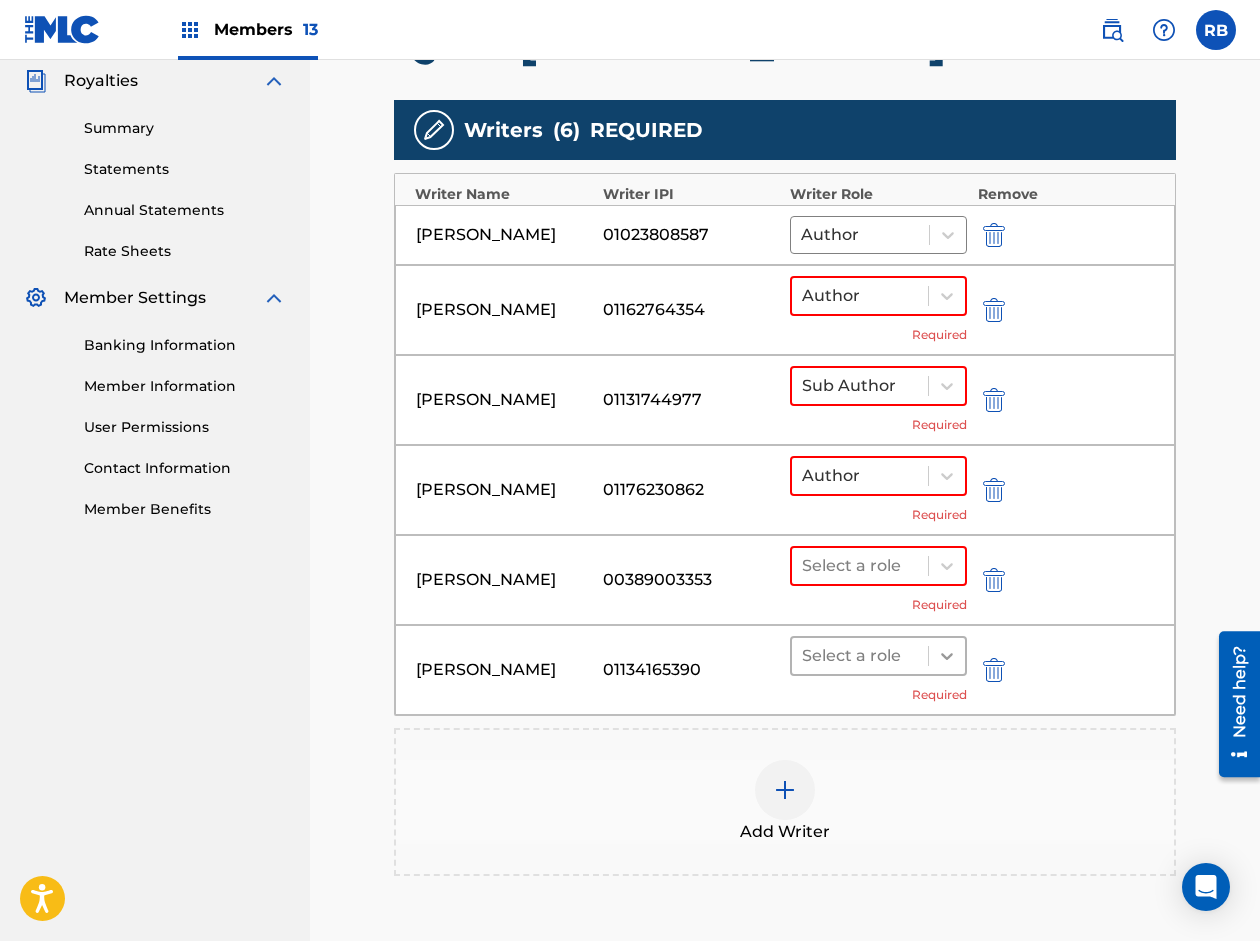 click 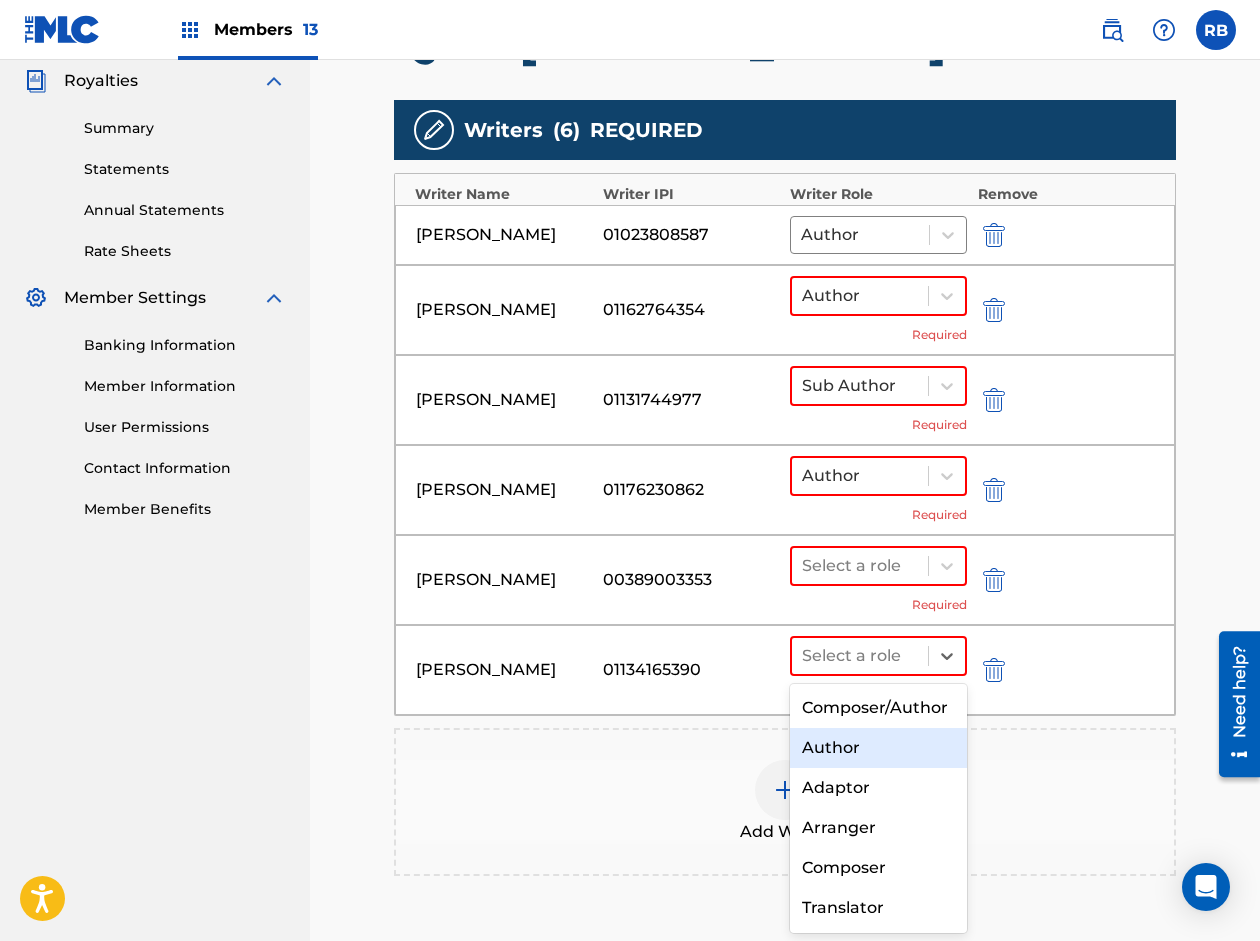 click on "Author" at bounding box center (878, 748) 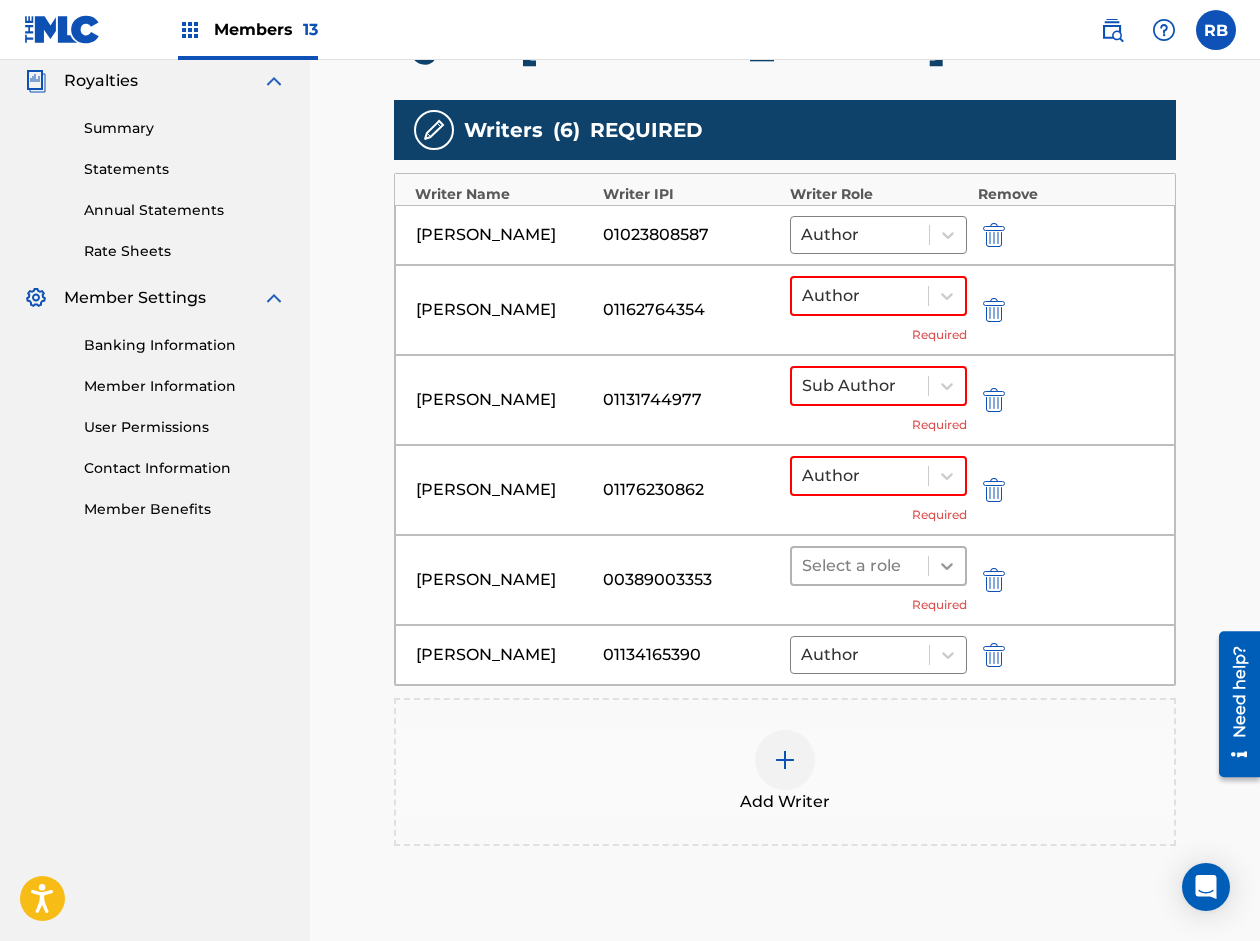 click 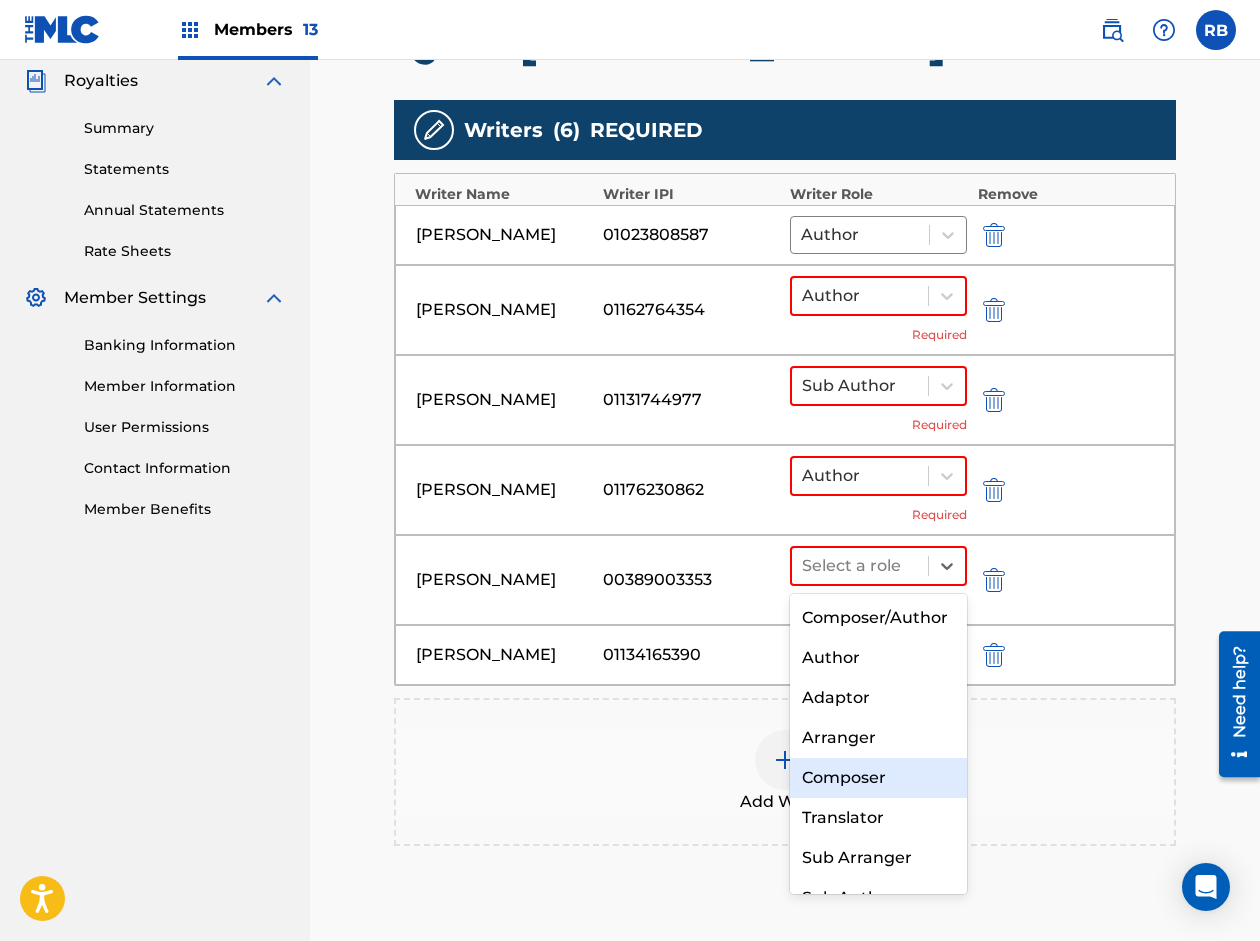 click on "Composer" at bounding box center [878, 778] 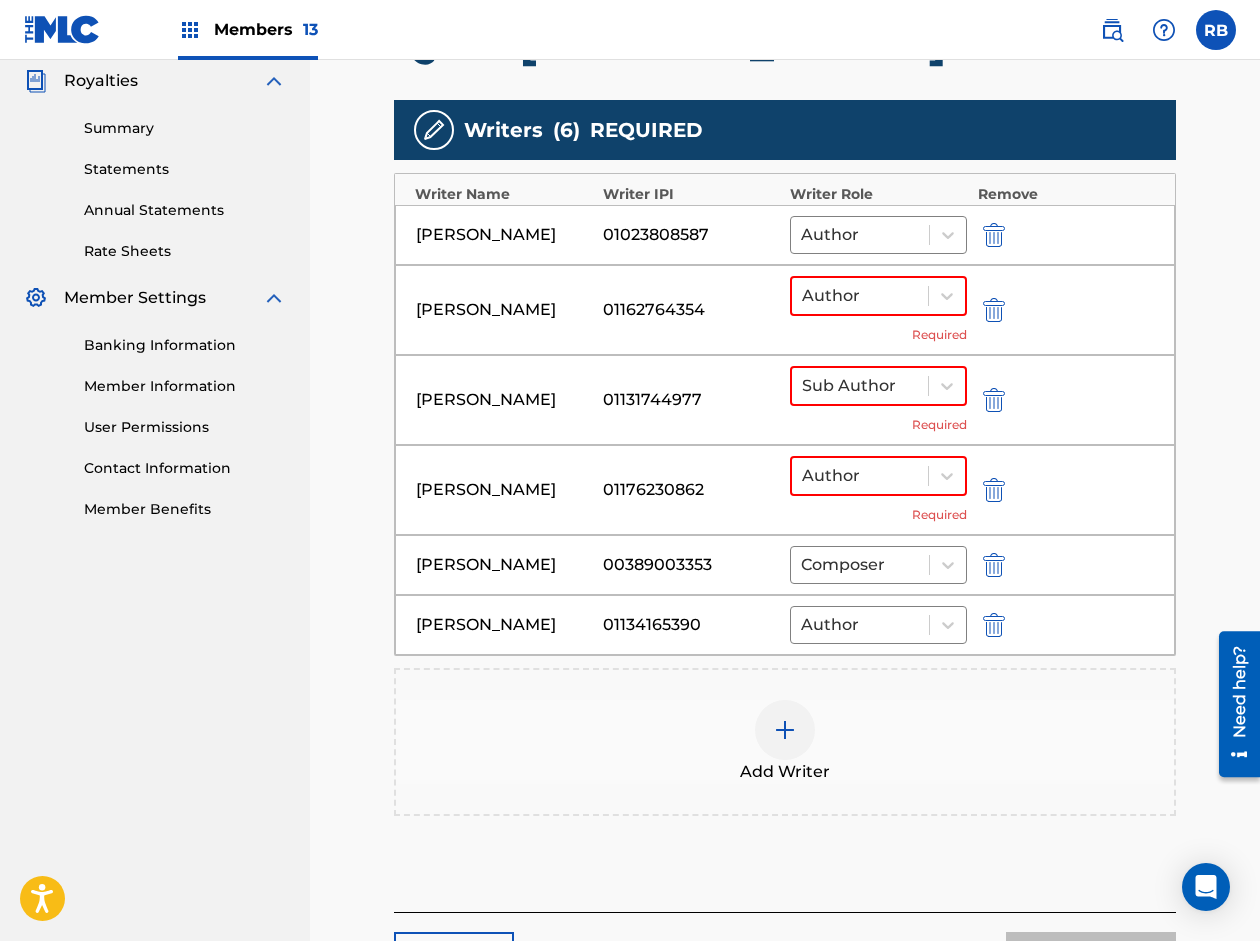 click at bounding box center (785, 730) 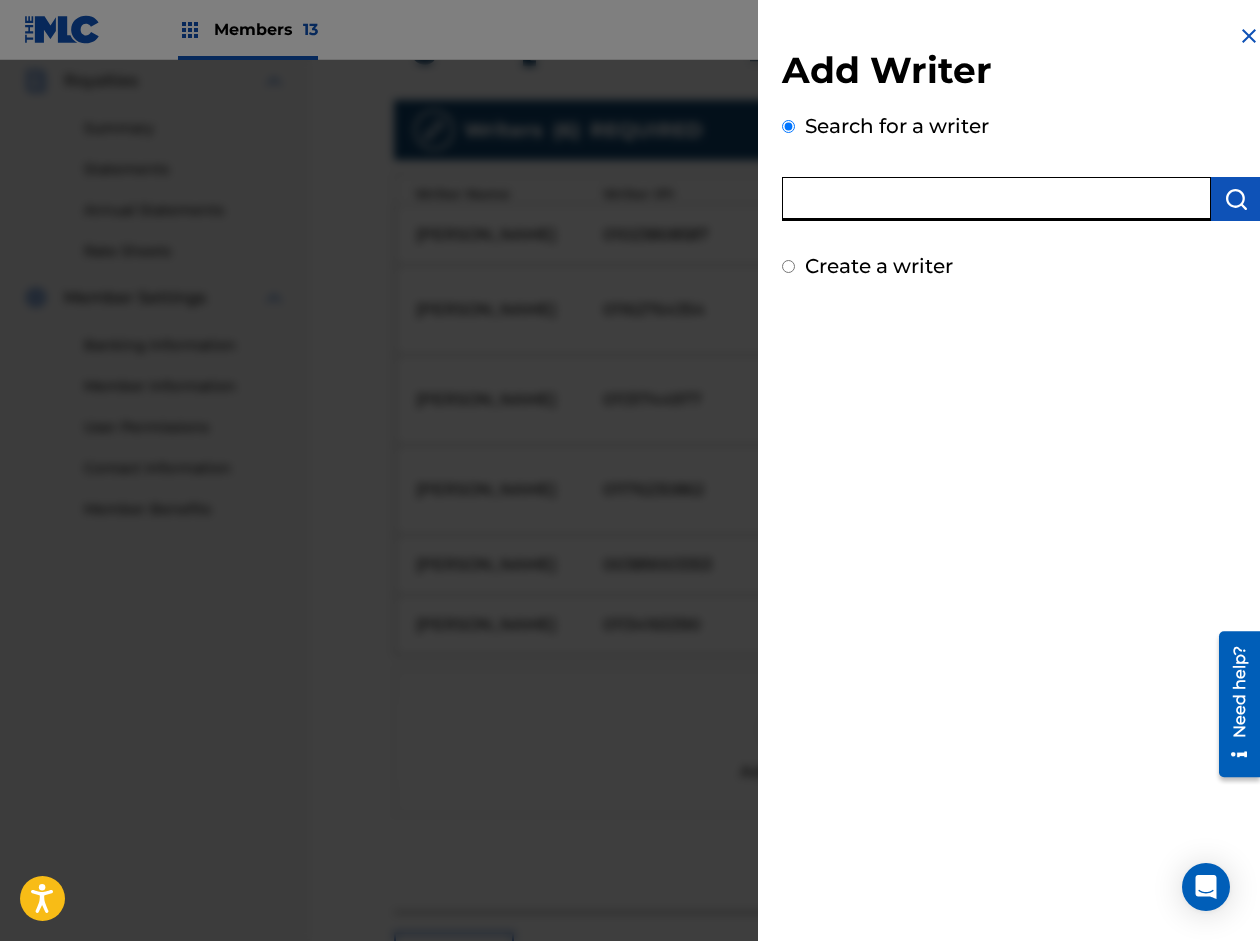 paste on "[PERSON_NAME]" 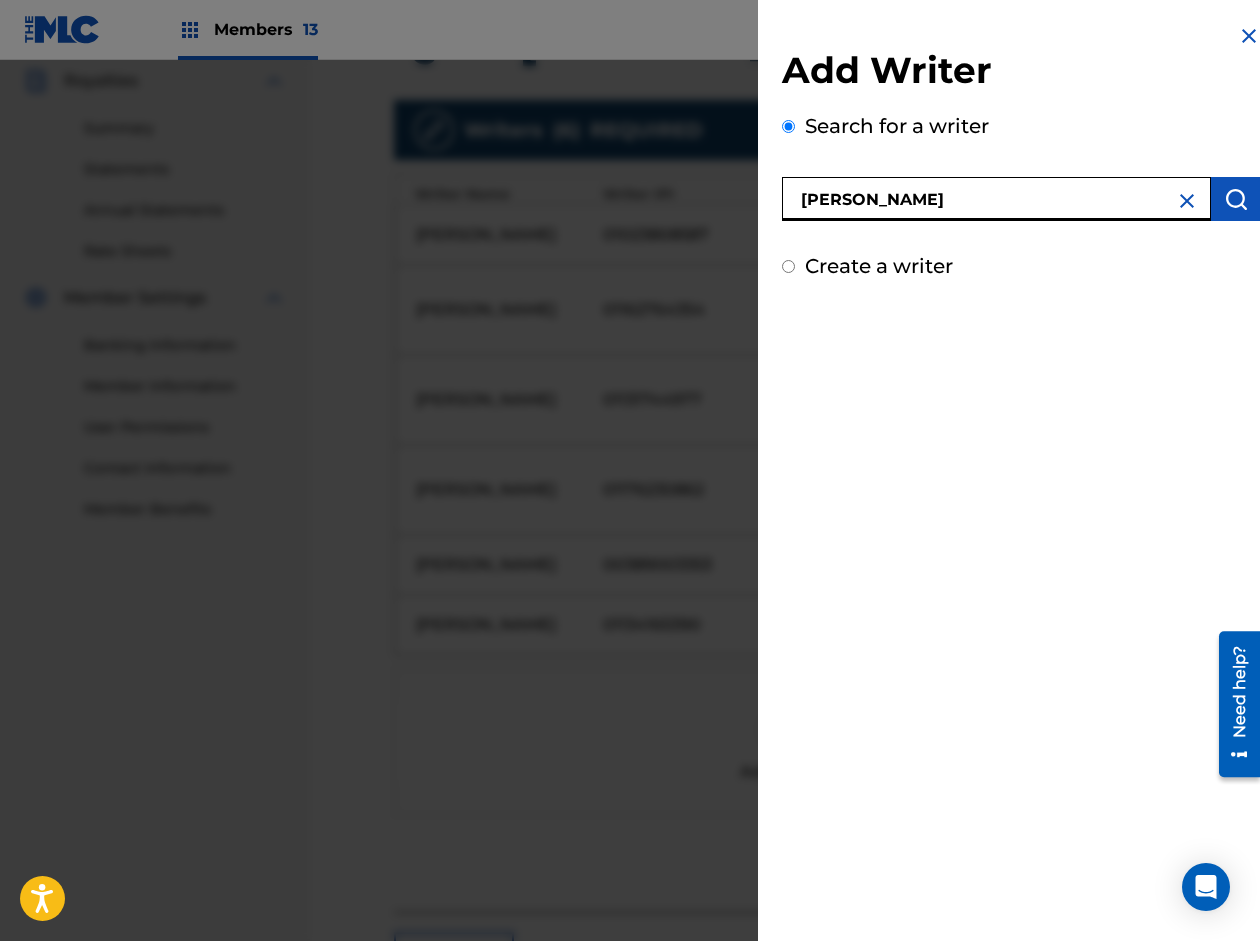 type on "[PERSON_NAME]" 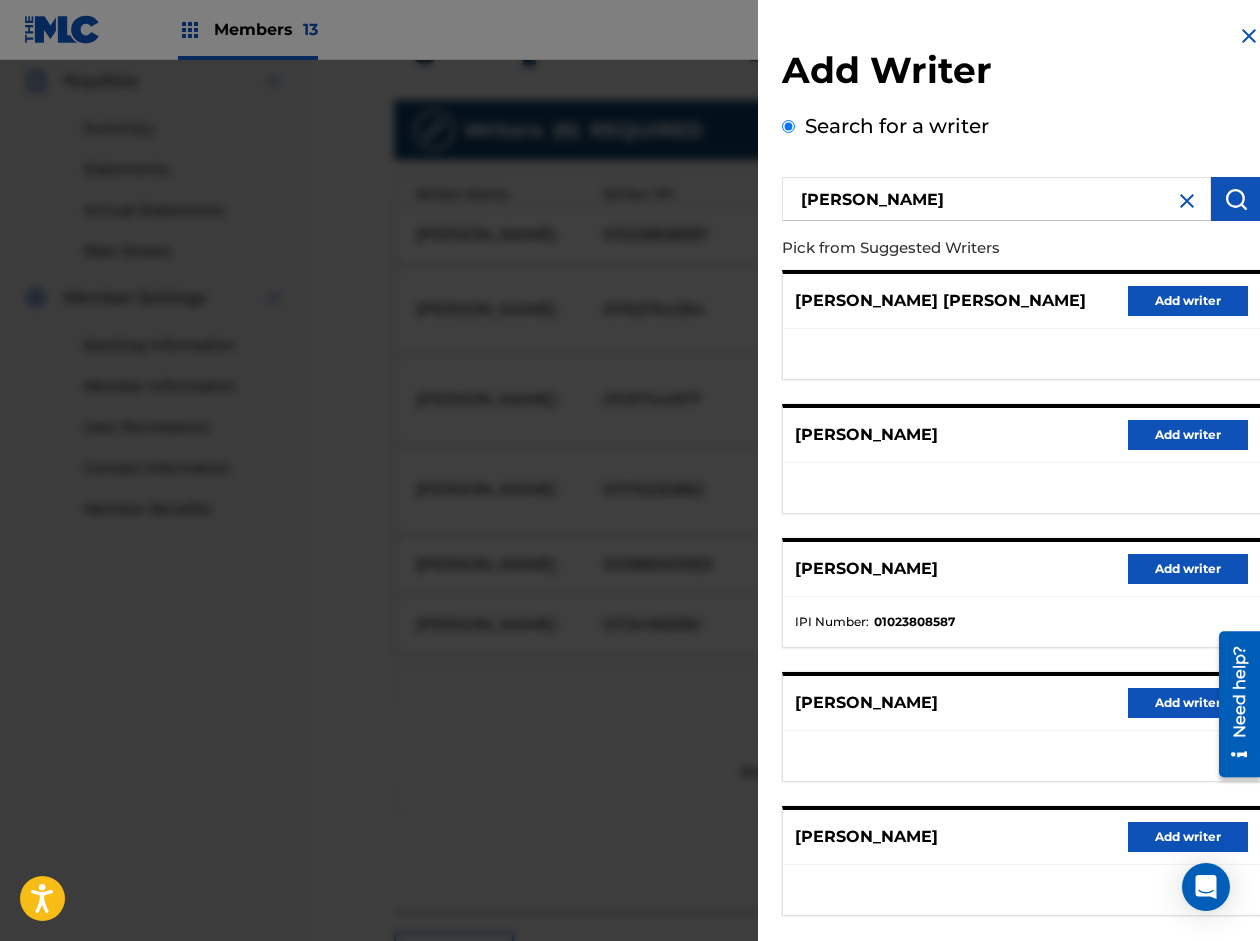 click on "Add writer" at bounding box center (1188, 569) 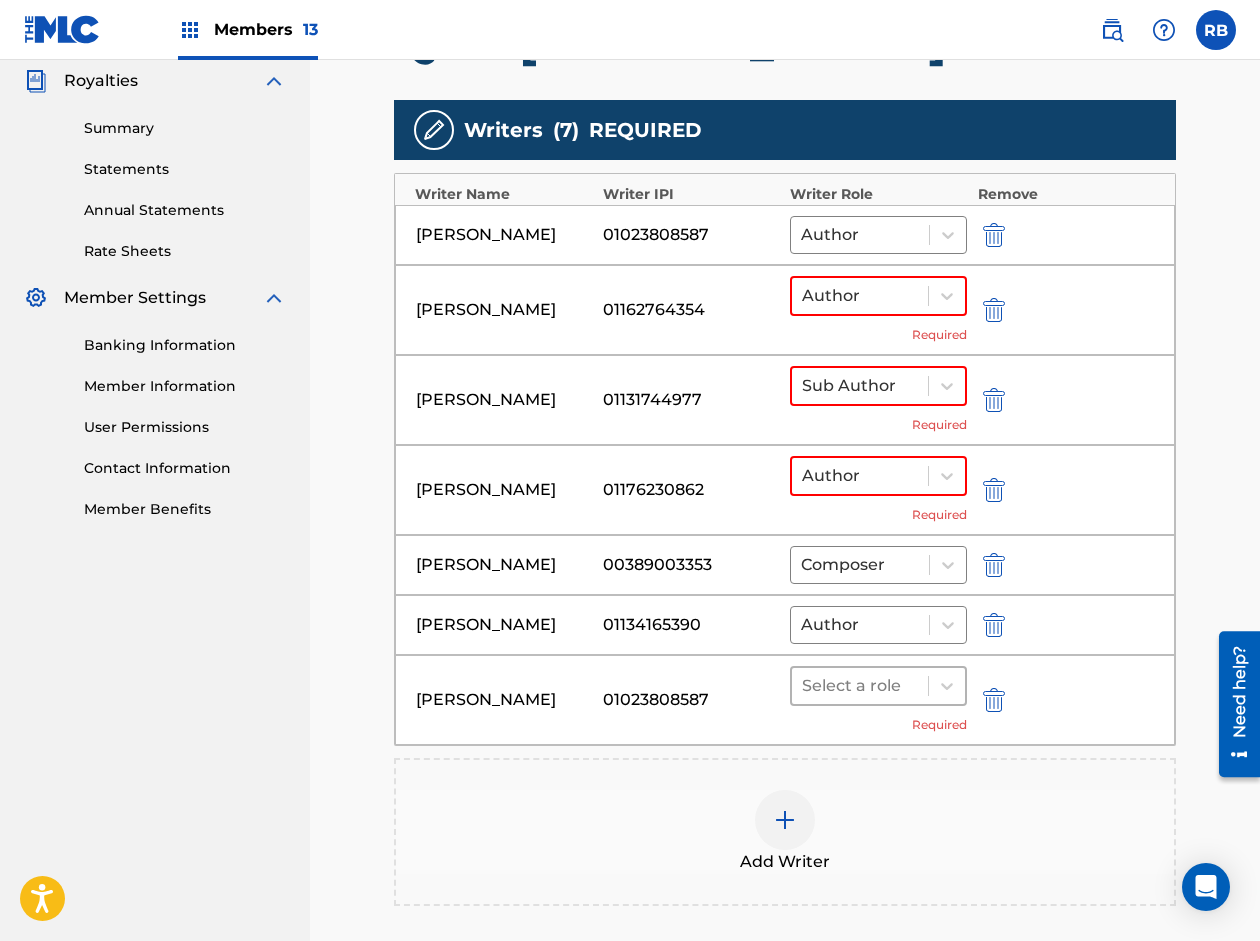 click at bounding box center [860, 686] 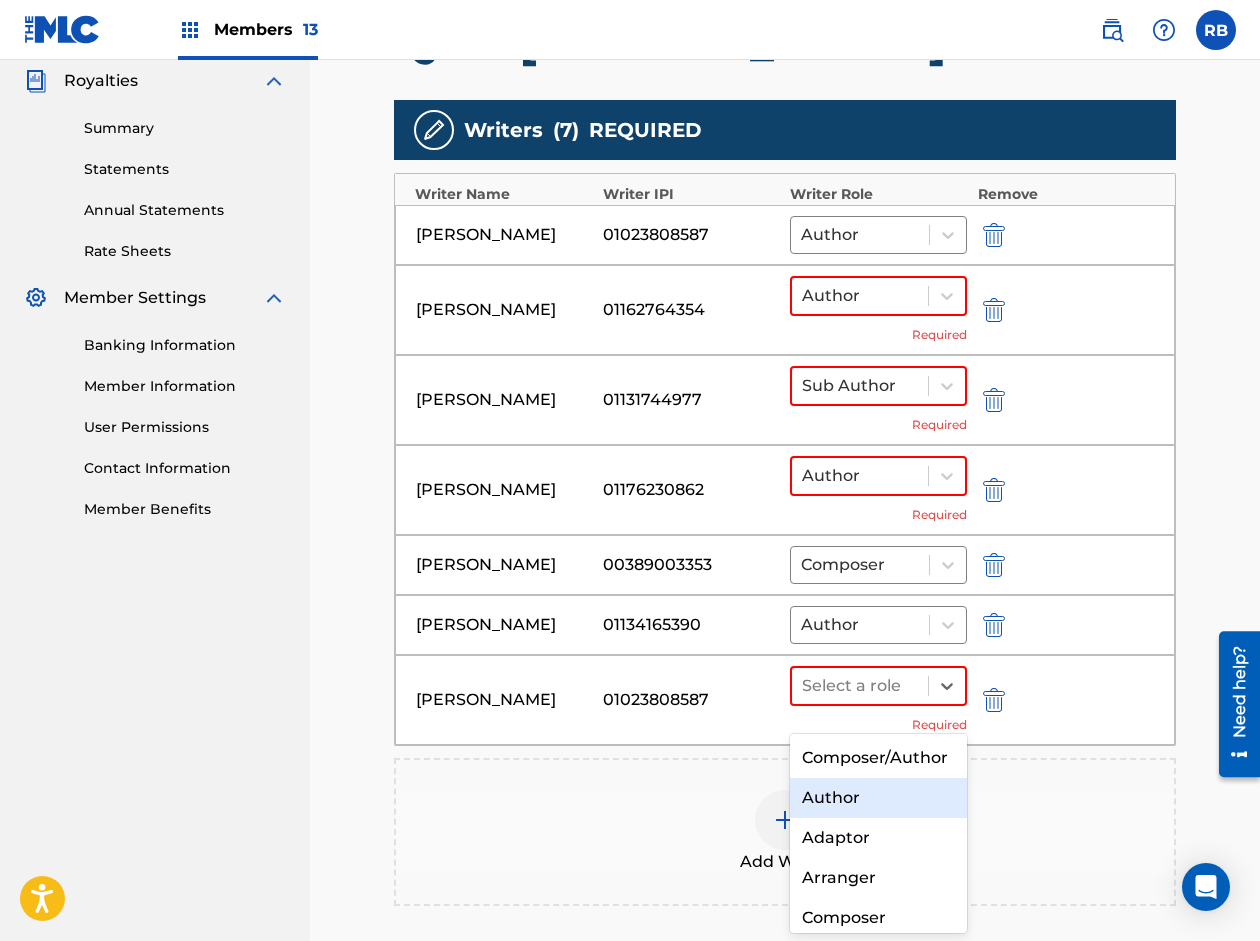 click on "Author" at bounding box center [878, 798] 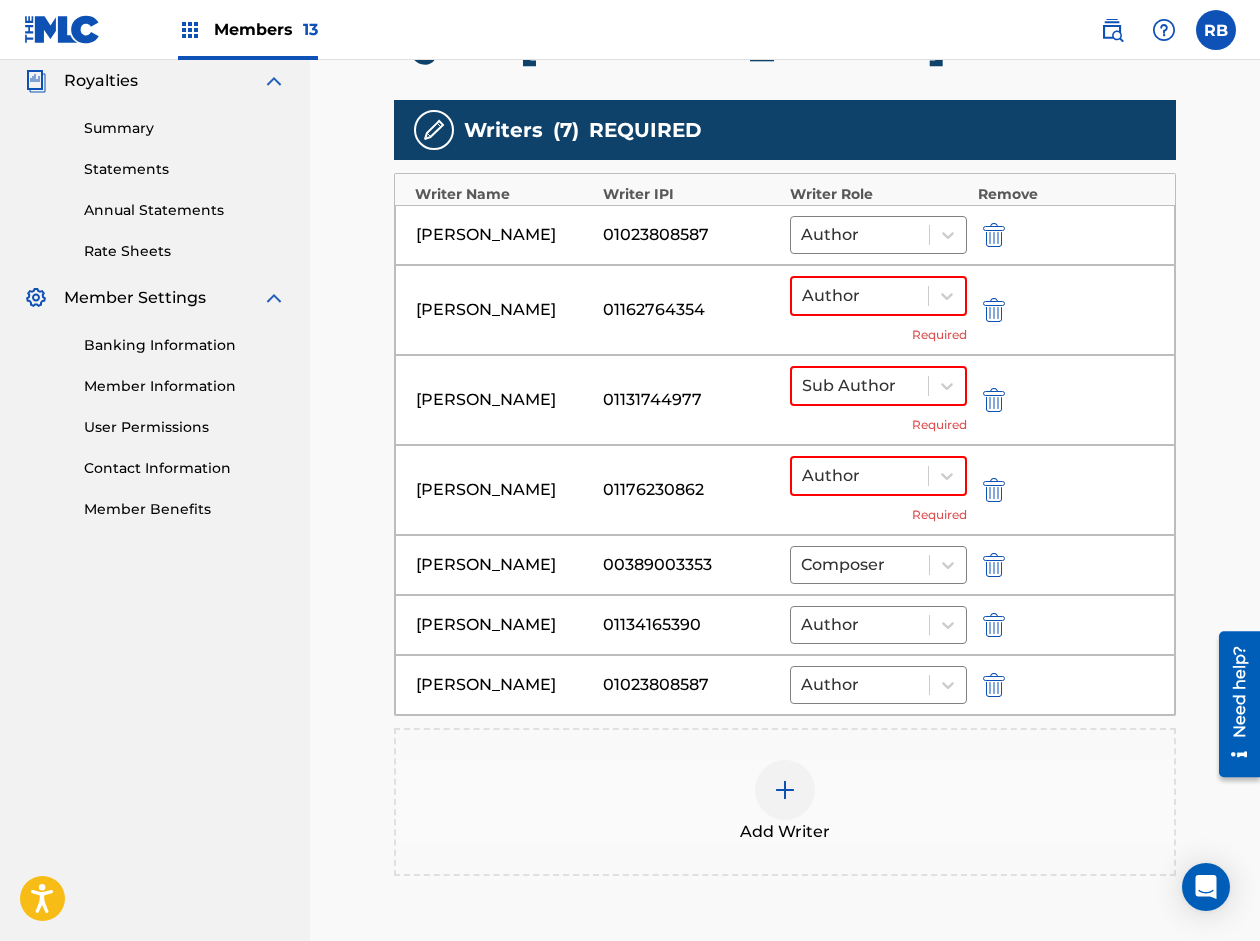 drag, startPoint x: 1000, startPoint y: 239, endPoint x: 995, endPoint y: 254, distance: 15.811388 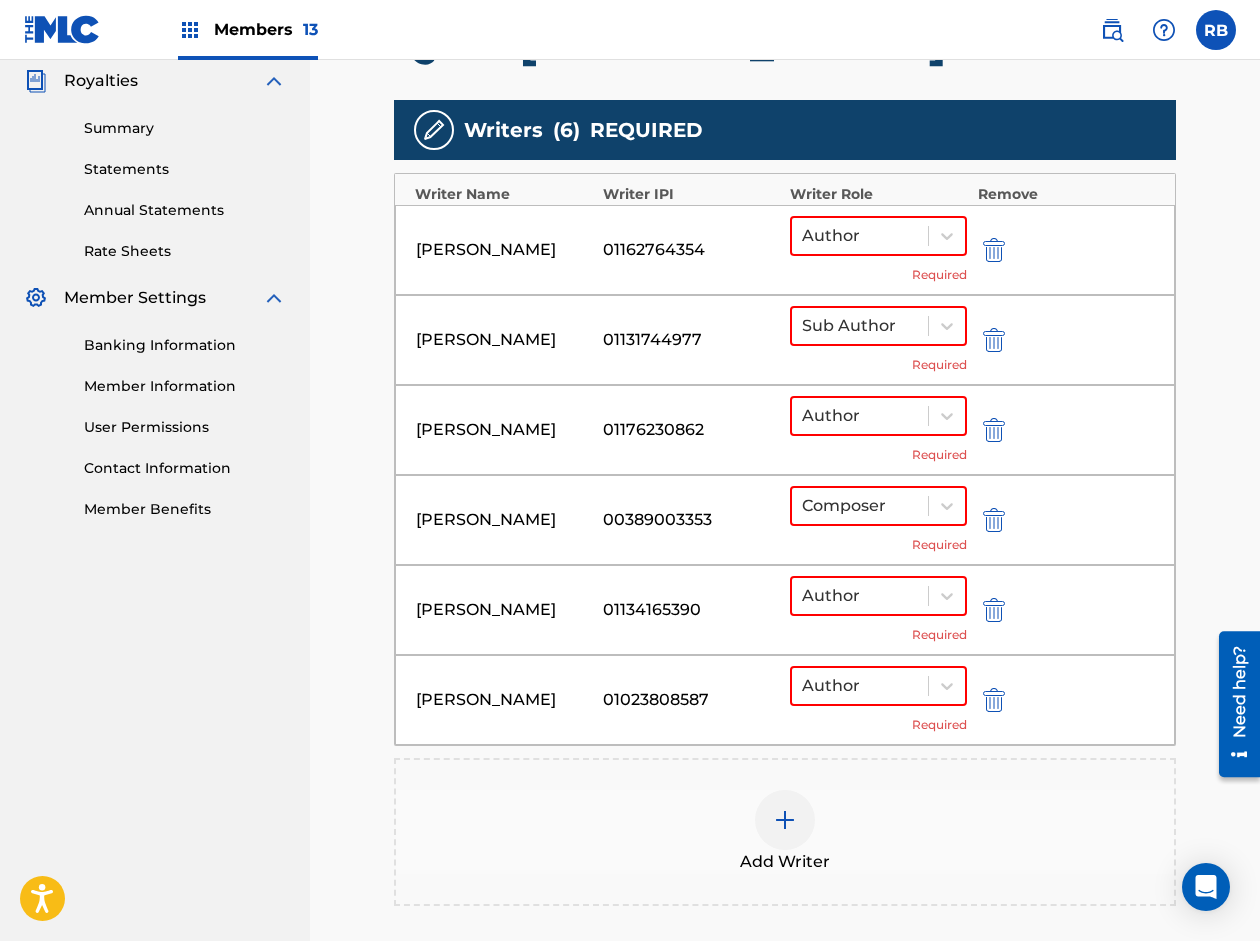 click at bounding box center (994, 250) 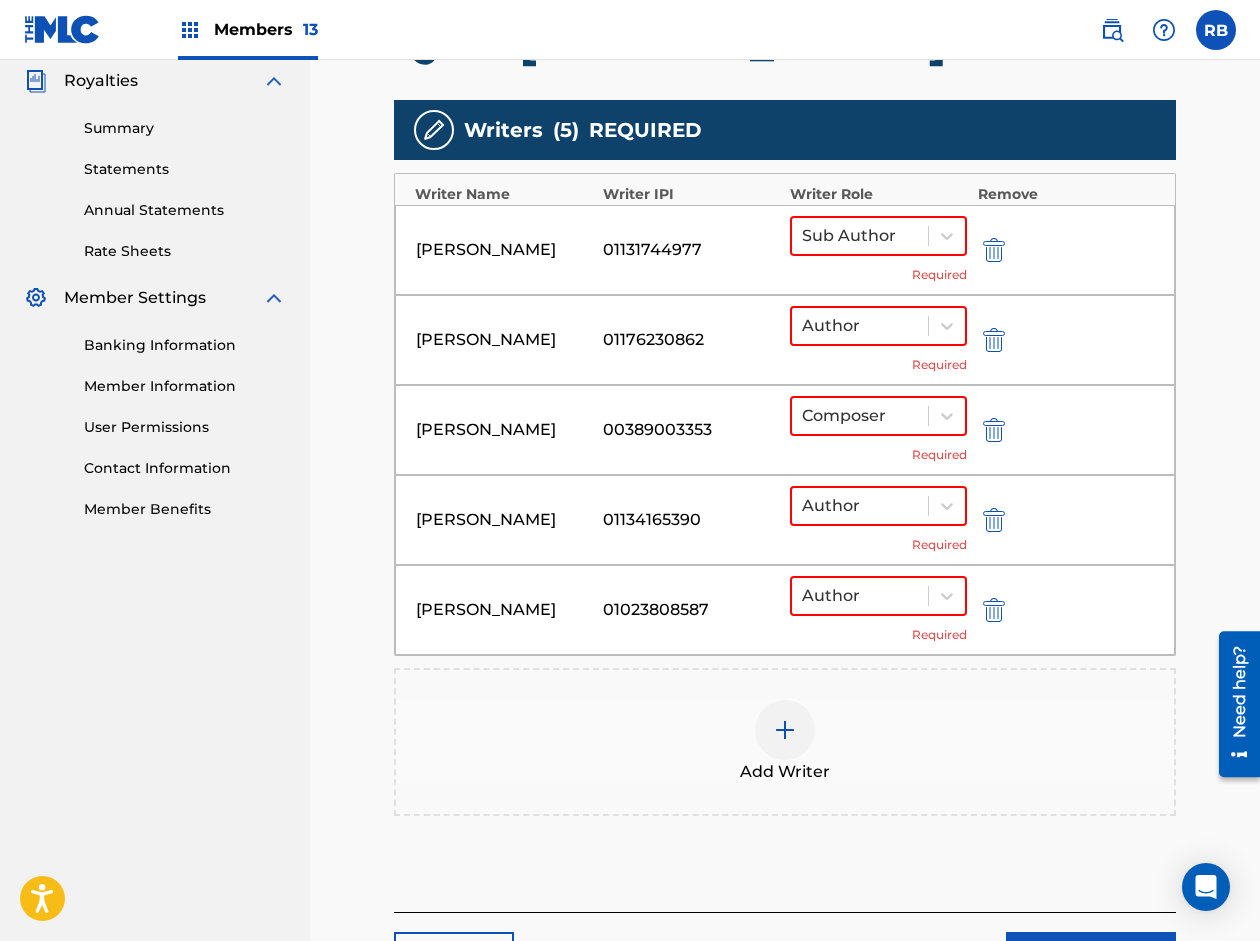click at bounding box center (785, 730) 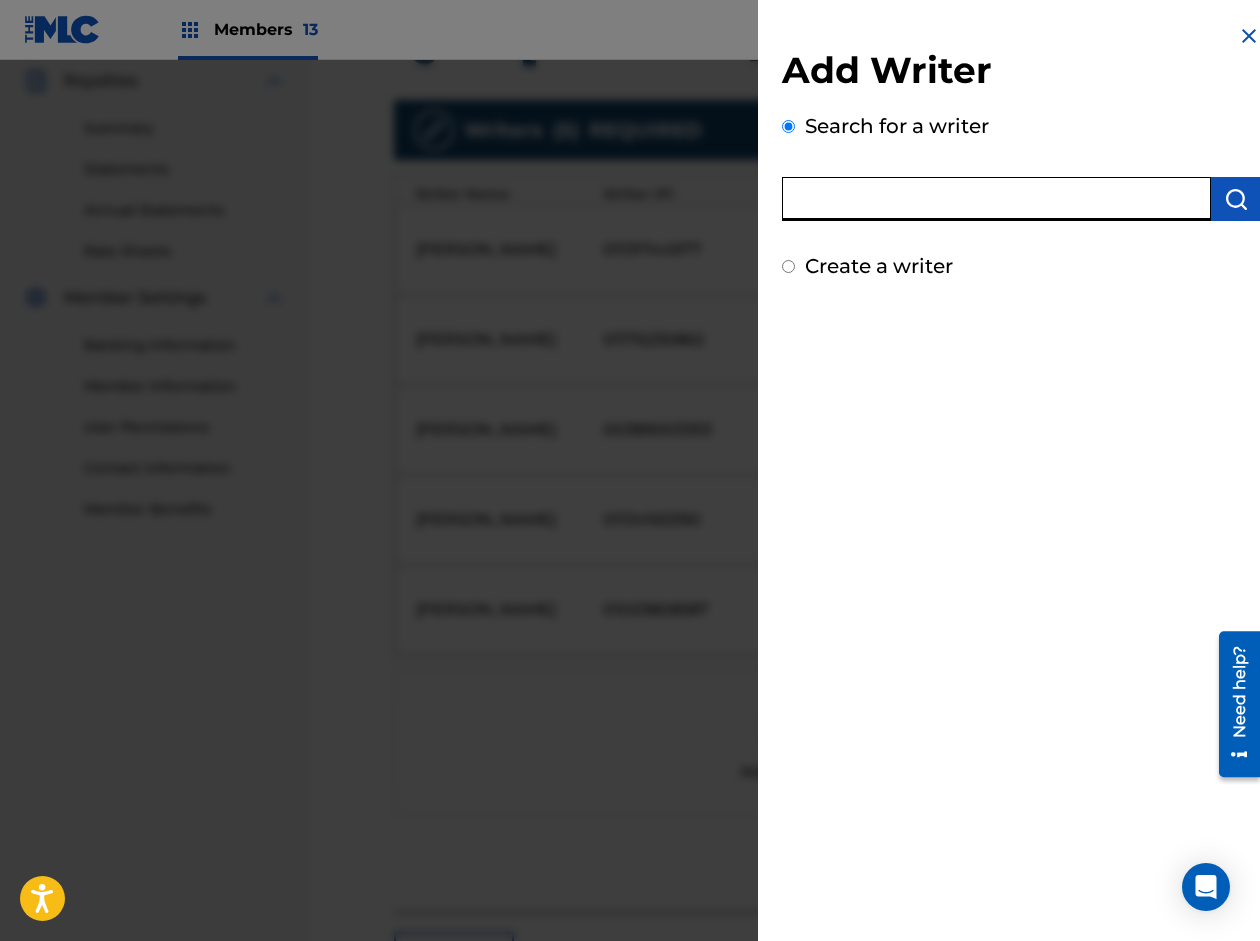 paste on "[PERSON_NAME]" 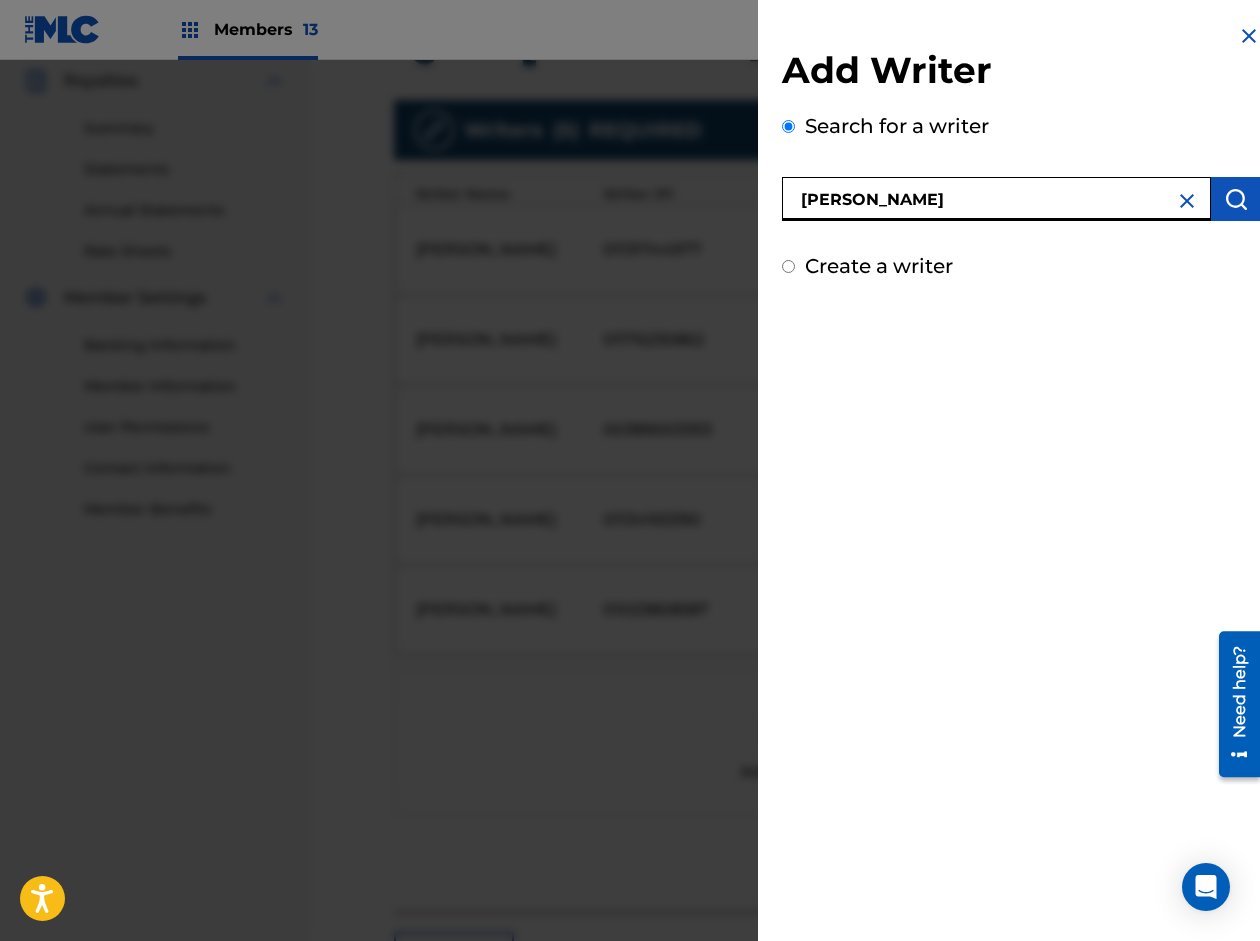 type on "[PERSON_NAME]" 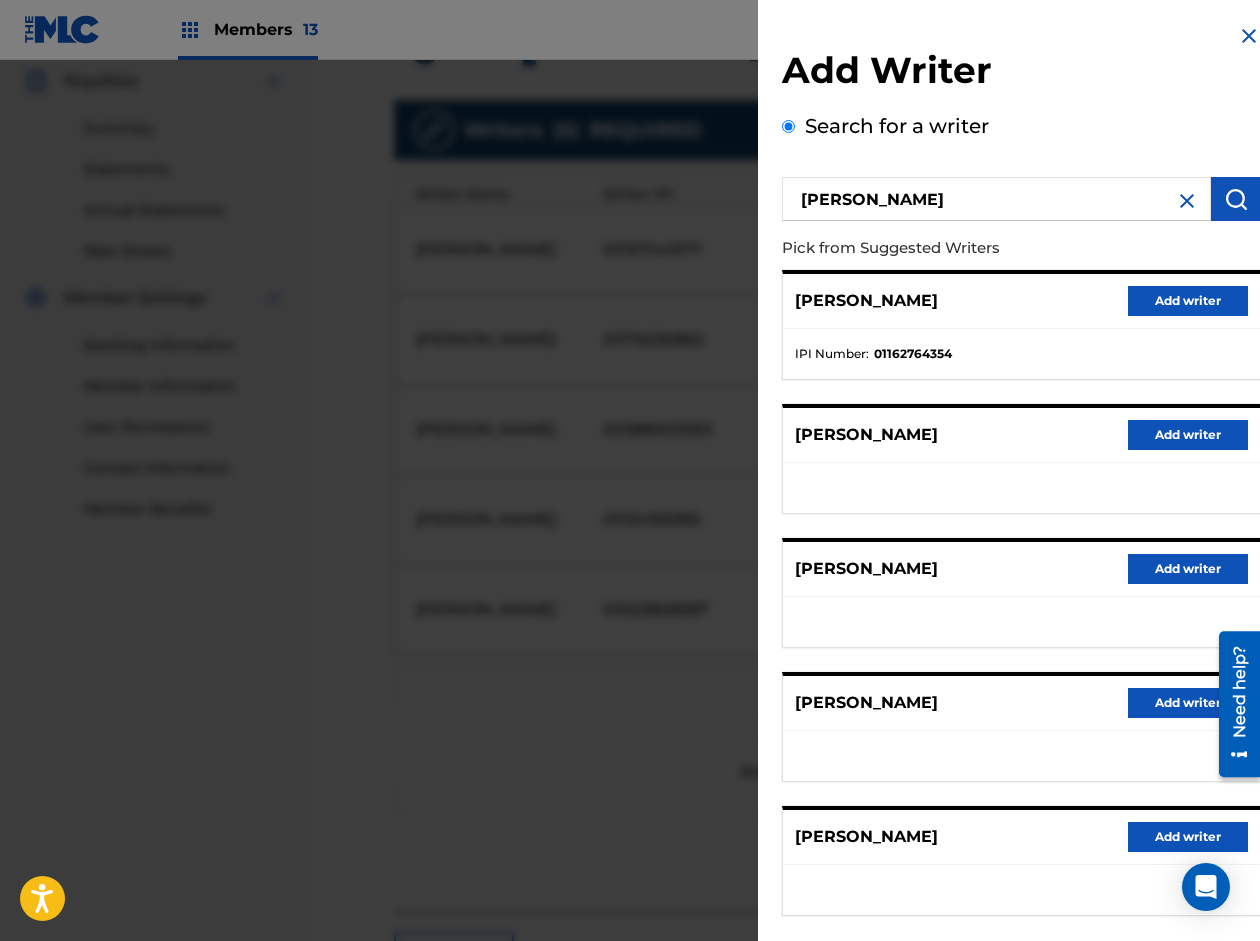 click on "Add writer" at bounding box center (1188, 301) 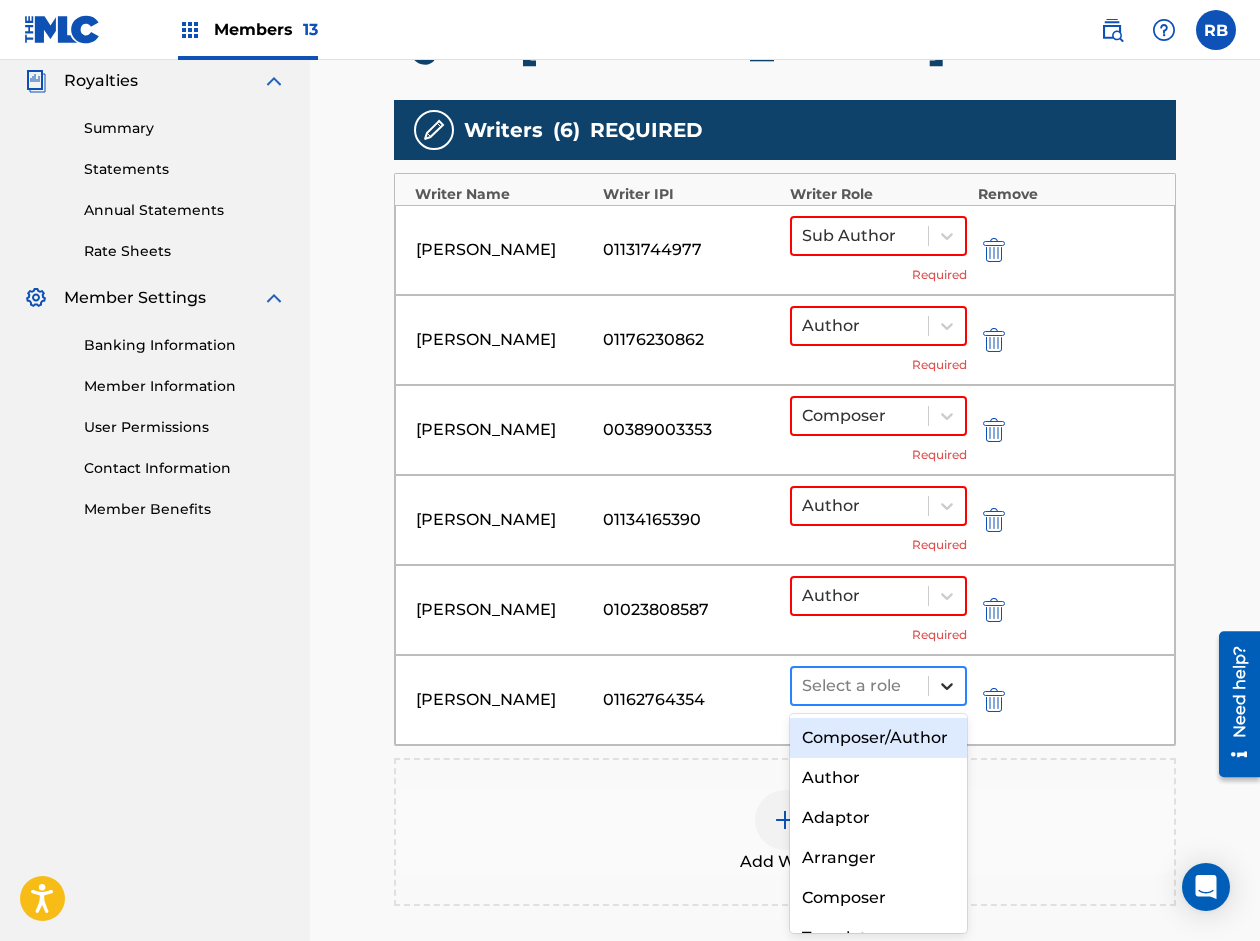 click 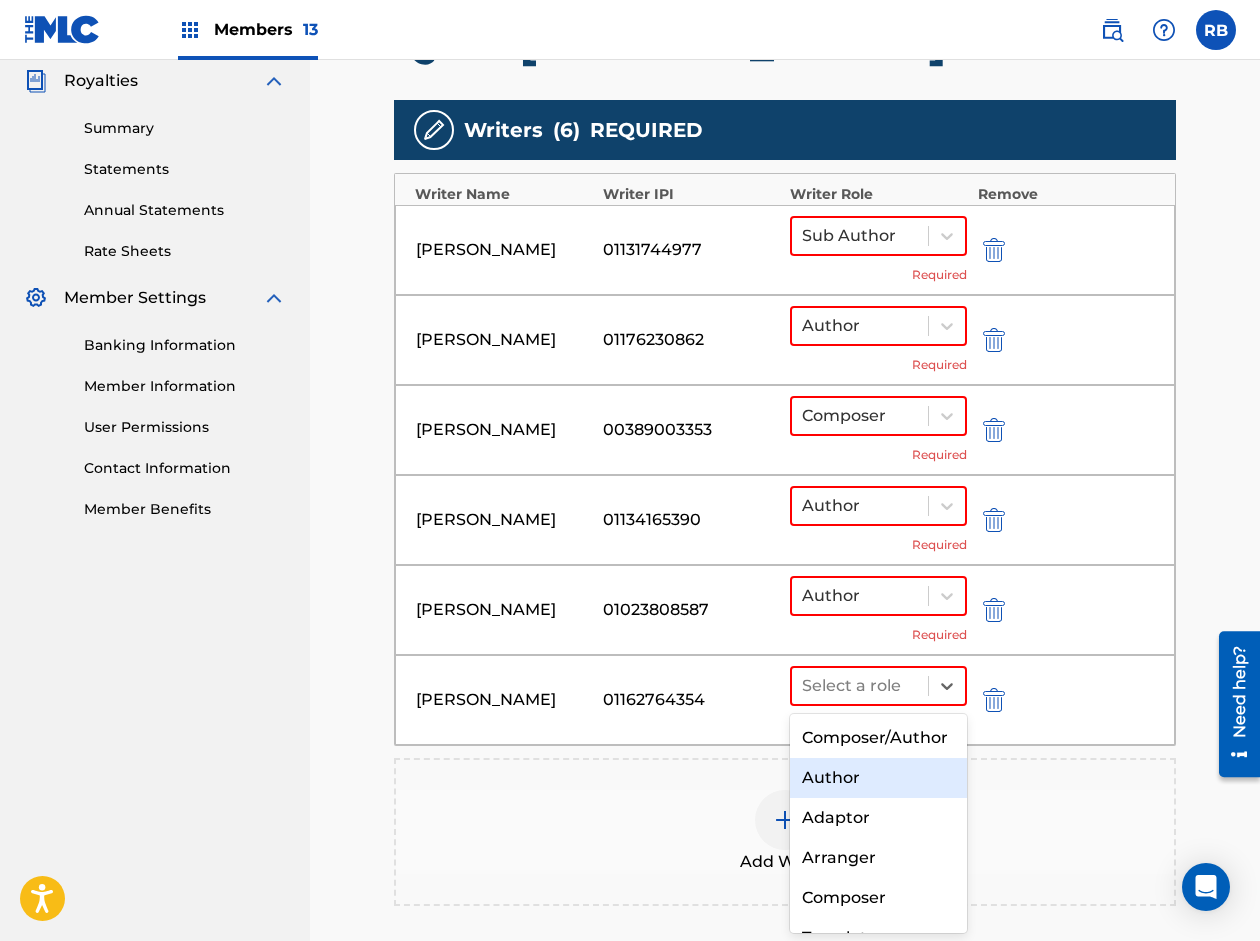 click on "Author" at bounding box center [878, 778] 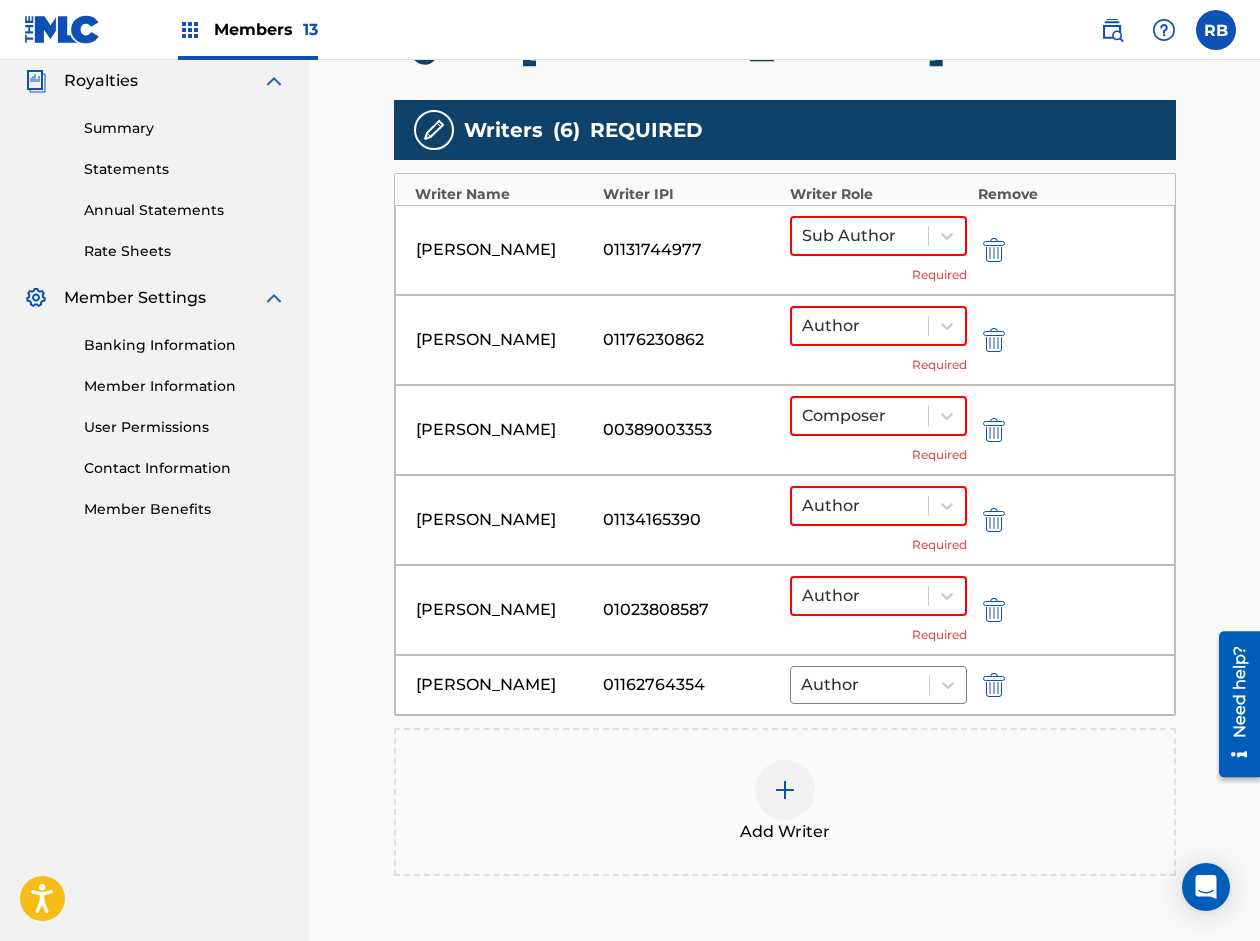click at bounding box center (994, 250) 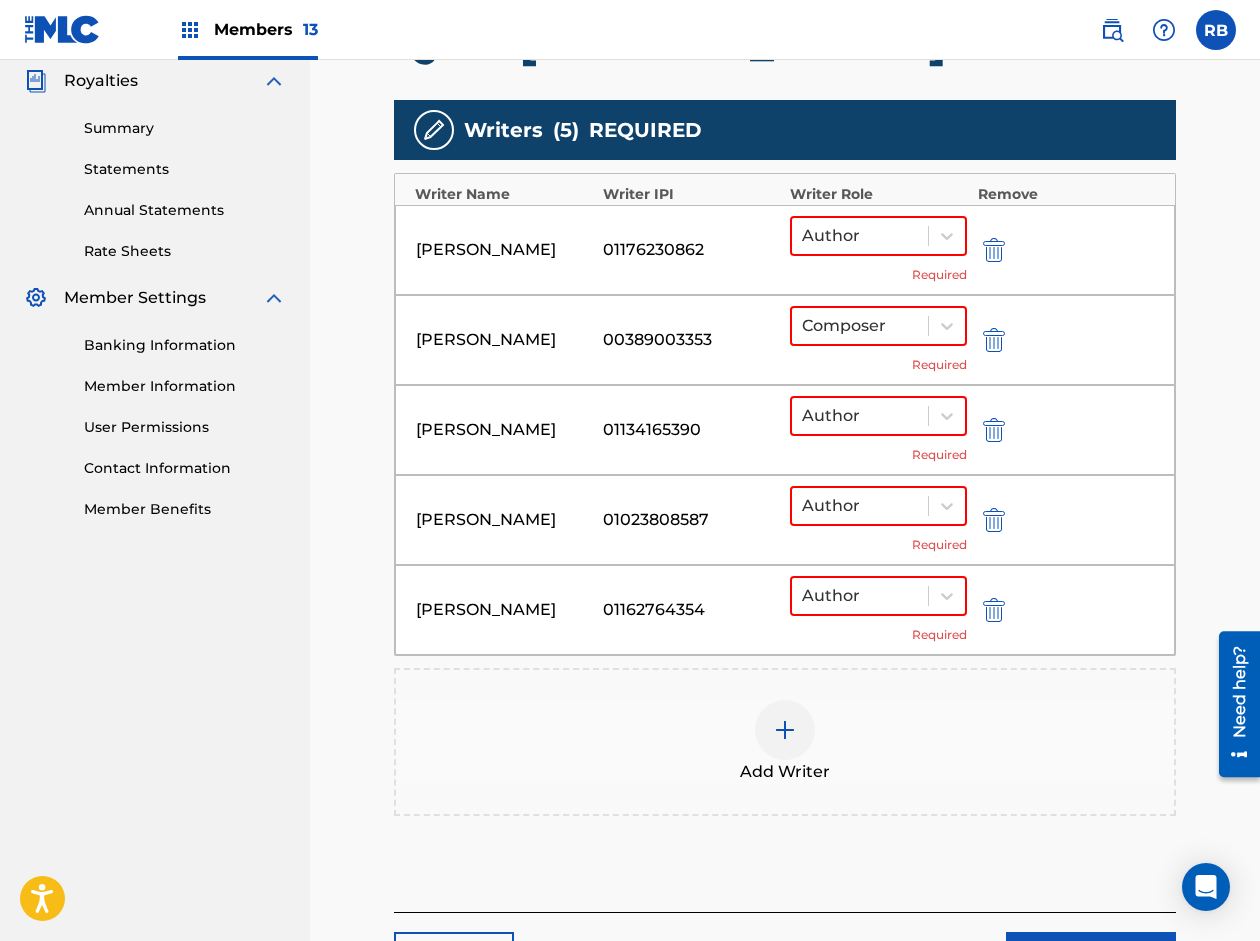 click at bounding box center [785, 730] 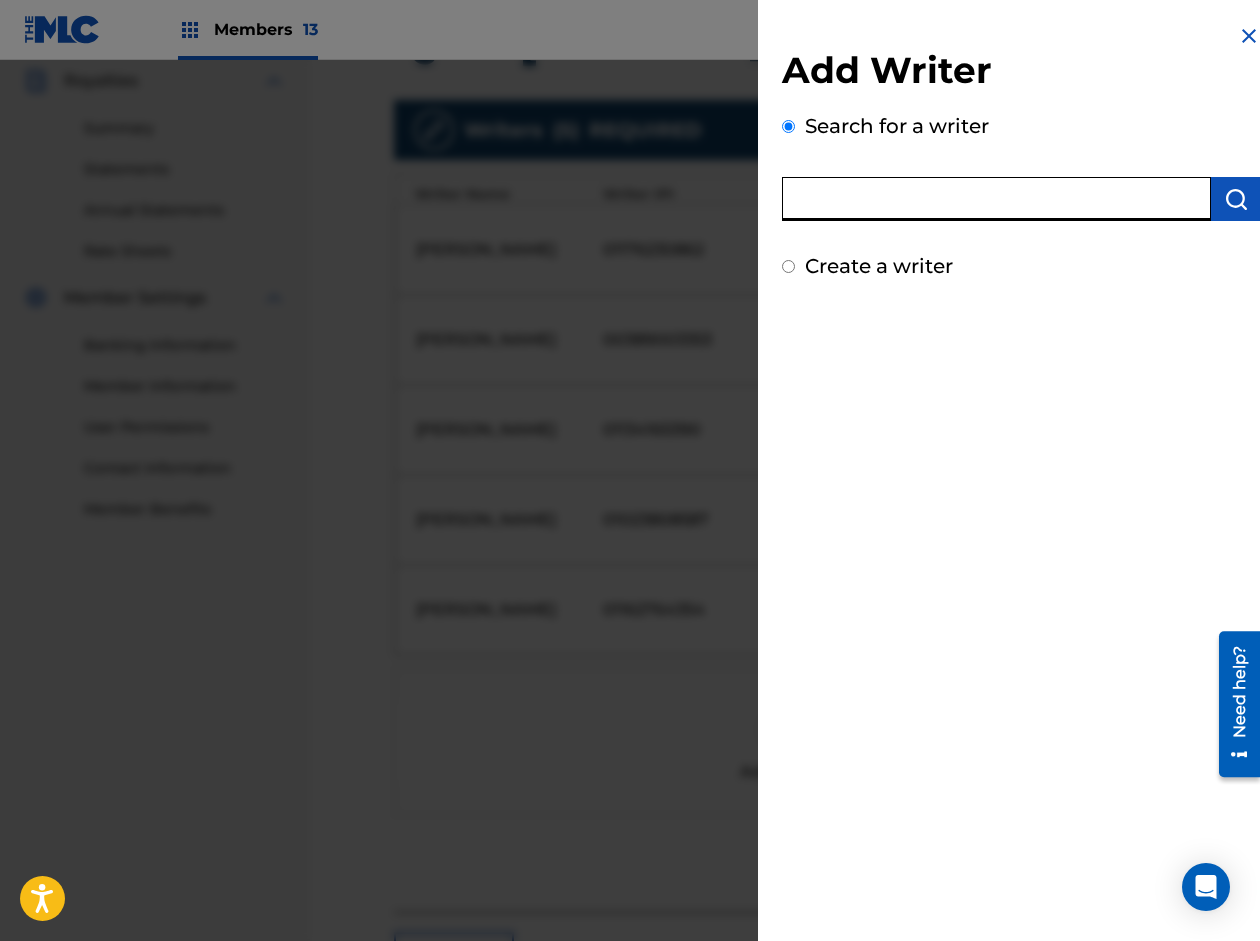 paste on "[PERSON_NAME]" 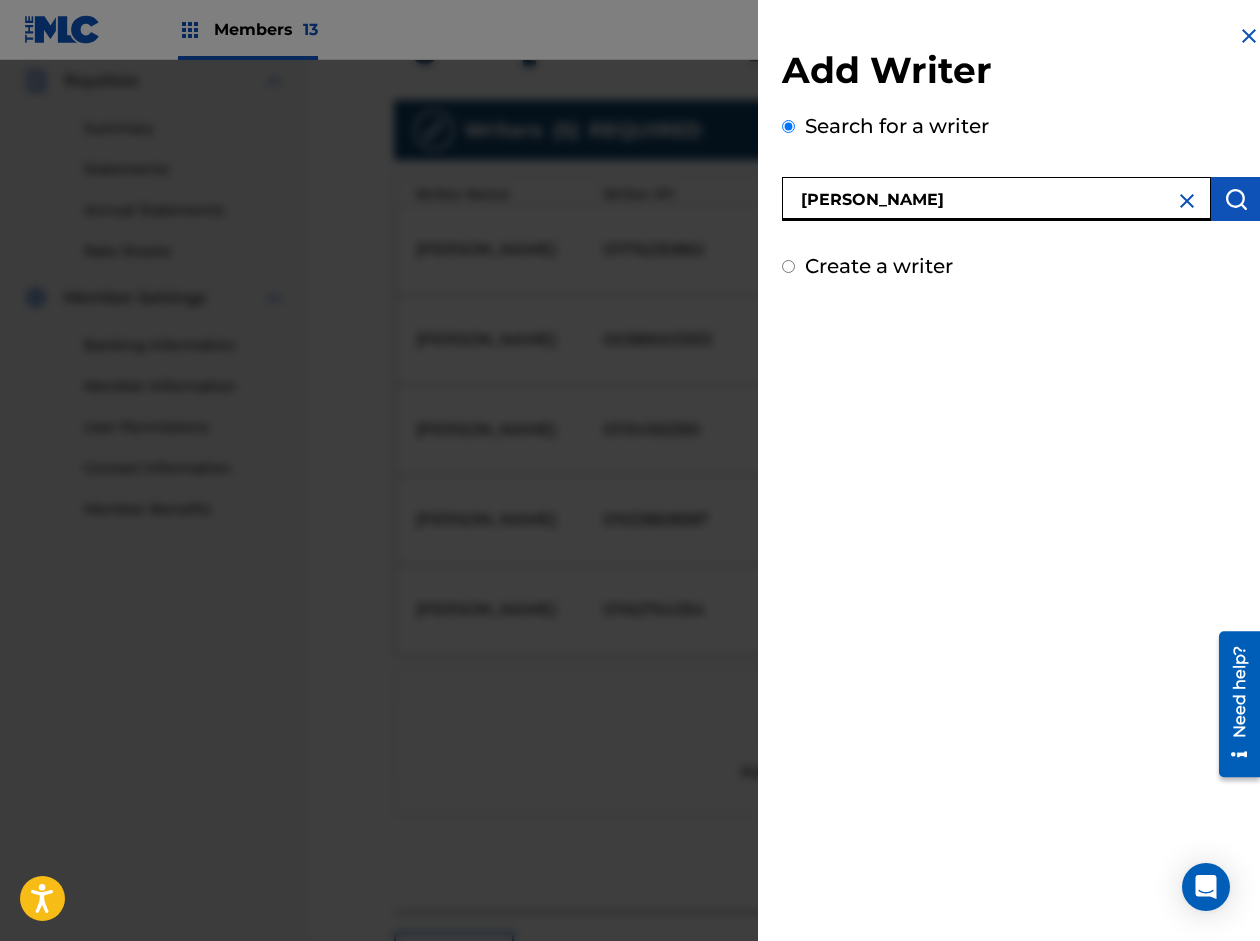 type on "[PERSON_NAME]" 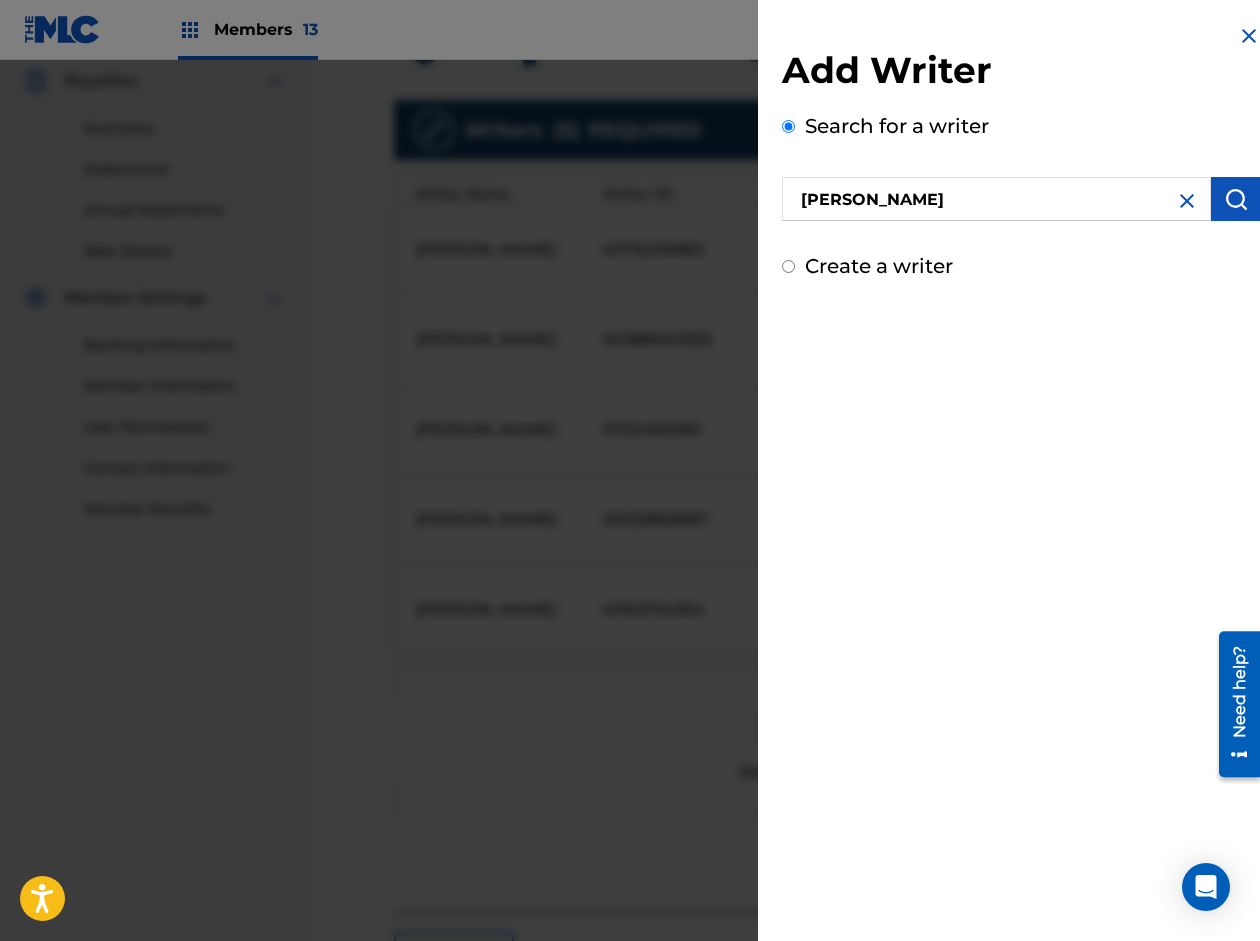 click at bounding box center (1236, 199) 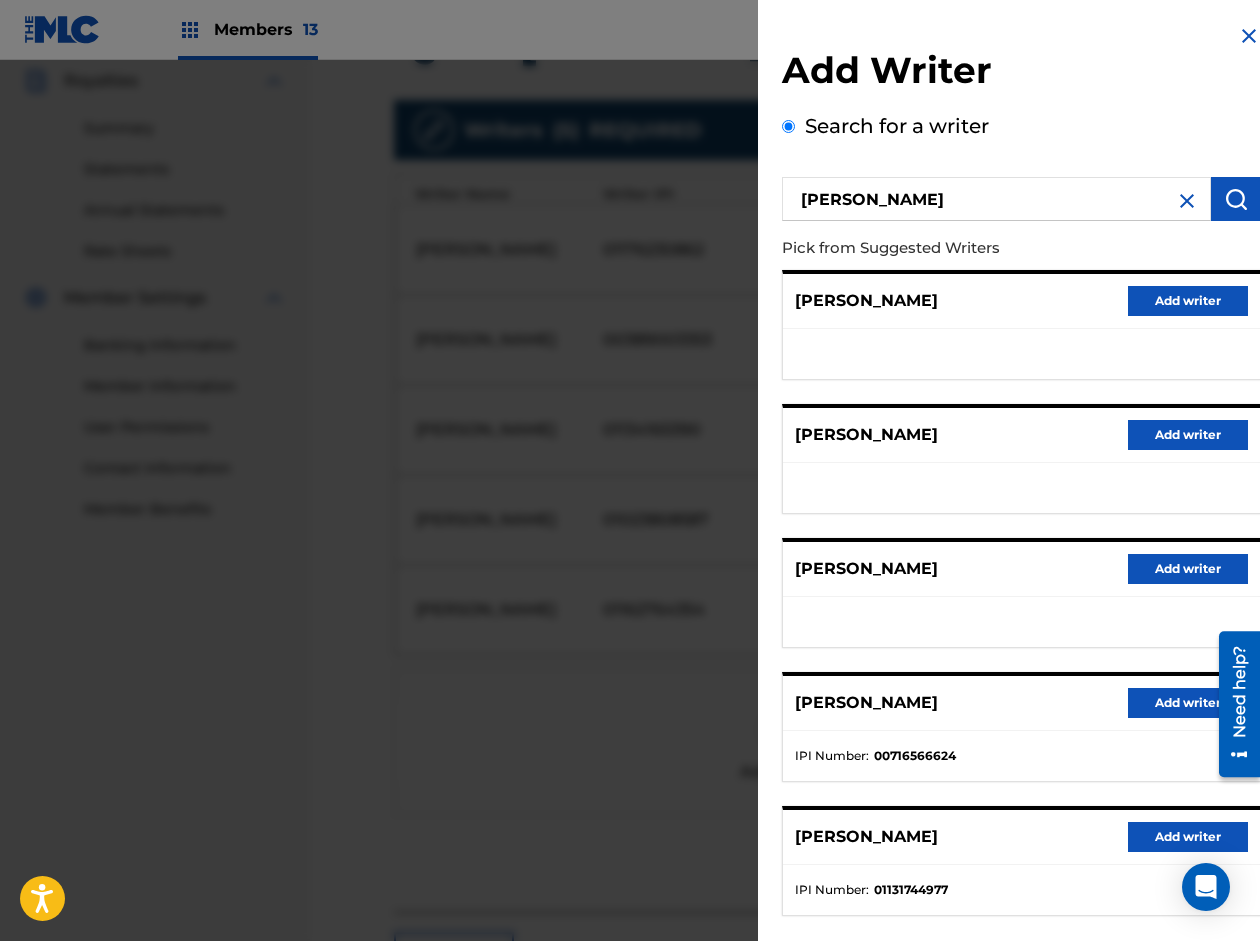 click on "Add writer" at bounding box center [1188, 837] 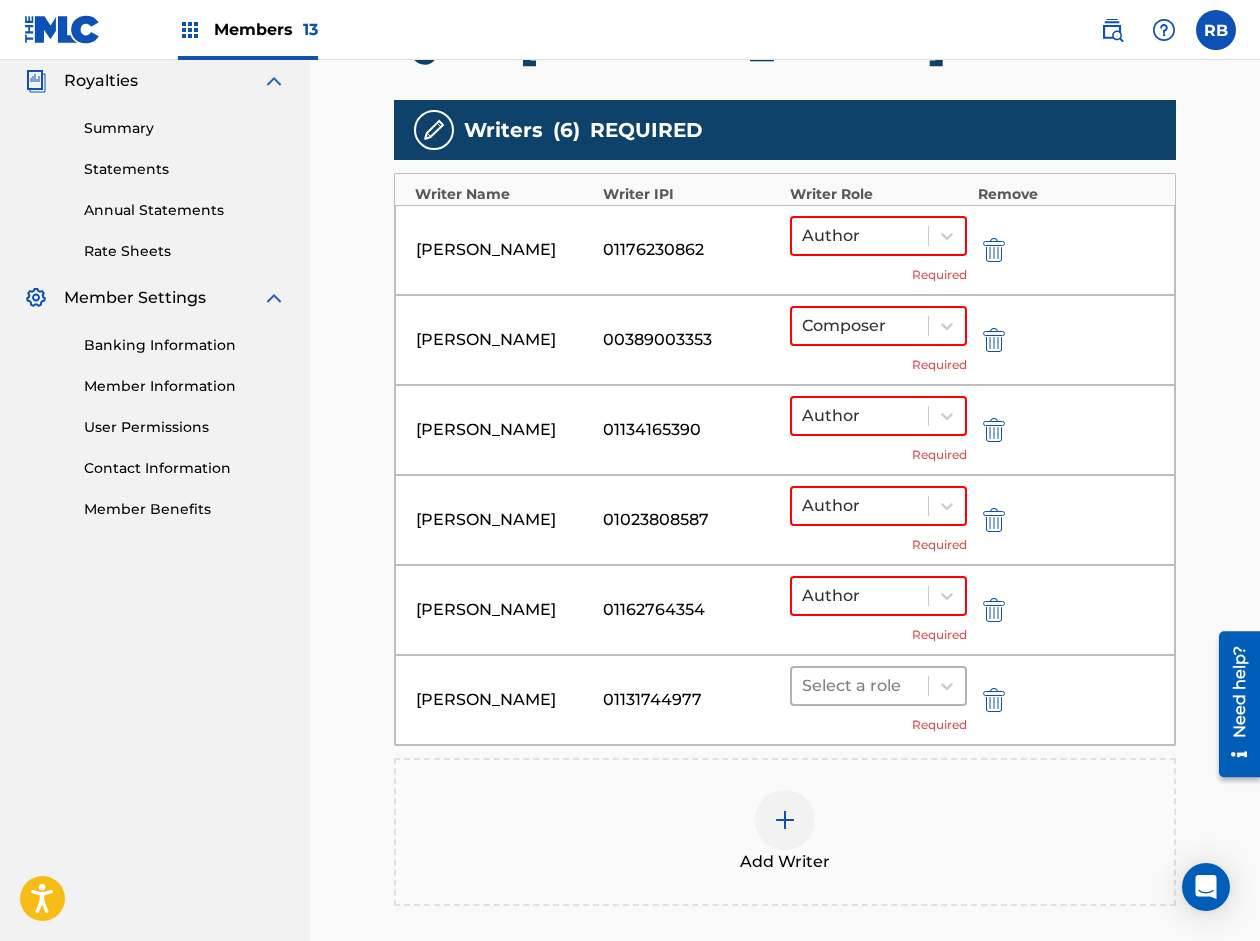 click at bounding box center [860, 686] 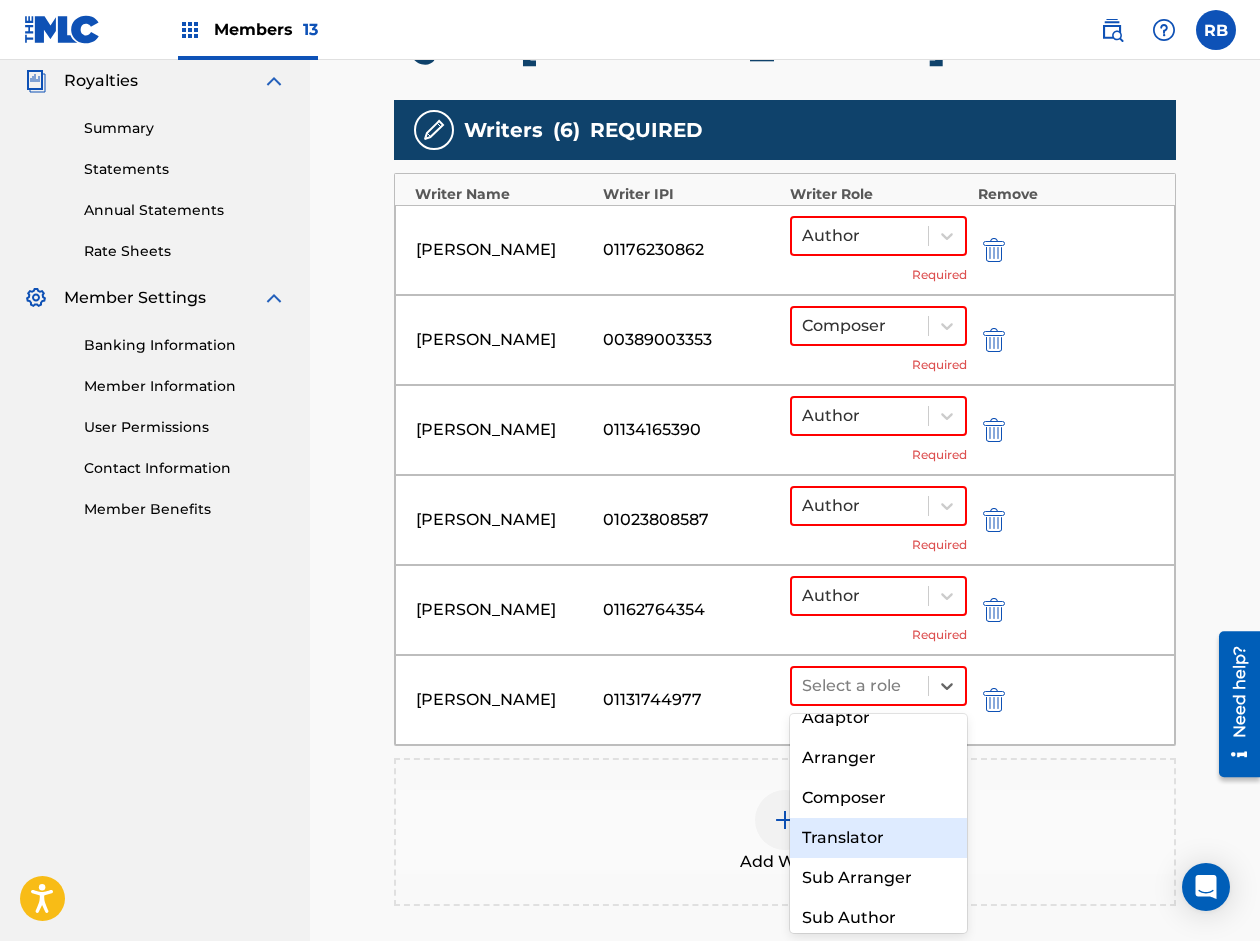 scroll, scrollTop: 132, scrollLeft: 0, axis: vertical 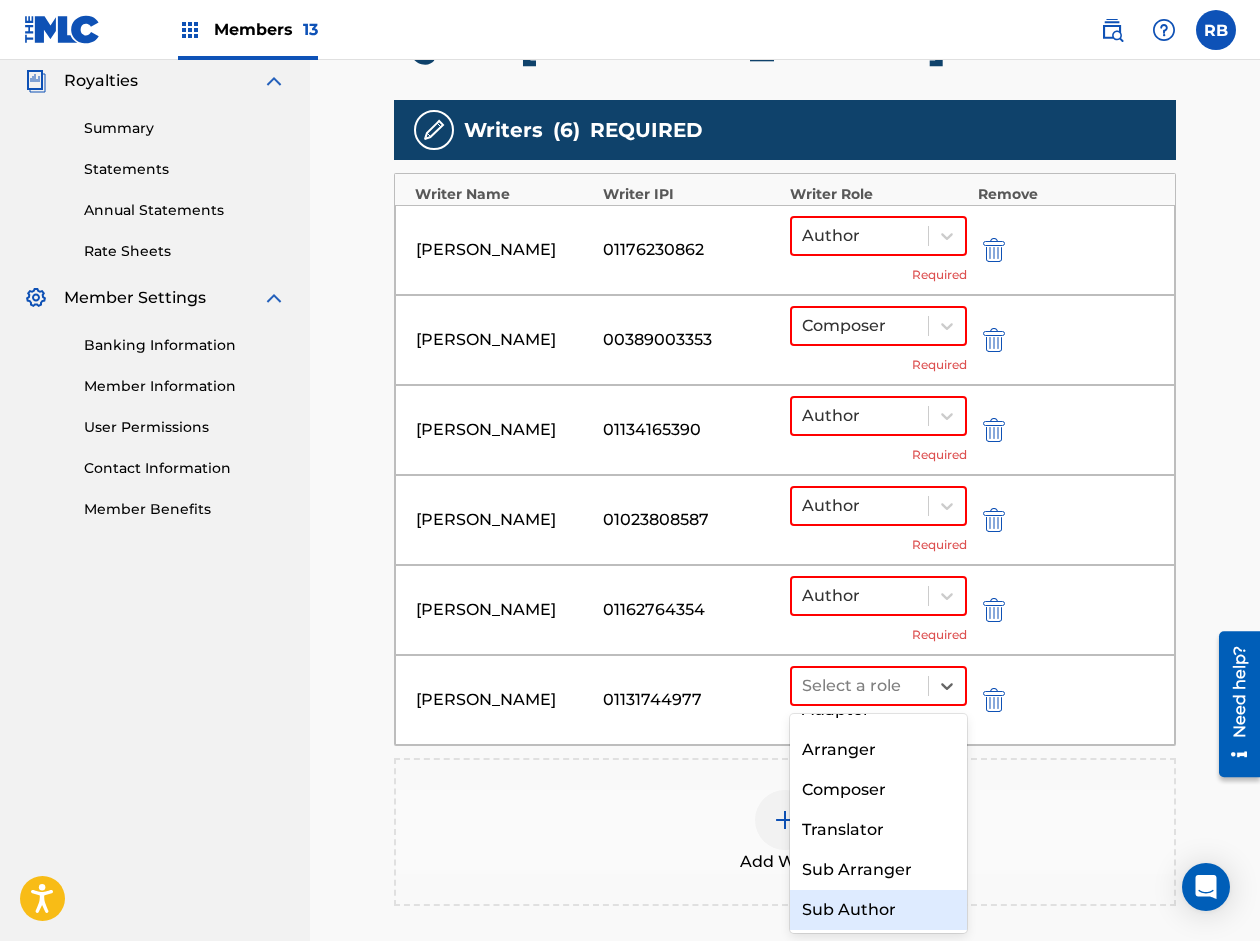 click on "Sub Author" at bounding box center [878, 910] 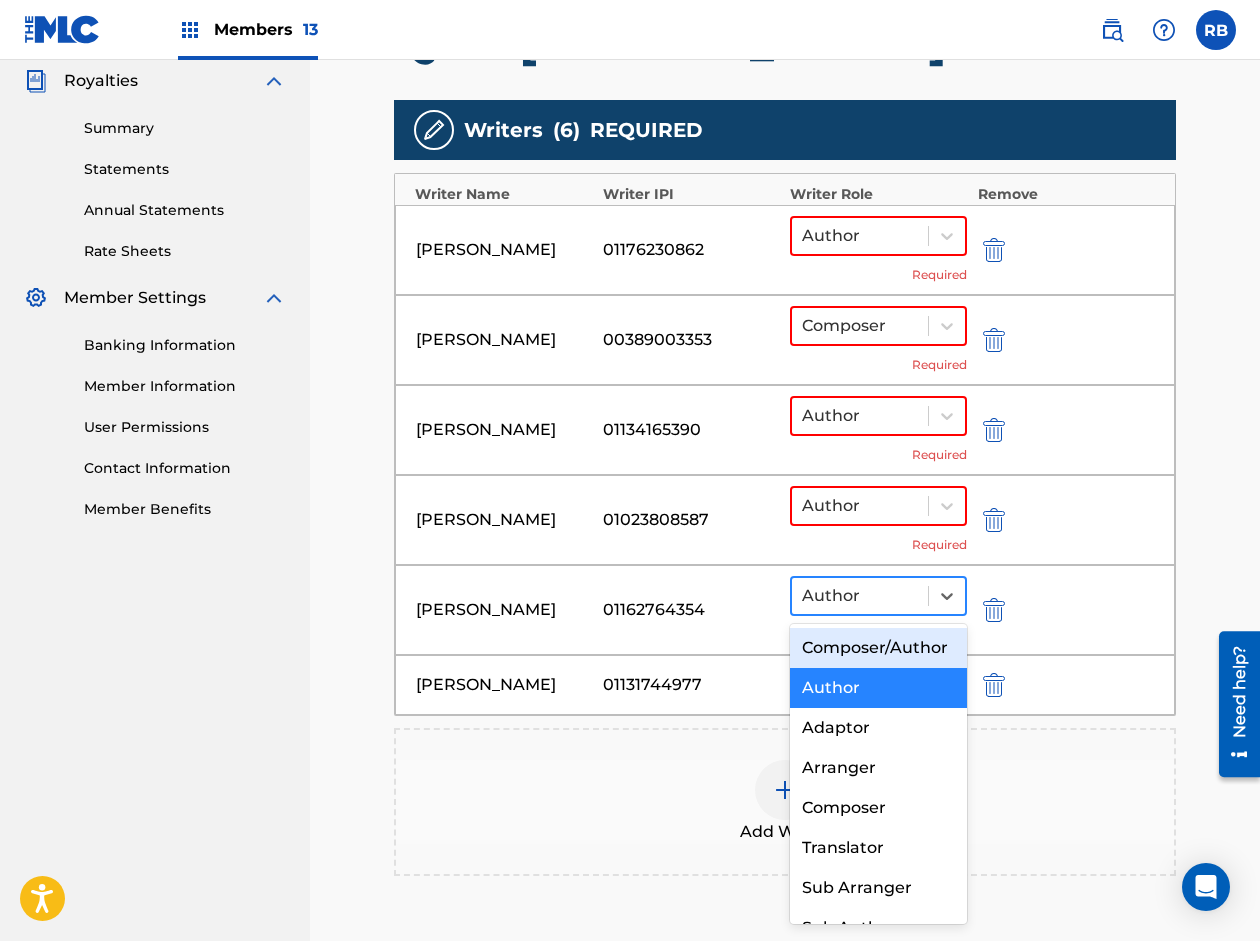 click at bounding box center [860, 596] 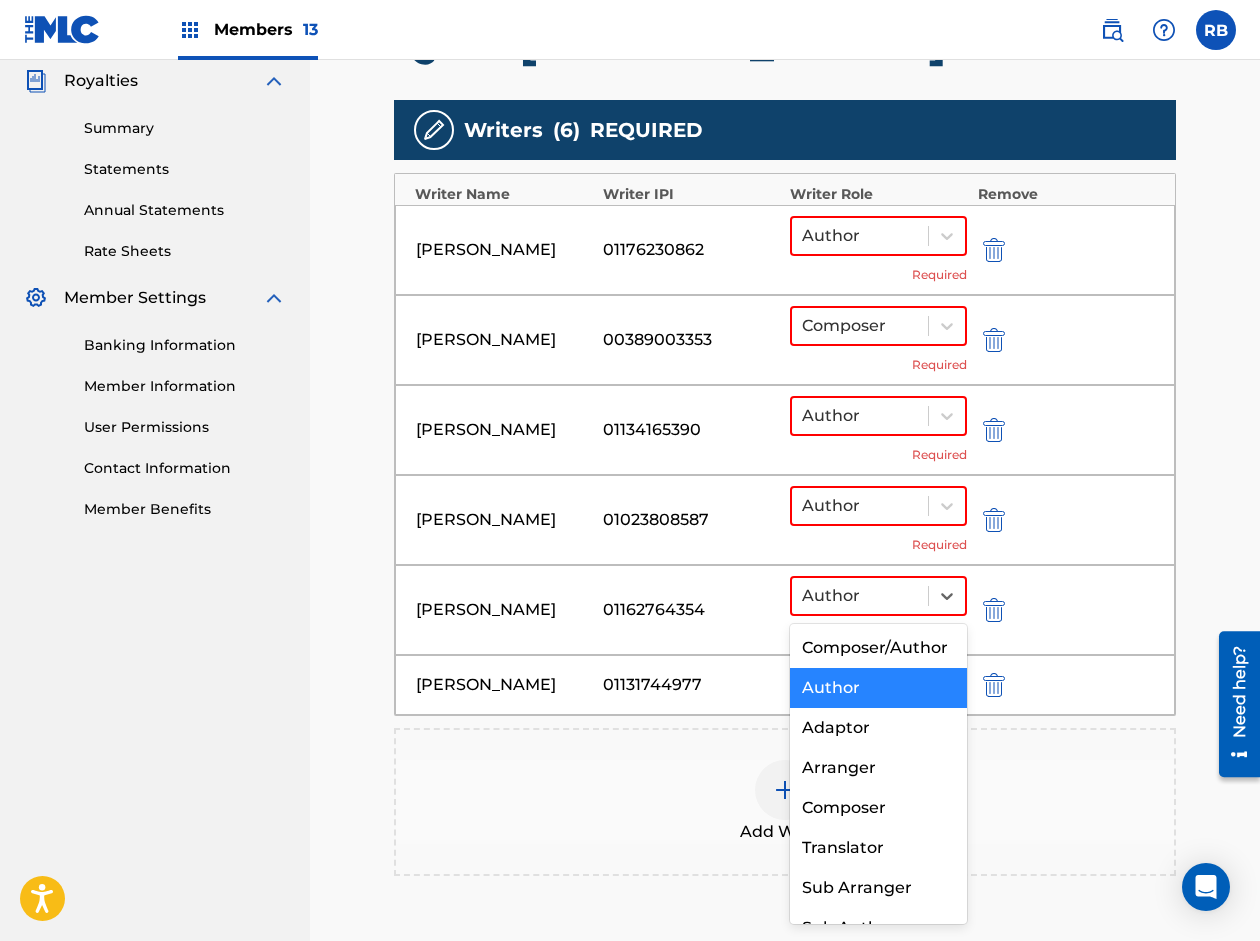 click on "Author" at bounding box center [878, 688] 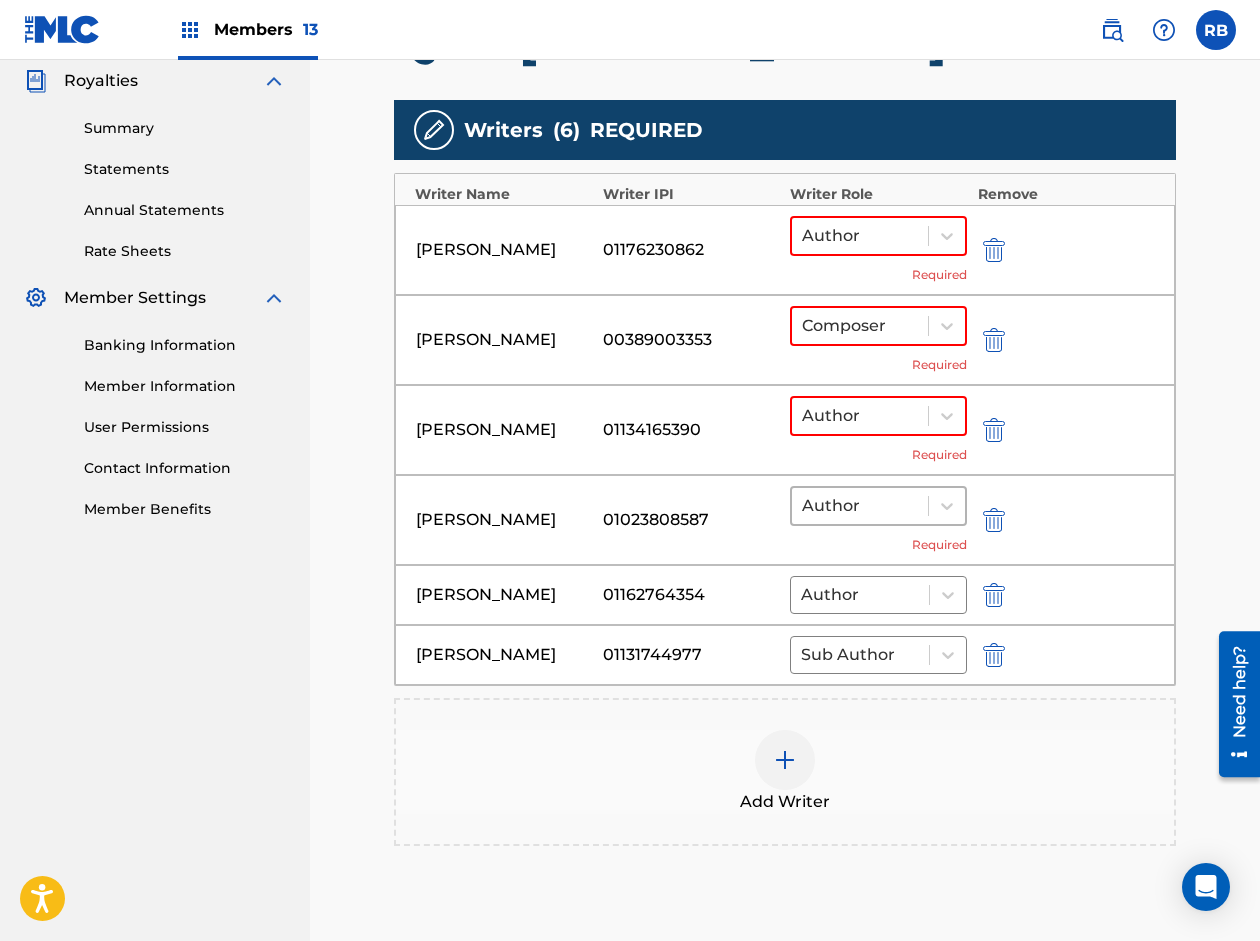 click at bounding box center [860, 506] 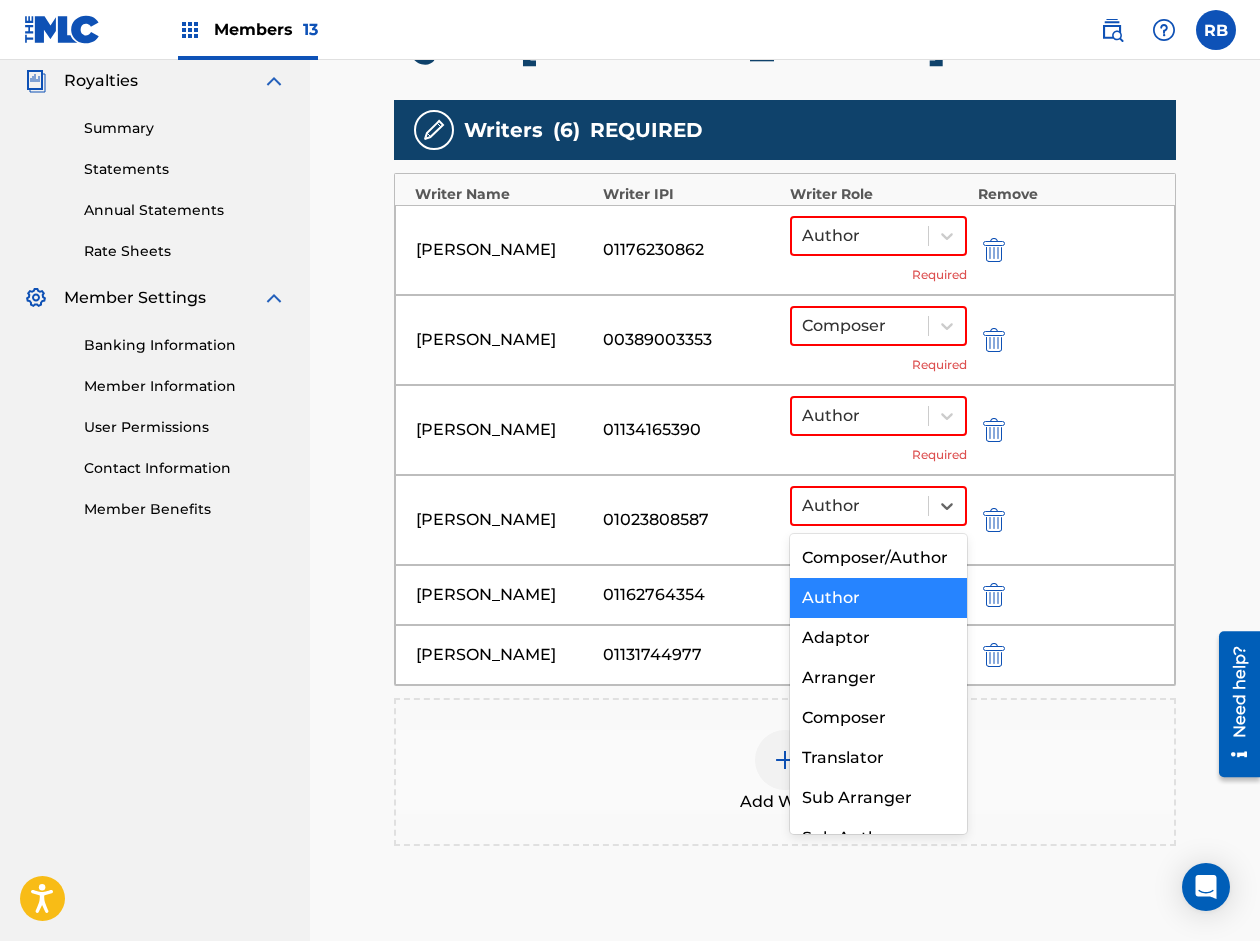 click on "Author" at bounding box center (878, 598) 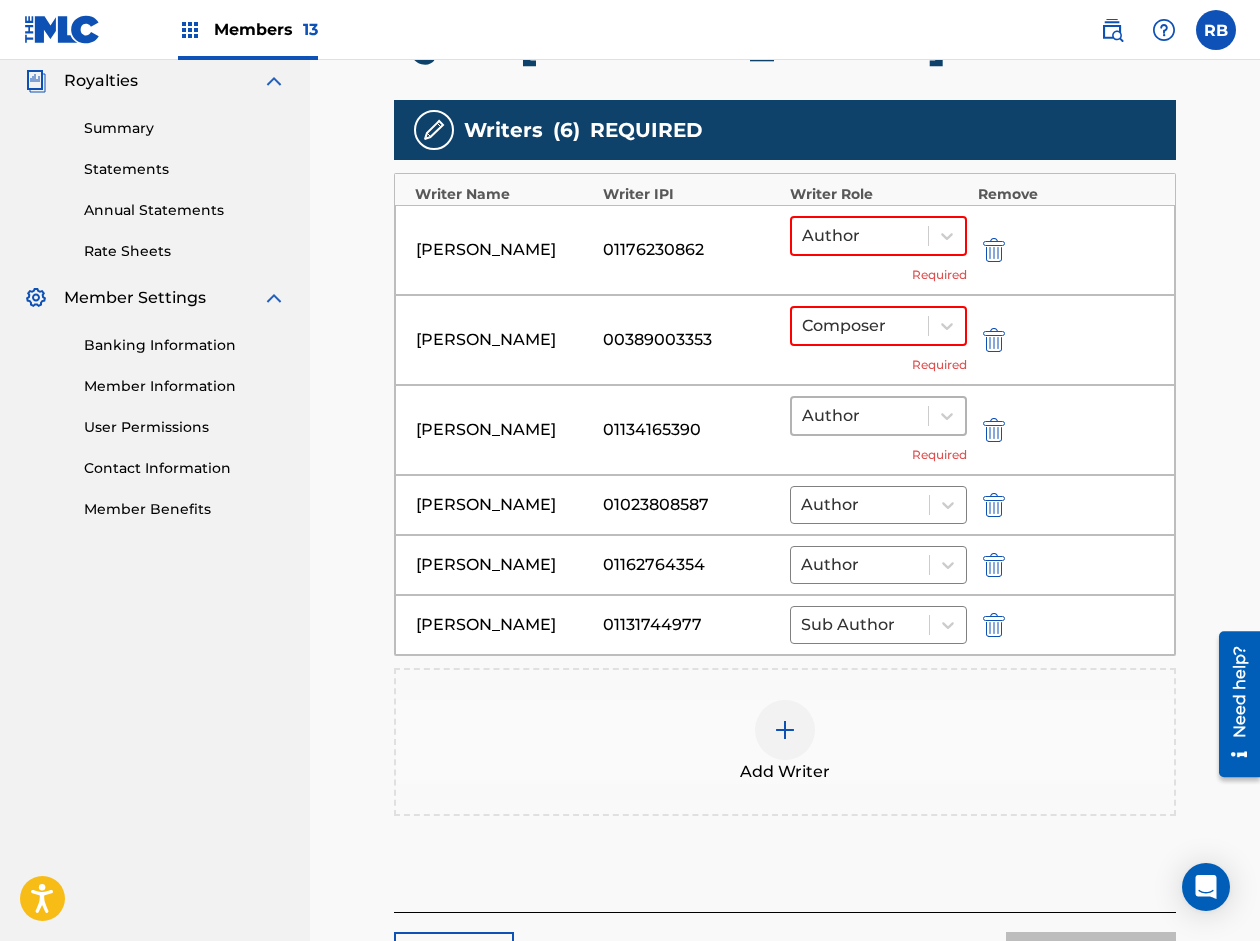click at bounding box center [860, 416] 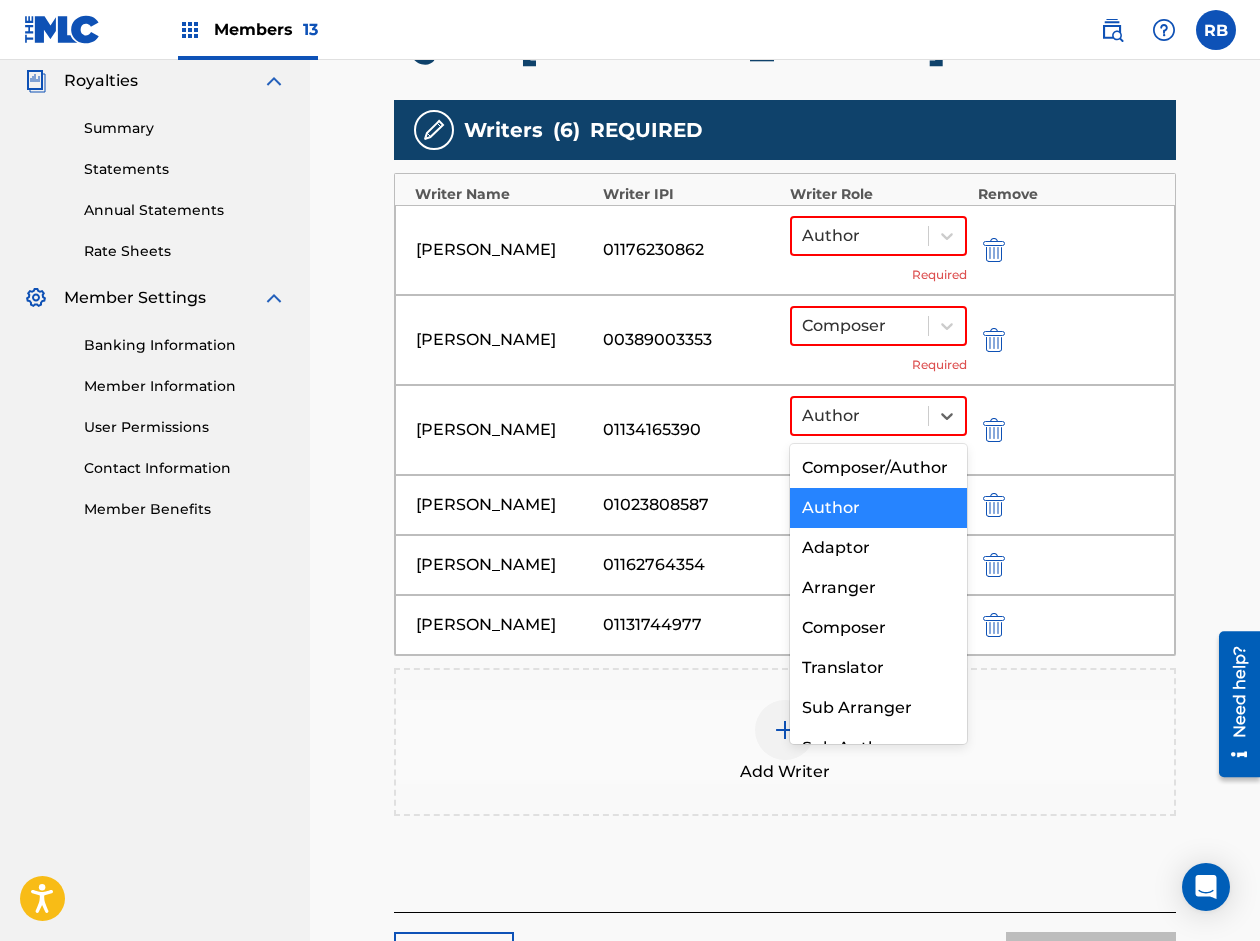 click on "Author" at bounding box center [878, 508] 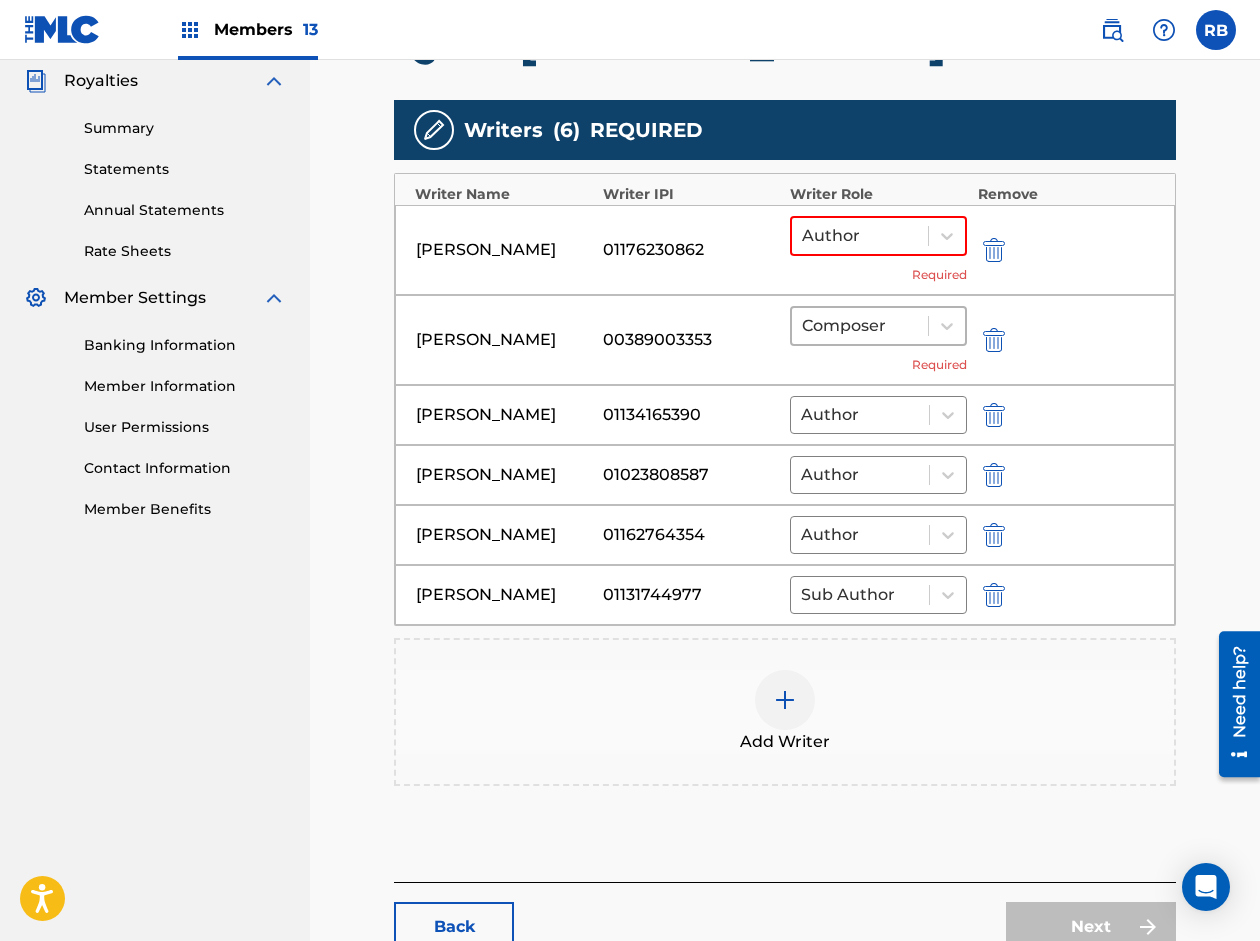 click at bounding box center (860, 326) 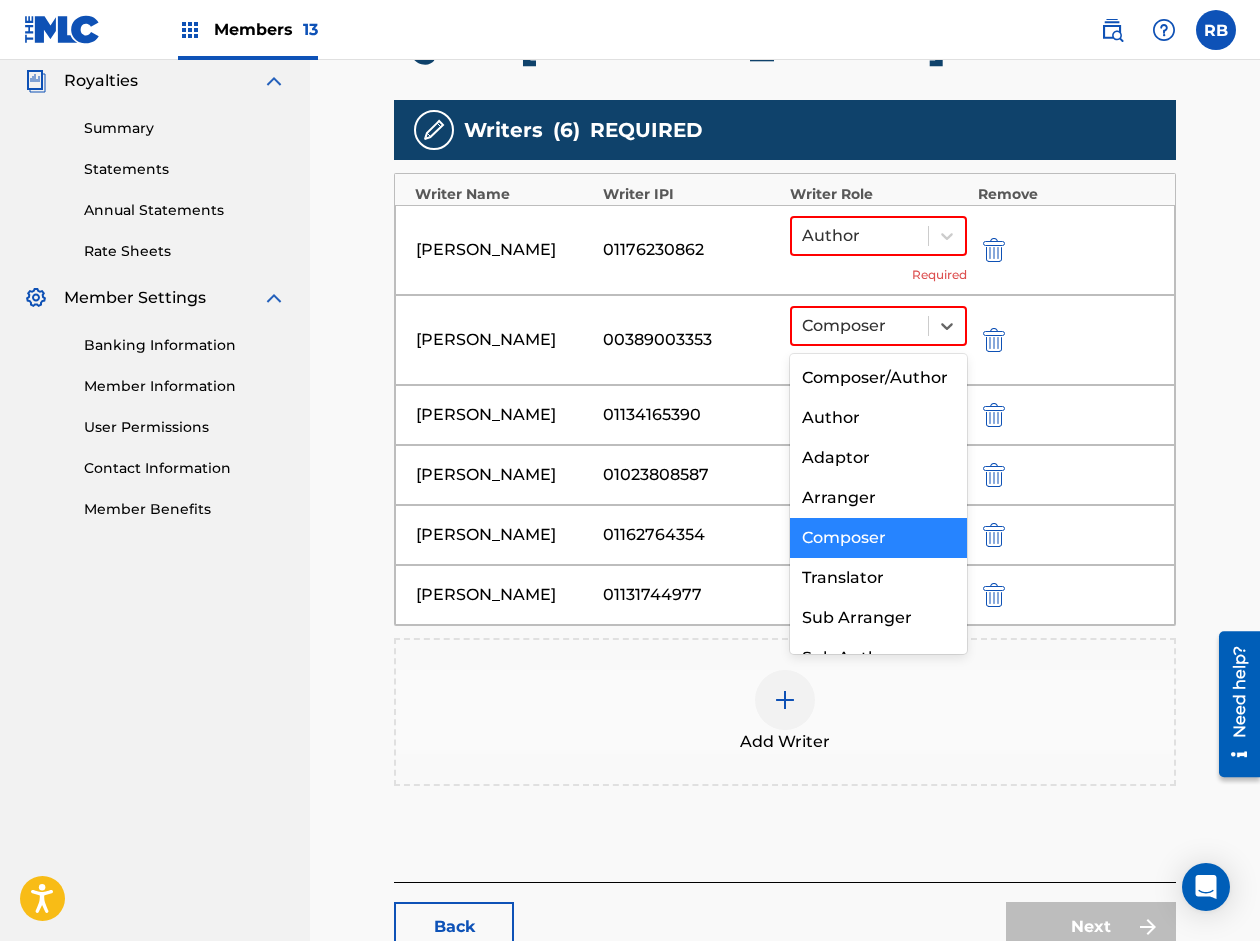 click on "Composer" at bounding box center [878, 538] 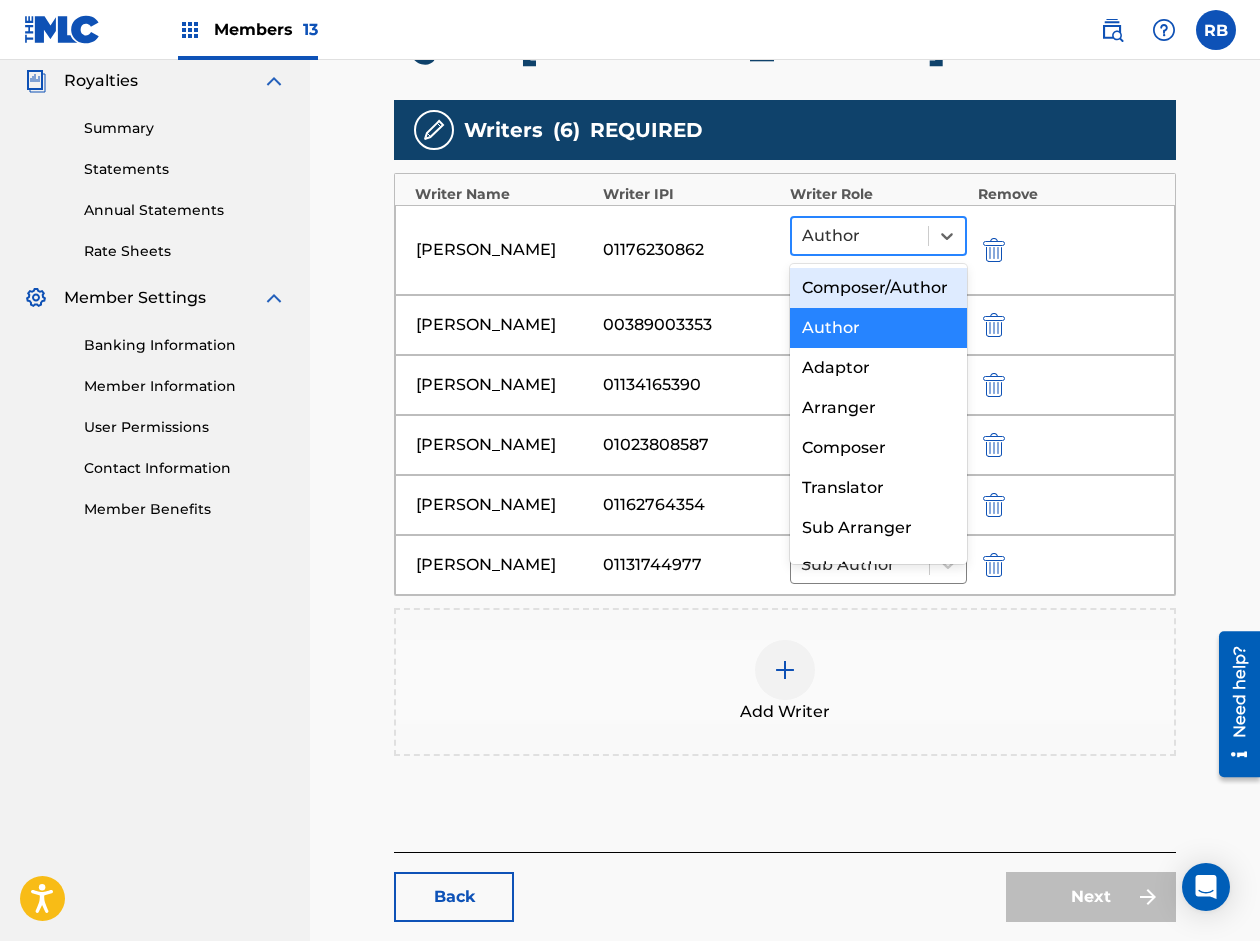 click at bounding box center [860, 236] 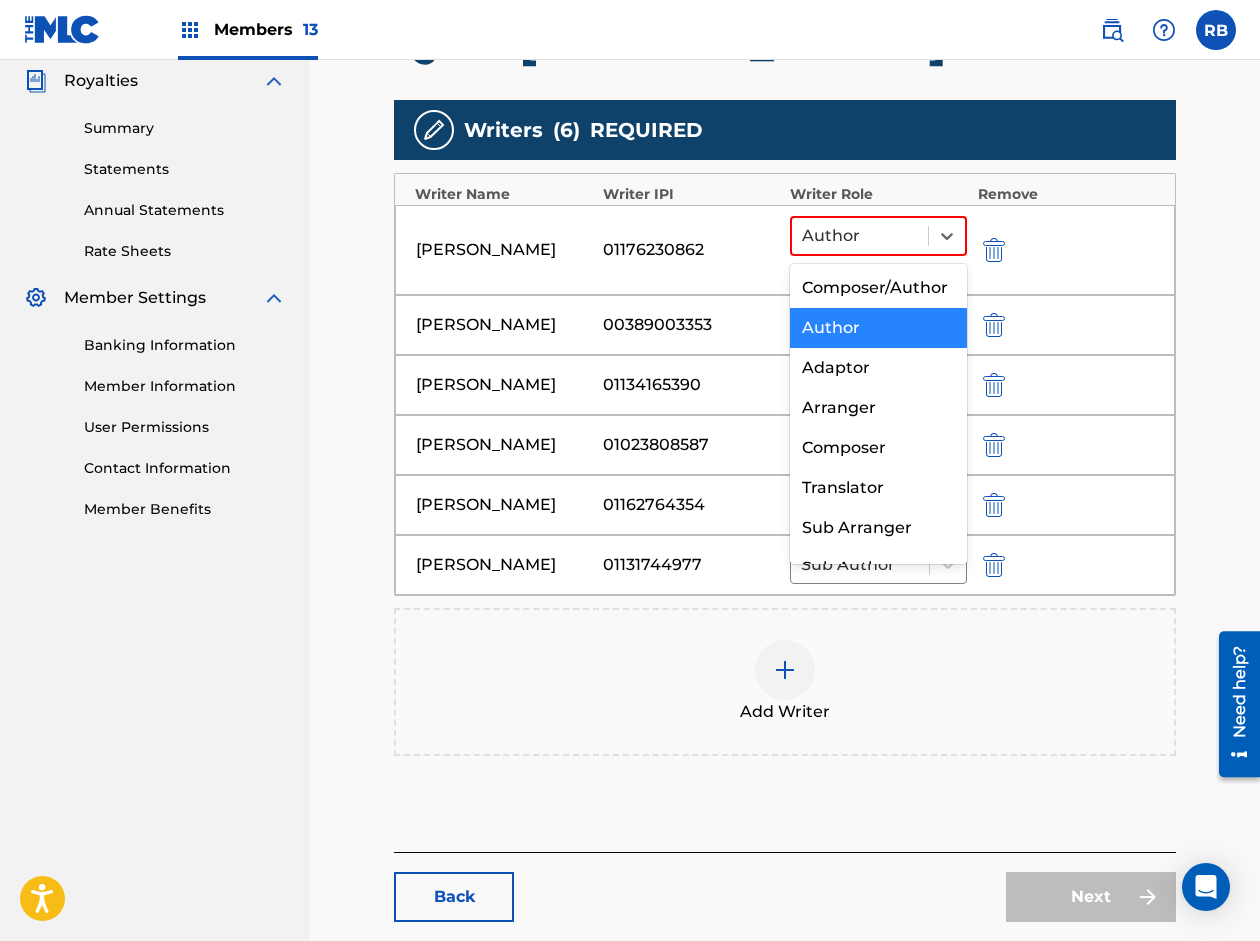 click on "Author" at bounding box center [878, 328] 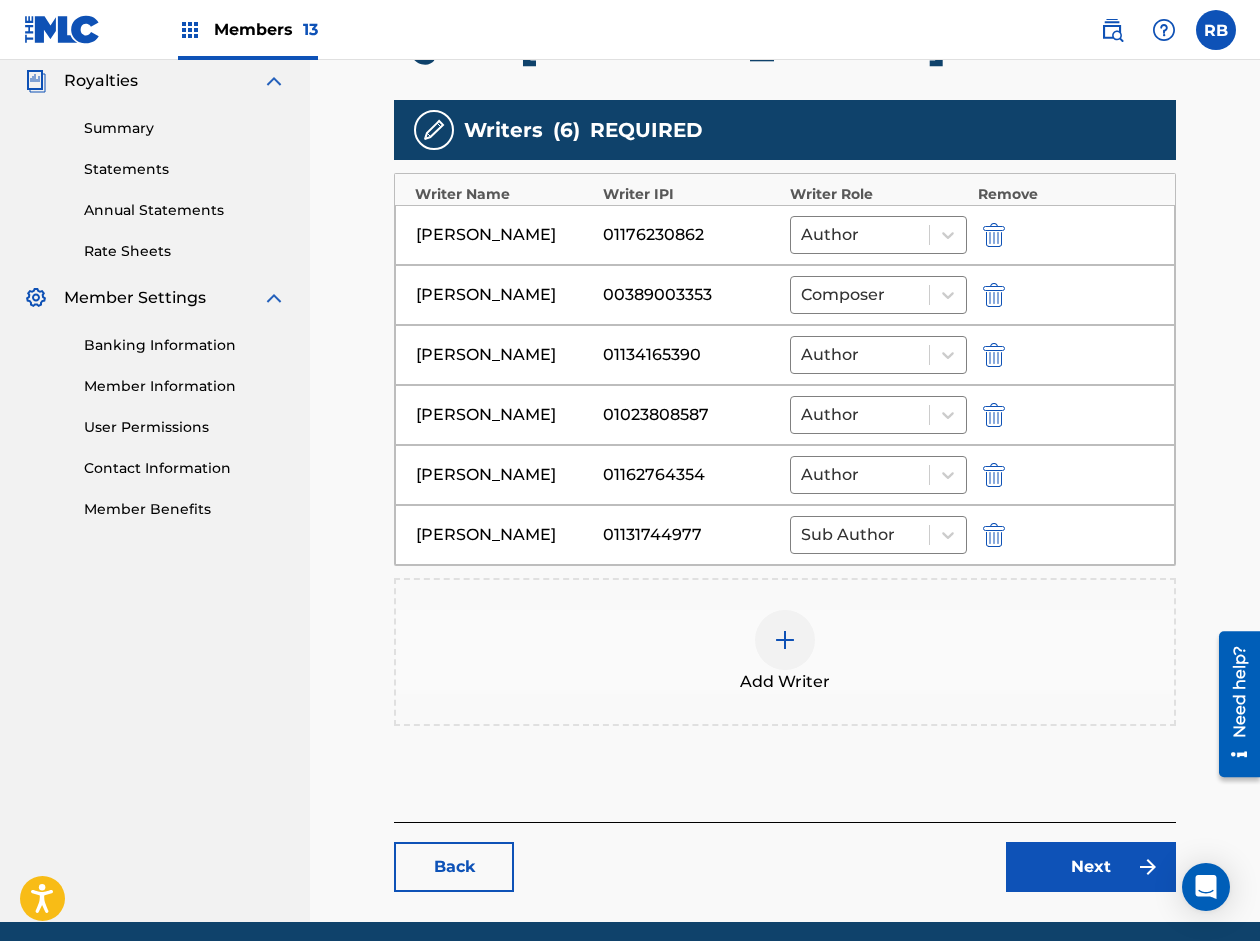 click on "Next" at bounding box center (1091, 867) 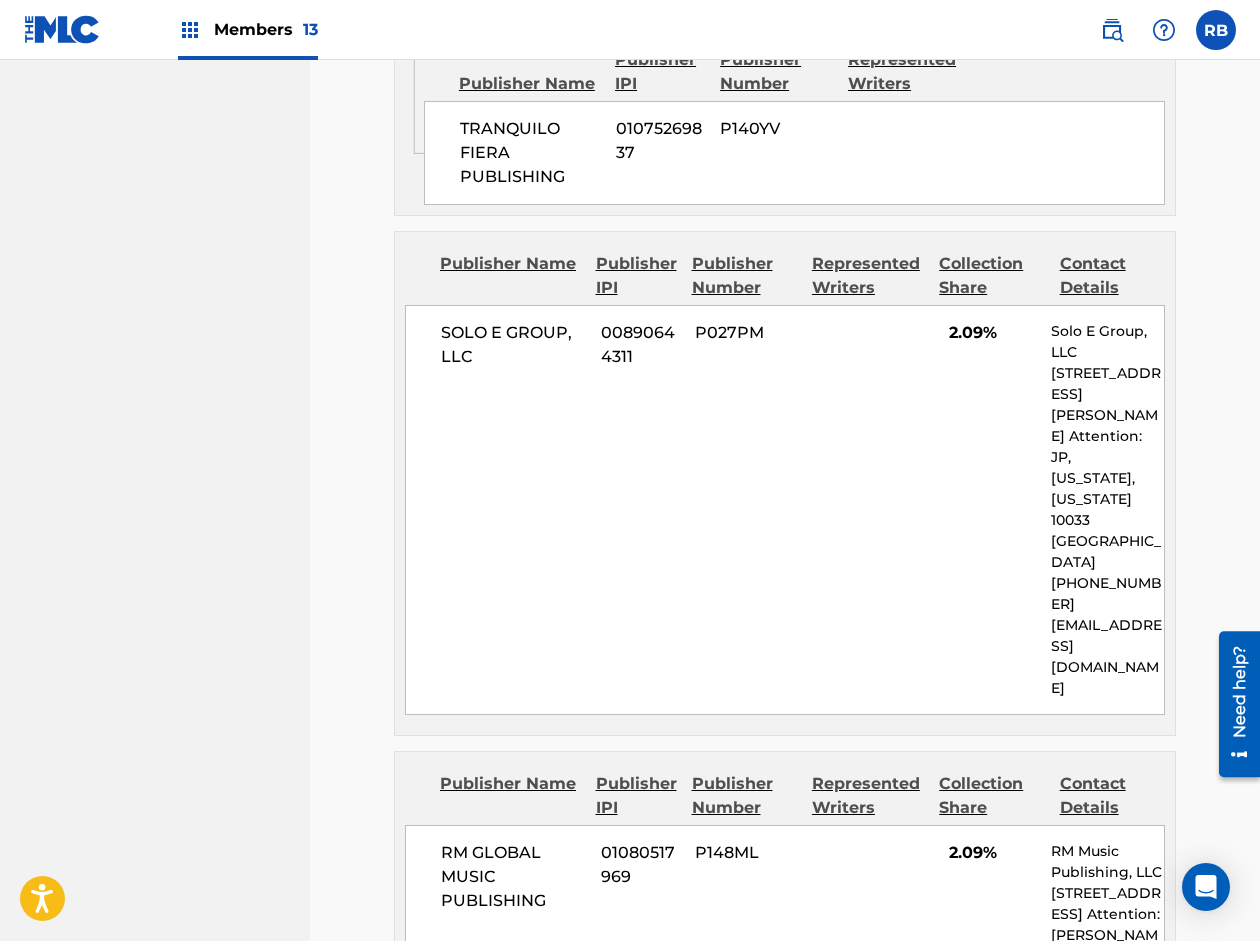 scroll, scrollTop: 2989, scrollLeft: 0, axis: vertical 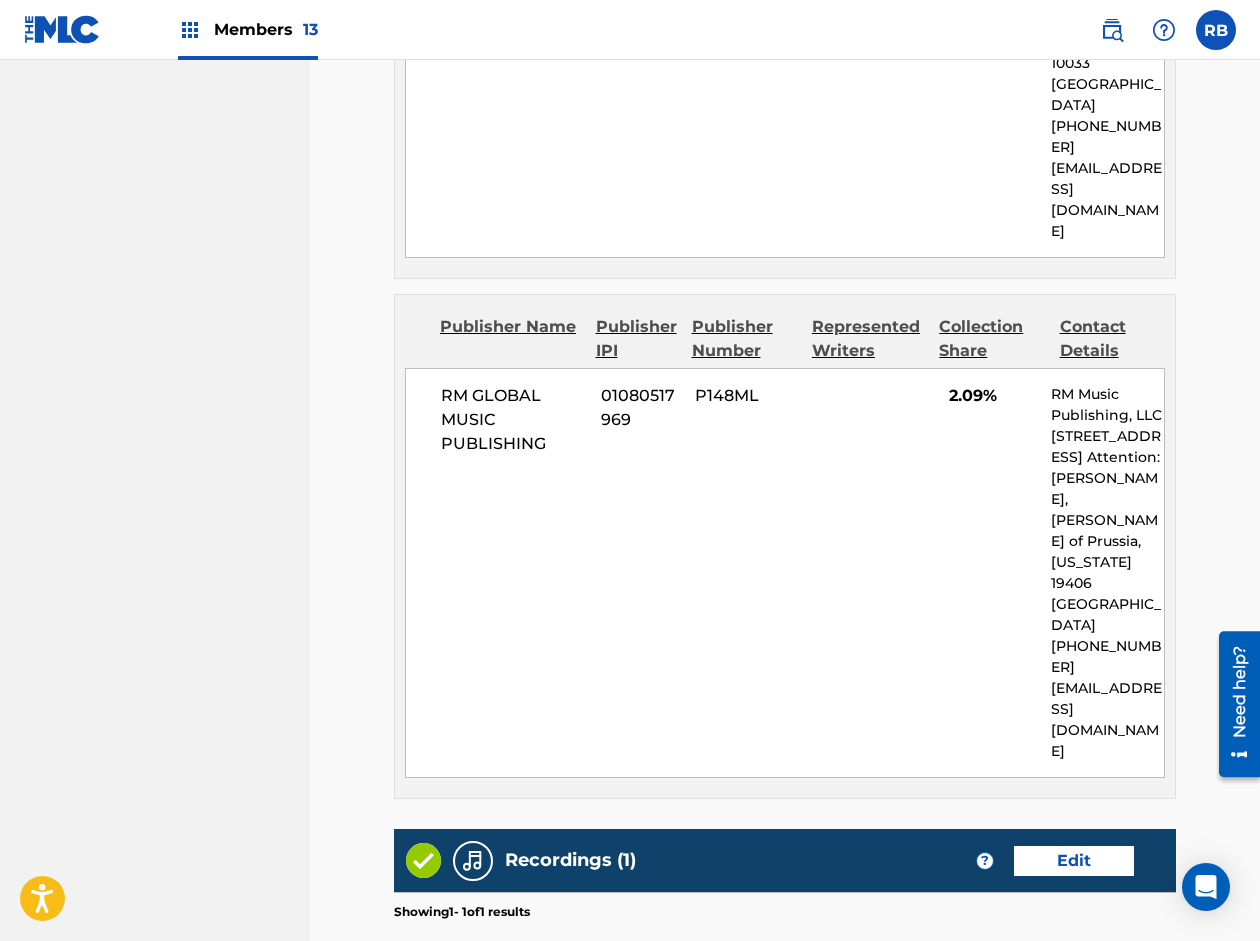 click on "Submit" at bounding box center (1091, 1144) 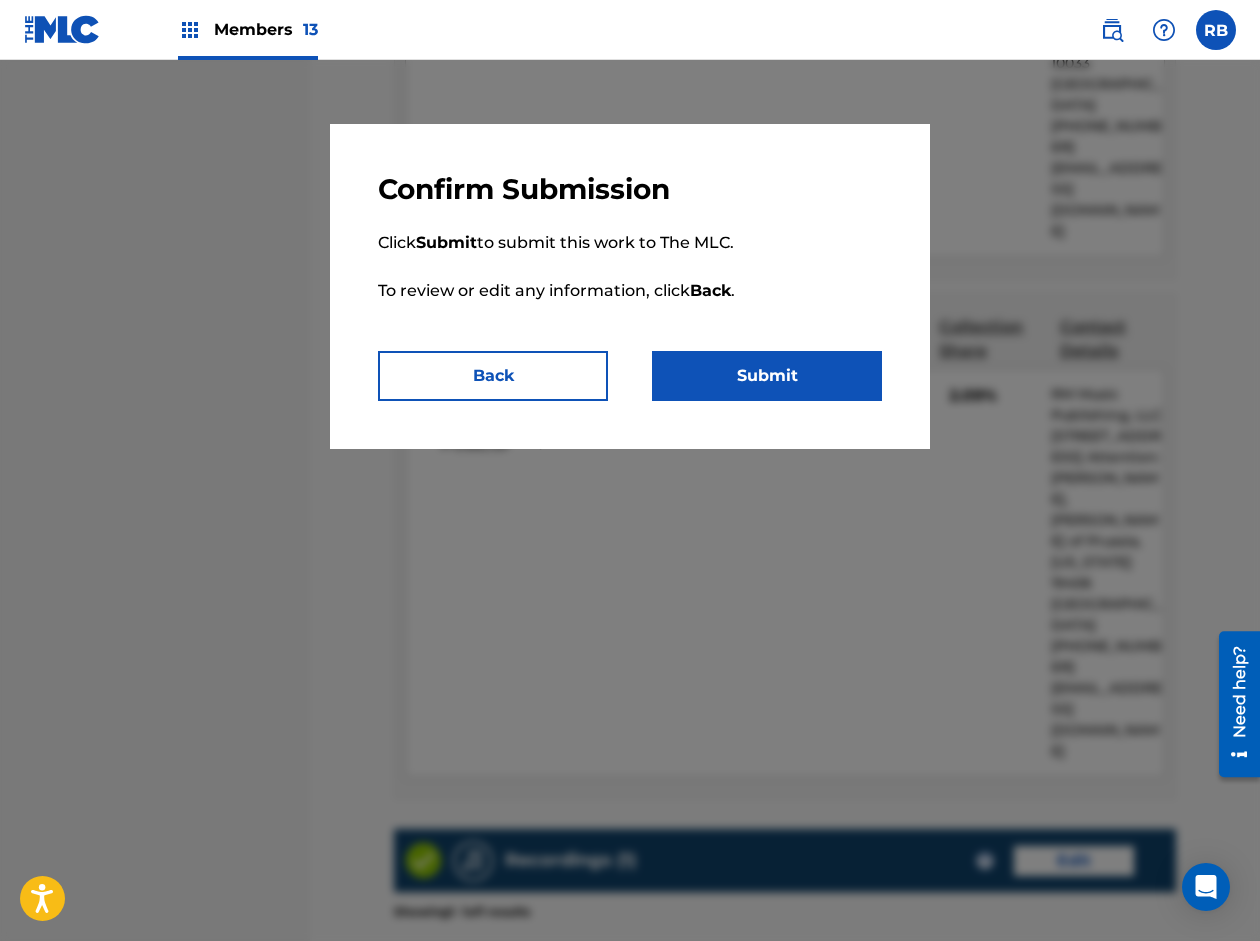 click on "Submit" at bounding box center [767, 376] 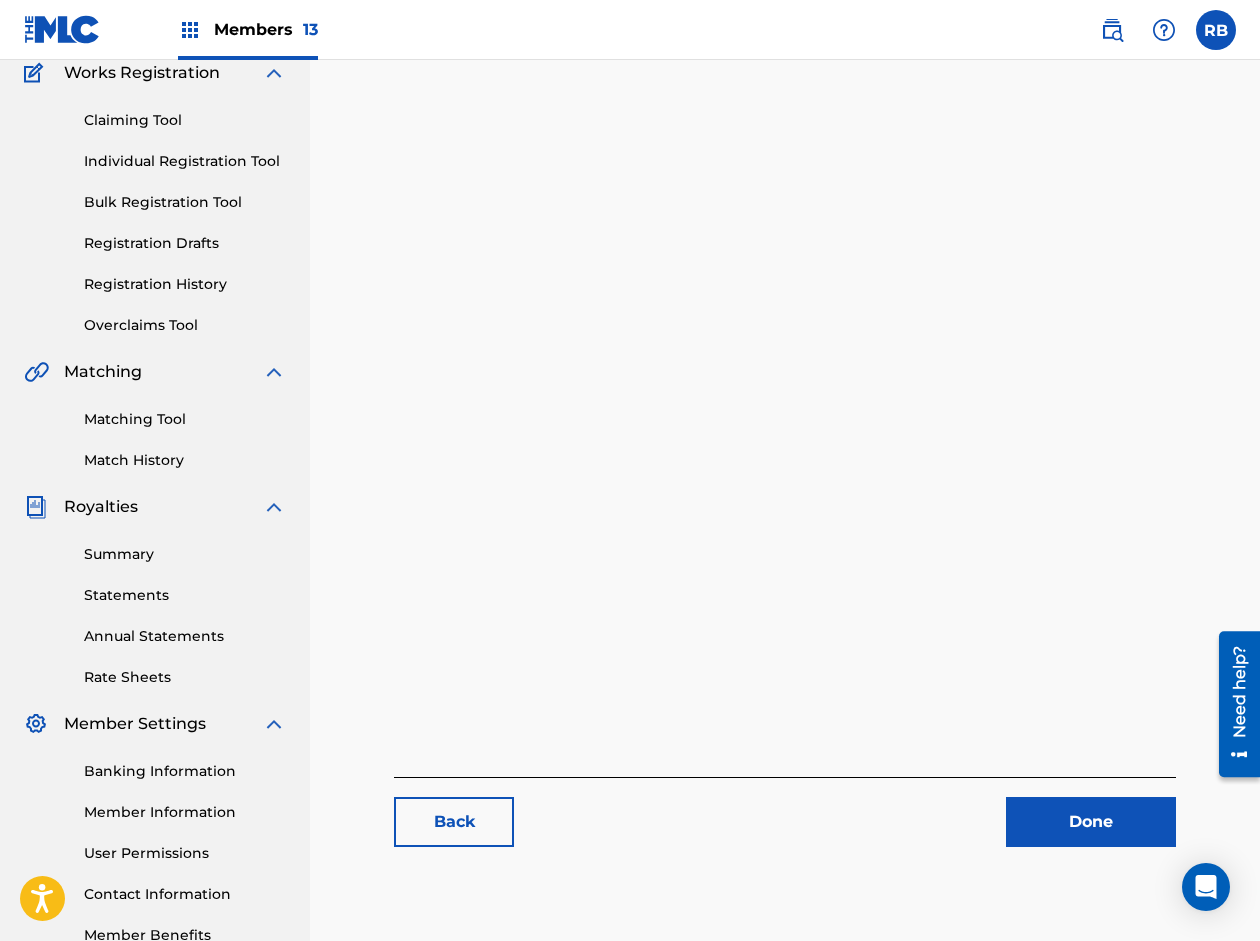 scroll, scrollTop: 299, scrollLeft: 0, axis: vertical 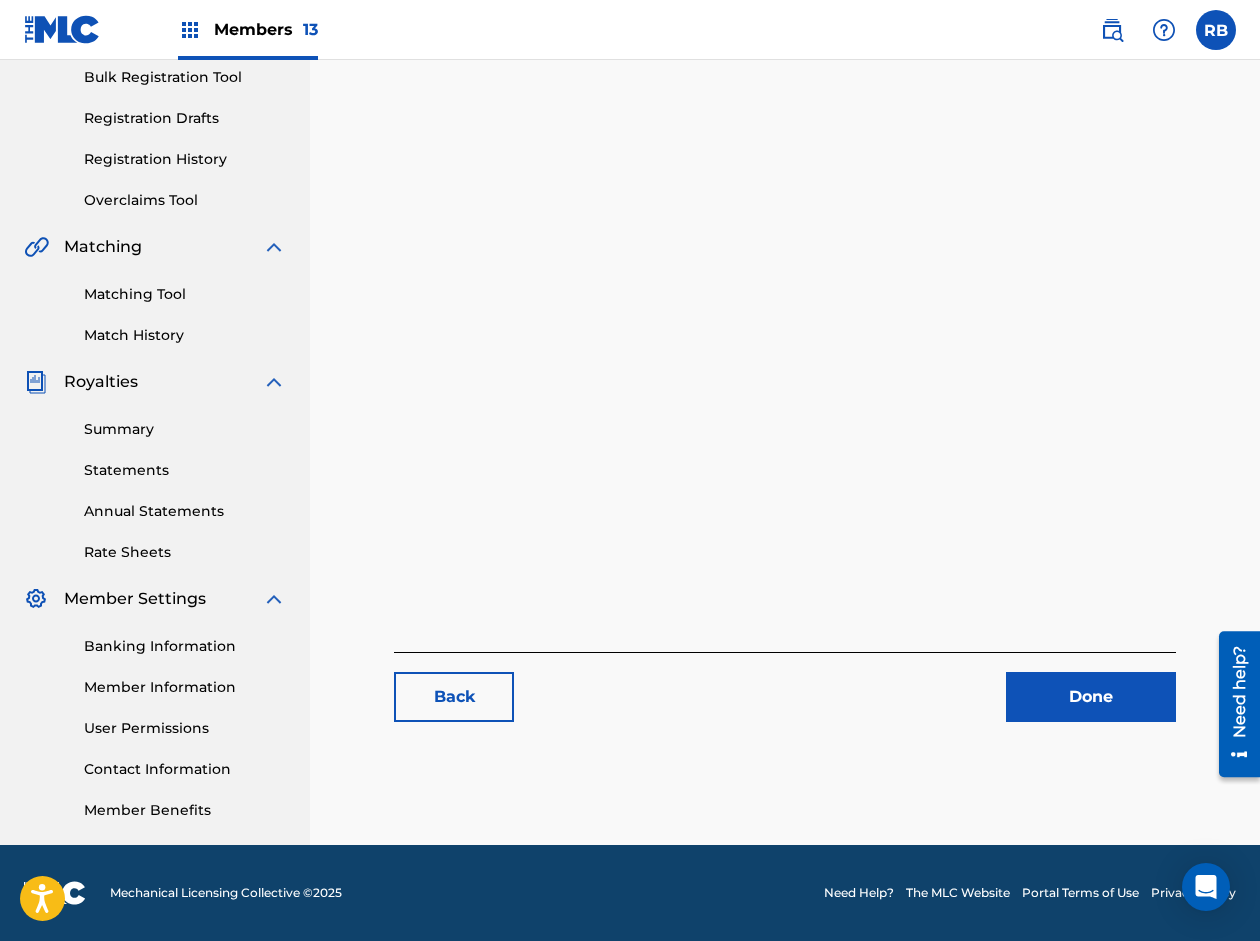 click on "Done" at bounding box center (1091, 697) 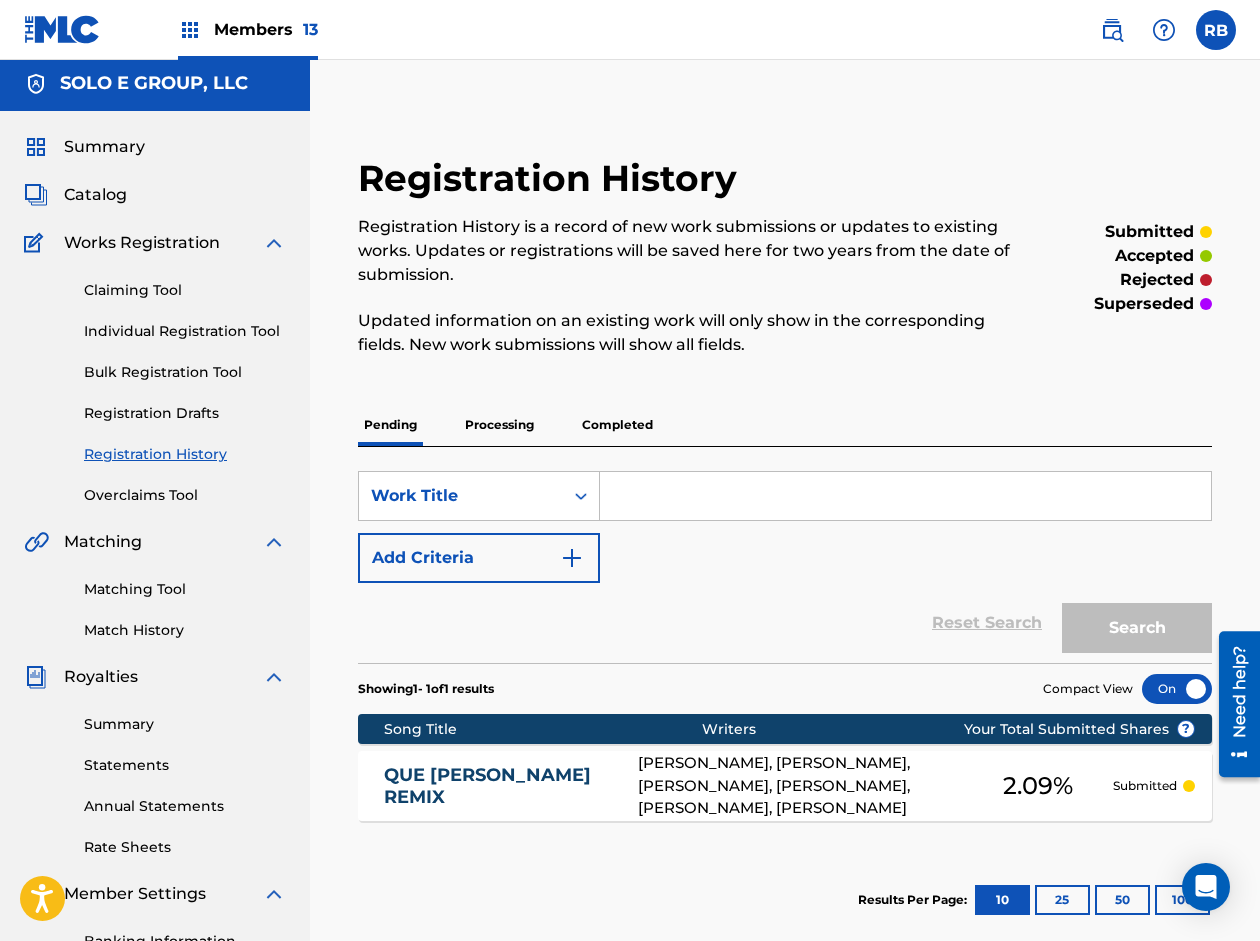 scroll, scrollTop: 0, scrollLeft: 0, axis: both 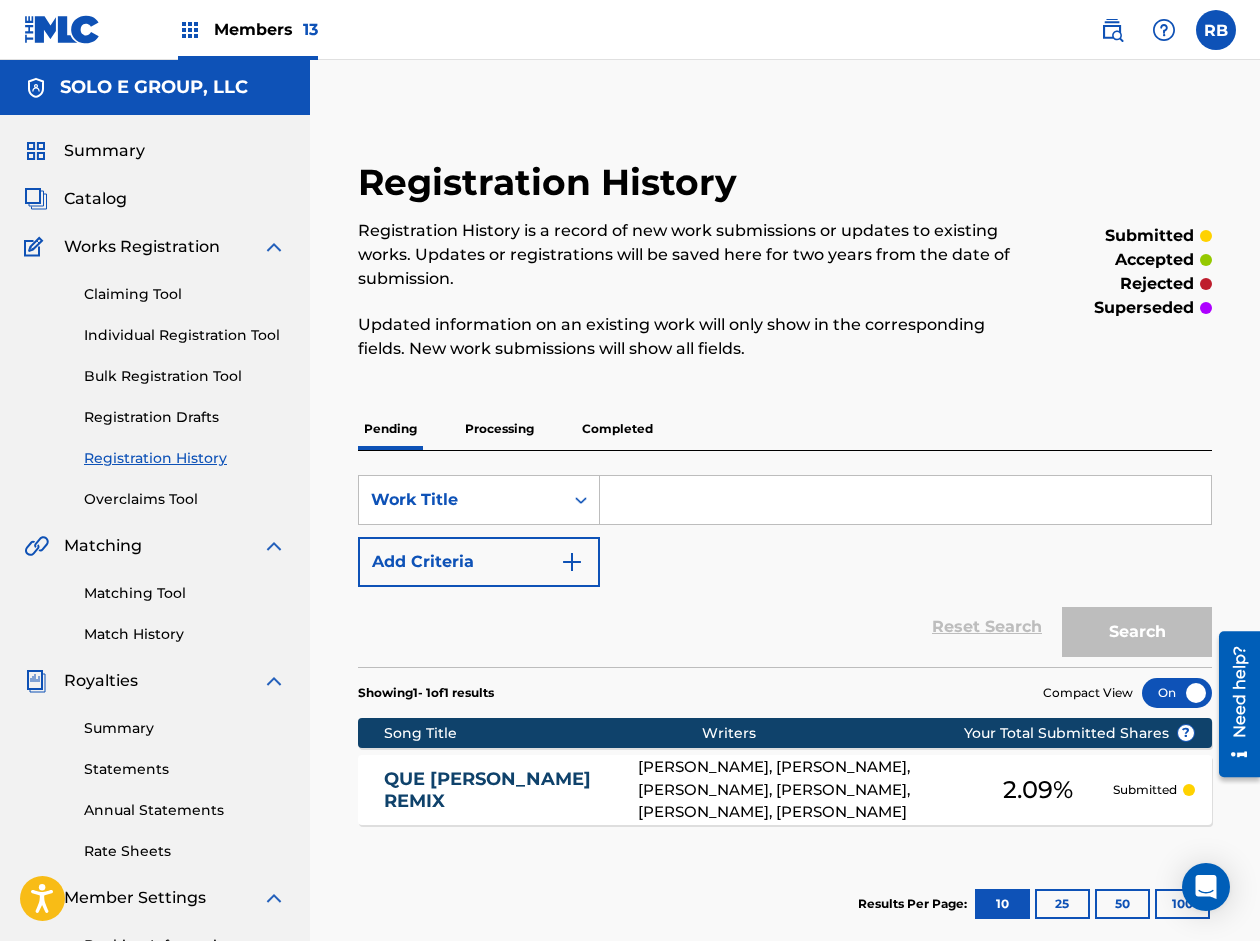 click on "Summary Catalog Works Registration Claiming Tool Individual Registration Tool Bulk Registration Tool Registration Drafts Registration History Overclaims Tool Matching Matching Tool Match History Royalties Summary Statements Annual Statements Rate Sheets Member Settings Banking Information Member Information User Permissions Contact Information Member Benefits" at bounding box center [155, 629] 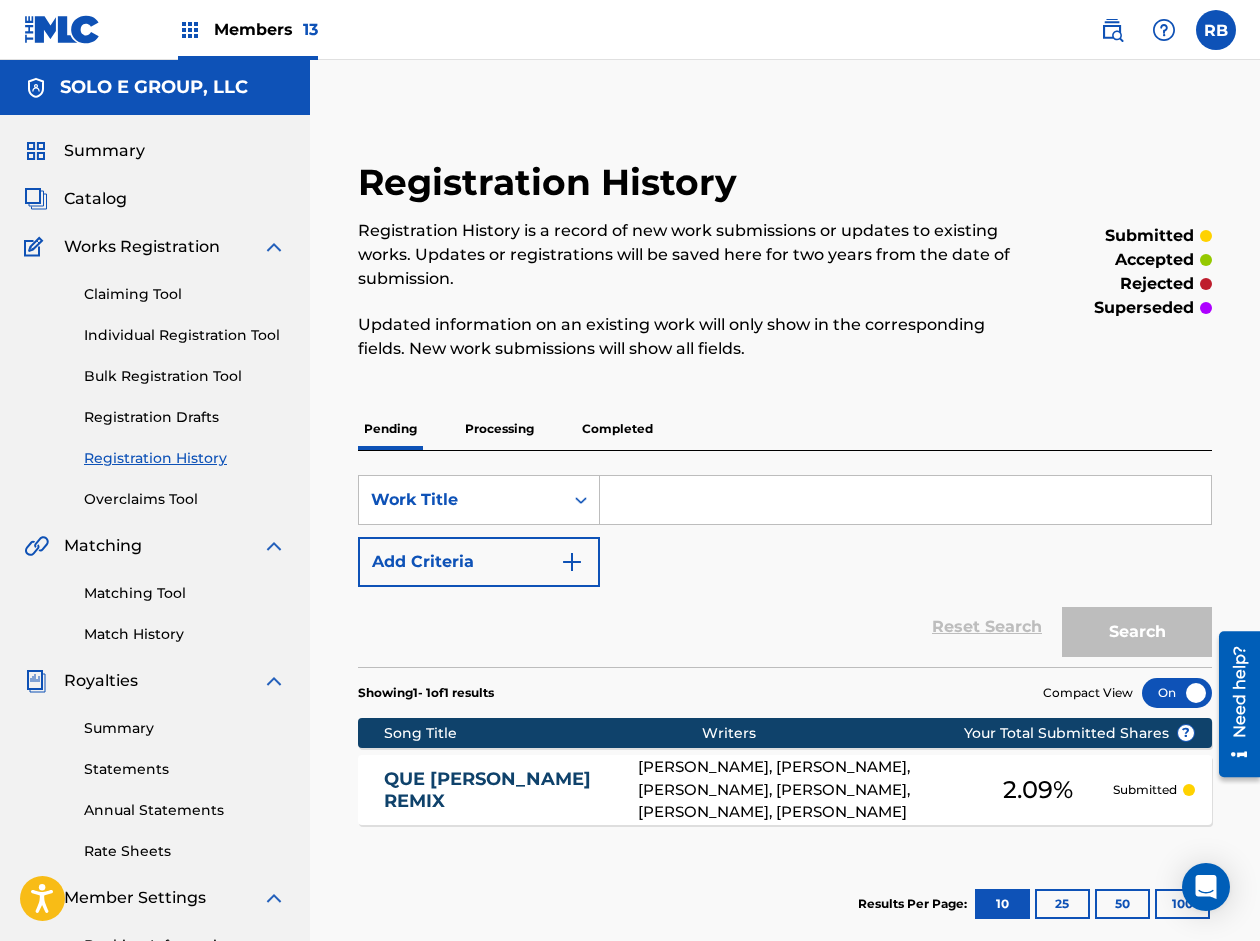 click on "Catalog" at bounding box center (95, 199) 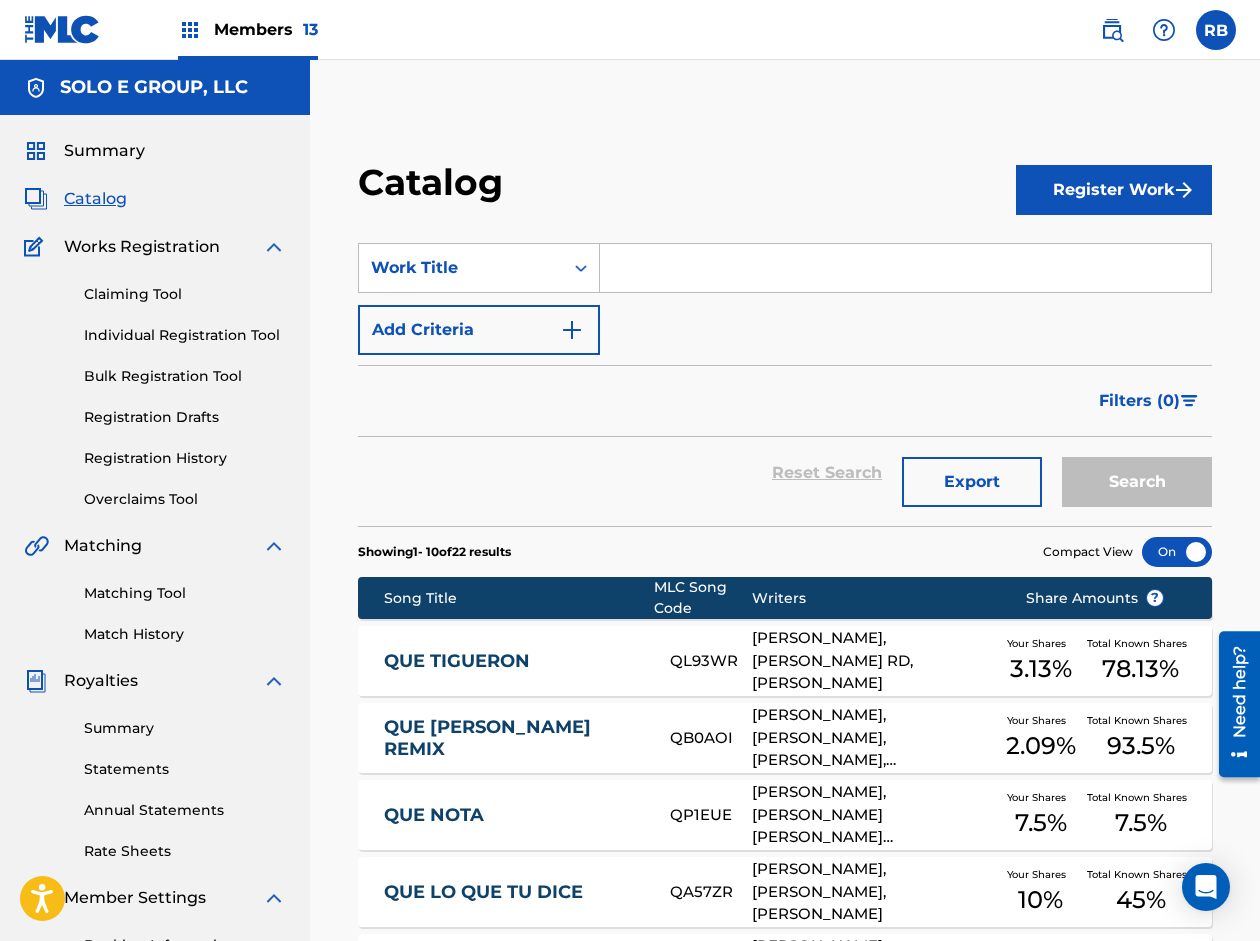 click on "QUE TIGUERON" at bounding box center [514, 661] 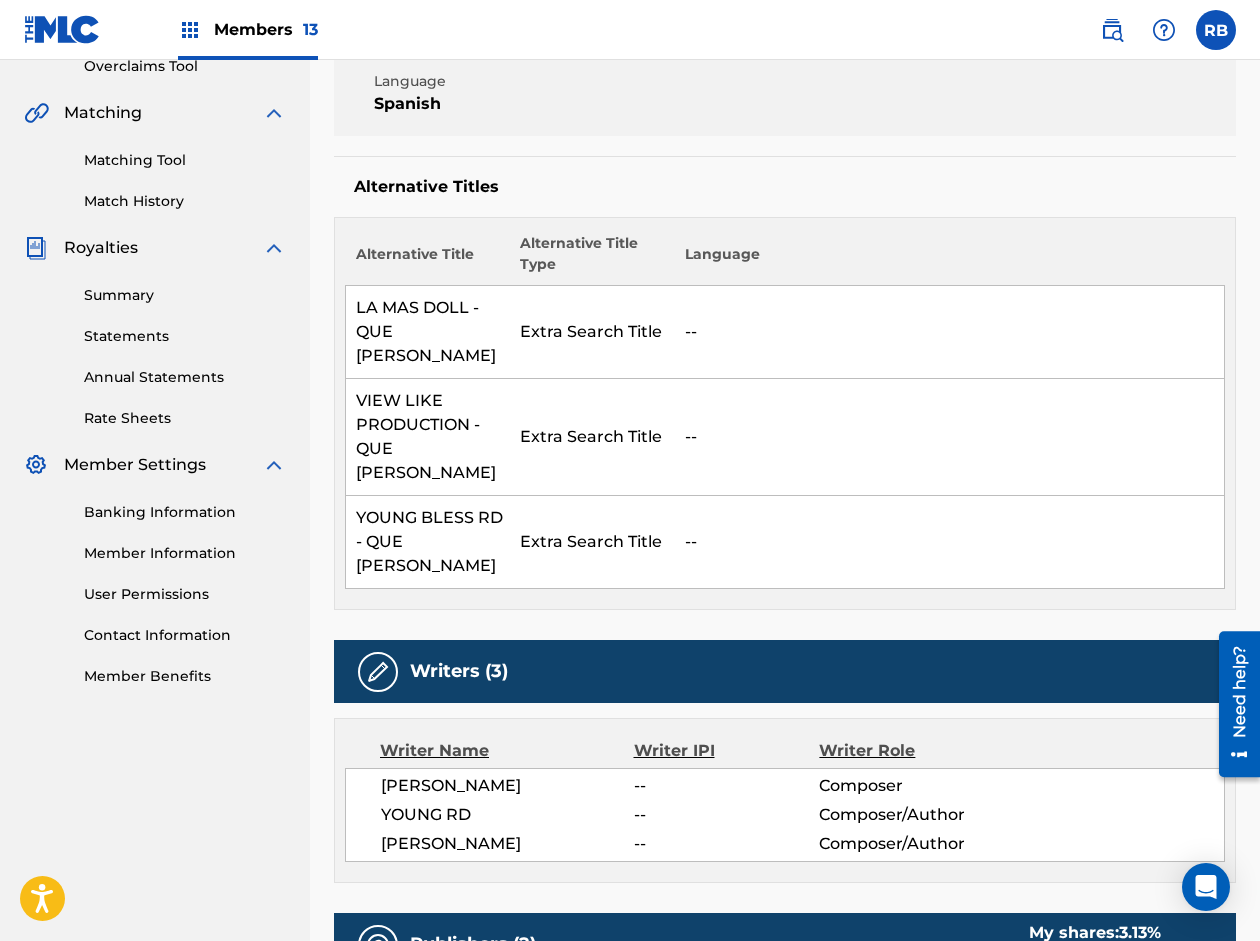 scroll, scrollTop: 400, scrollLeft: 0, axis: vertical 